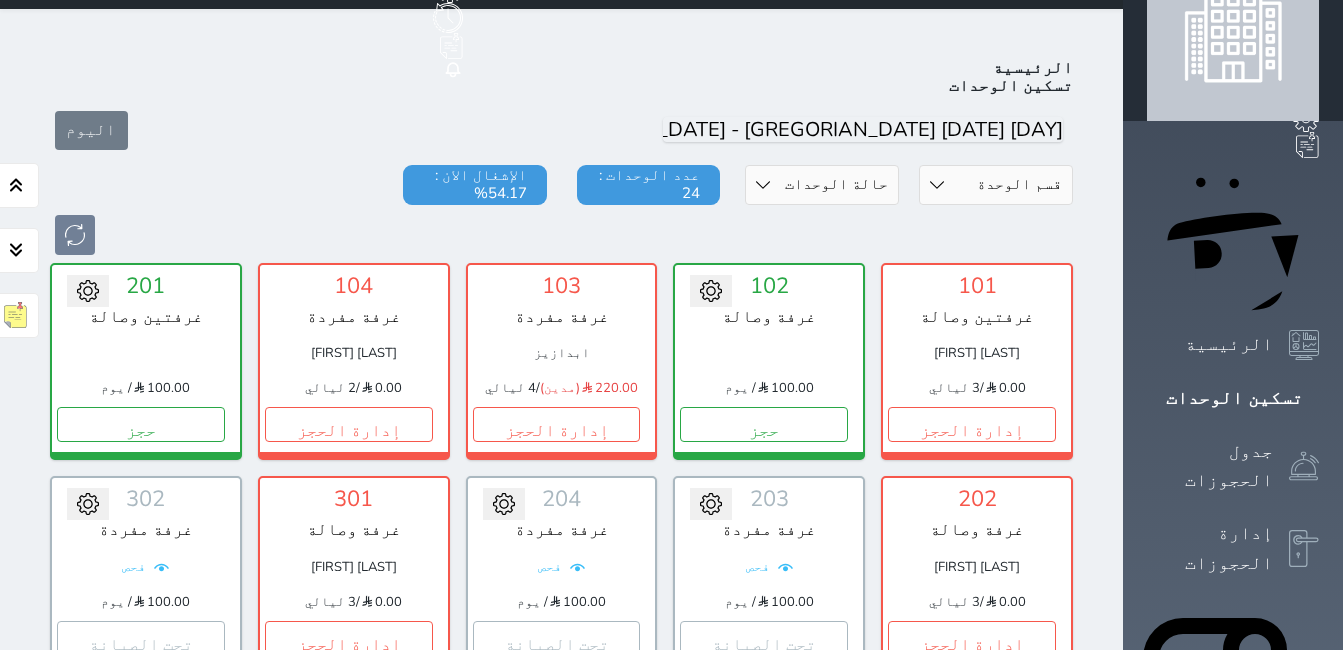 scroll, scrollTop: 100, scrollLeft: 0, axis: vertical 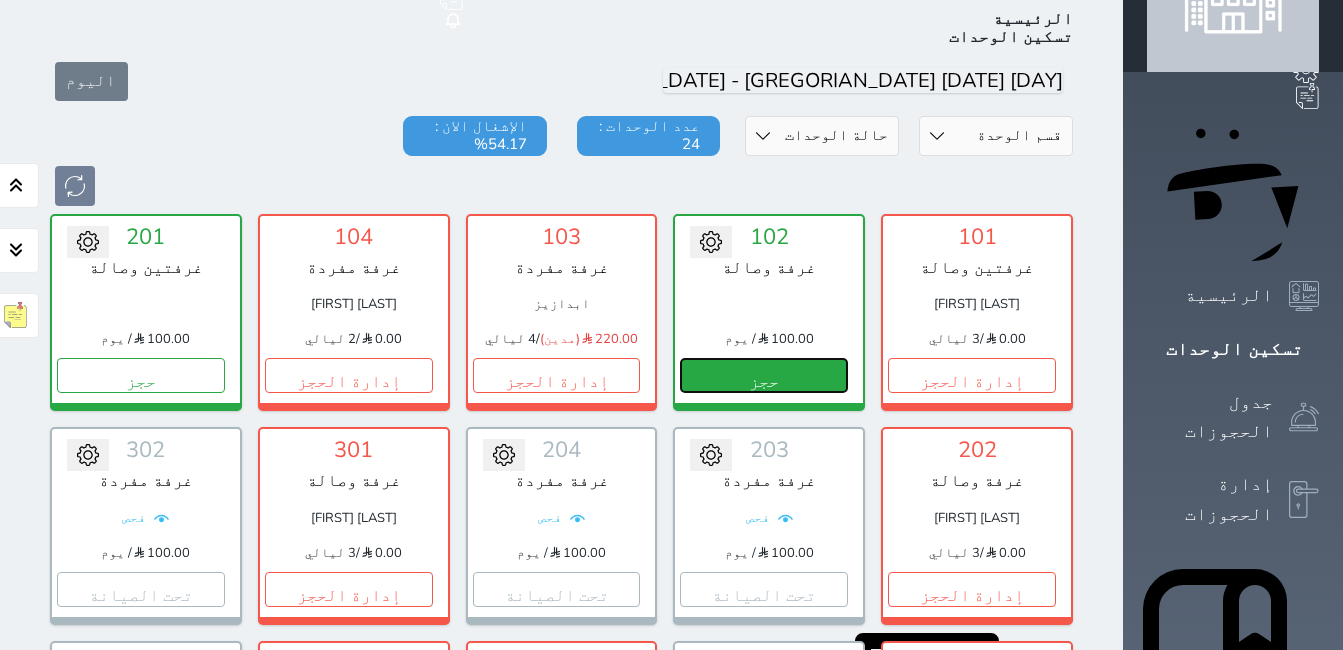 click on "حجز" at bounding box center [764, 375] 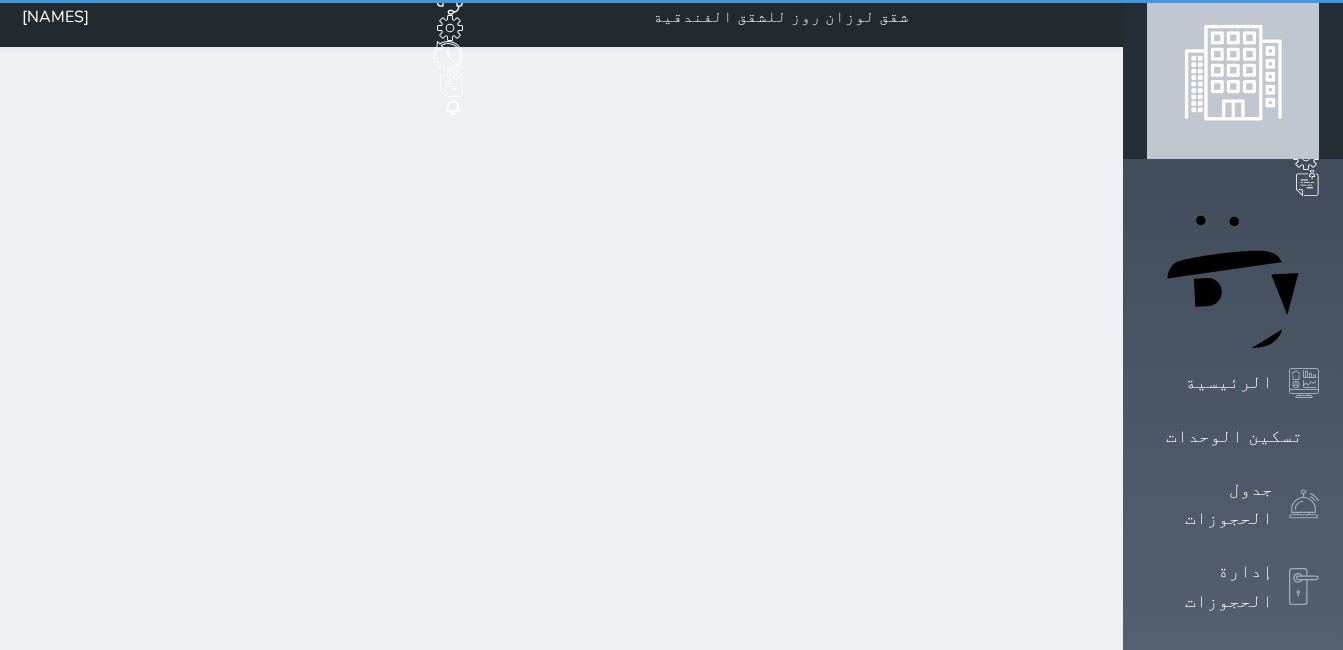 scroll, scrollTop: 0, scrollLeft: 0, axis: both 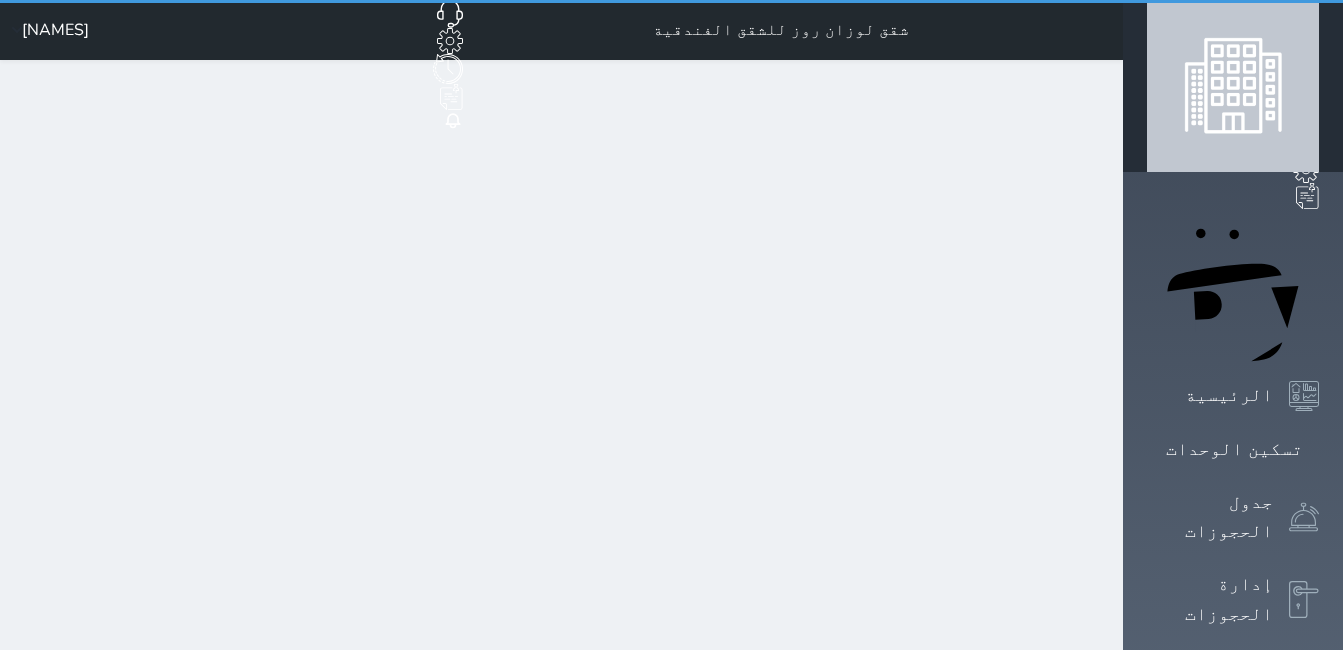 select on "1" 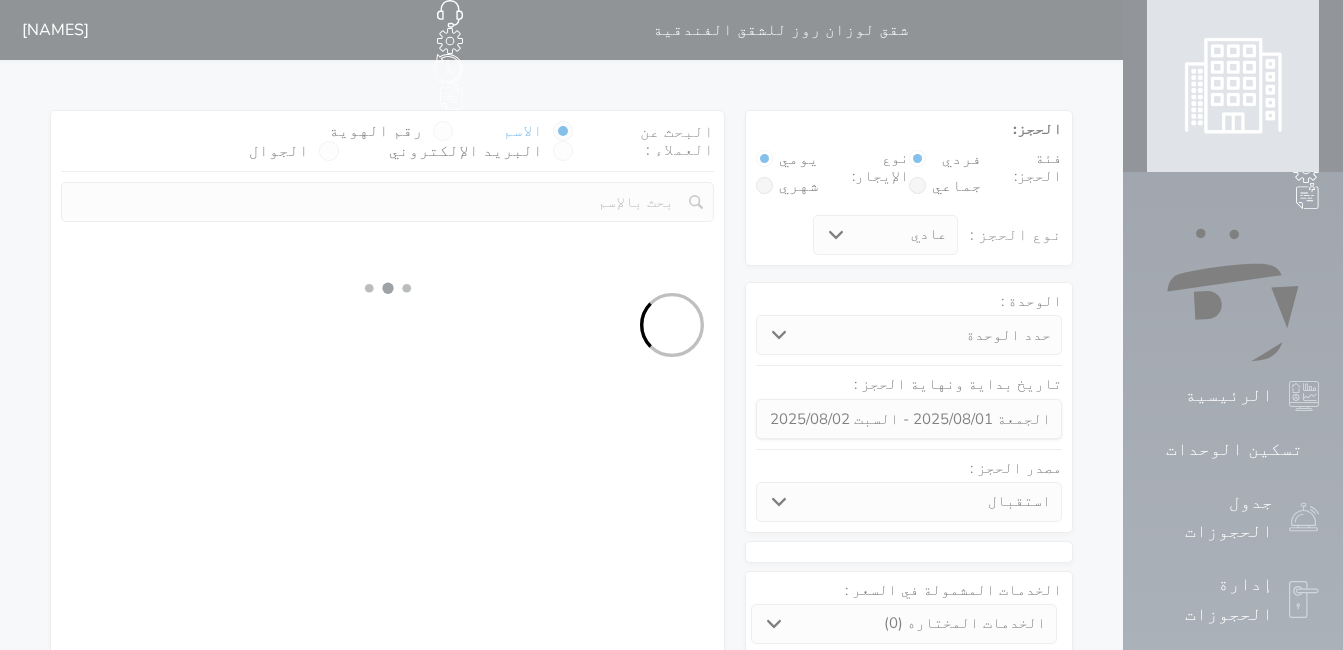 click at bounding box center [671, 325] 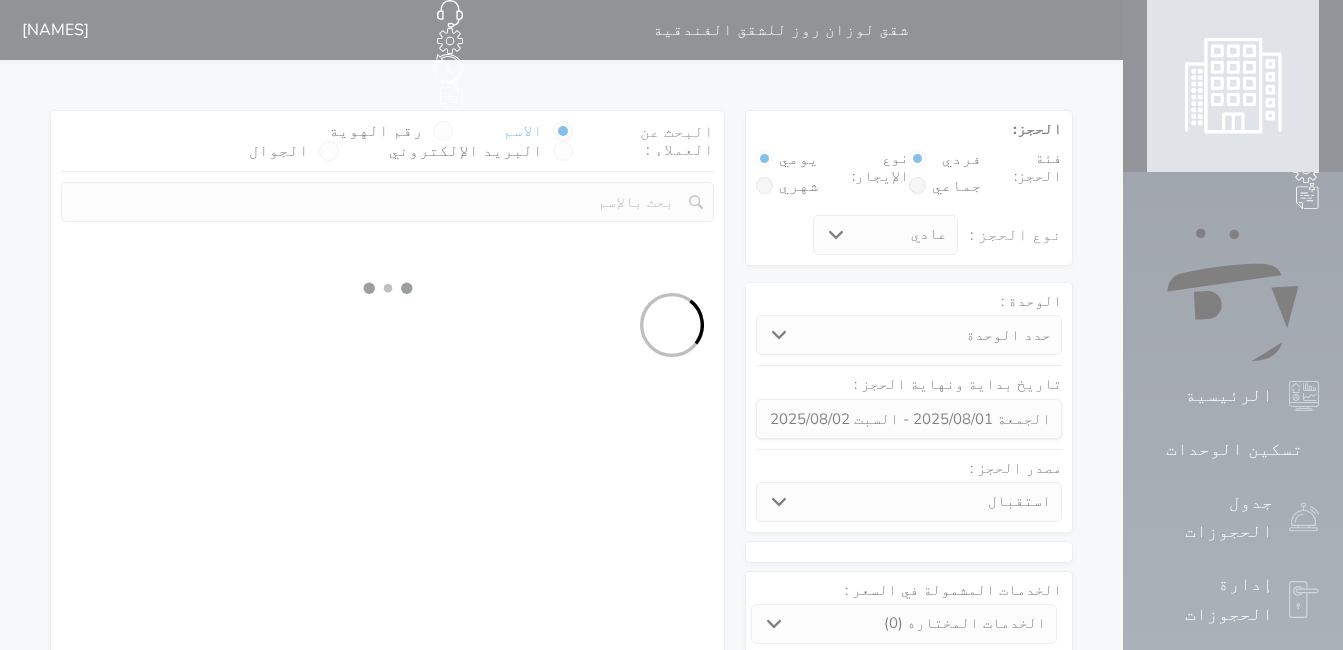 click at bounding box center (671, 325) 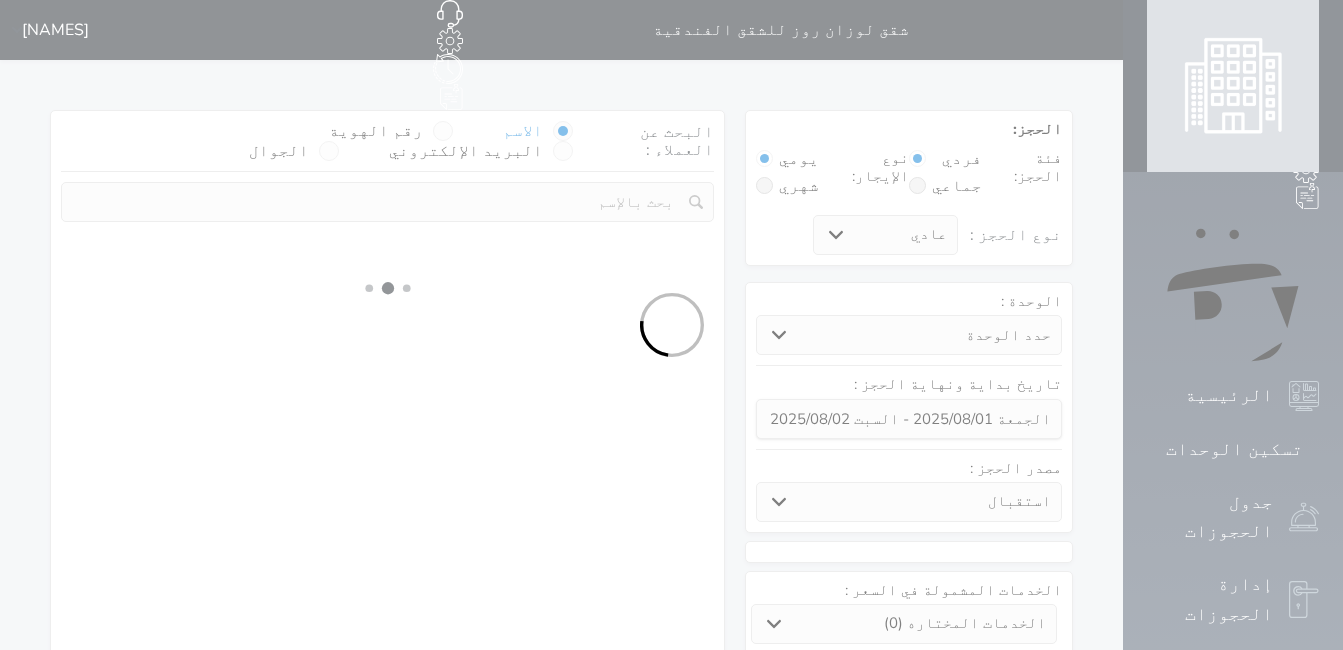 select 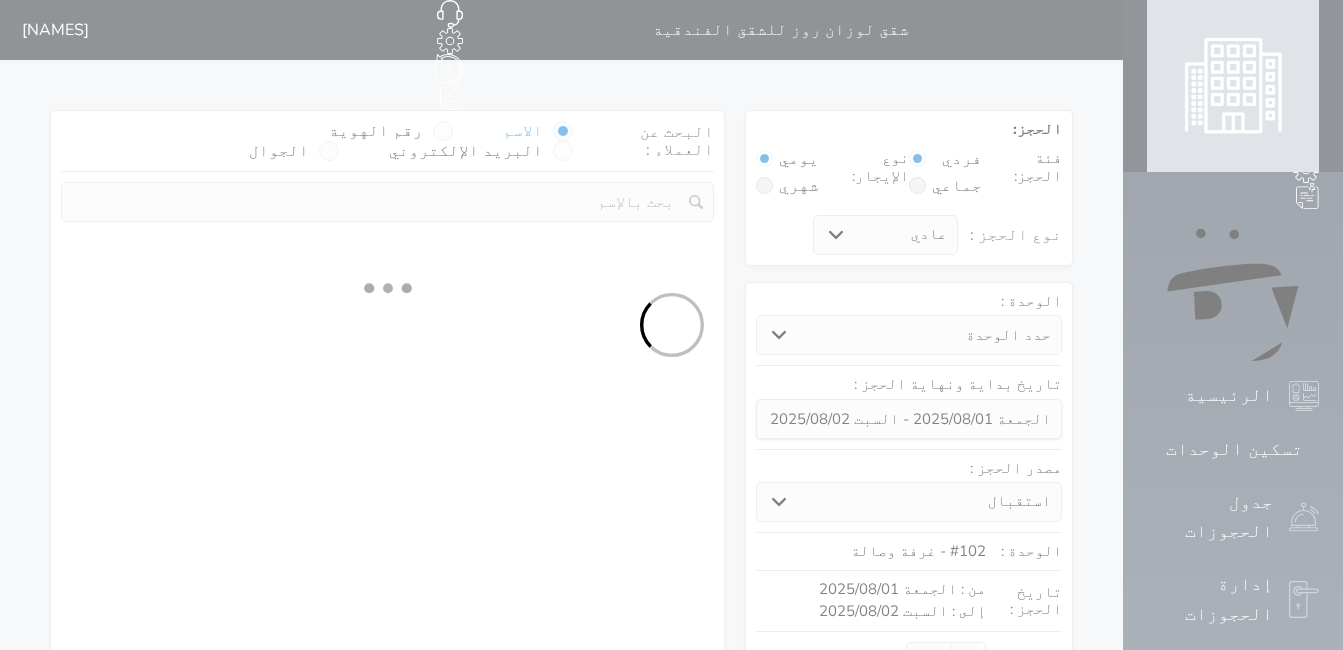 select on "1" 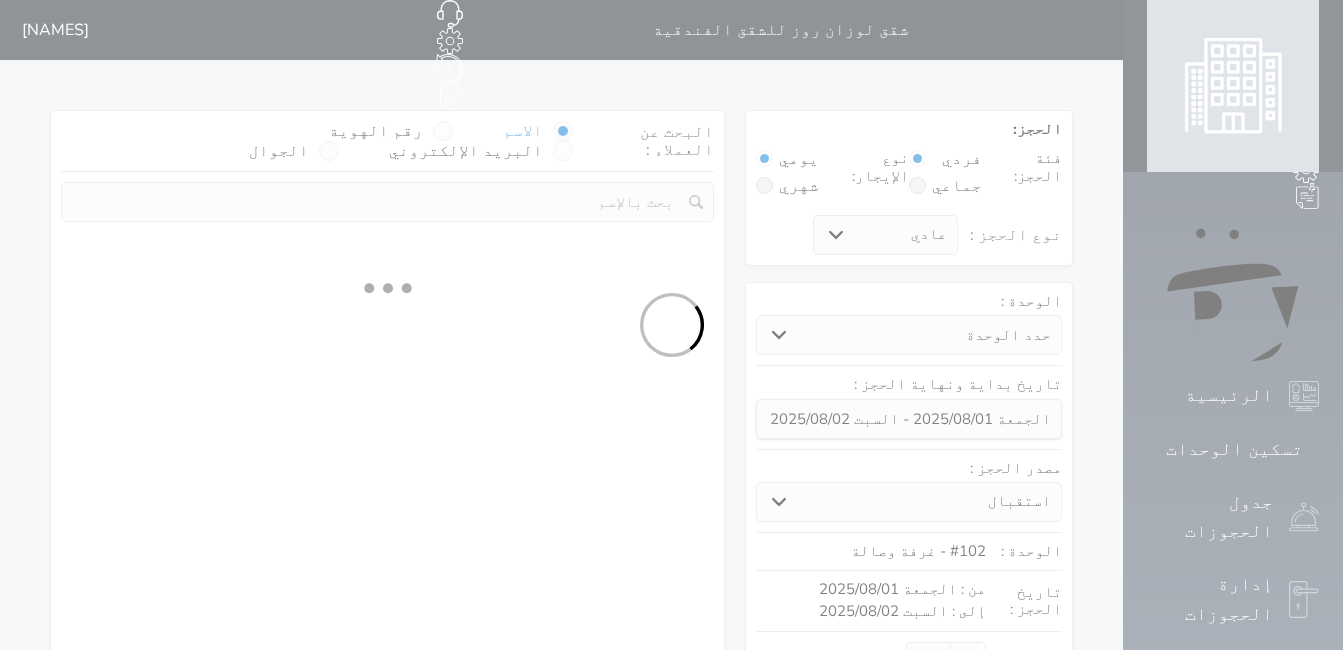 select on "113" 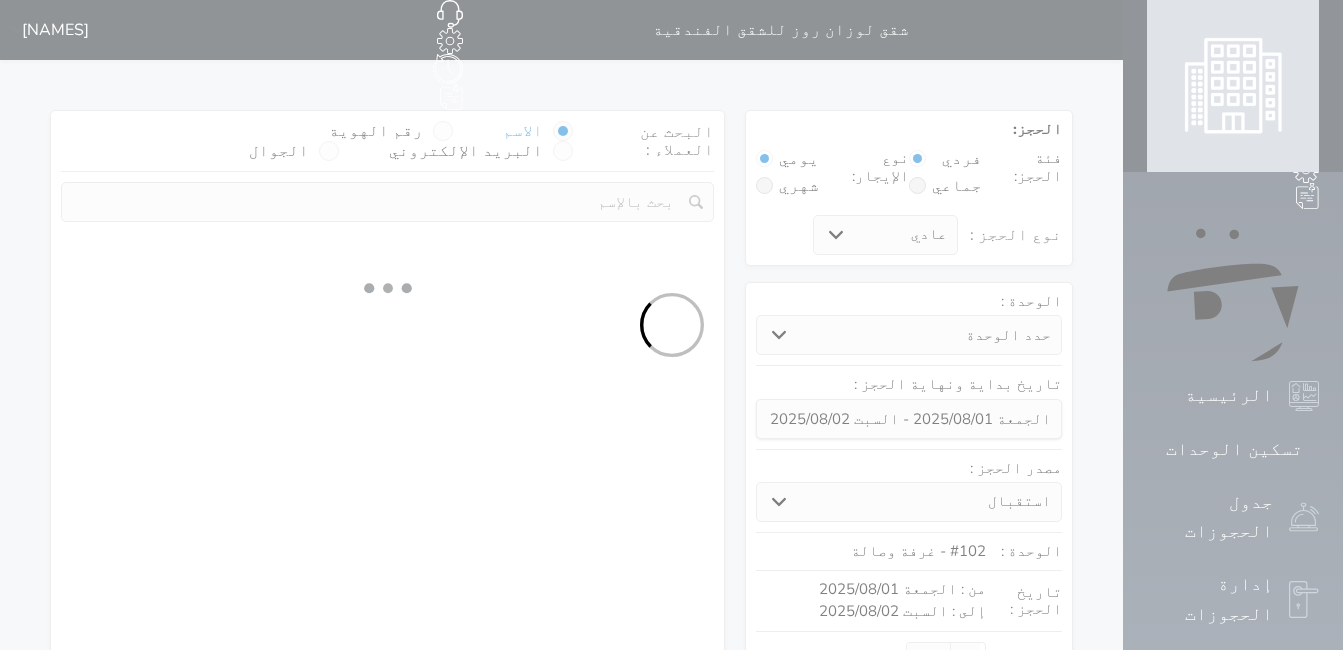 select on "1" 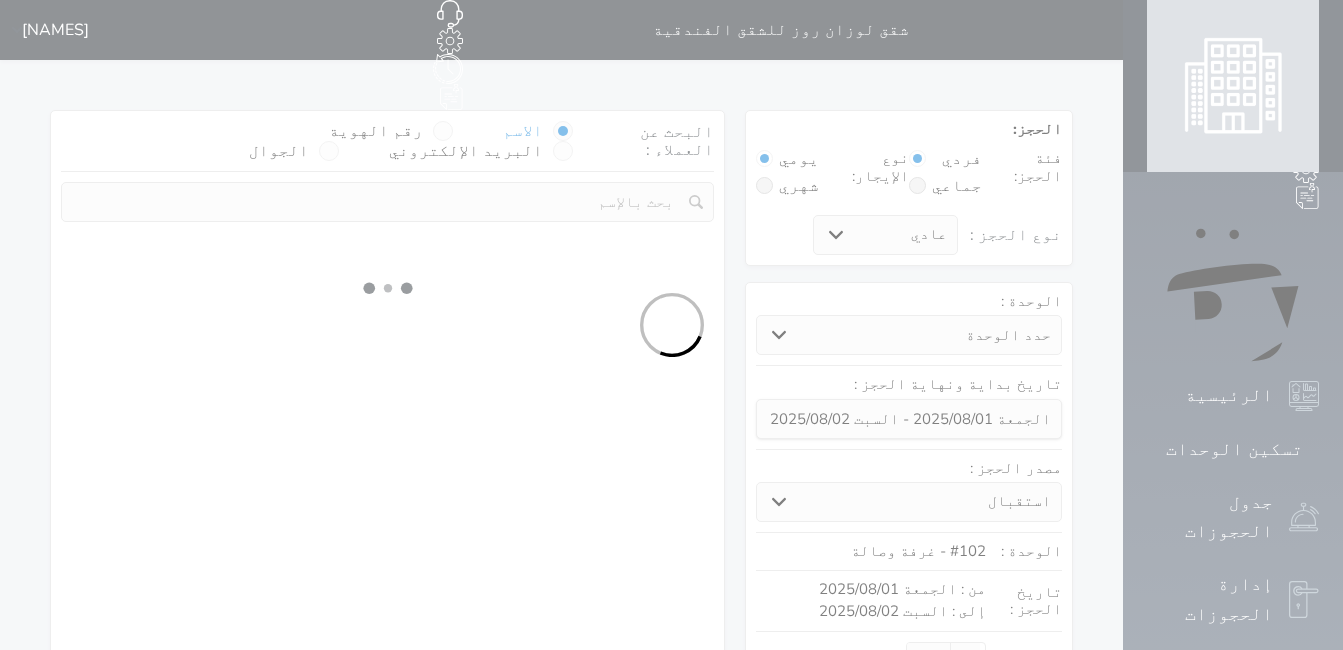 select 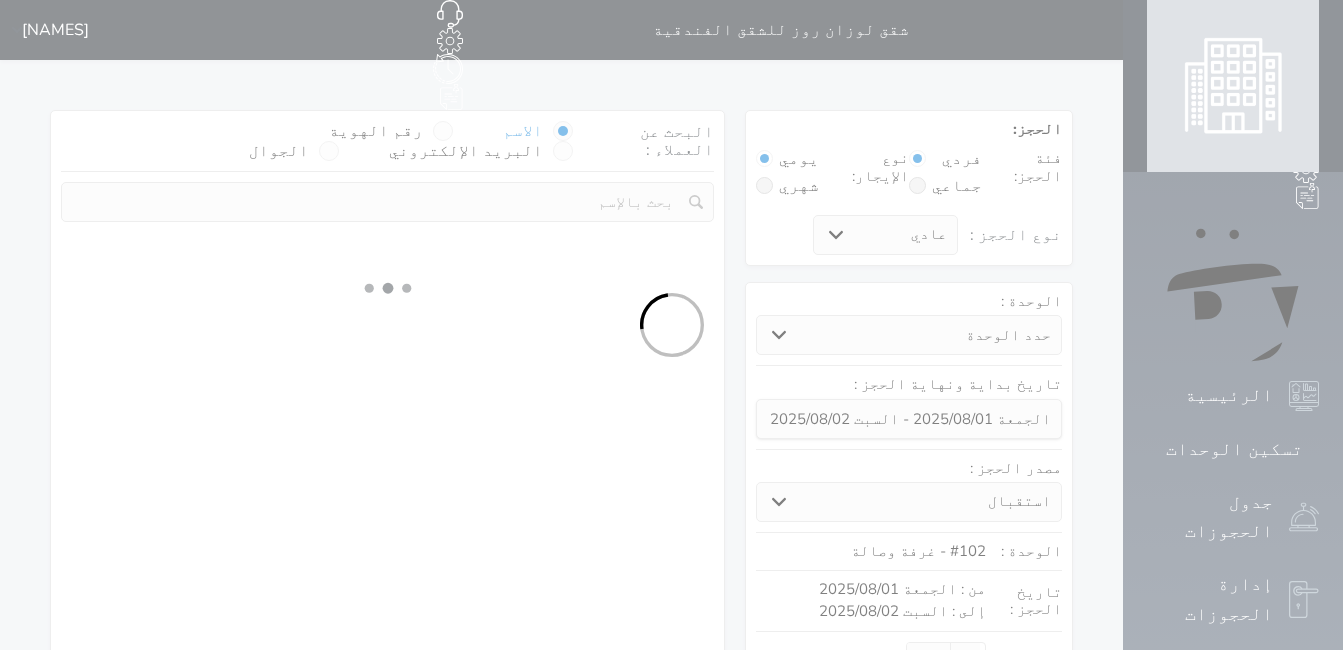 select on "7" 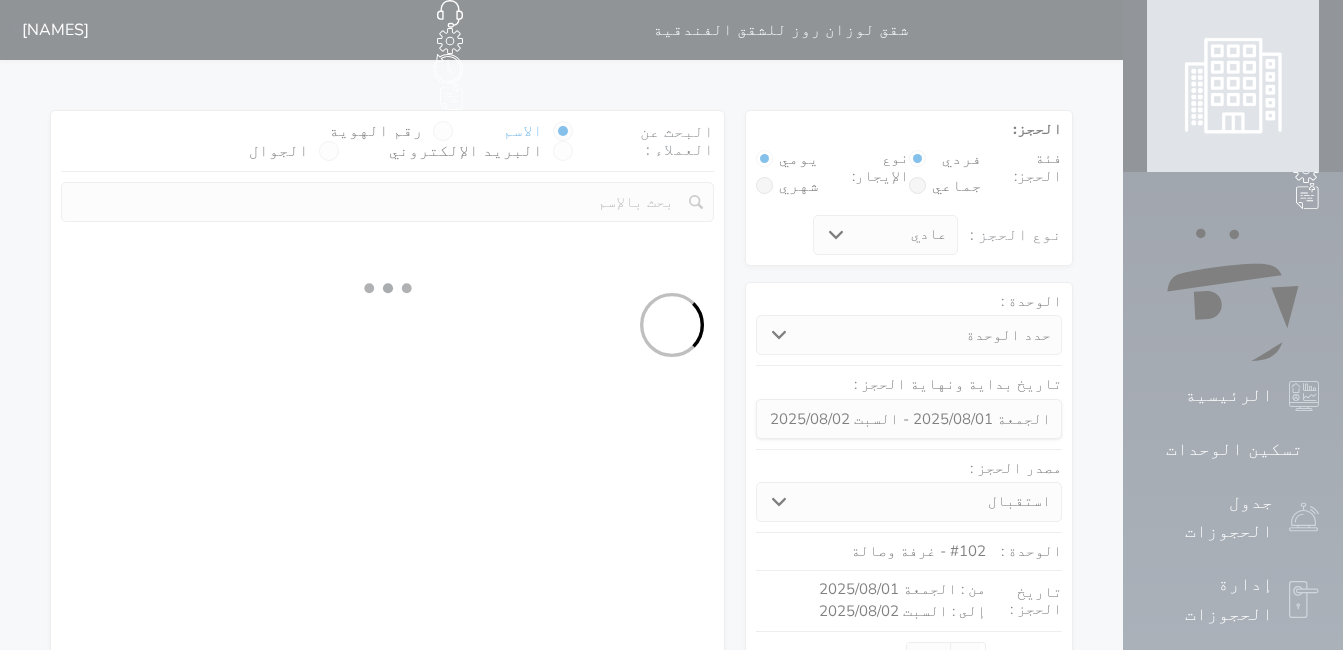 select 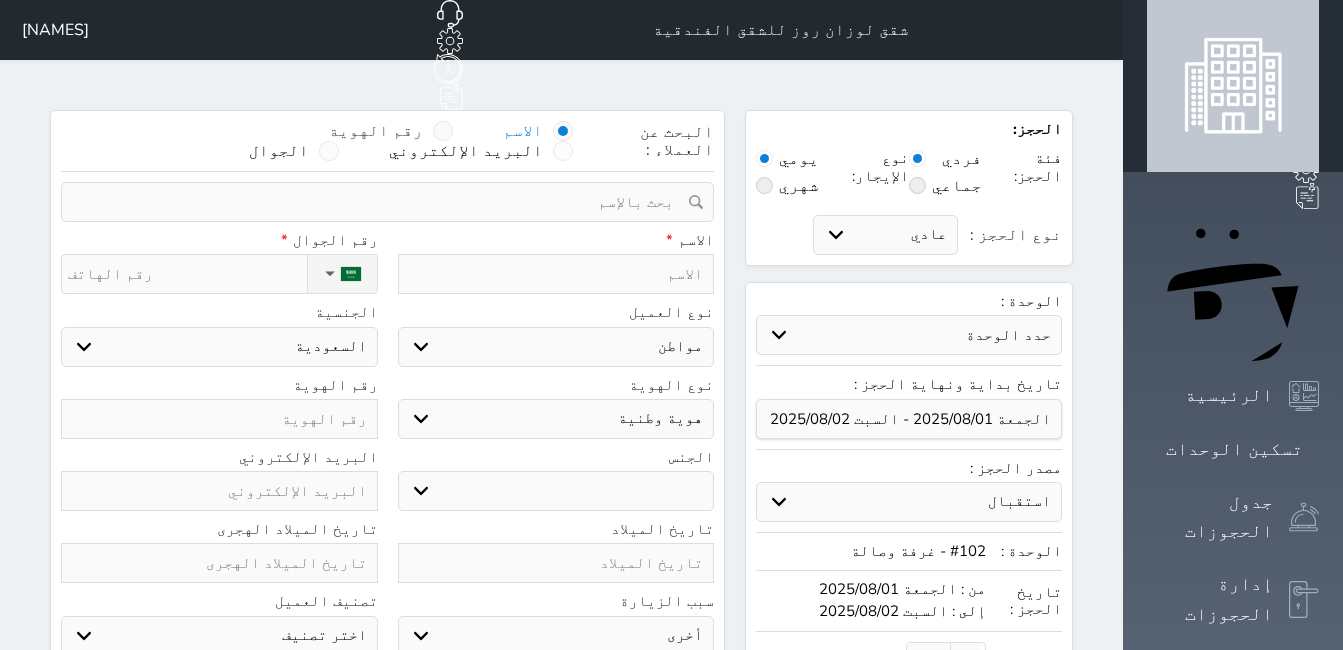 drag, startPoint x: 530, startPoint y: 96, endPoint x: 530, endPoint y: 107, distance: 11 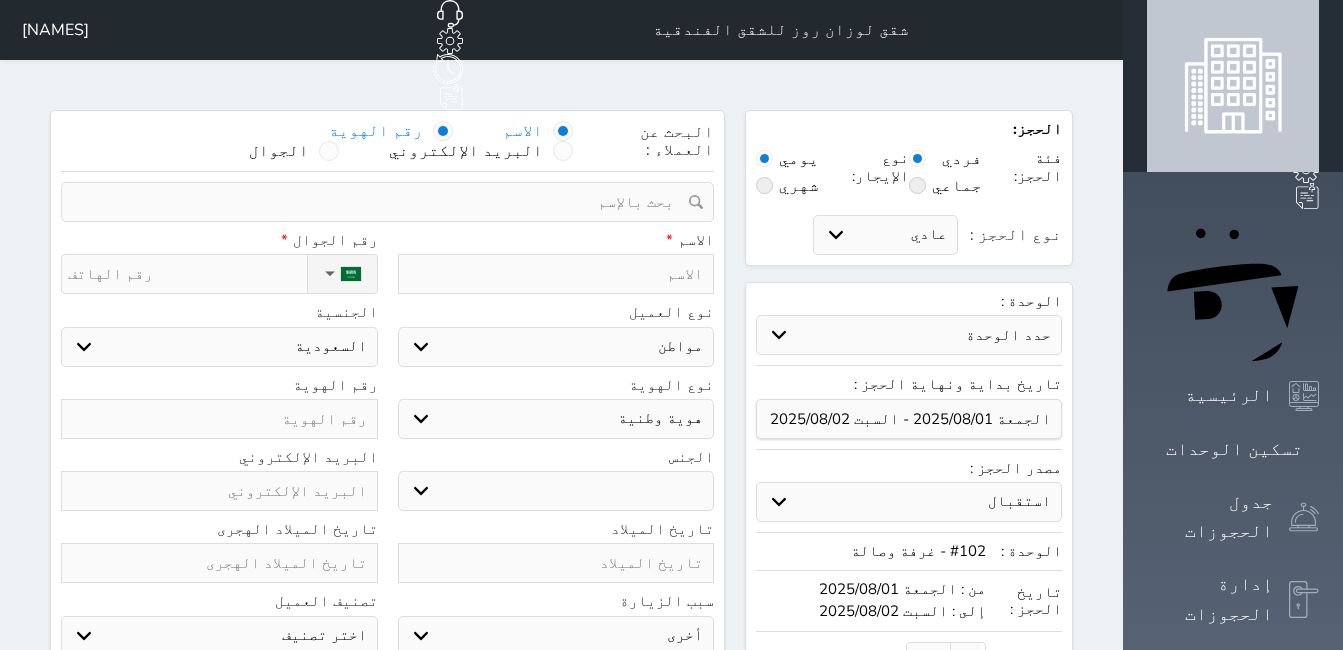 select 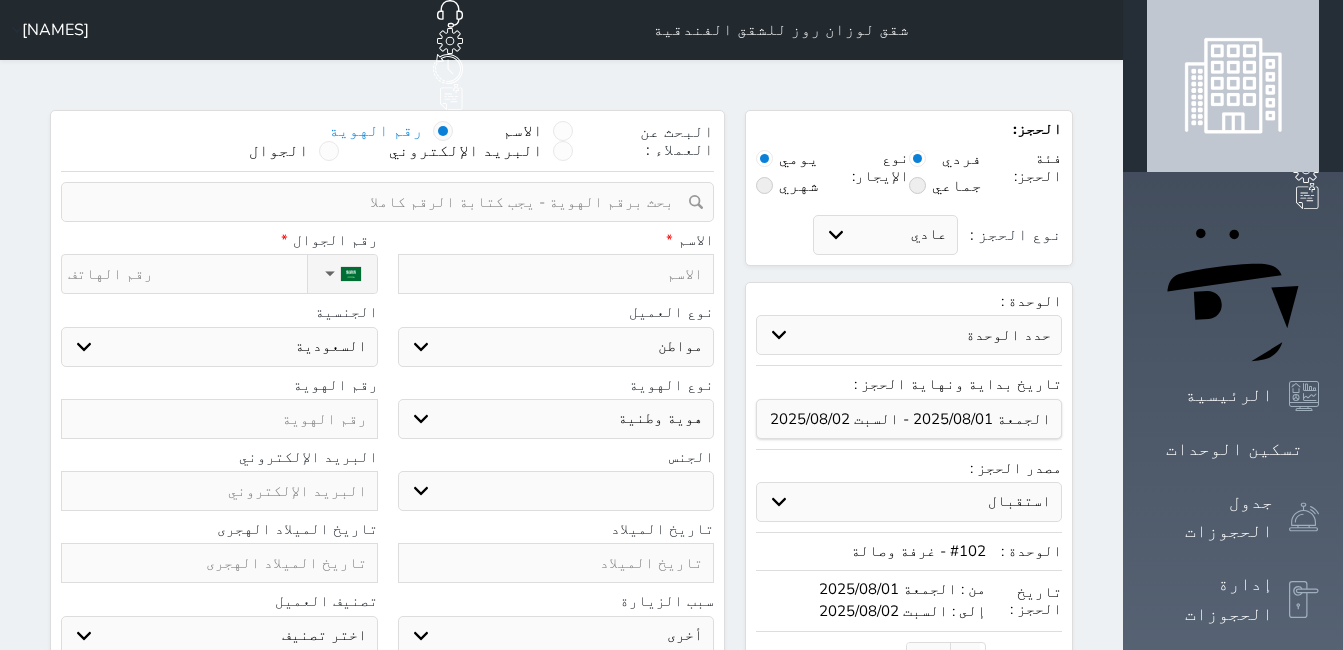 click at bounding box center (380, 202) 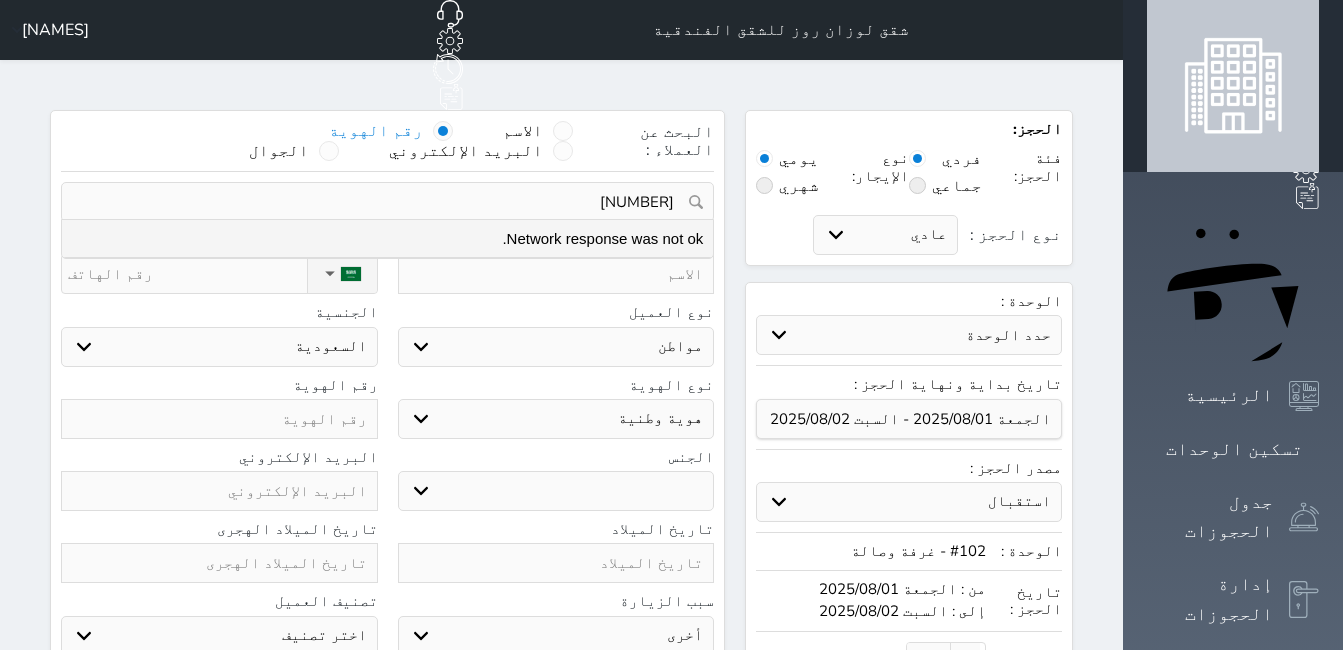type on "1114566407" 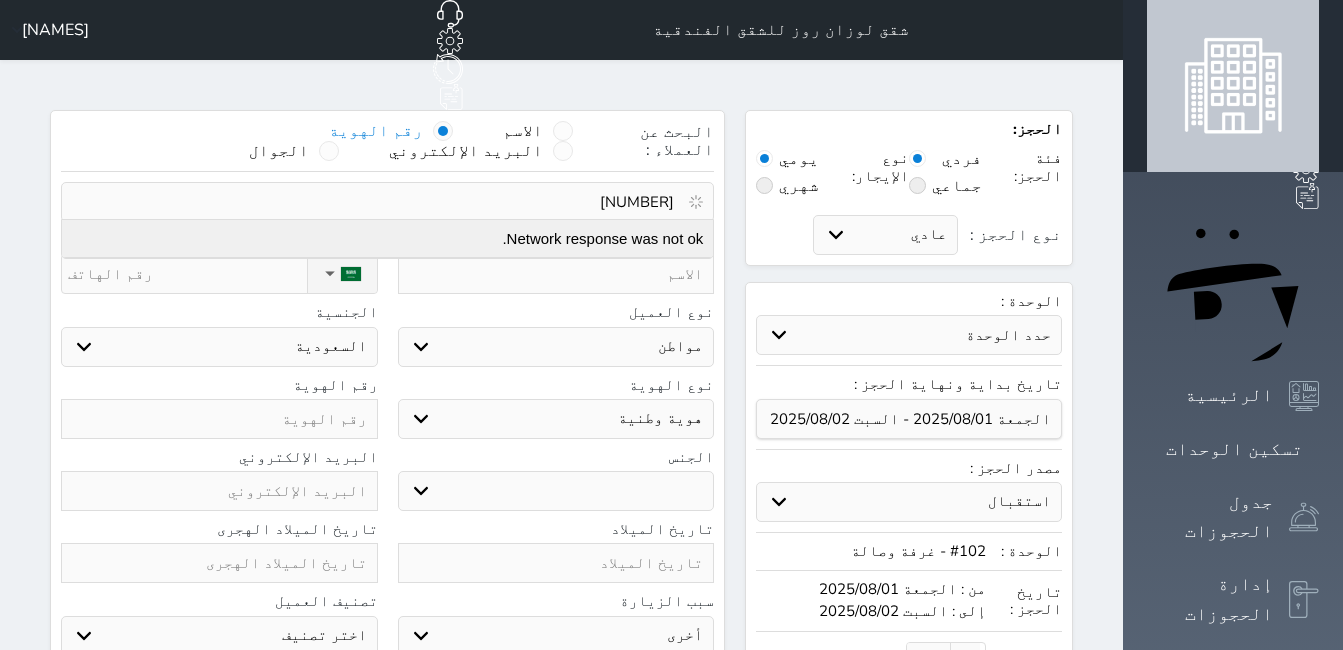 type 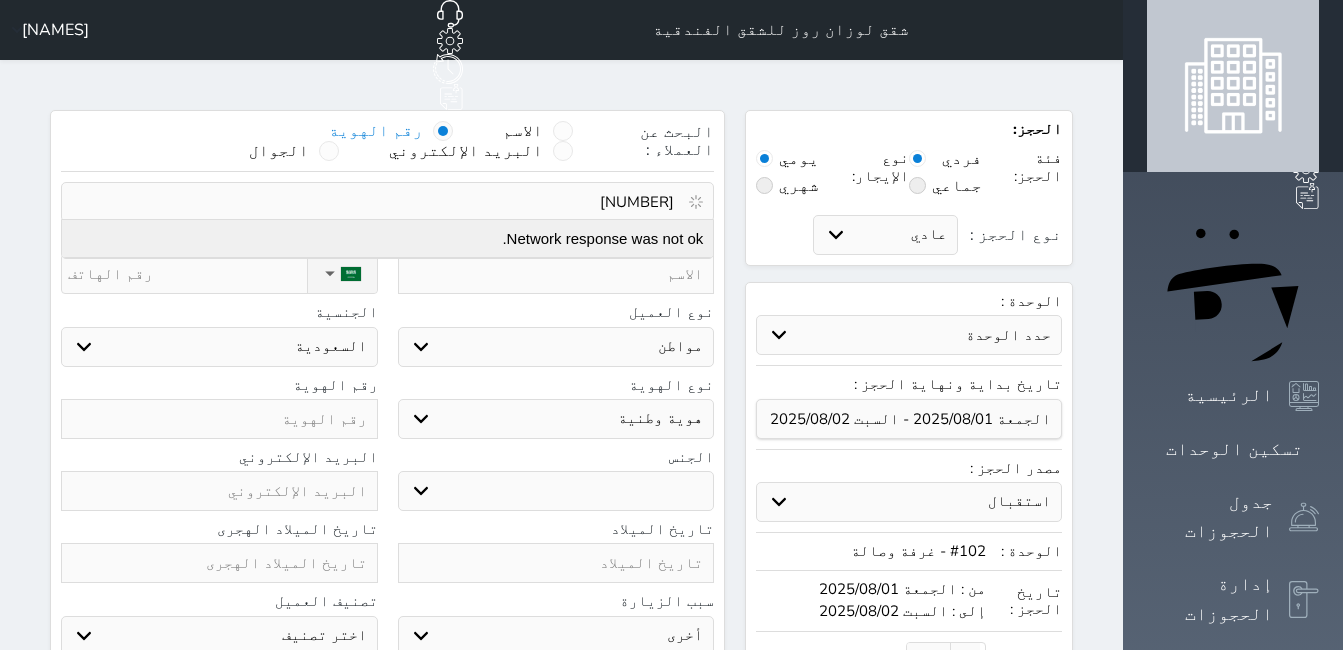 select 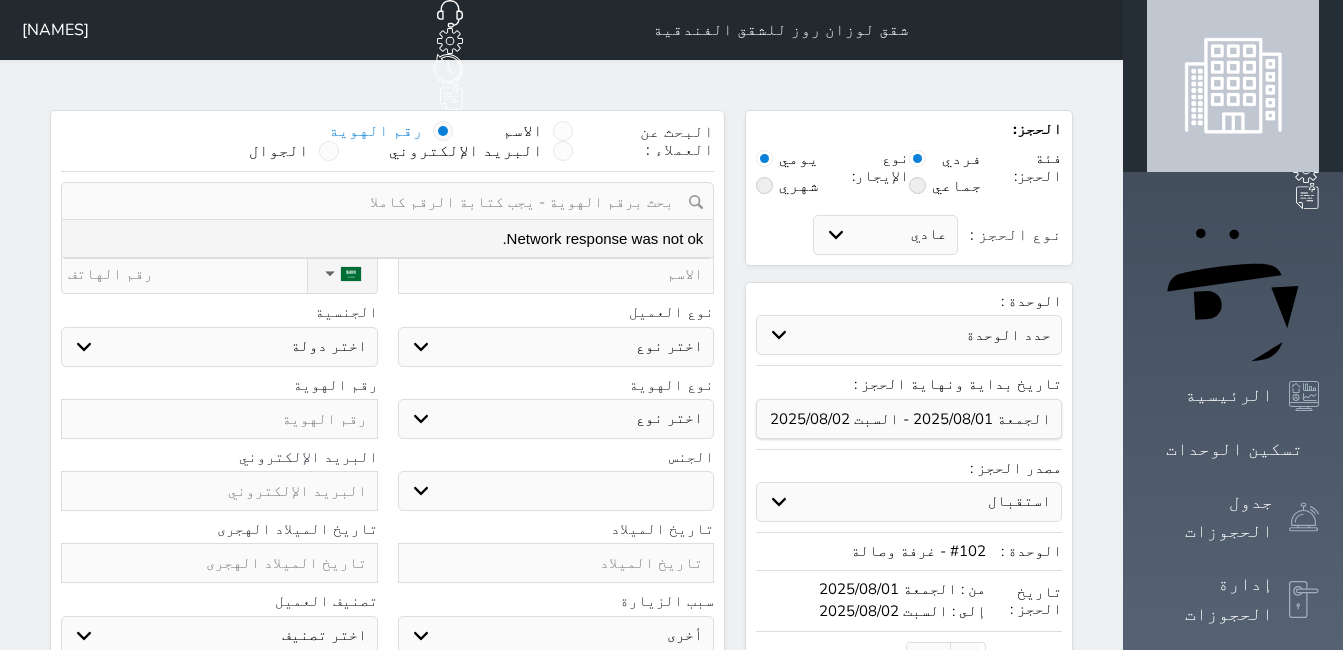 click at bounding box center (380, 202) 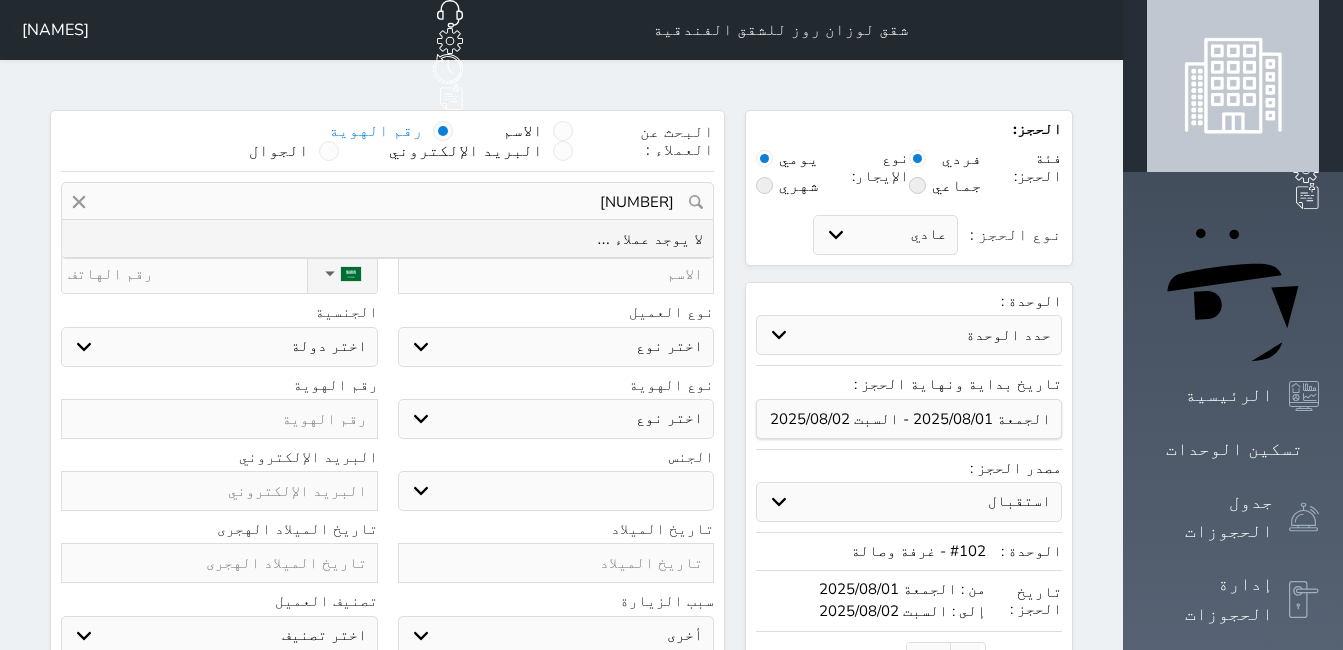 click on "1114566407" at bounding box center [387, 202] 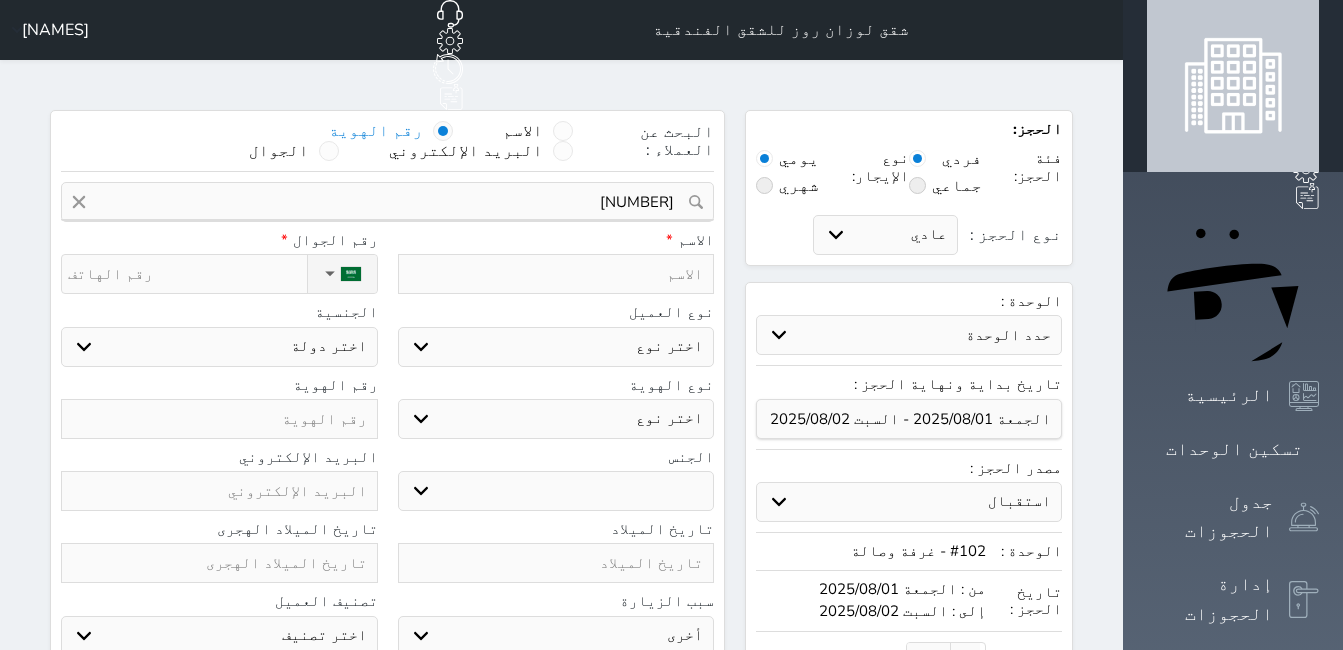 paste on "1114566407" 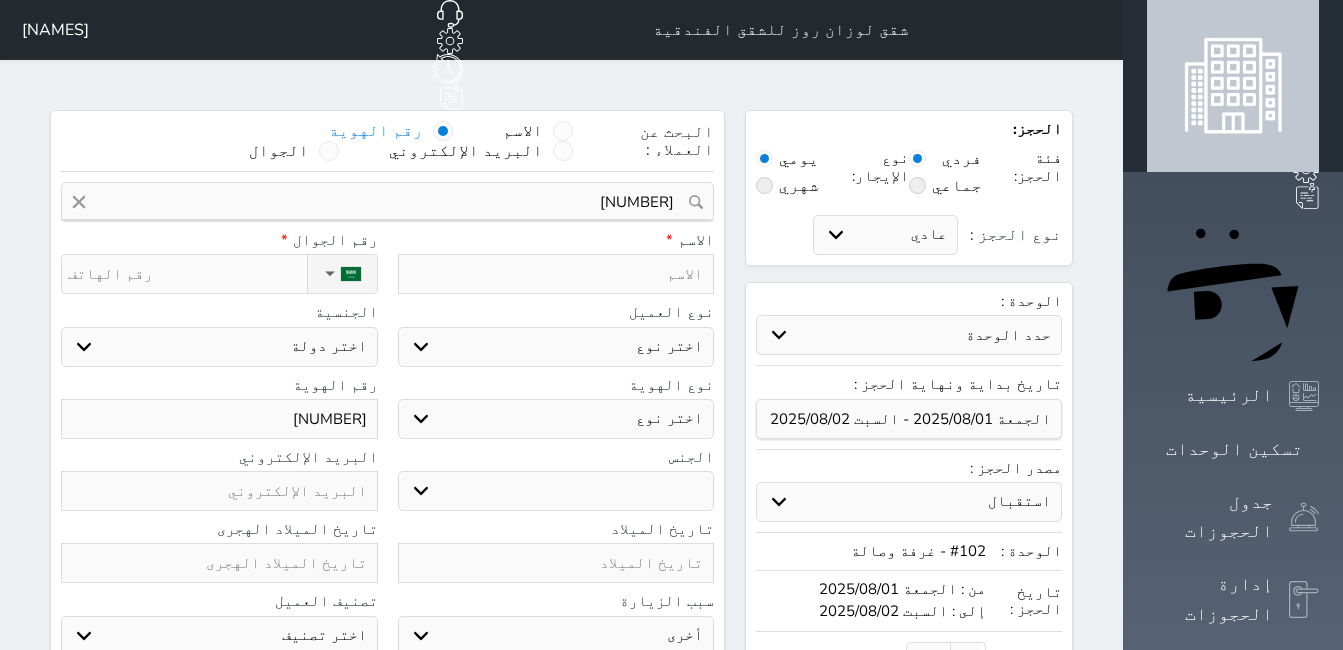 type on "1114566407" 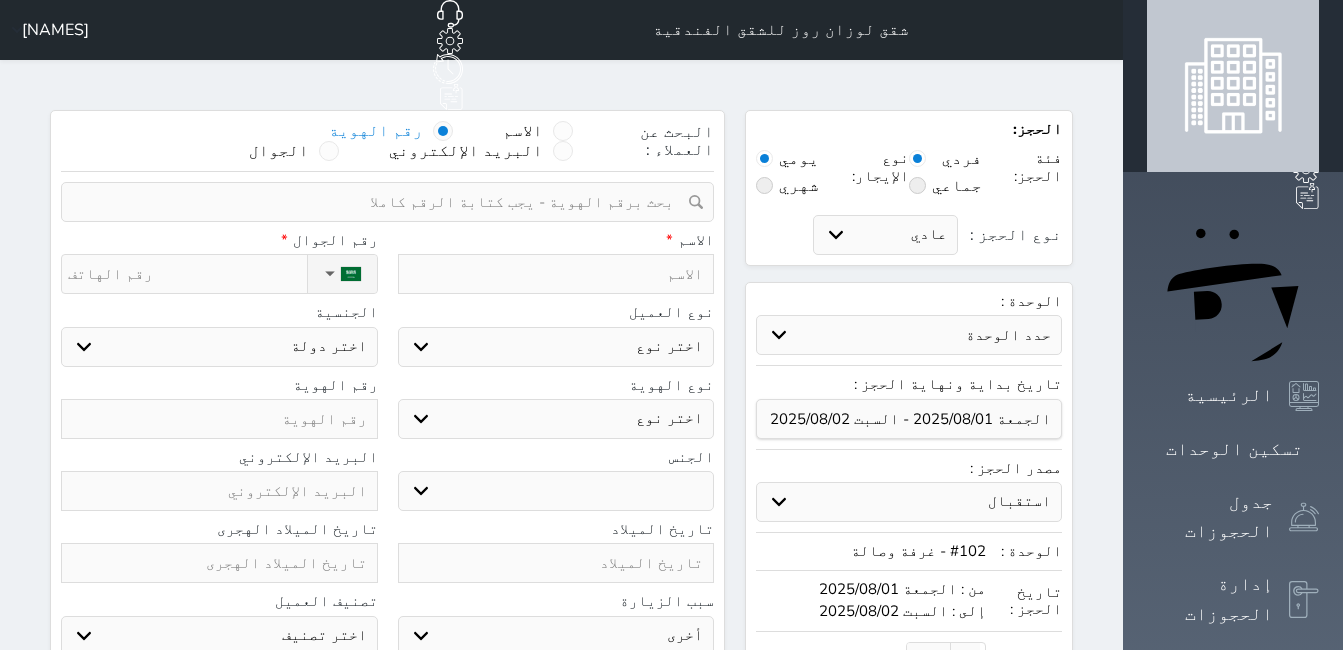type on "0" 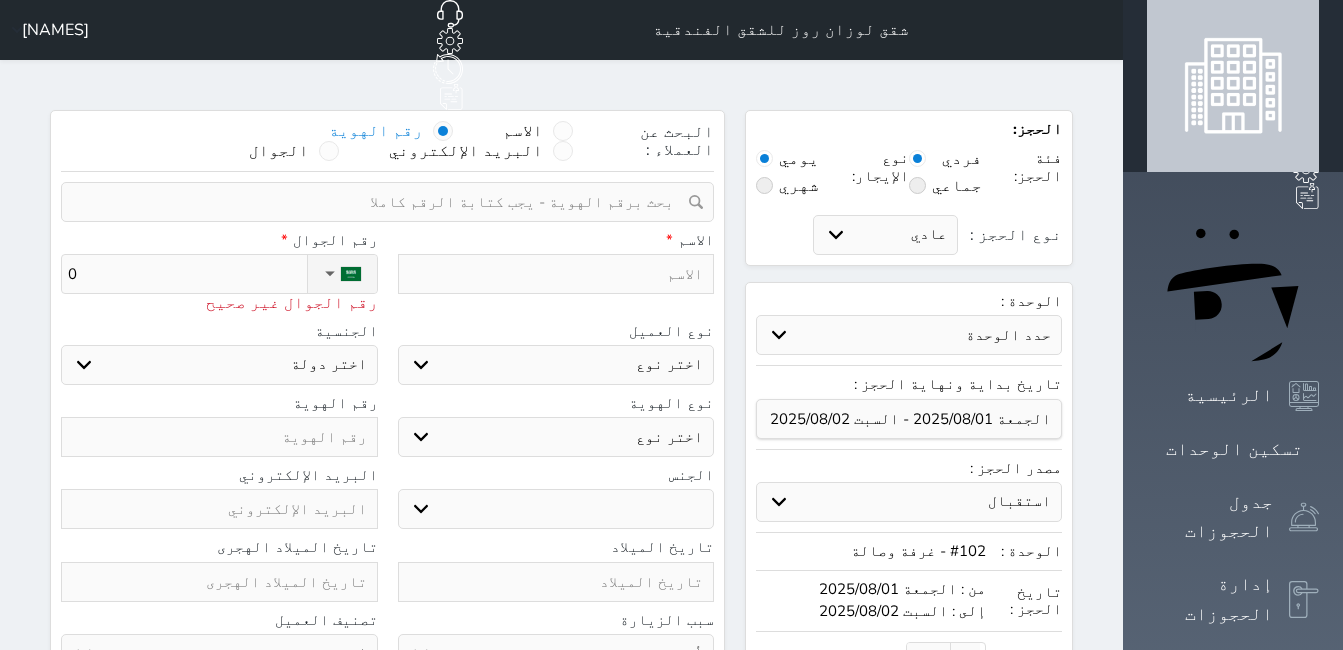 type on "05" 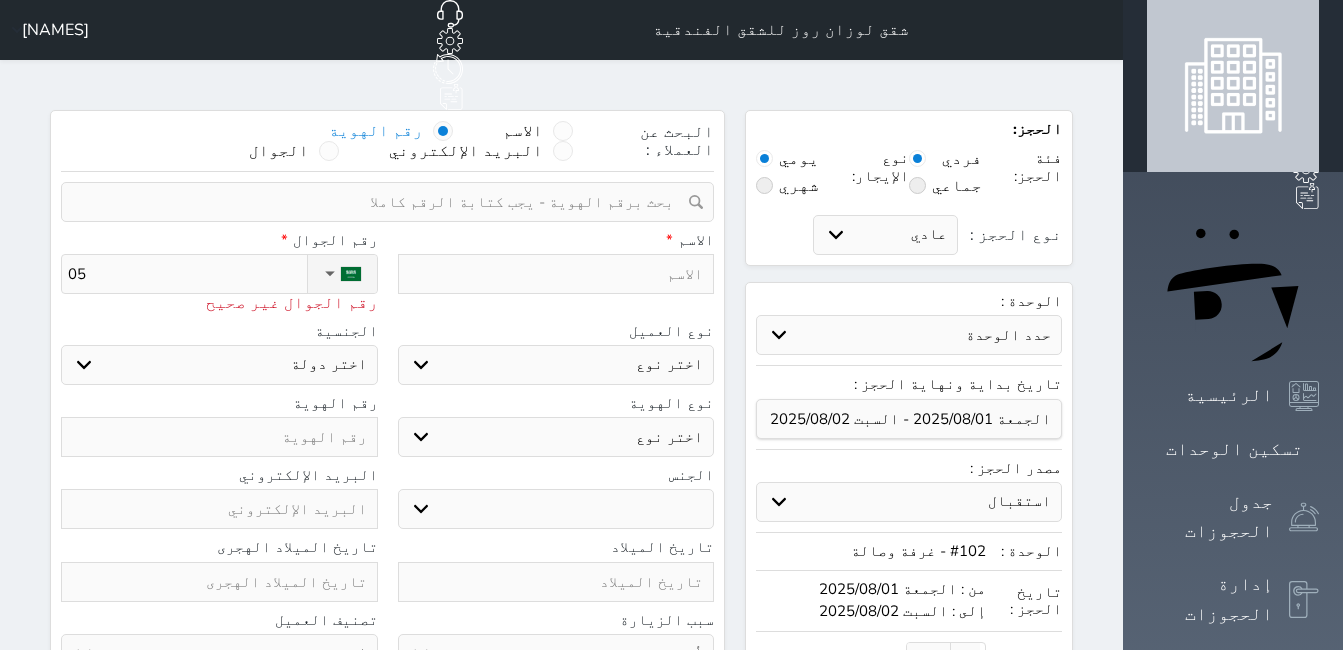 type on "058" 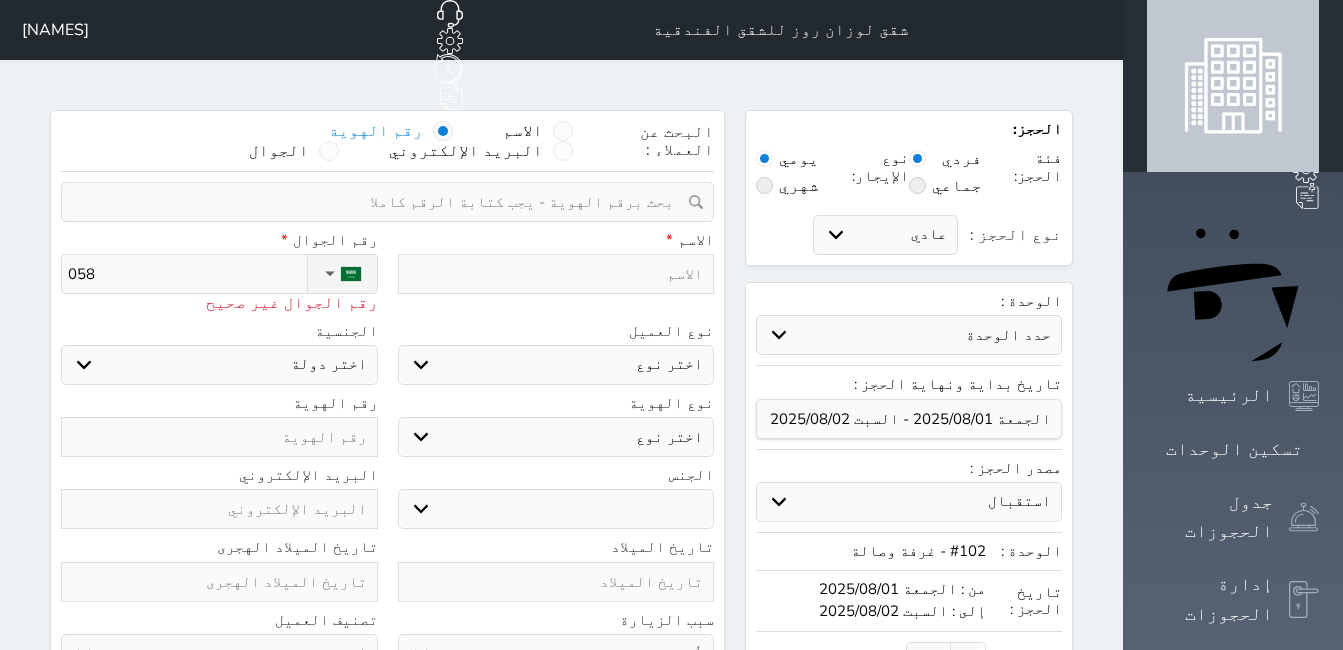 type on "0583" 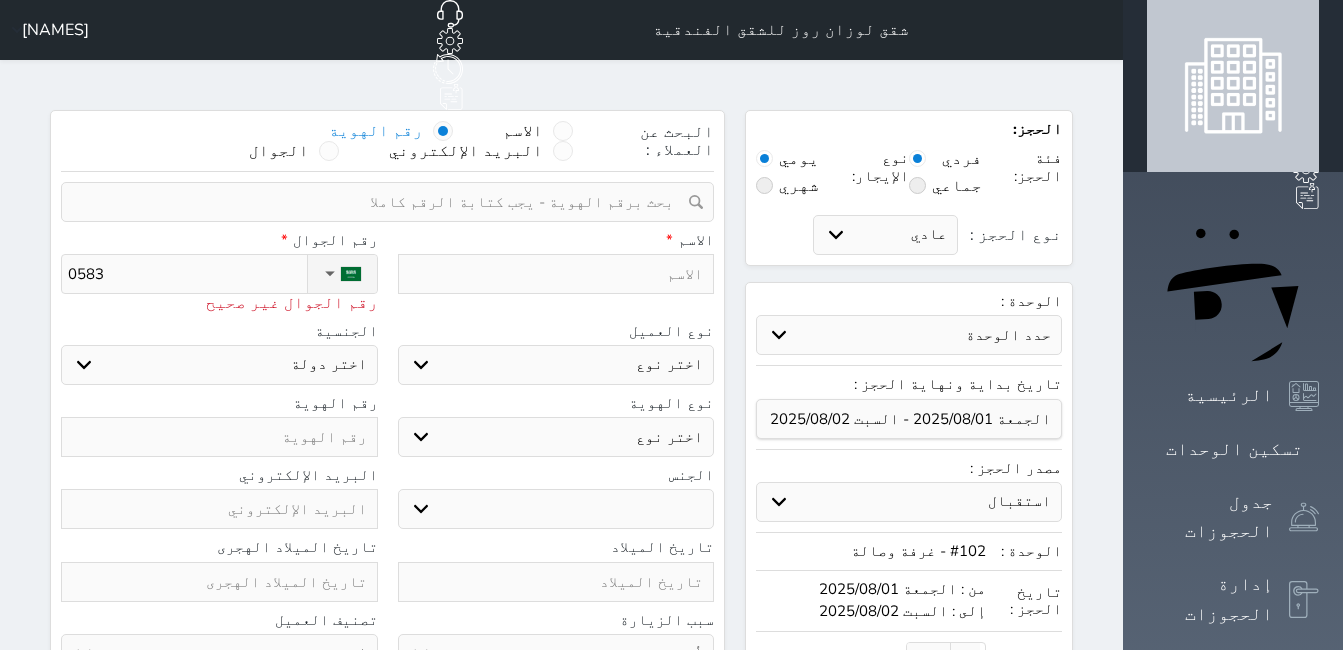 type on "05834" 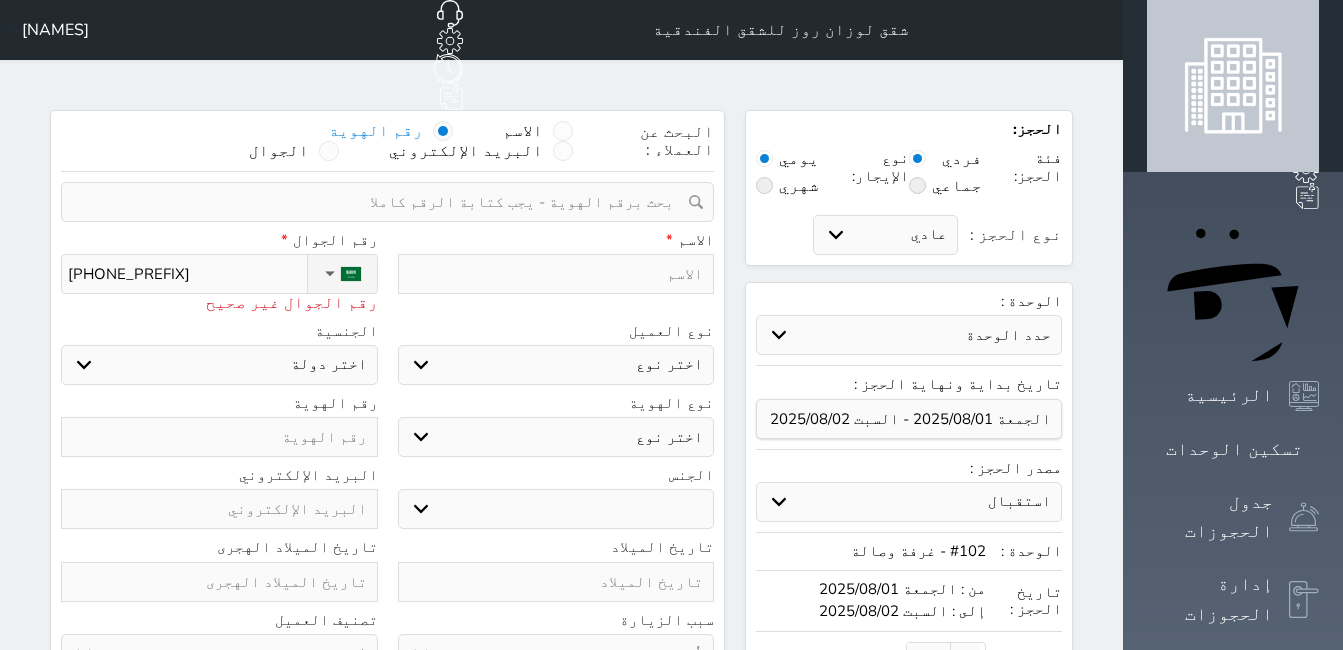 type on "058347" 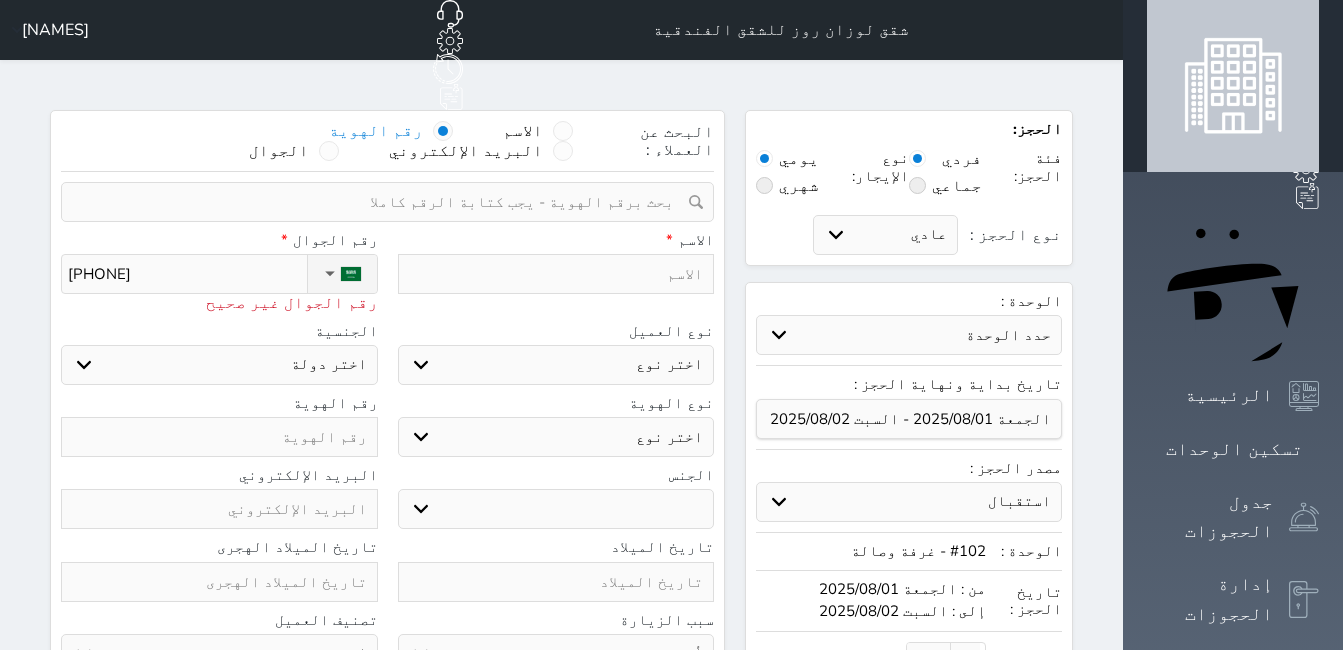 type on "+966 58 347 6253" 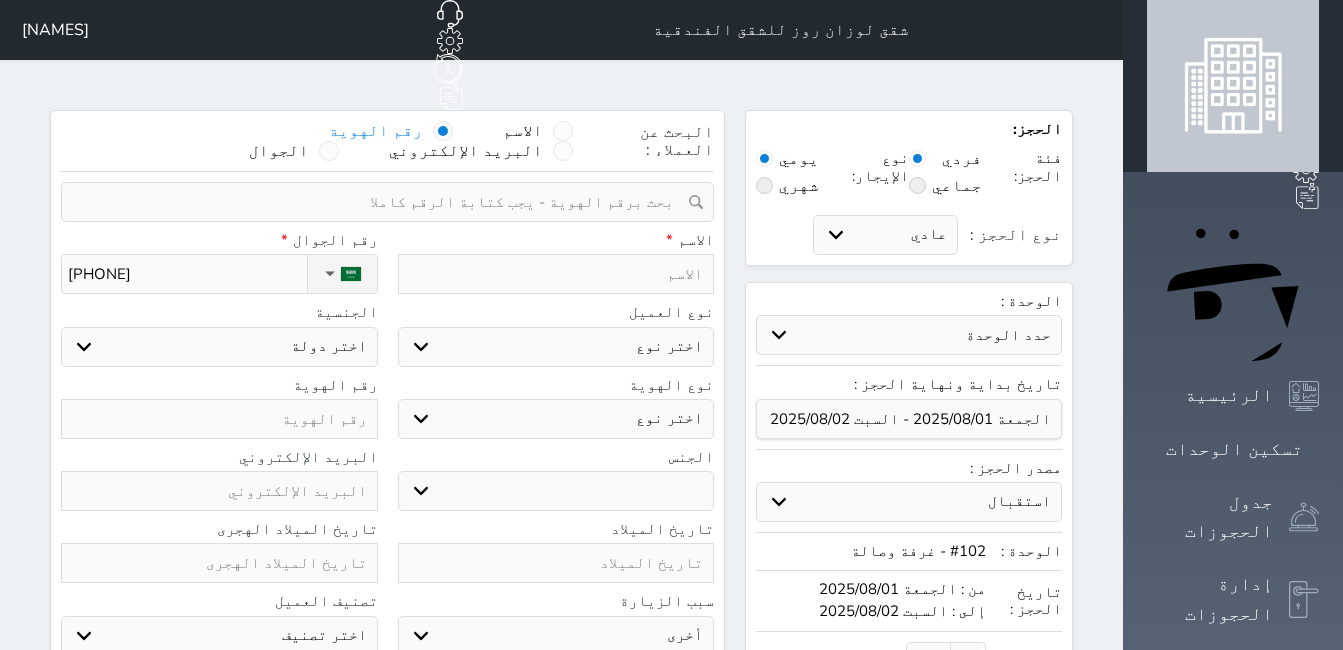 type on "+966 58 347 6253" 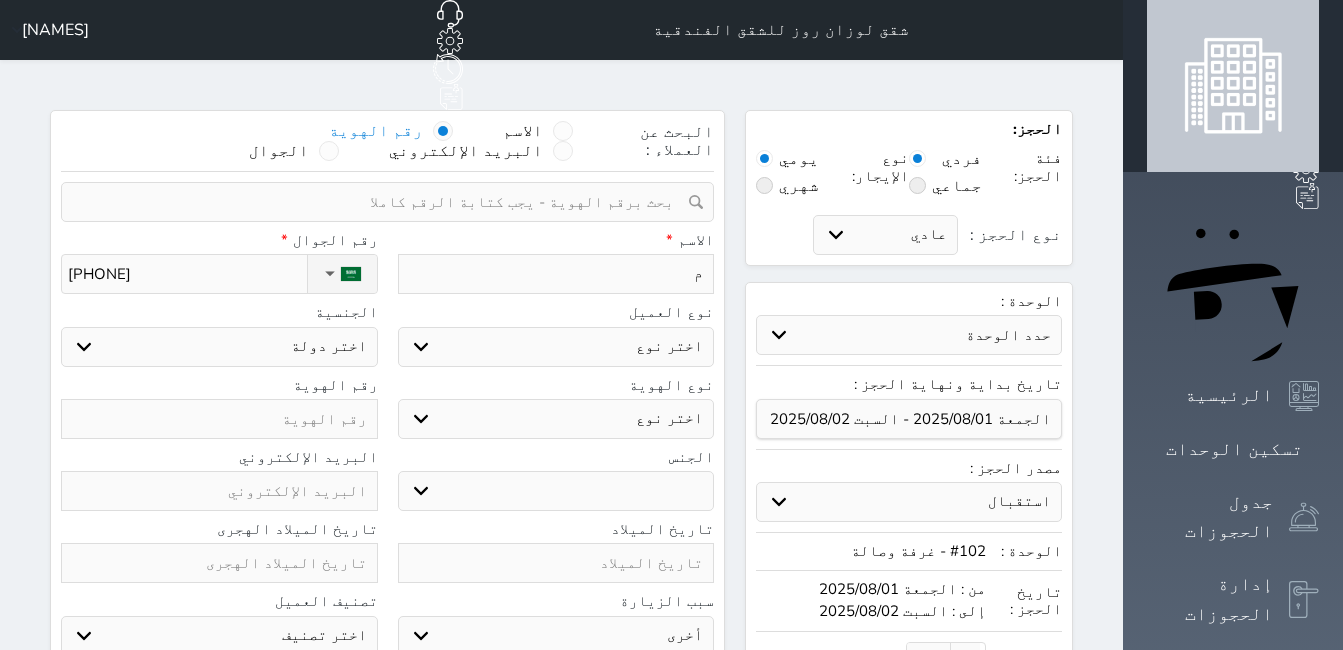 type on "مح" 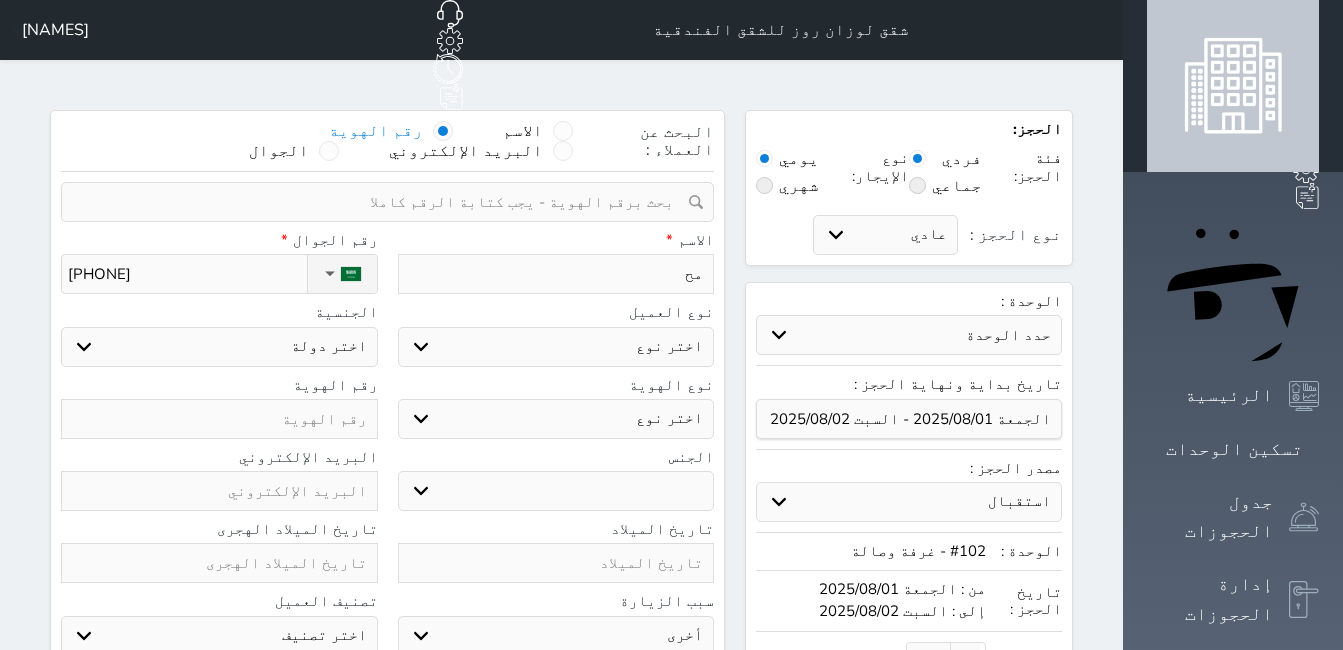 type on "محم" 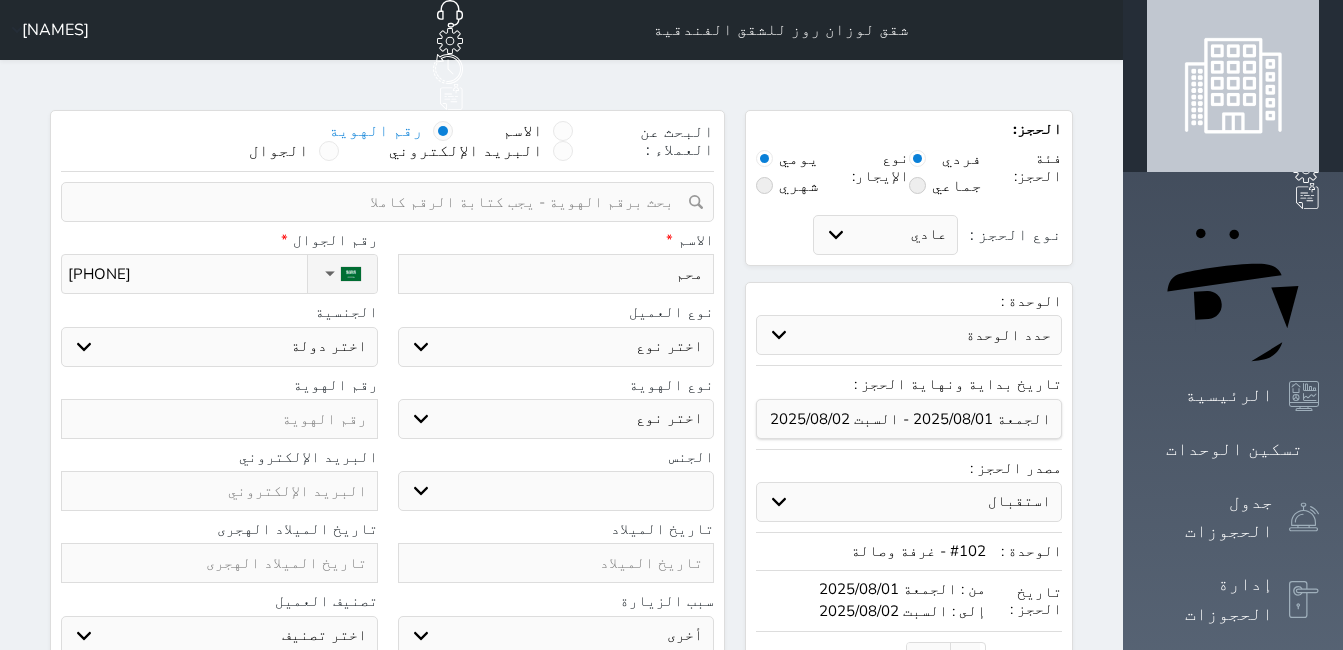 type on "محمد" 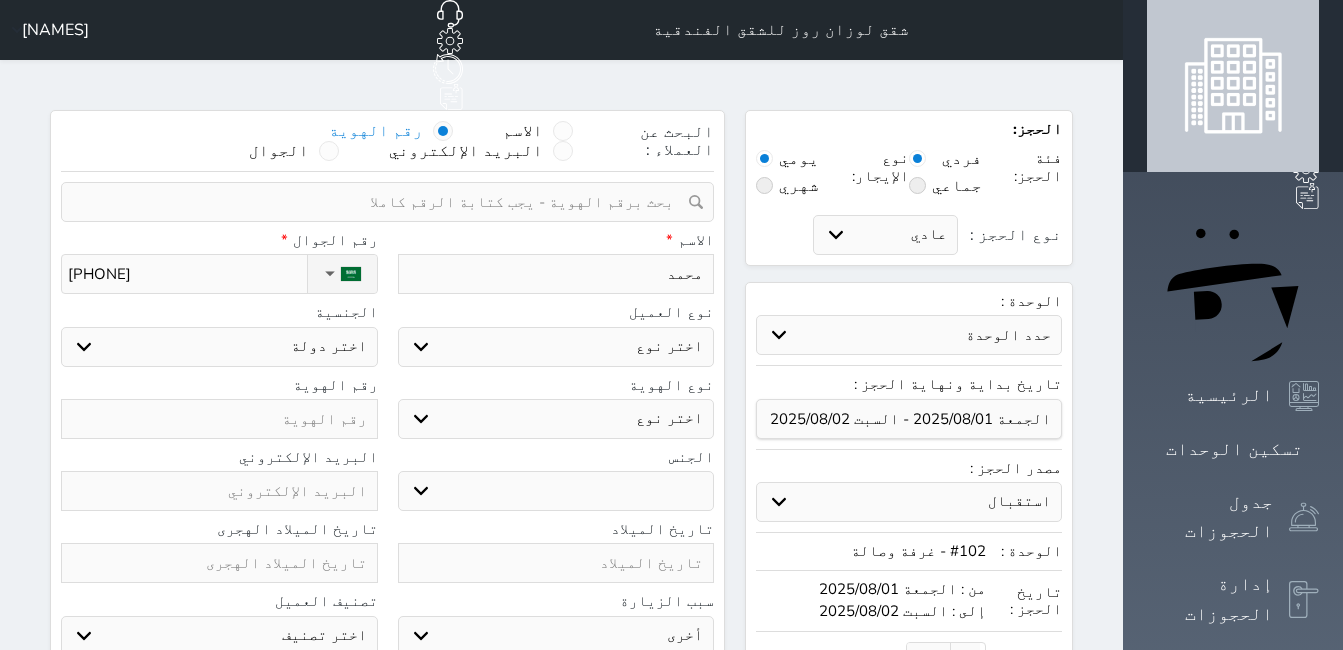 type on "محمد" 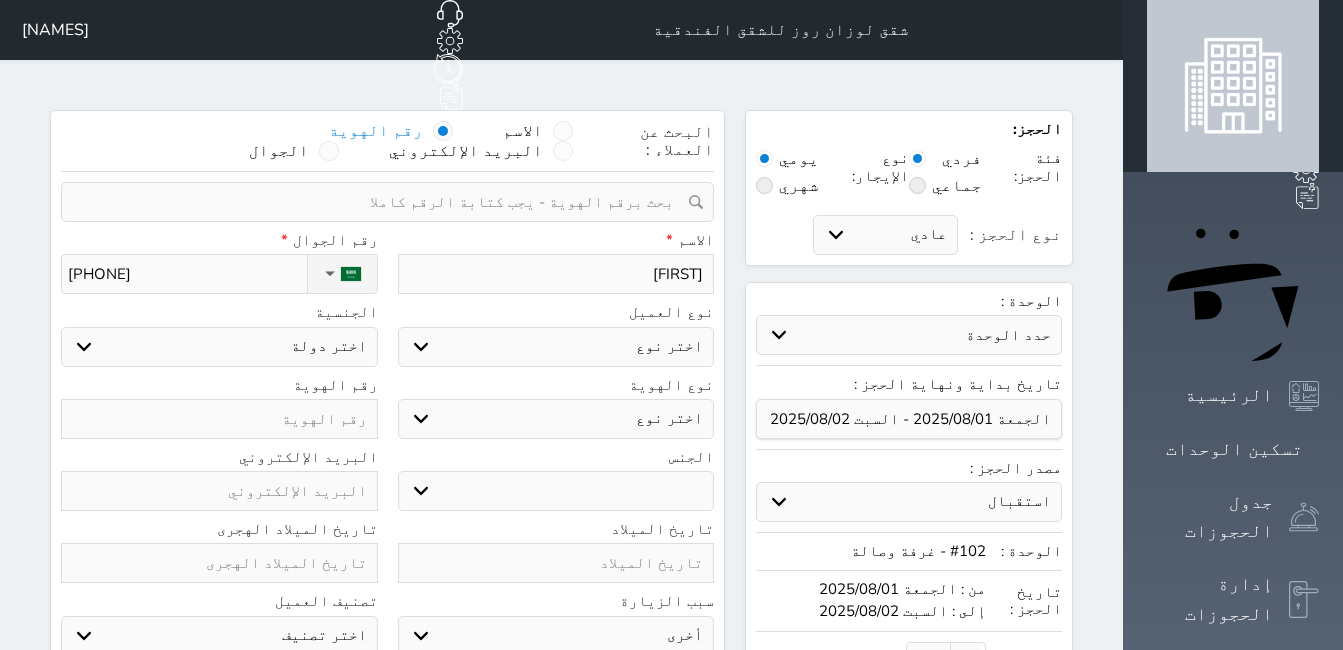 type on "محمد ال" 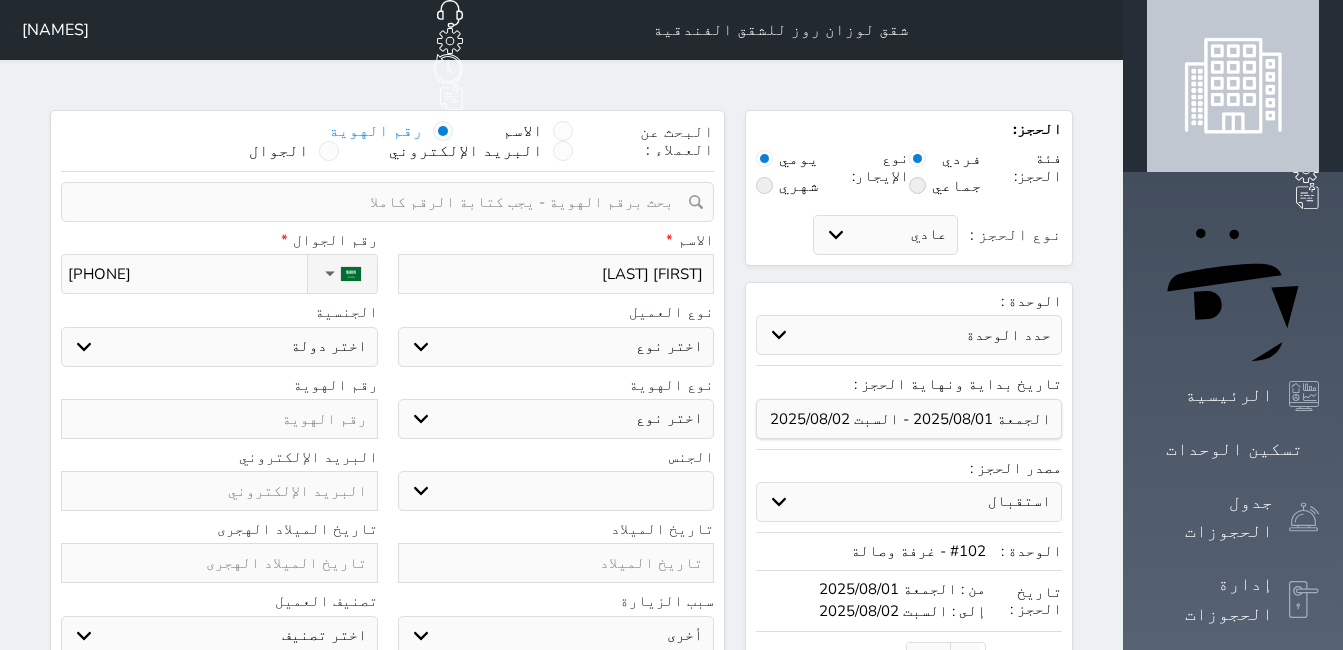 type on "محمد الجف" 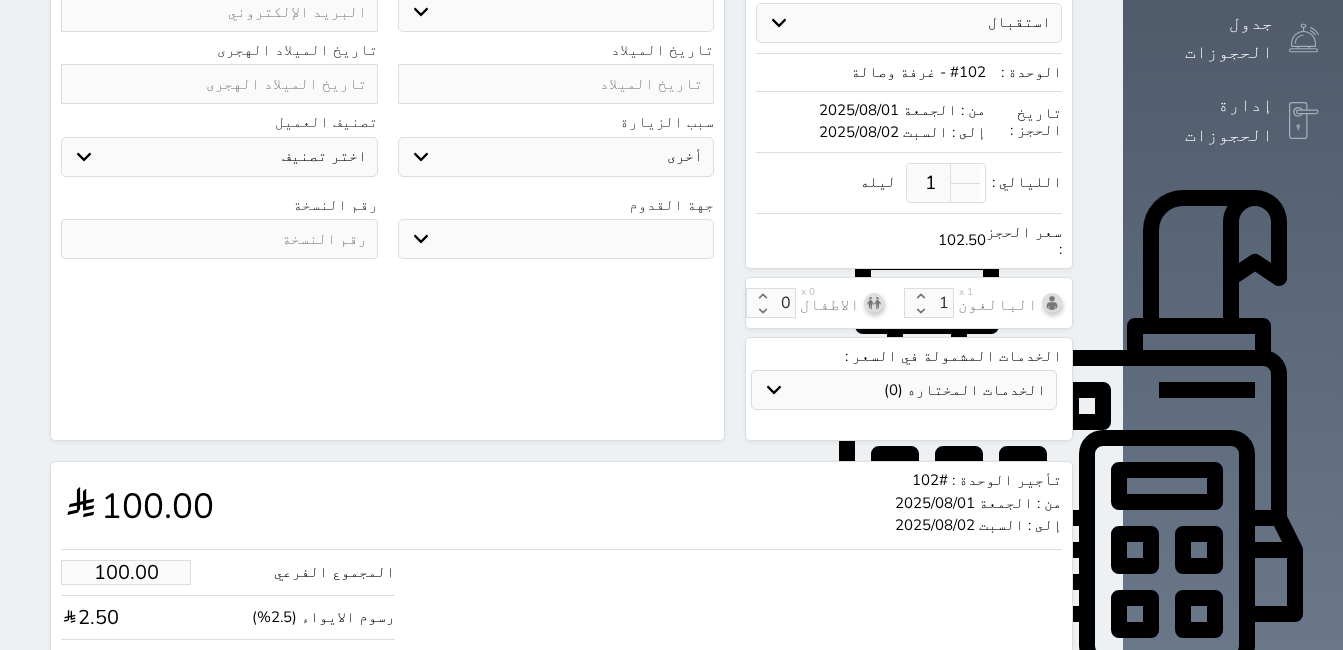 scroll, scrollTop: 539, scrollLeft: 0, axis: vertical 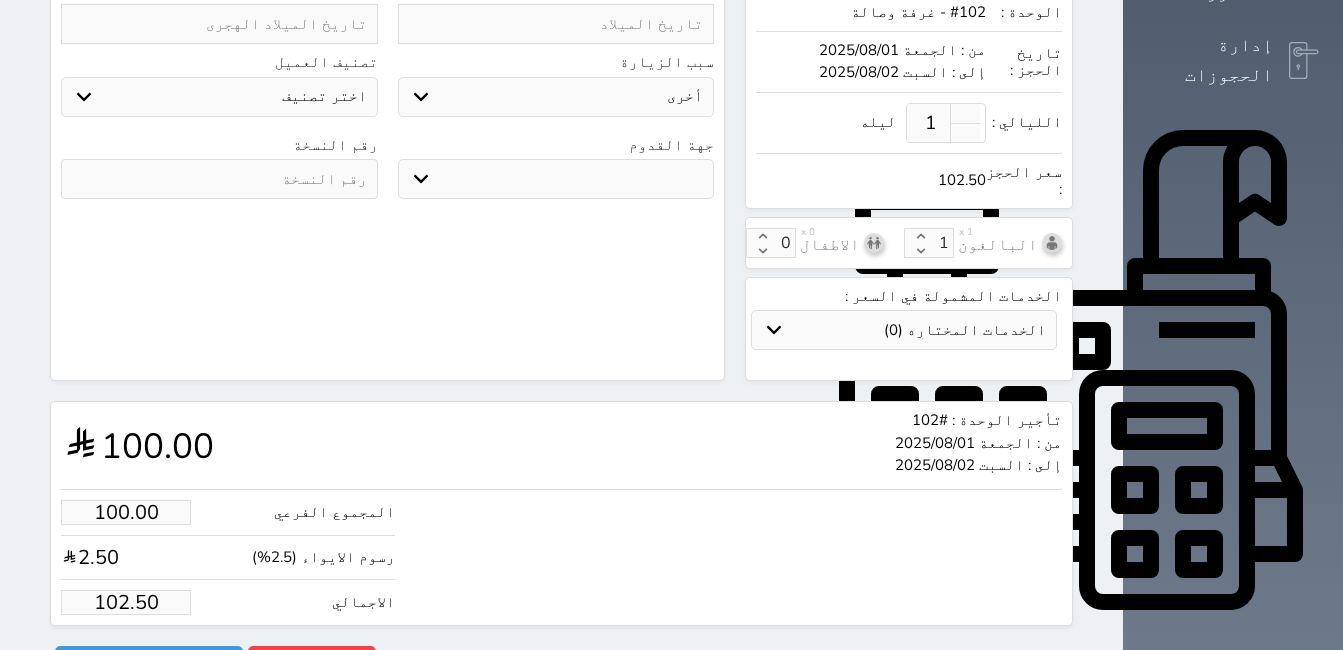 type on "1114566407" 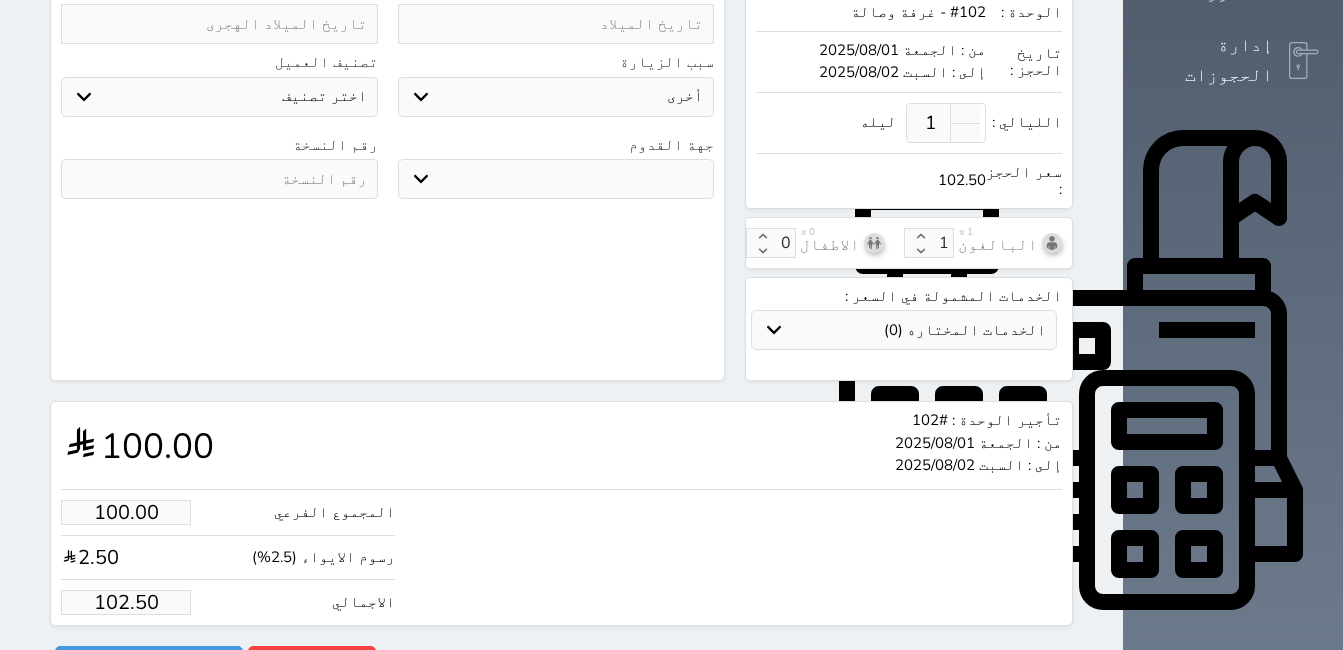 type on "2.93" 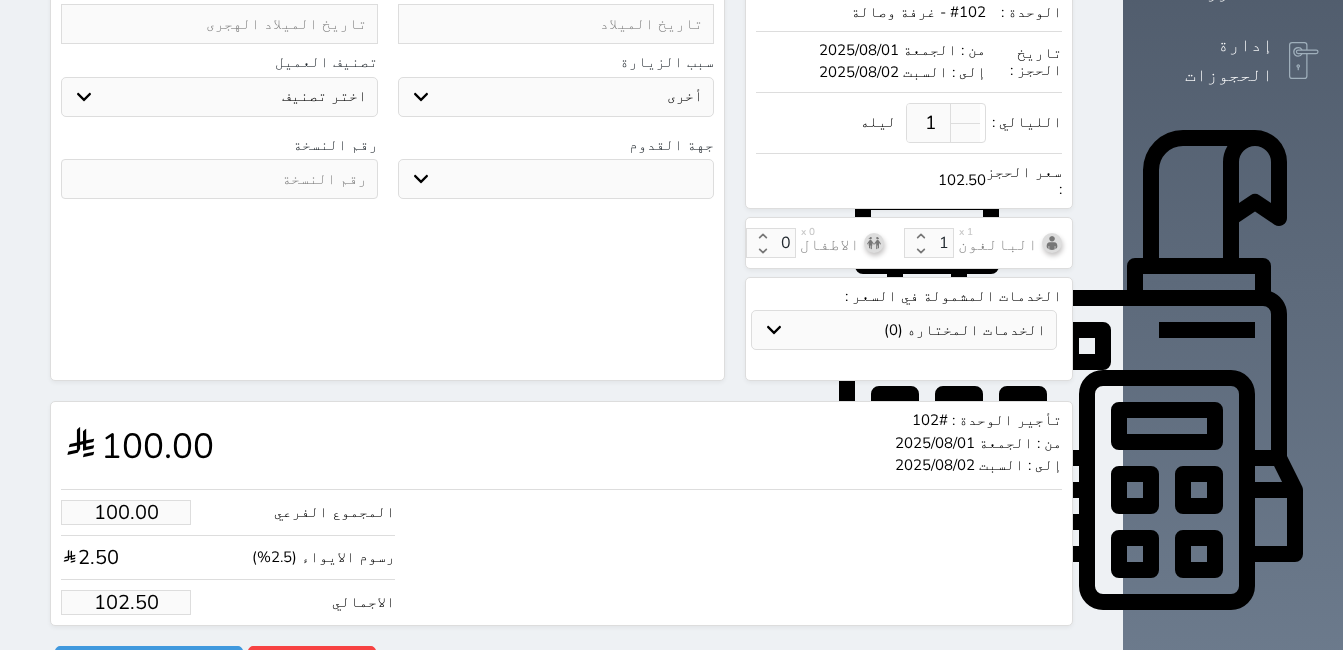 type on "3" 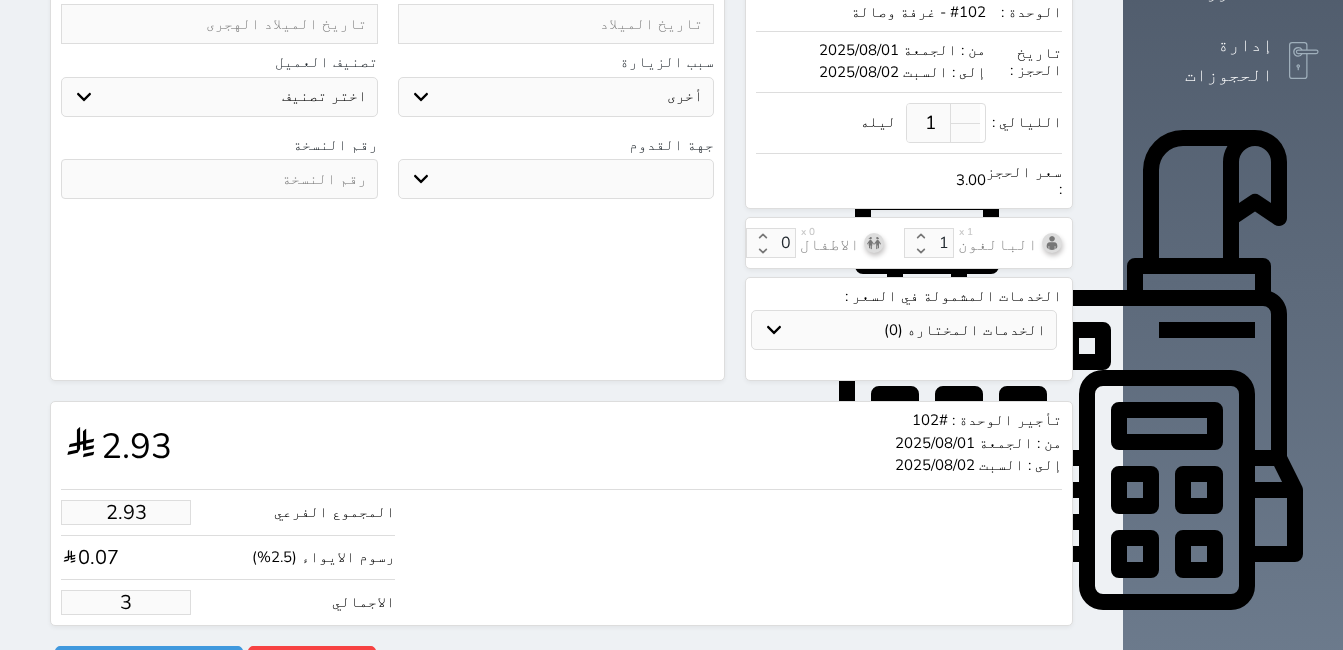 type on "37.07" 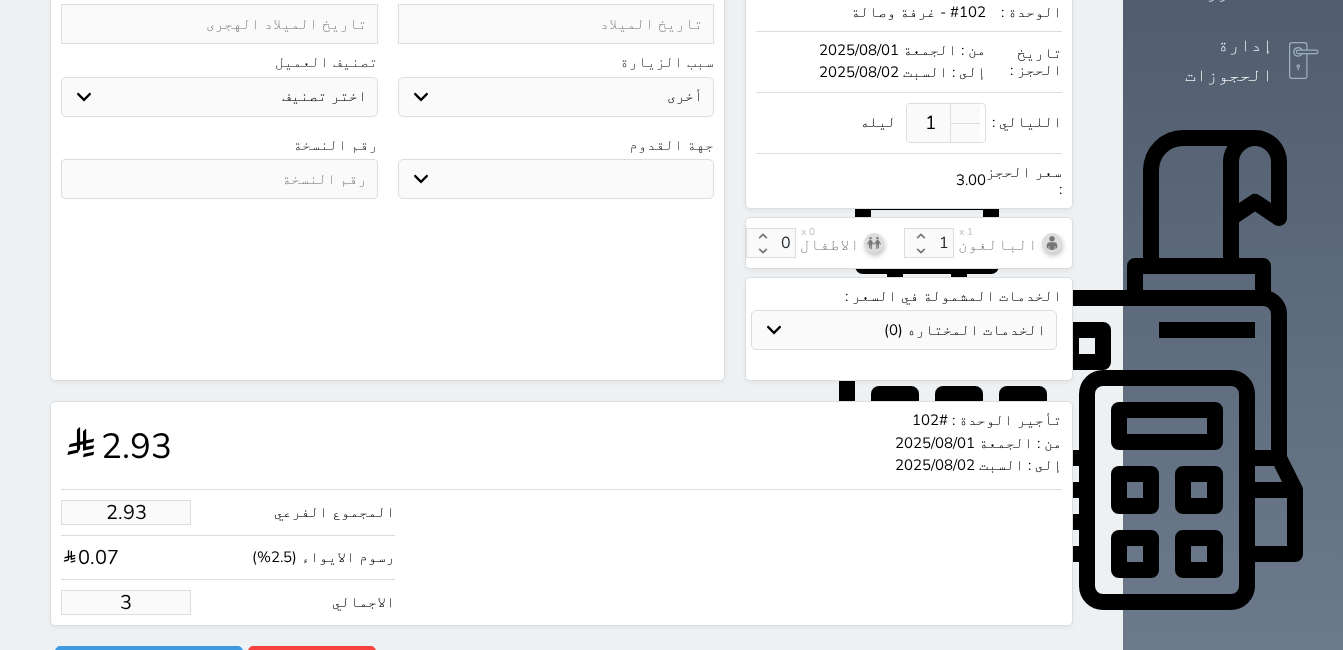 type on "38" 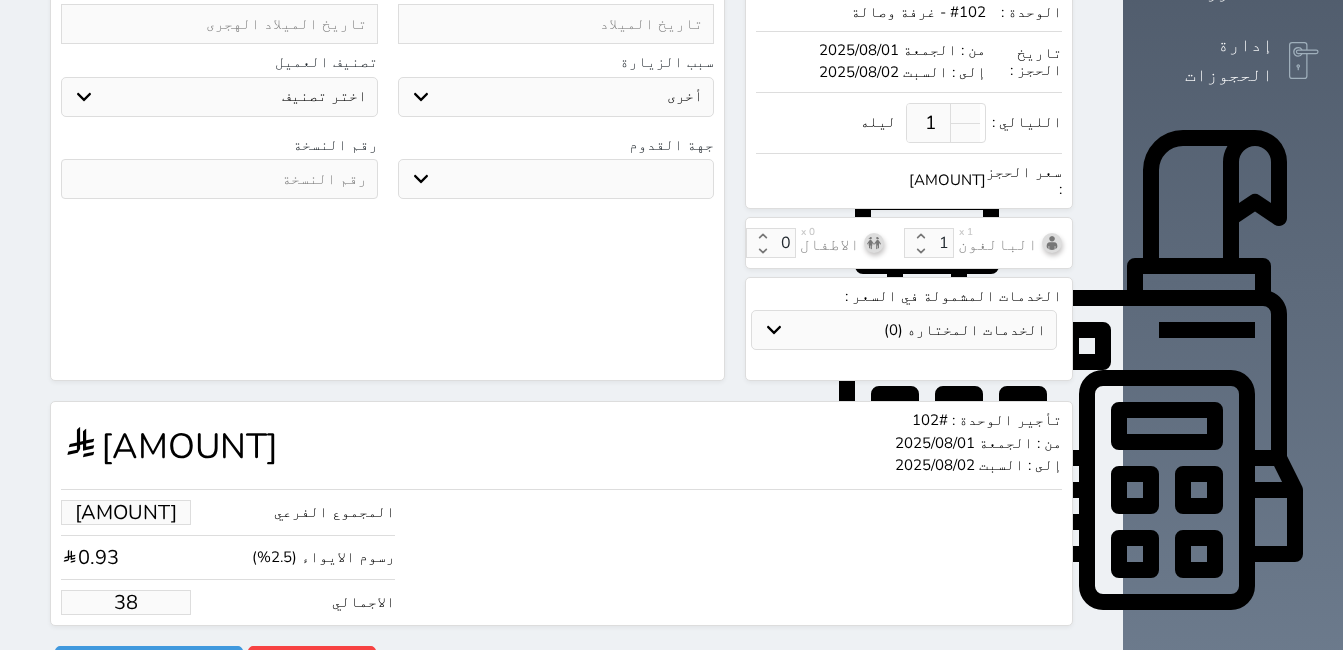 type on "370.73" 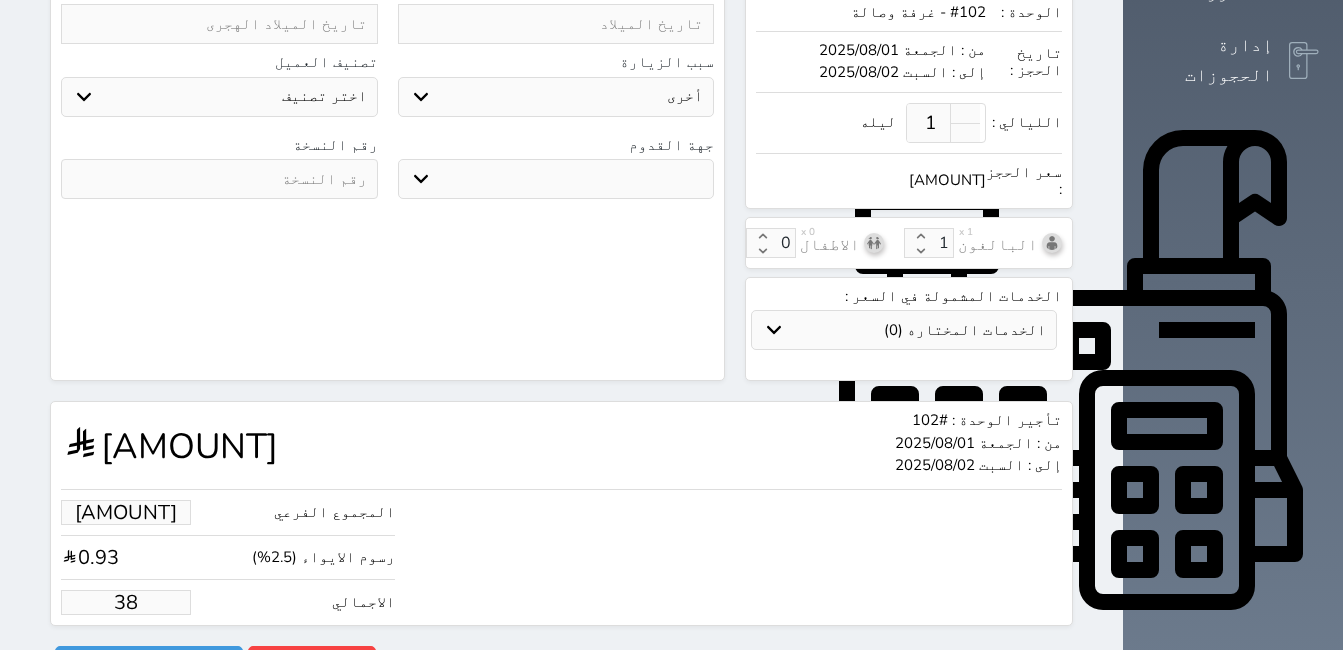 type on "380" 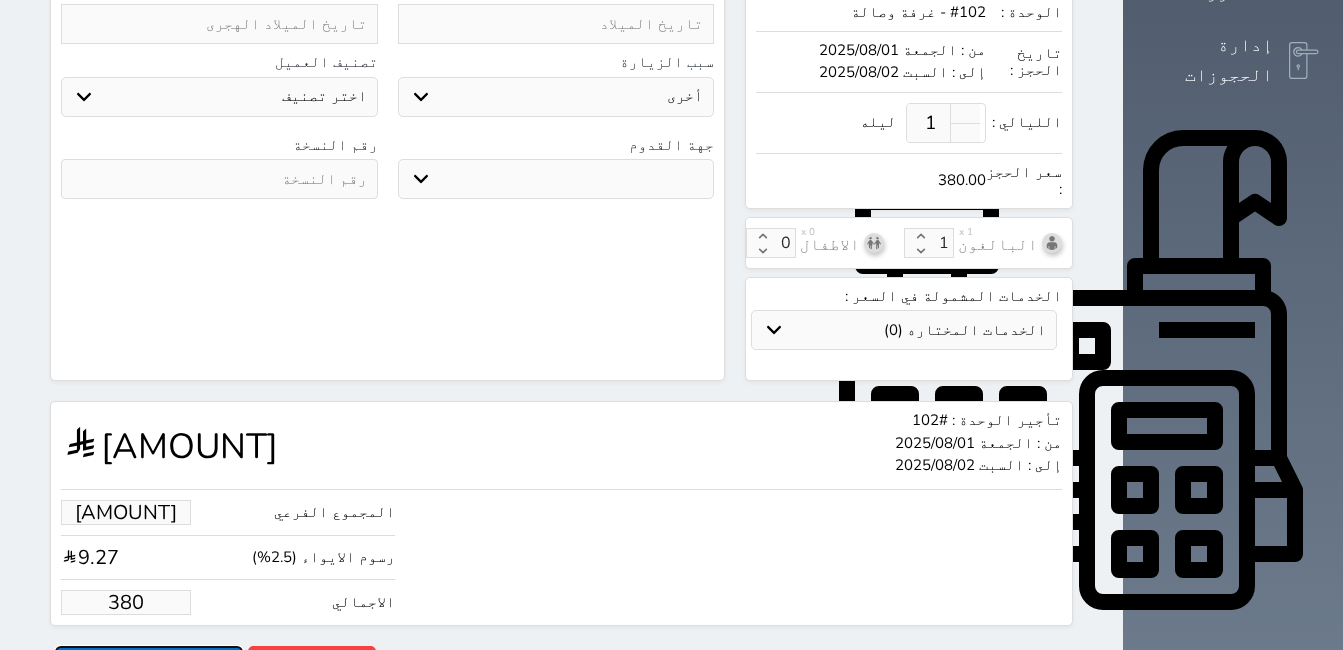 type on "380.00" 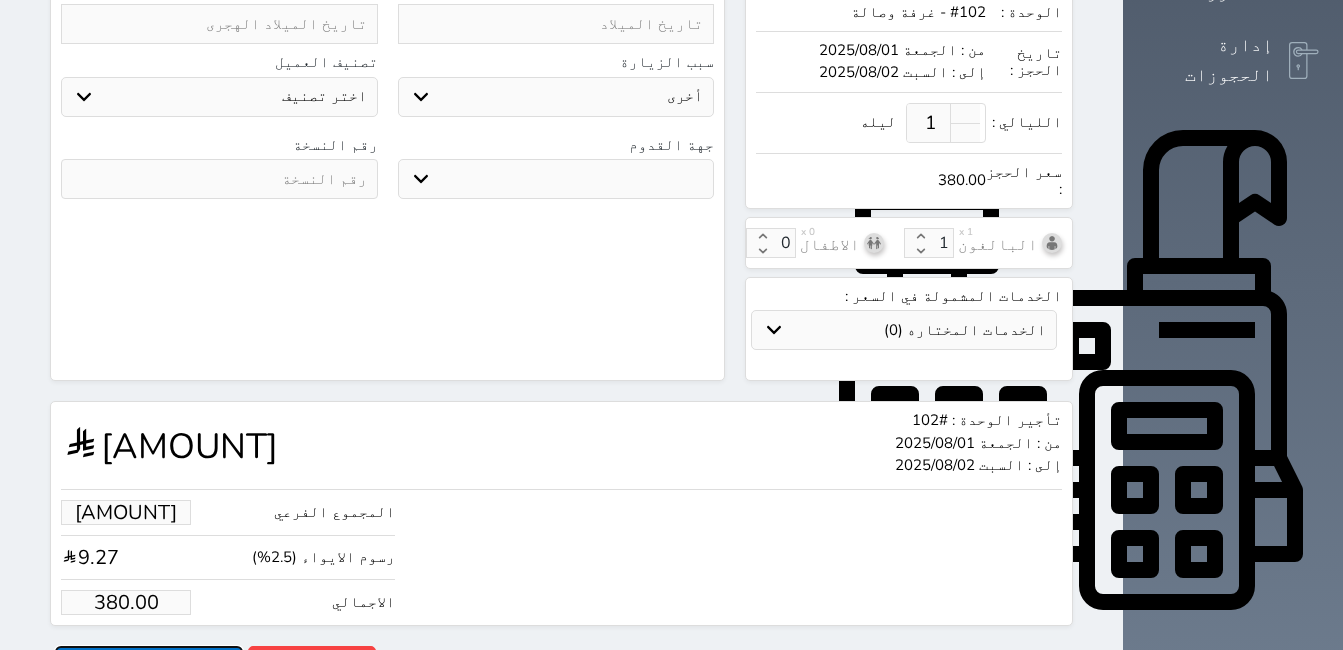click on "حجز" at bounding box center [149, 663] 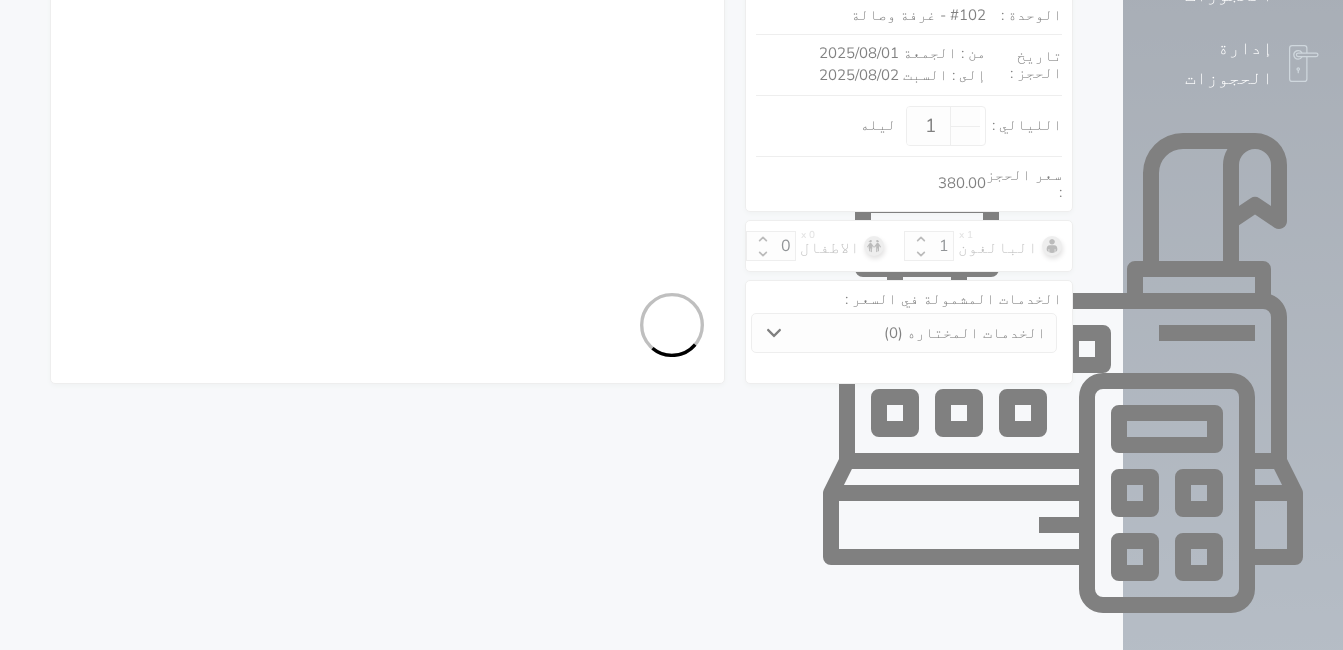 select 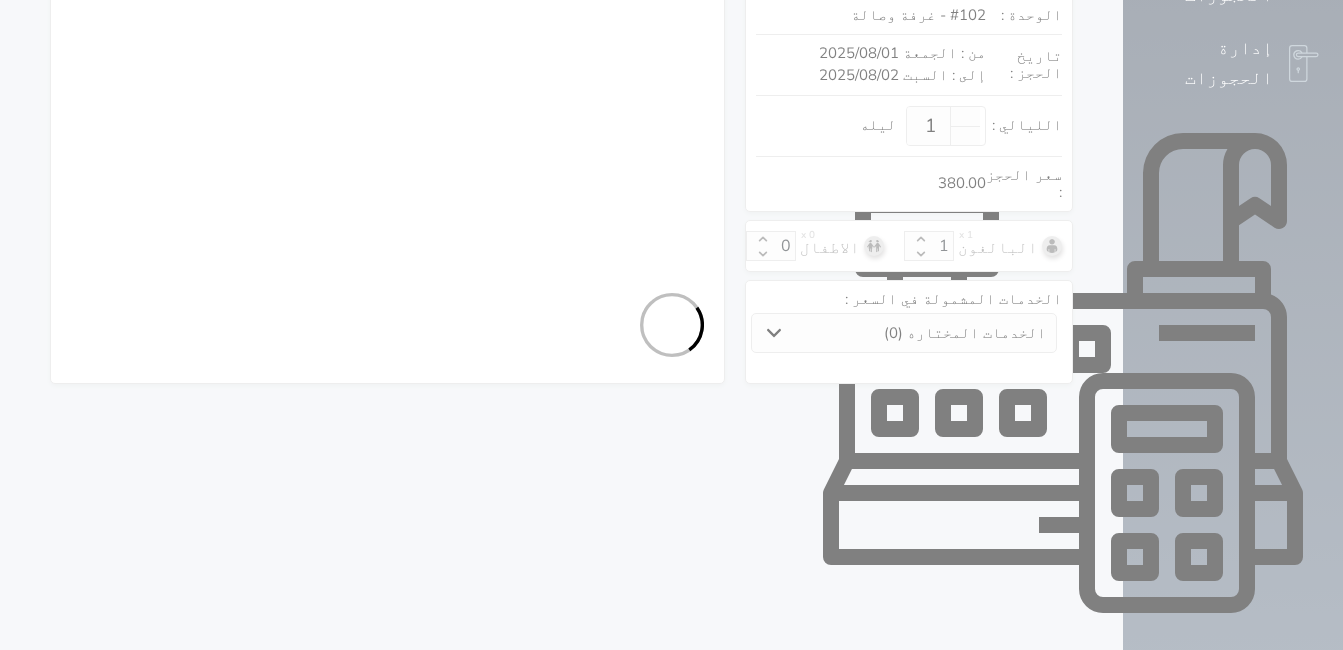 select on "7" 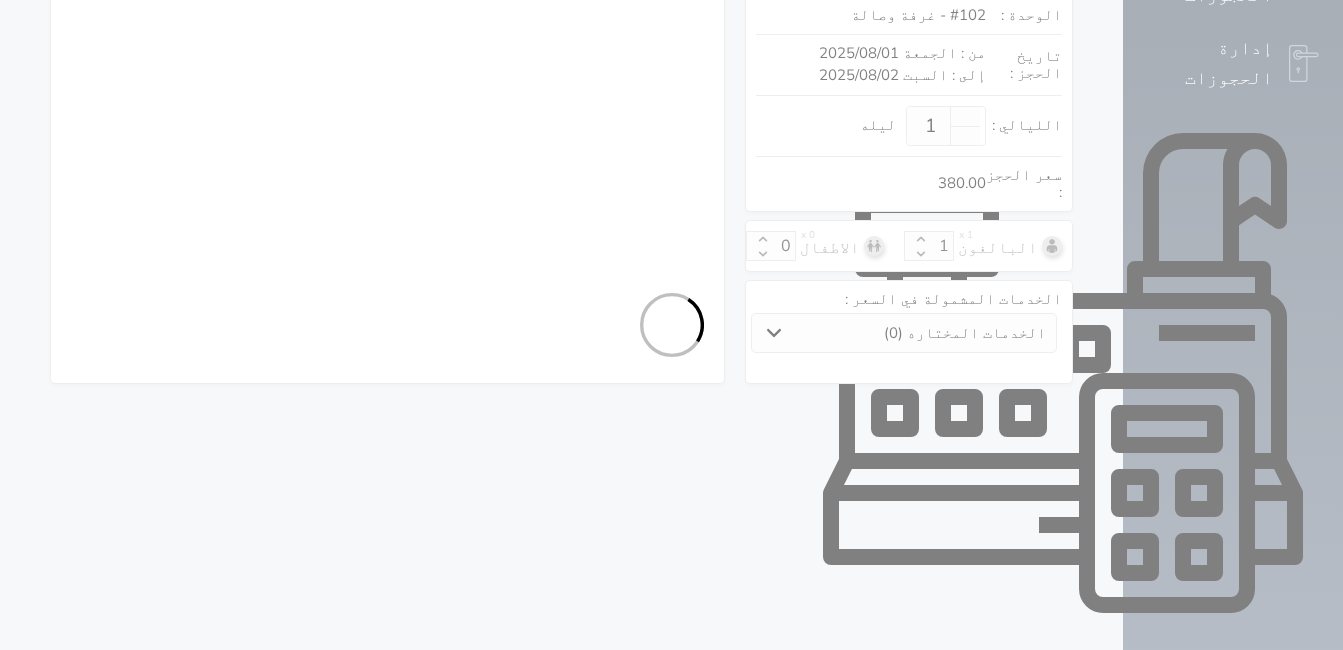 select 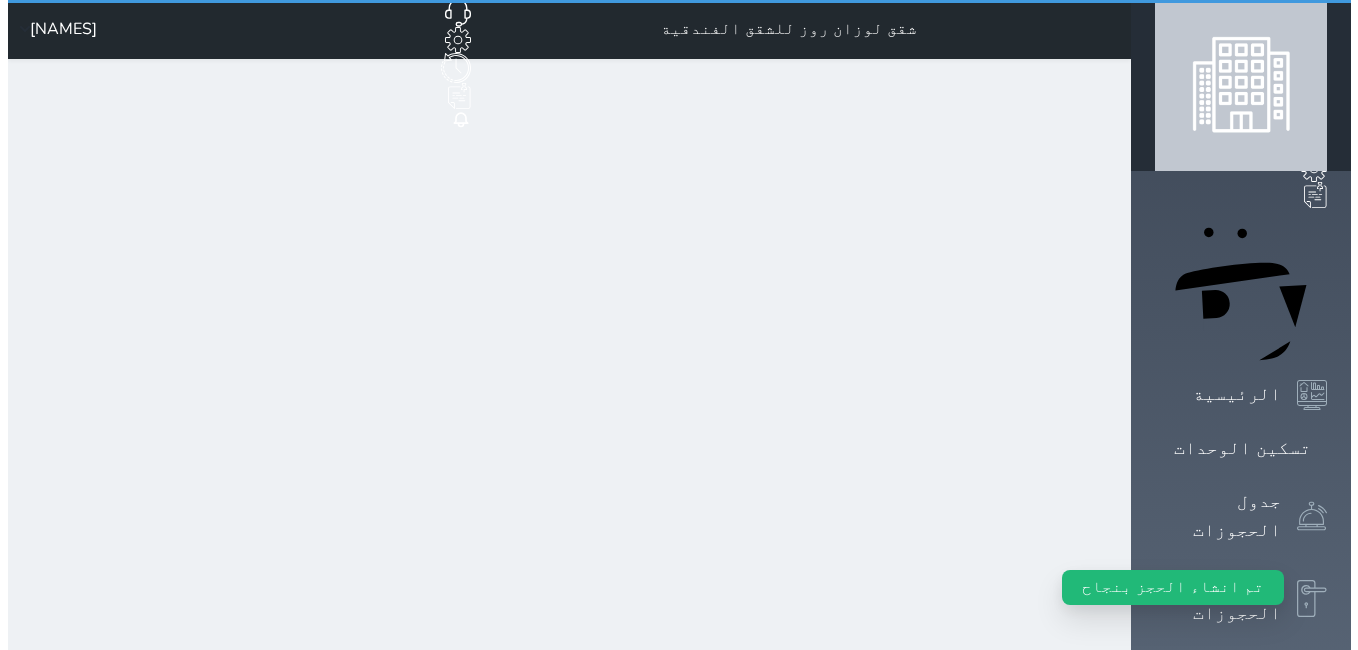 scroll, scrollTop: 0, scrollLeft: 0, axis: both 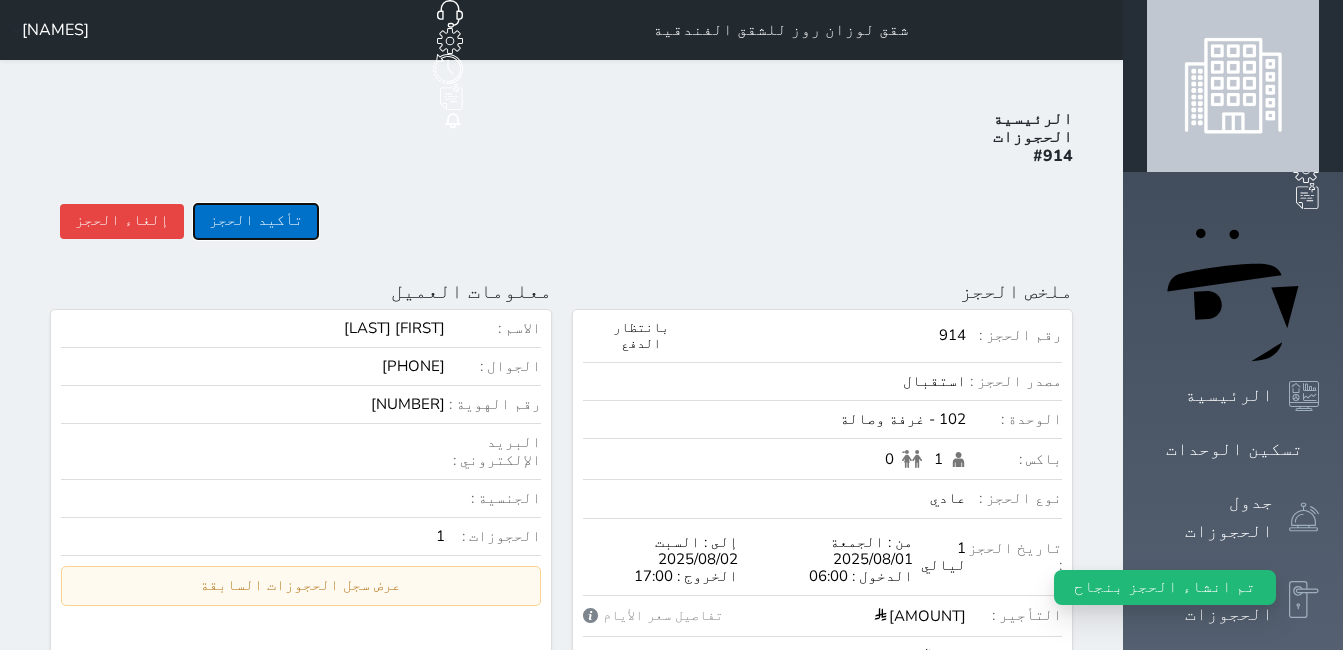 click on "تأكيد الحجز" at bounding box center [256, 221] 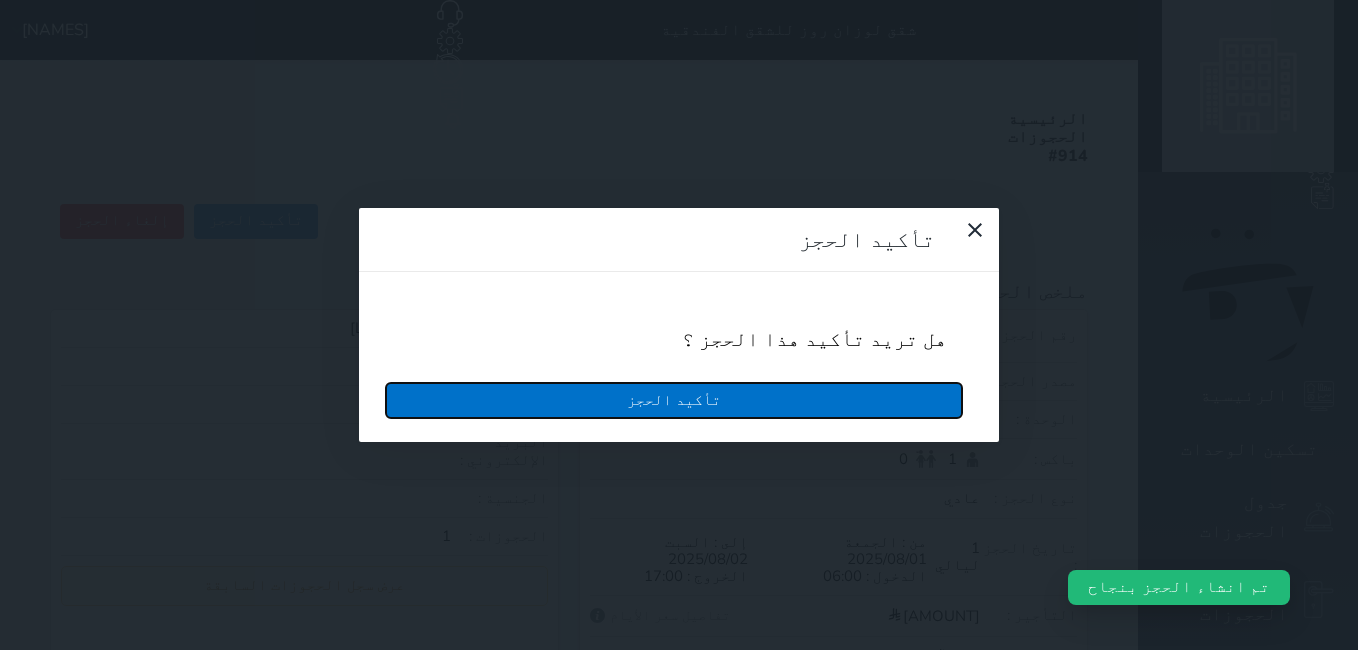 click on "تأكيد الحجز" at bounding box center [674, 400] 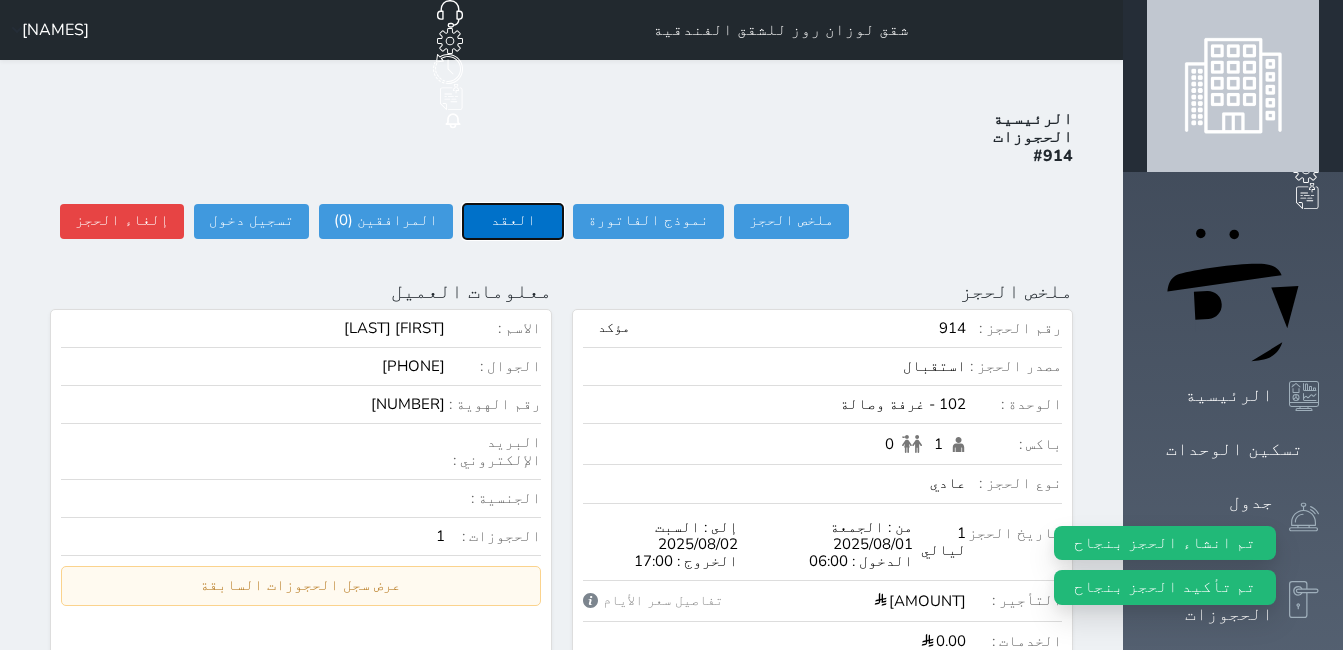click on "العقد" at bounding box center (513, 221) 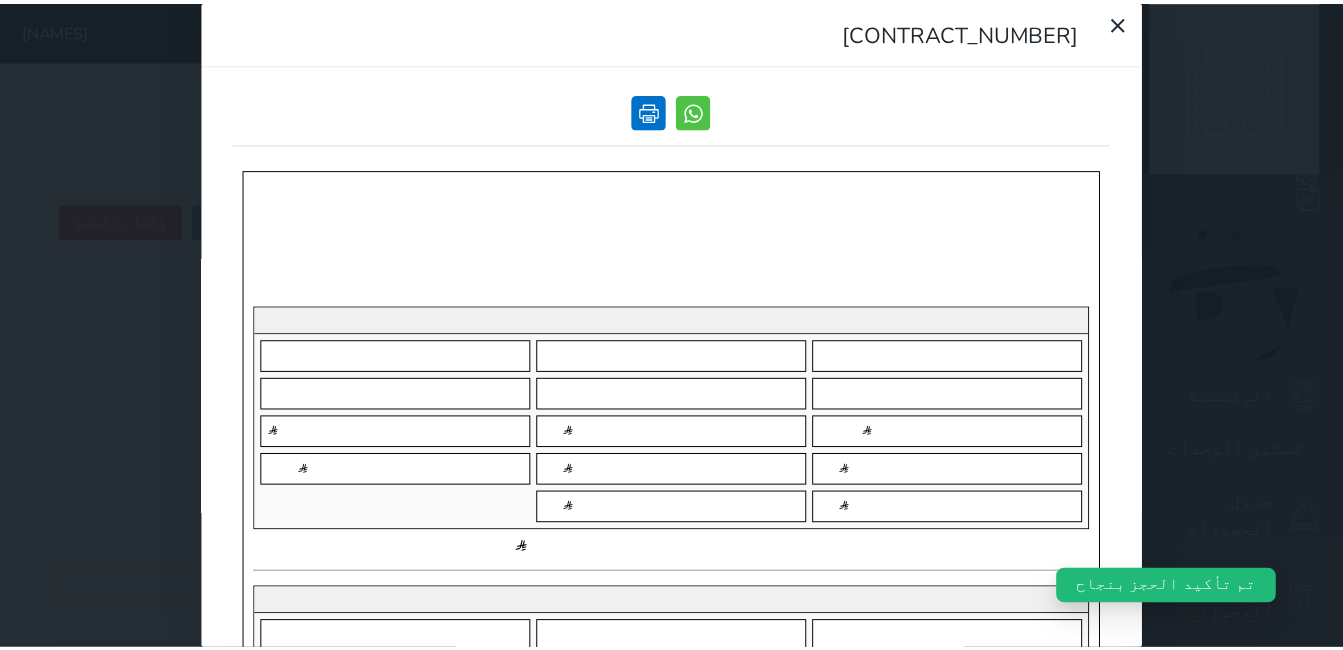 scroll, scrollTop: 0, scrollLeft: 0, axis: both 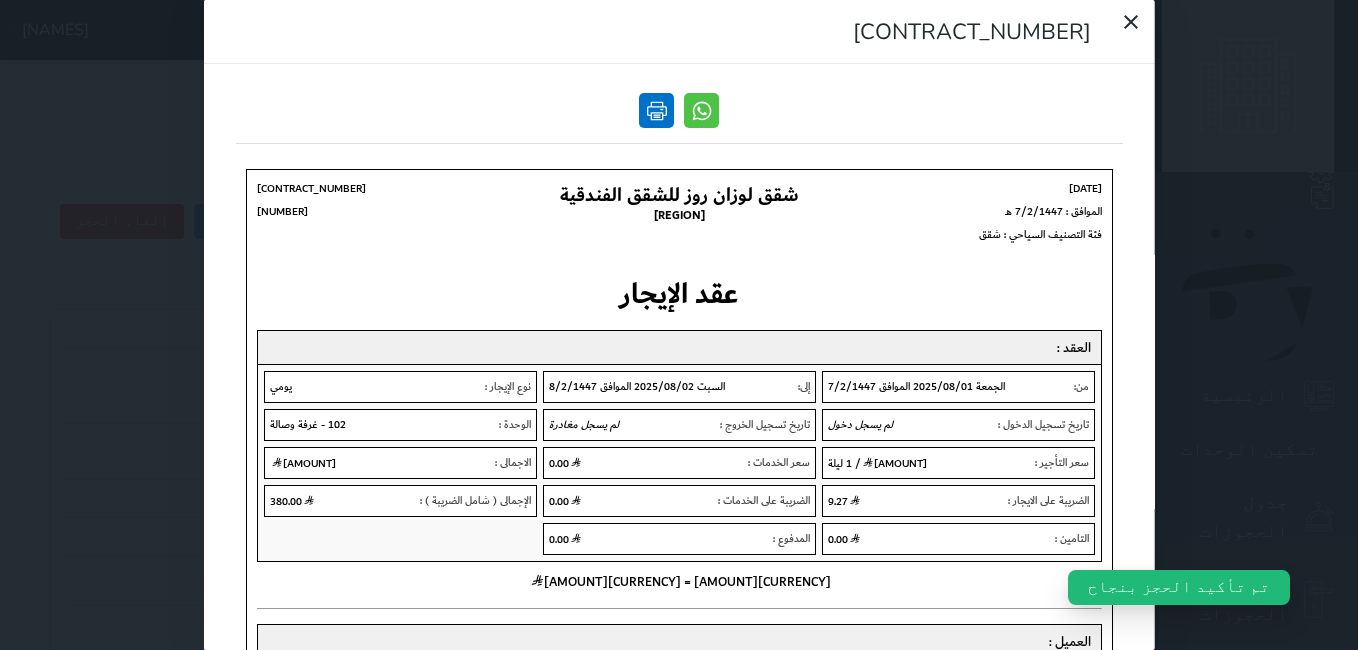 click at bounding box center [656, 110] 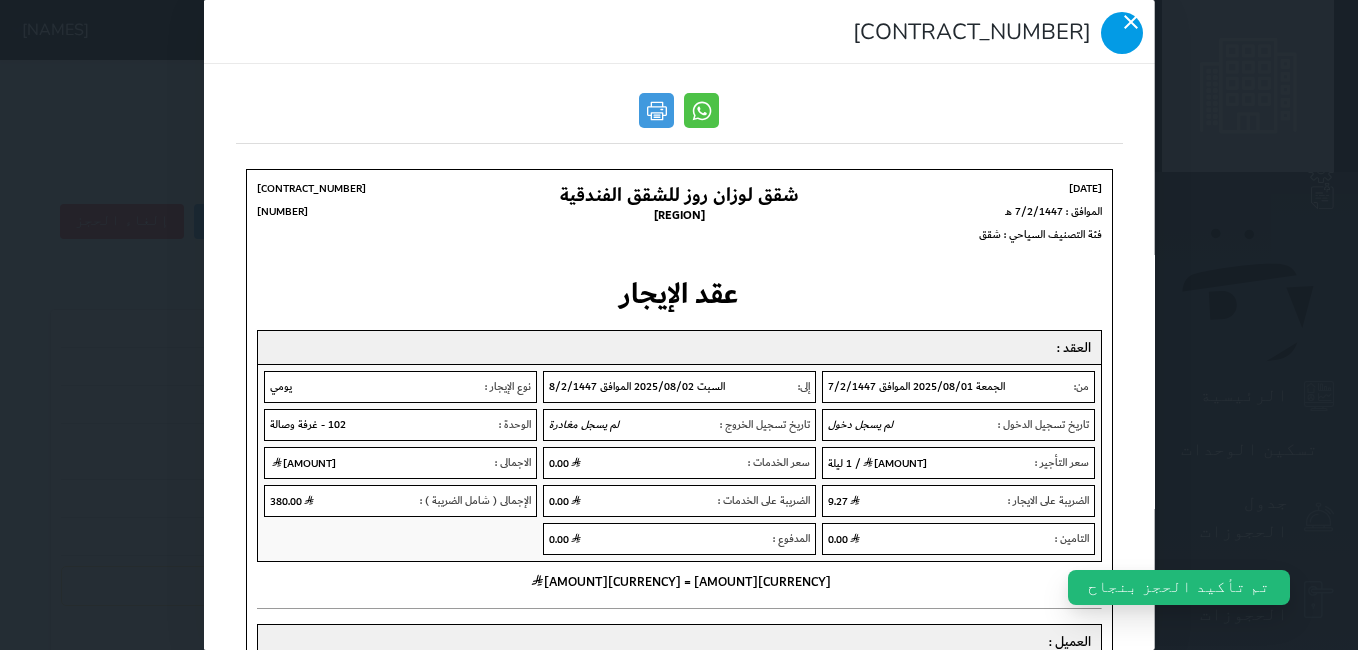click 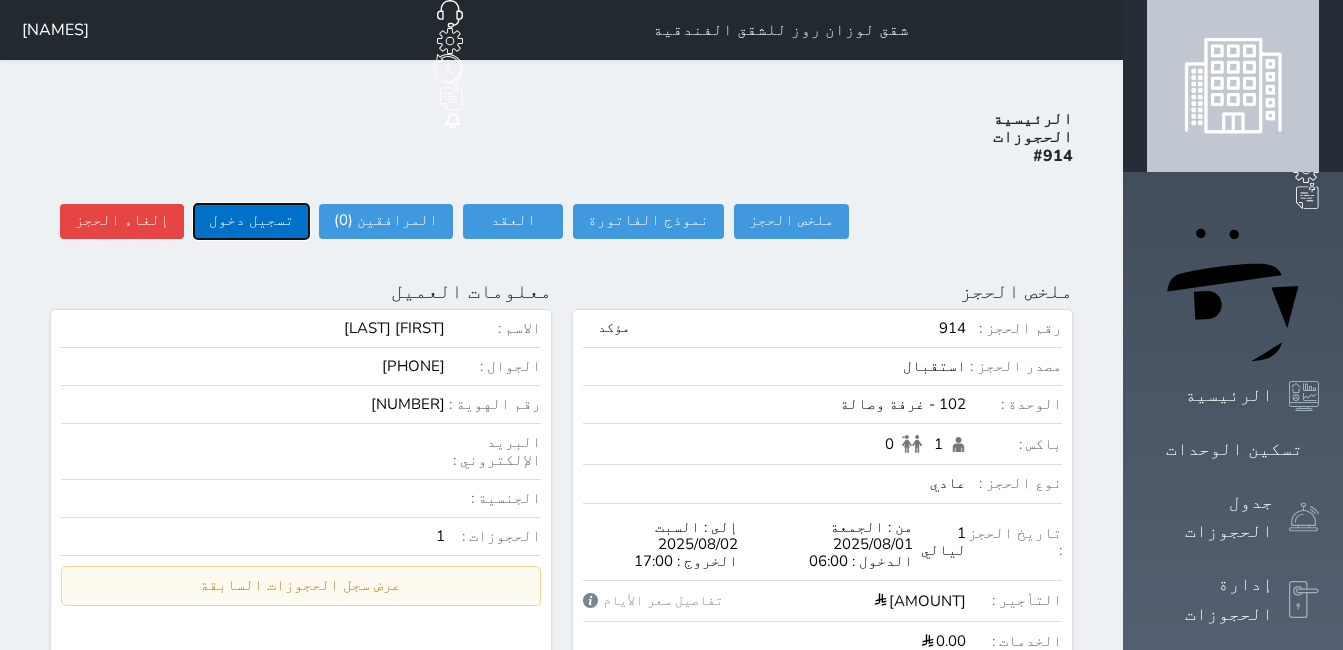 click on "تسجيل دخول" at bounding box center [251, 221] 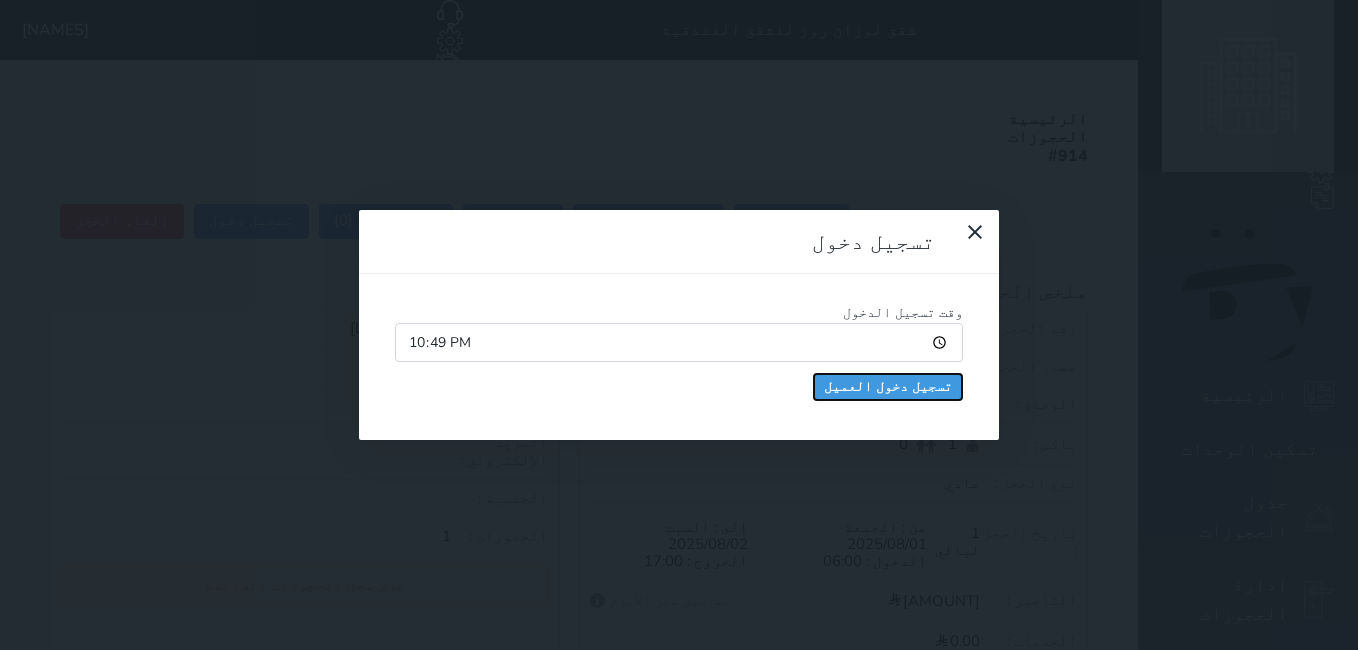 click on "تسجيل دخول العميل" at bounding box center [888, 387] 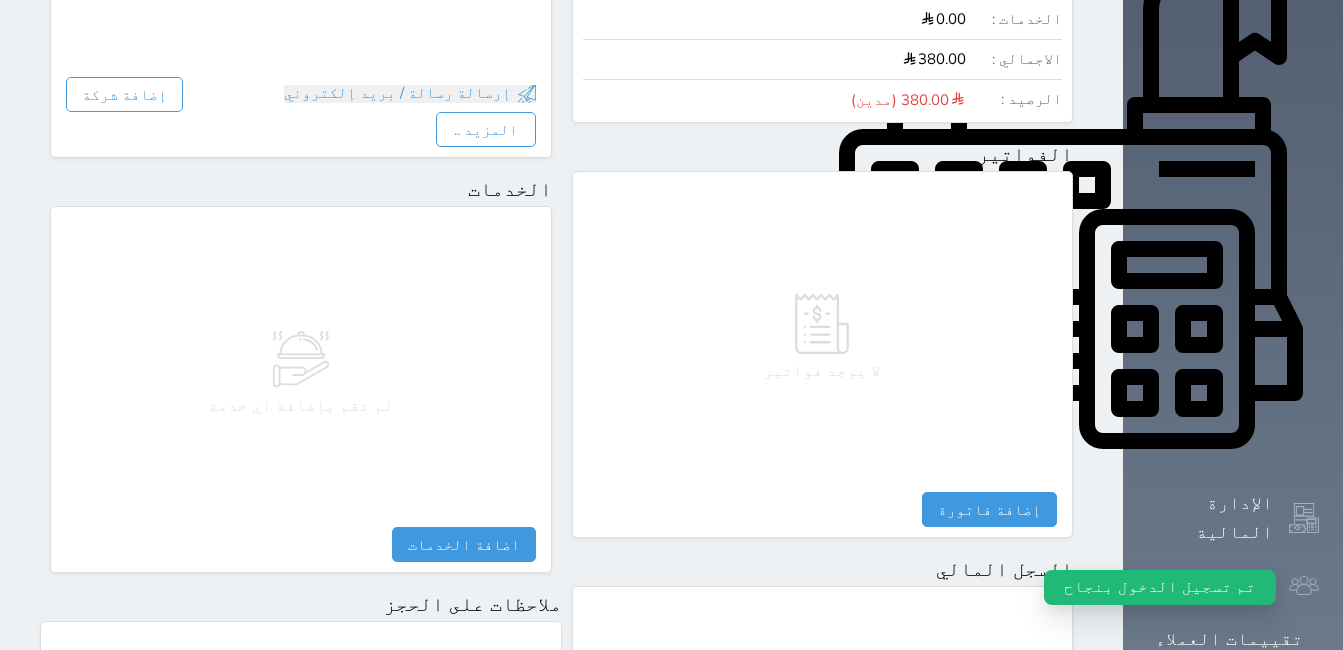scroll, scrollTop: 1000, scrollLeft: 0, axis: vertical 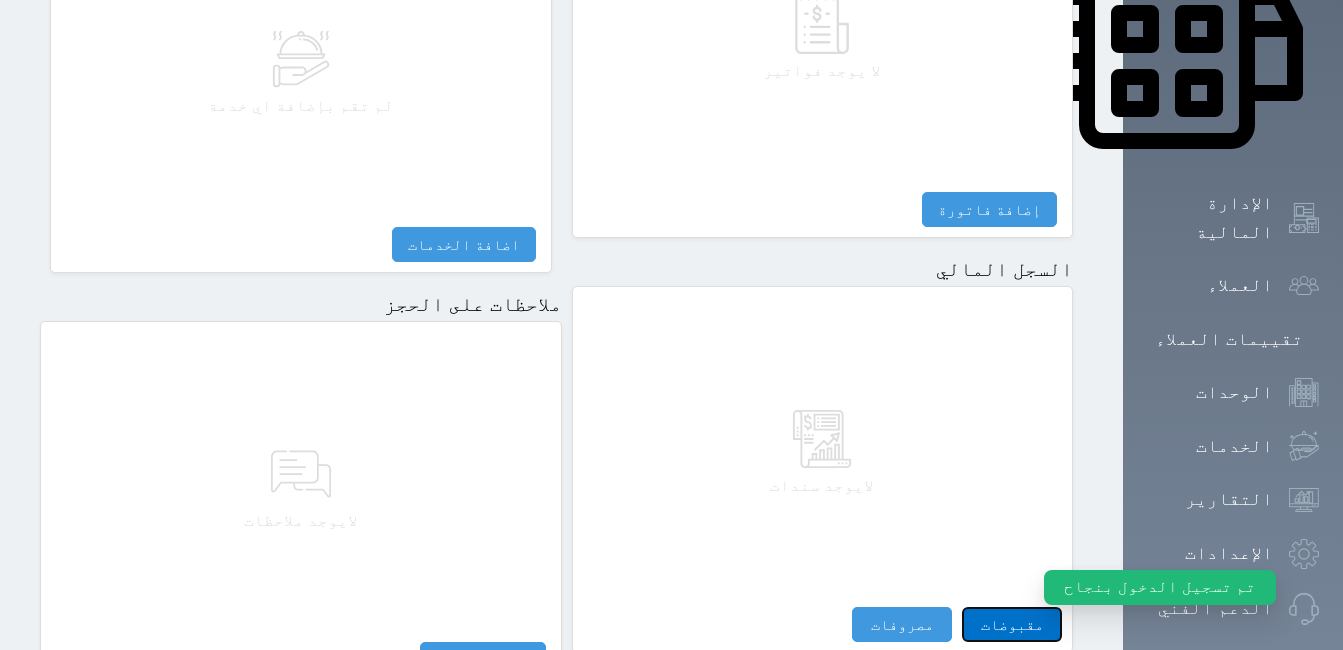 click on "مقبوضات" at bounding box center (1012, 624) 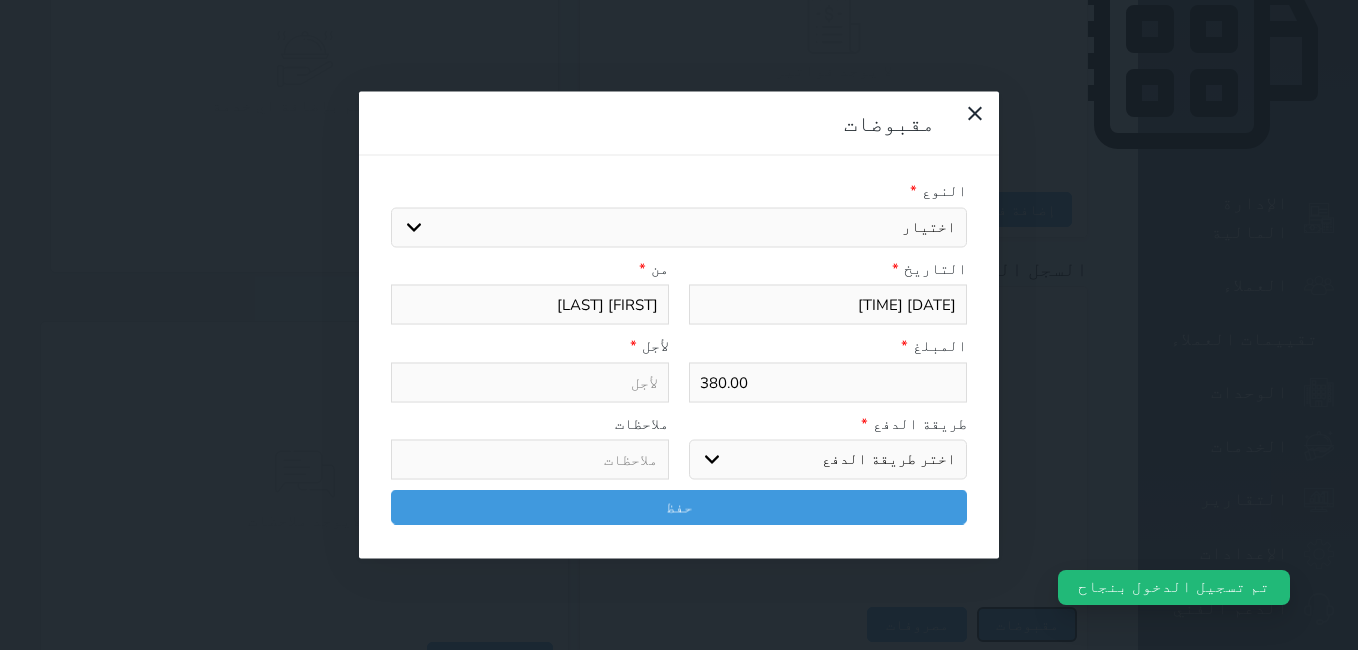 select 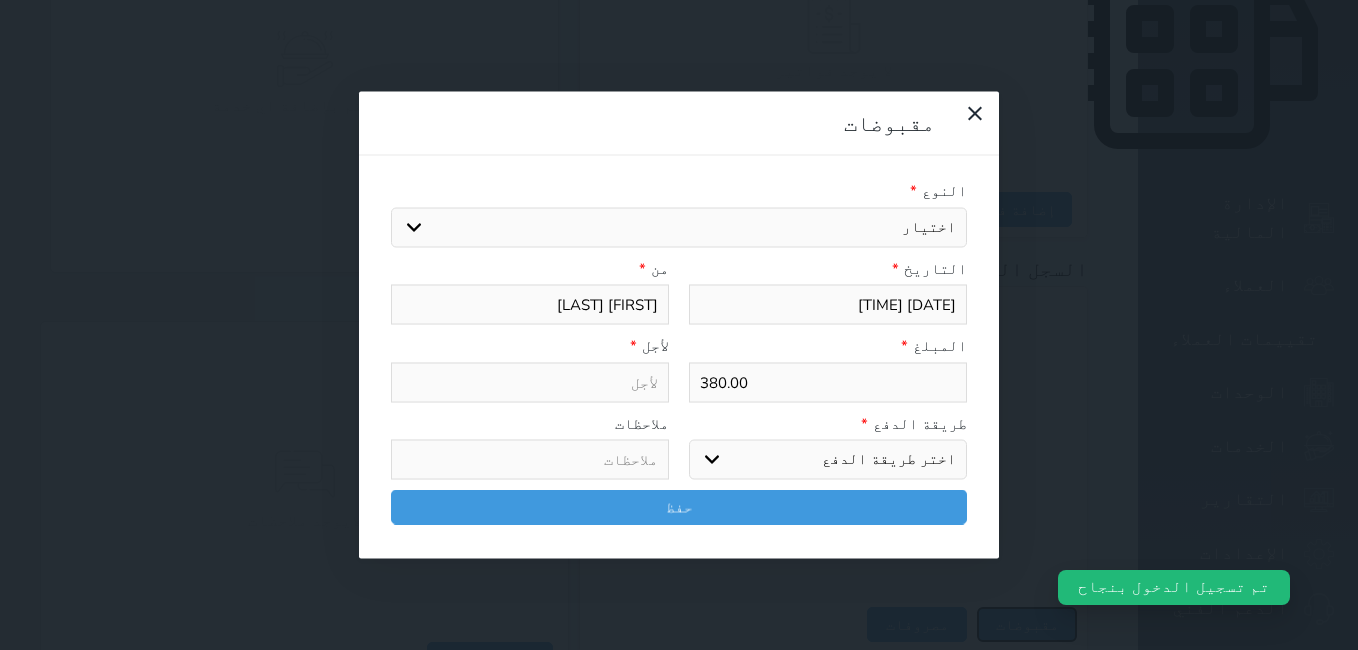 select 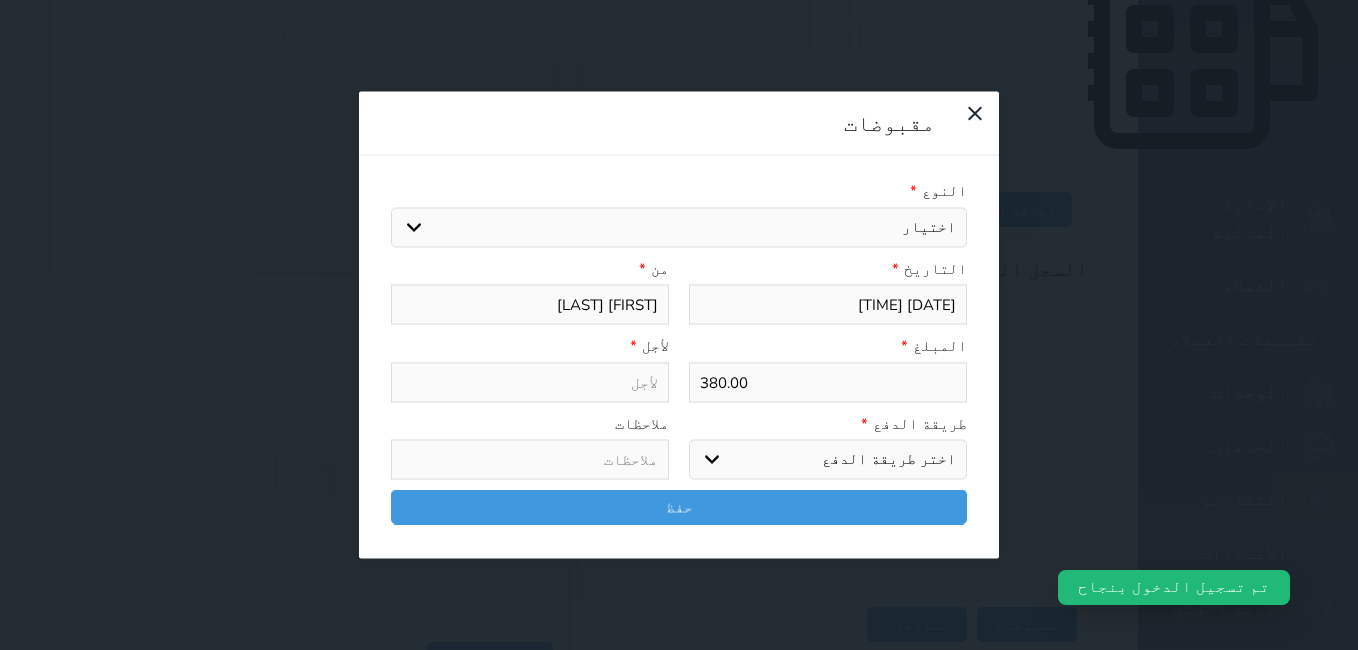 drag, startPoint x: 436, startPoint y: 120, endPoint x: 544, endPoint y: 159, distance: 114.82596 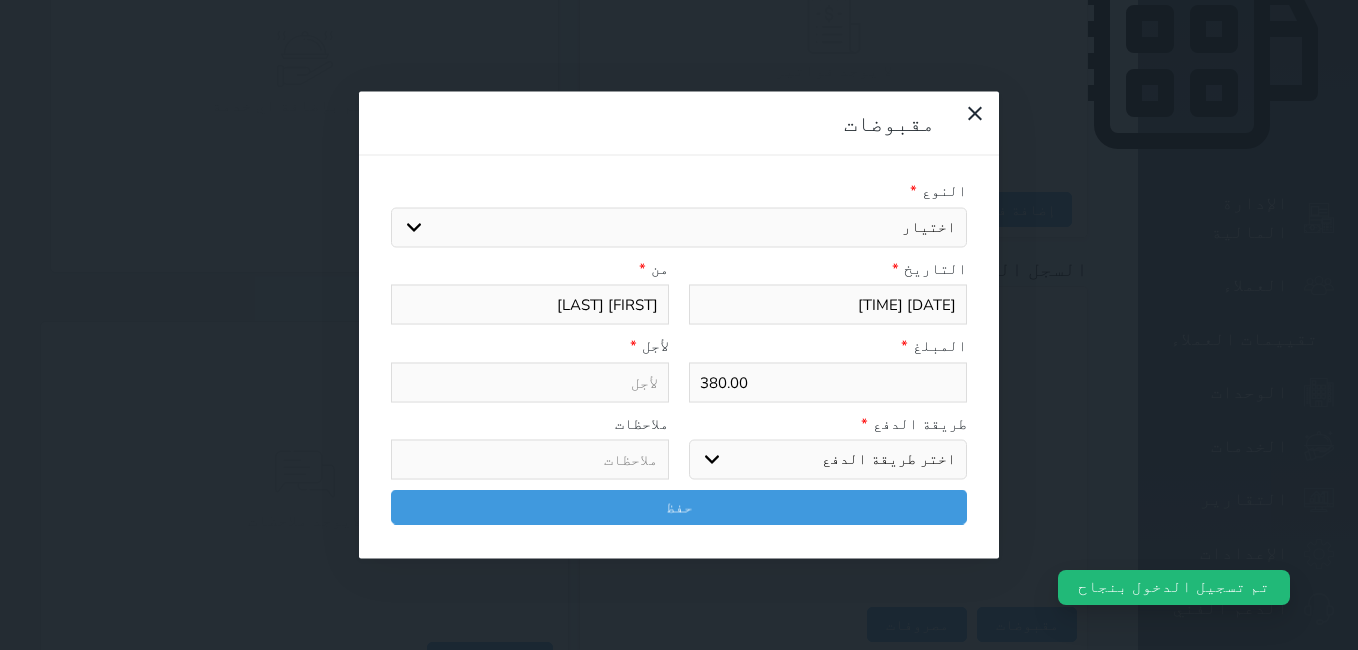 select on "143740" 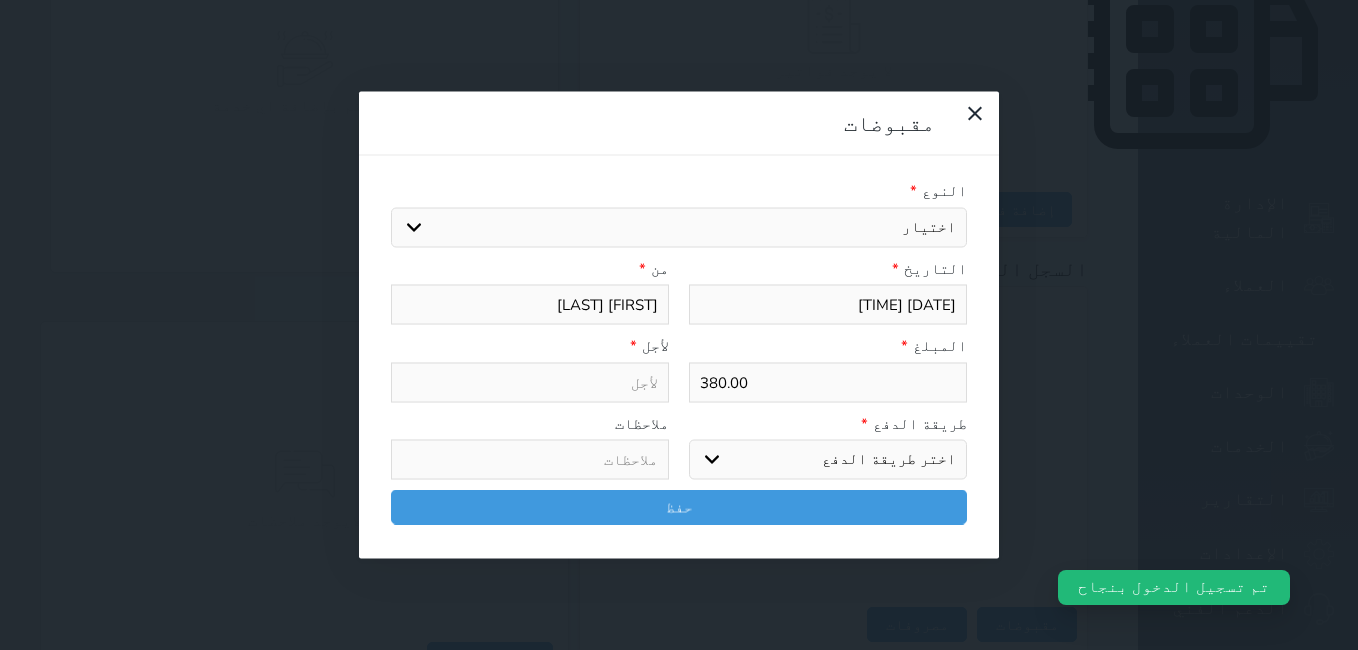 click on "اختيار   مقبوضات عامة قيمة إيجار فواتير تامين عربون لا ينطبق آخر مغسلة واي فاي - الإنترنت مواقف السيارات طعام الأغذية والمشروبات مشروبات المشروبات الباردة المشروبات الساخنة الإفطار غداء عشاء مخبز و كعك حمام سباحة الصالة الرياضية سبا و خدمات الجمال اختيار وإسقاط (خدمات النقل) ميني بار كابل - تلفزيون سرير إضافي تصفيف الشعر التسوق خدمات الجولات السياحية المنظمة خدمات الدليل السياحي" at bounding box center (679, 227) 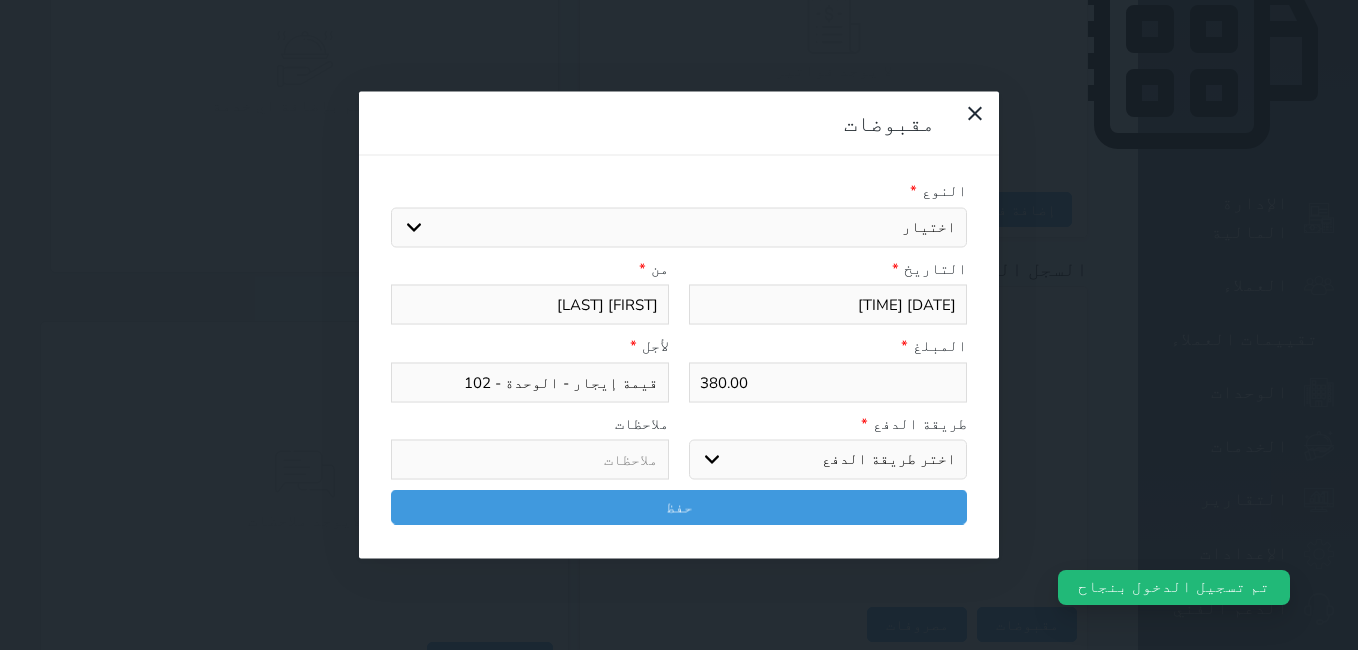 click on "اختر طريقة الدفع   دفع نقدى   تحويل بنكى   مدى   بطاقة ائتمان   آجل" at bounding box center [828, 460] 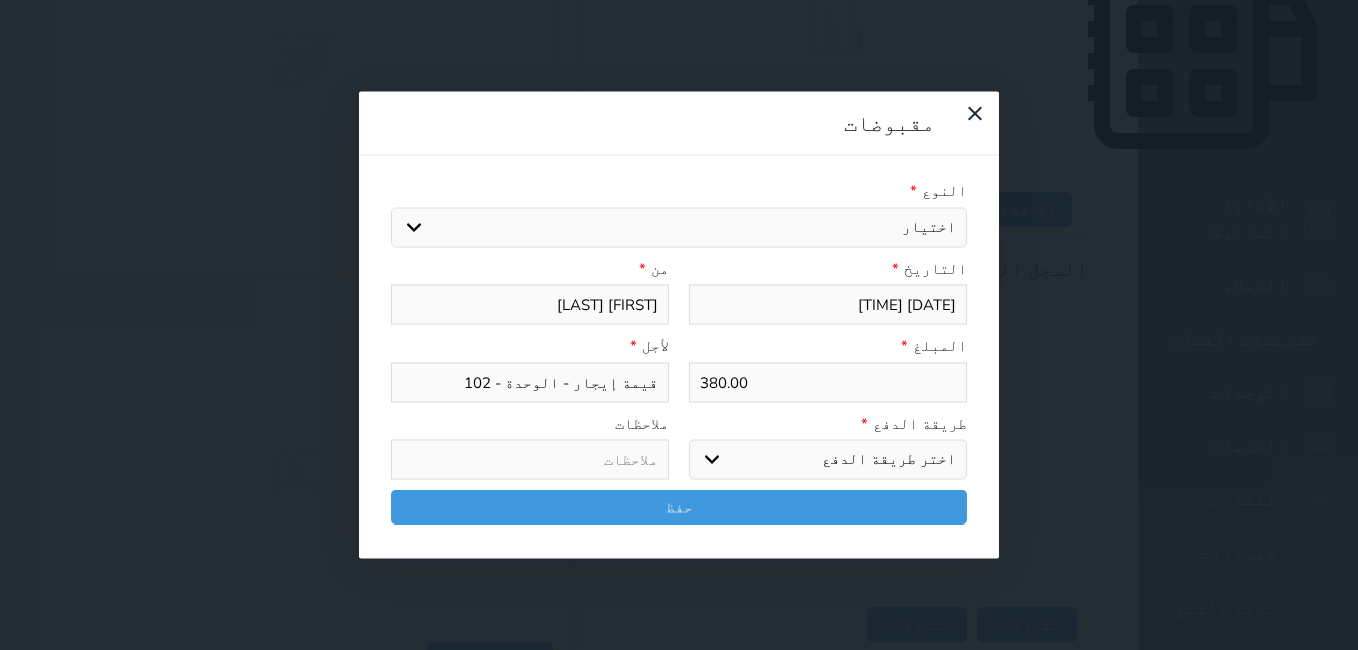 select on "mada" 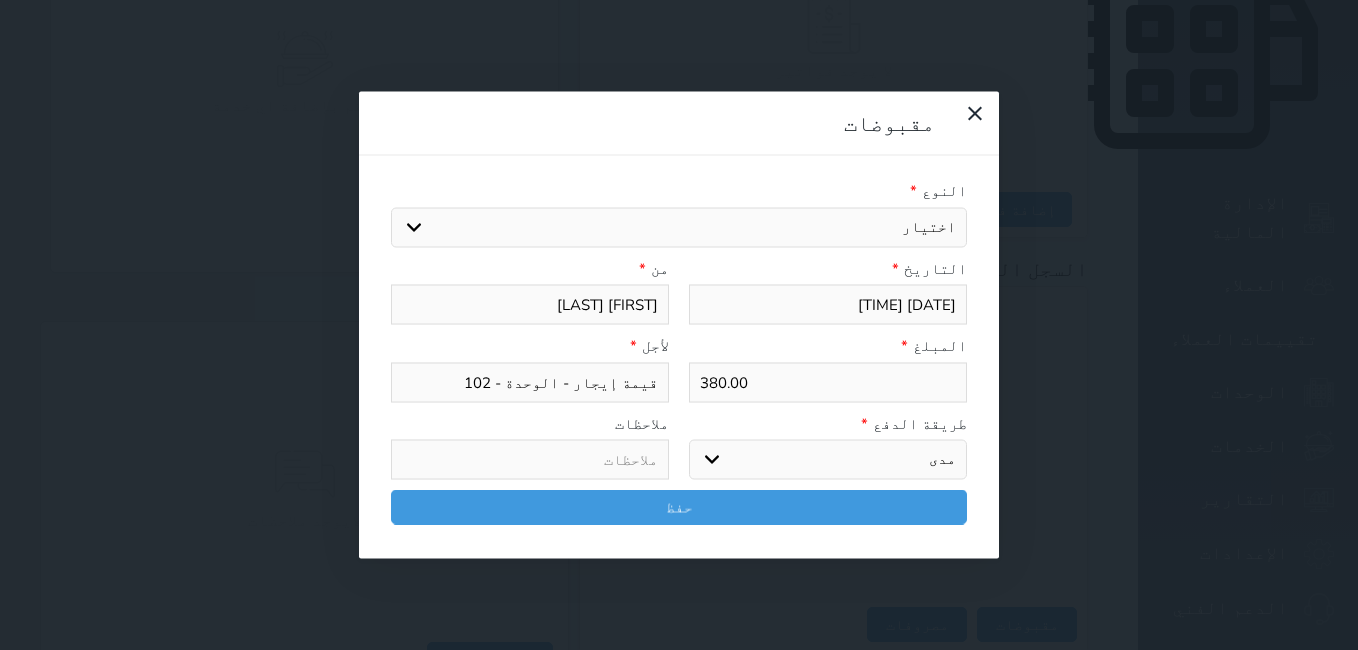 click on "اختر طريقة الدفع   دفع نقدى   تحويل بنكى   مدى   بطاقة ائتمان   آجل" at bounding box center [828, 460] 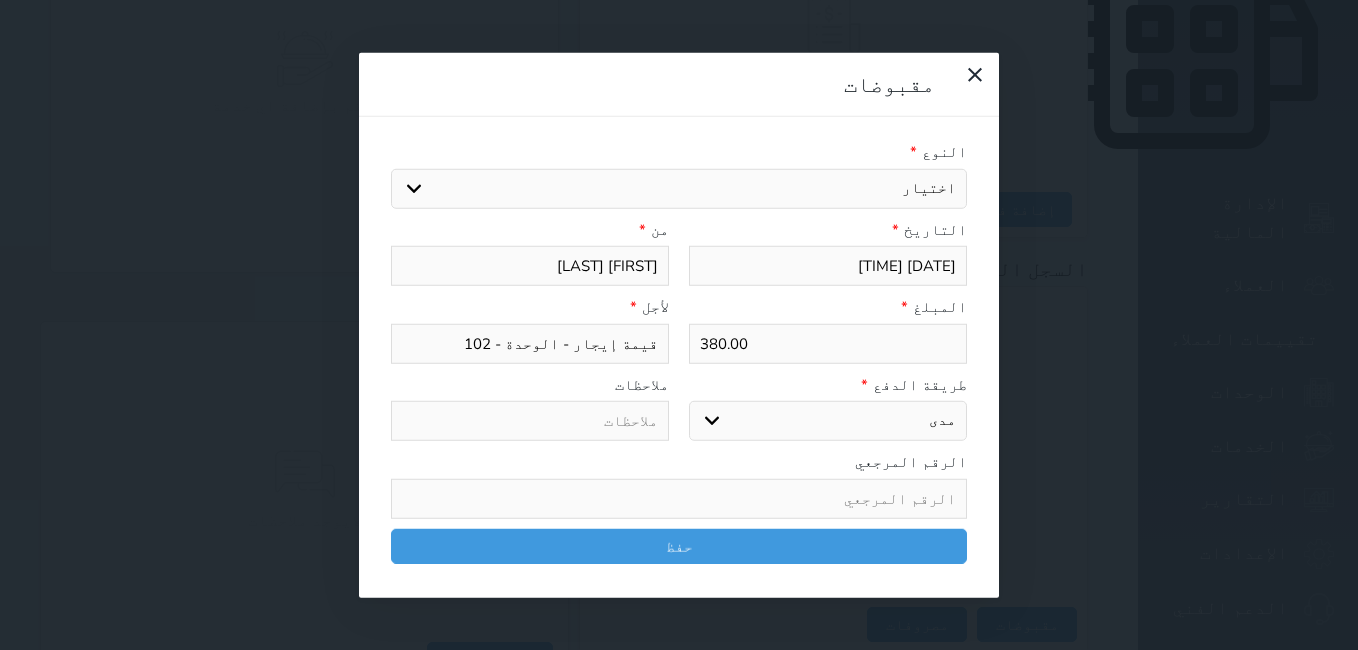 click at bounding box center (679, 498) 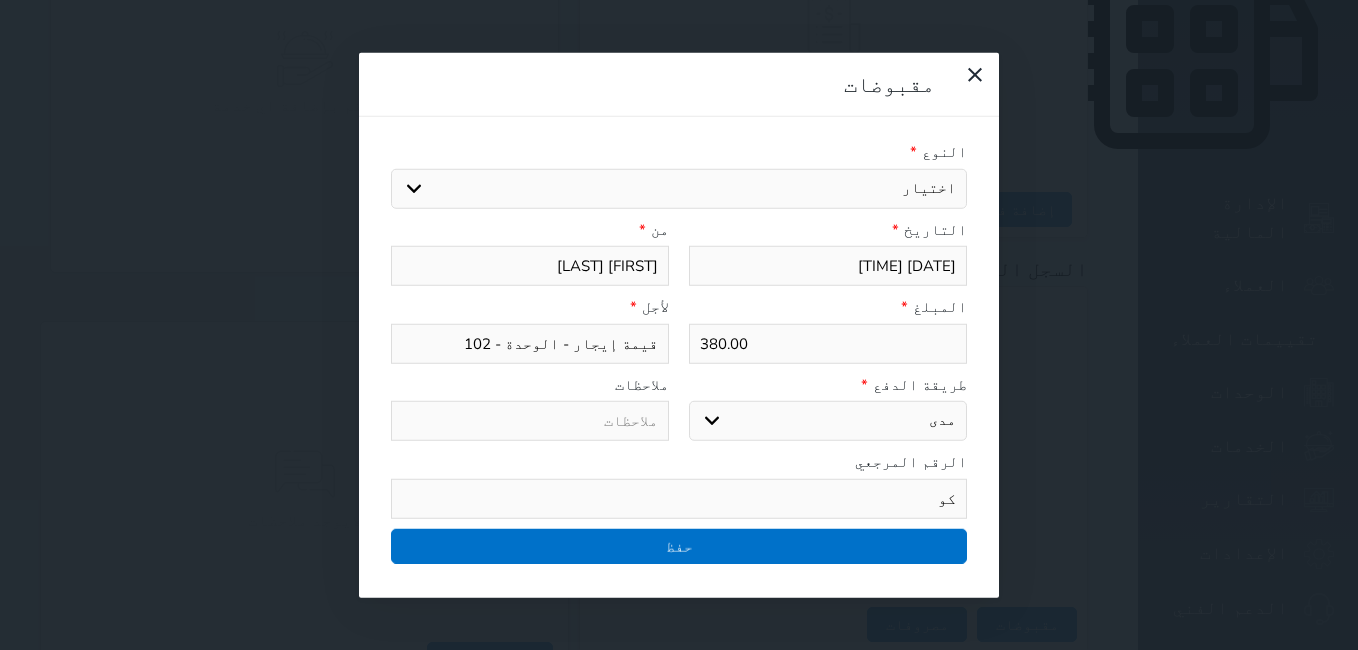 type on "كو" 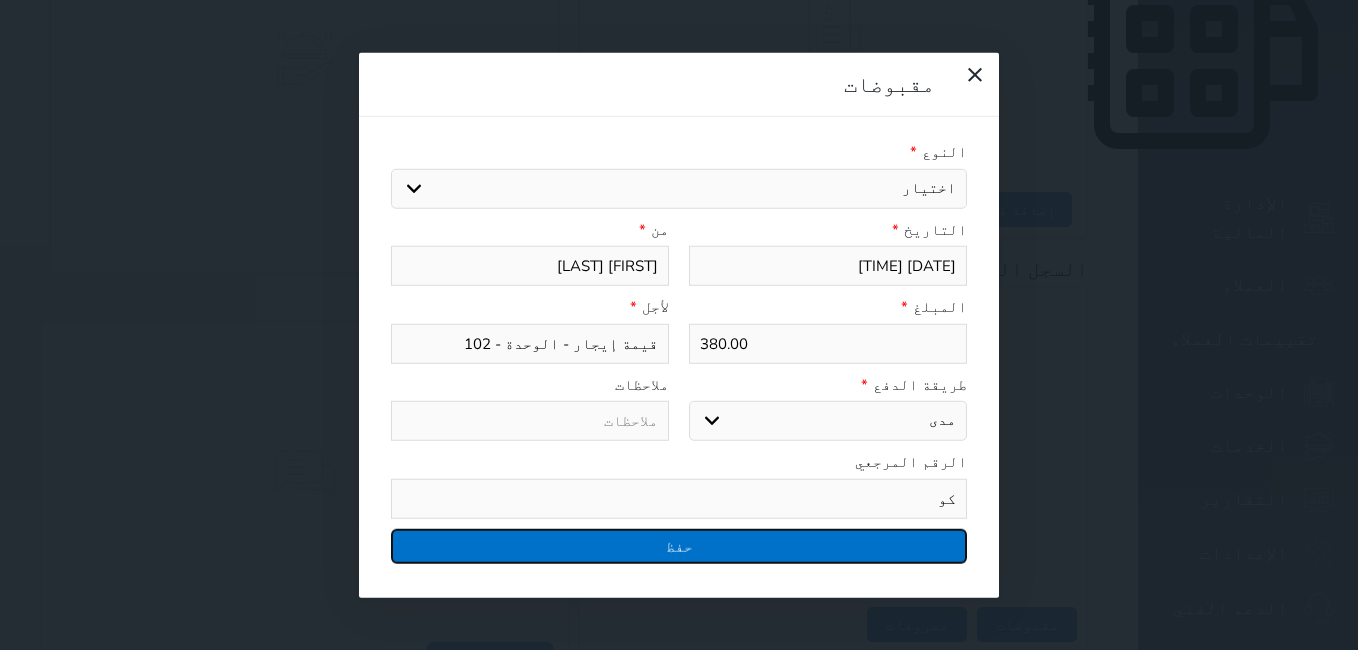 click on "حفظ" at bounding box center (679, 545) 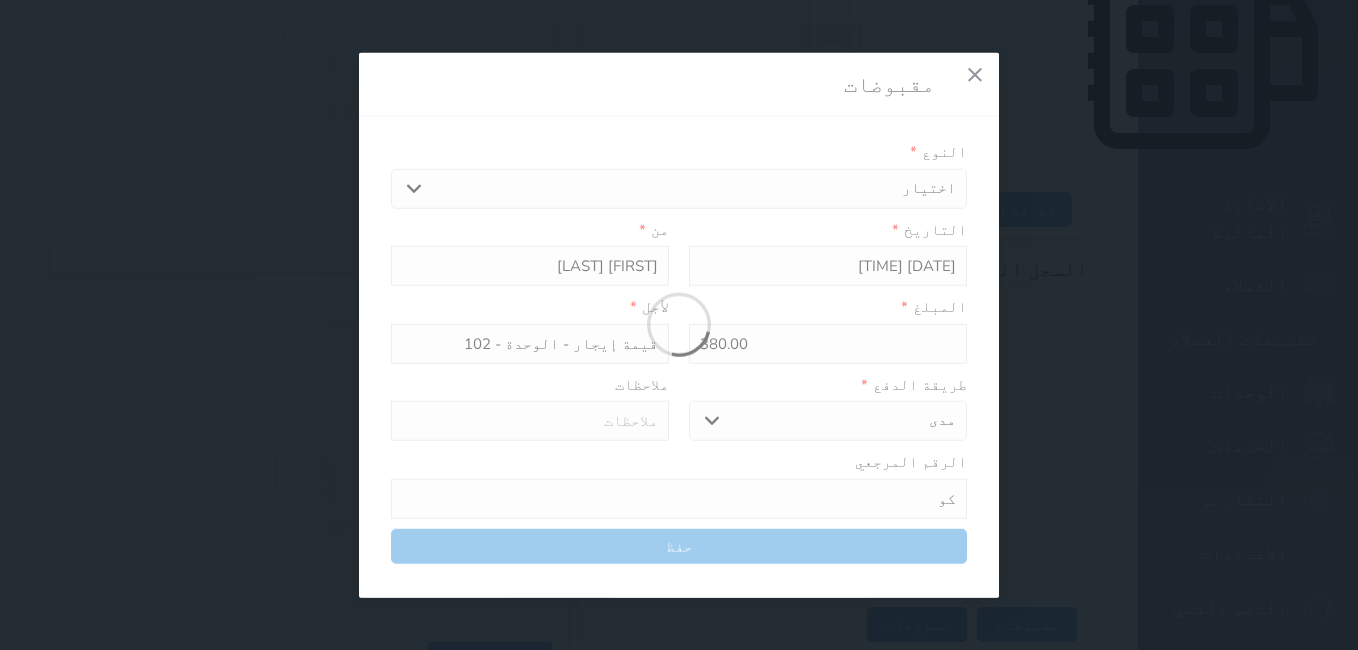 select 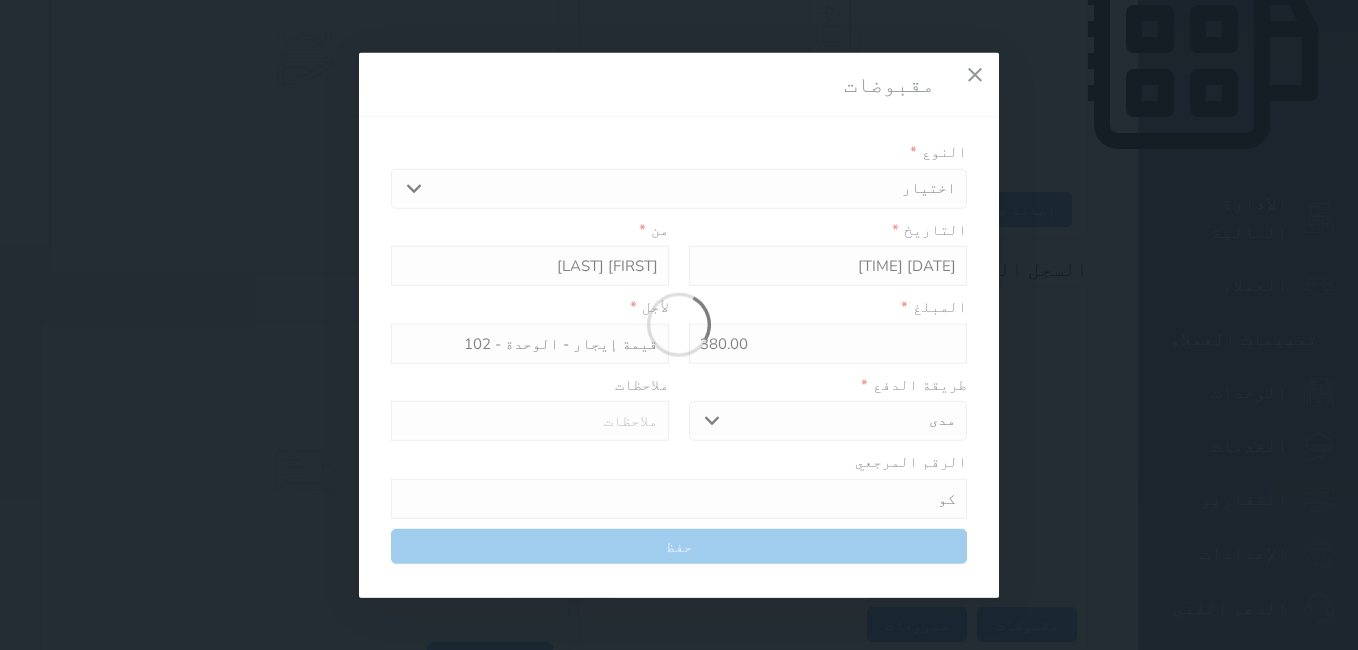 type 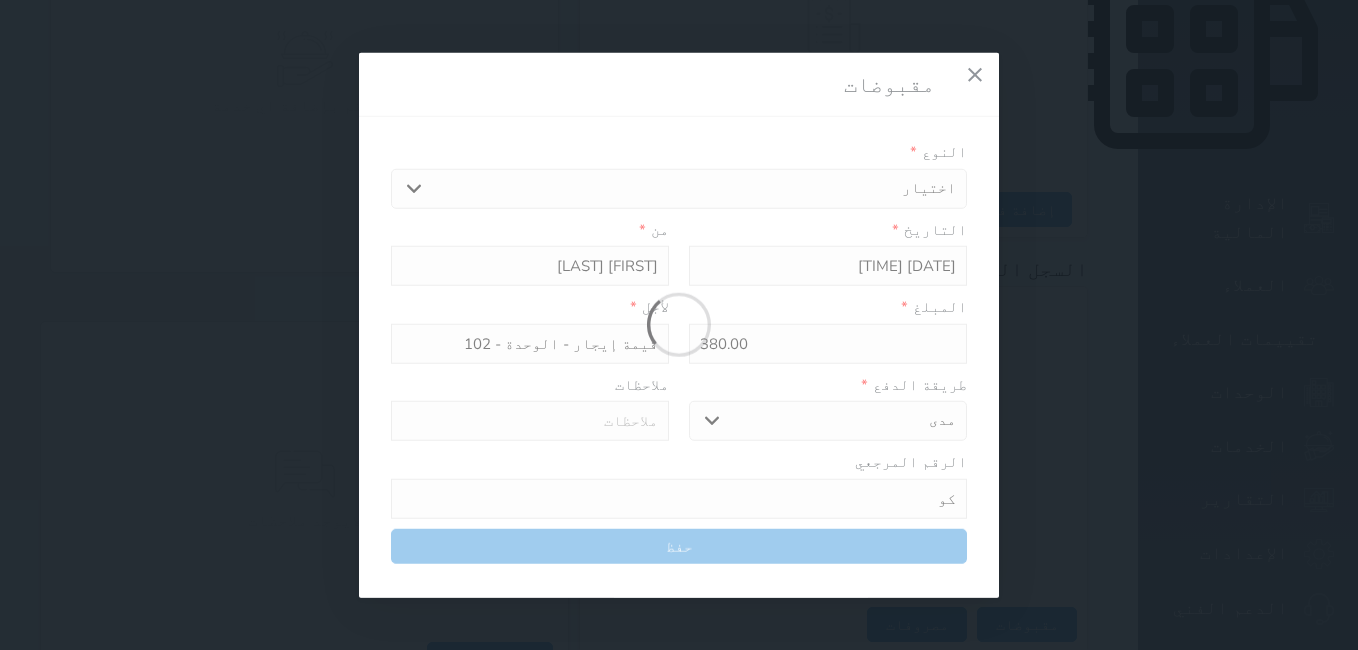 type 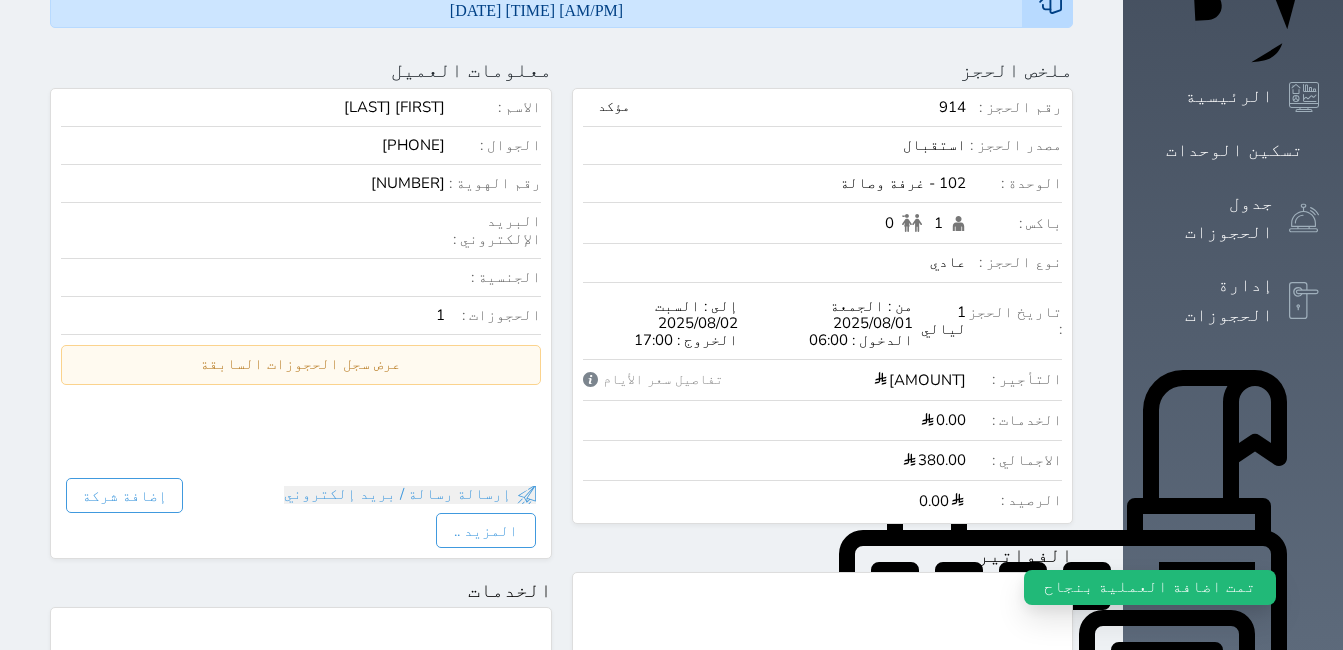 scroll, scrollTop: 0, scrollLeft: 0, axis: both 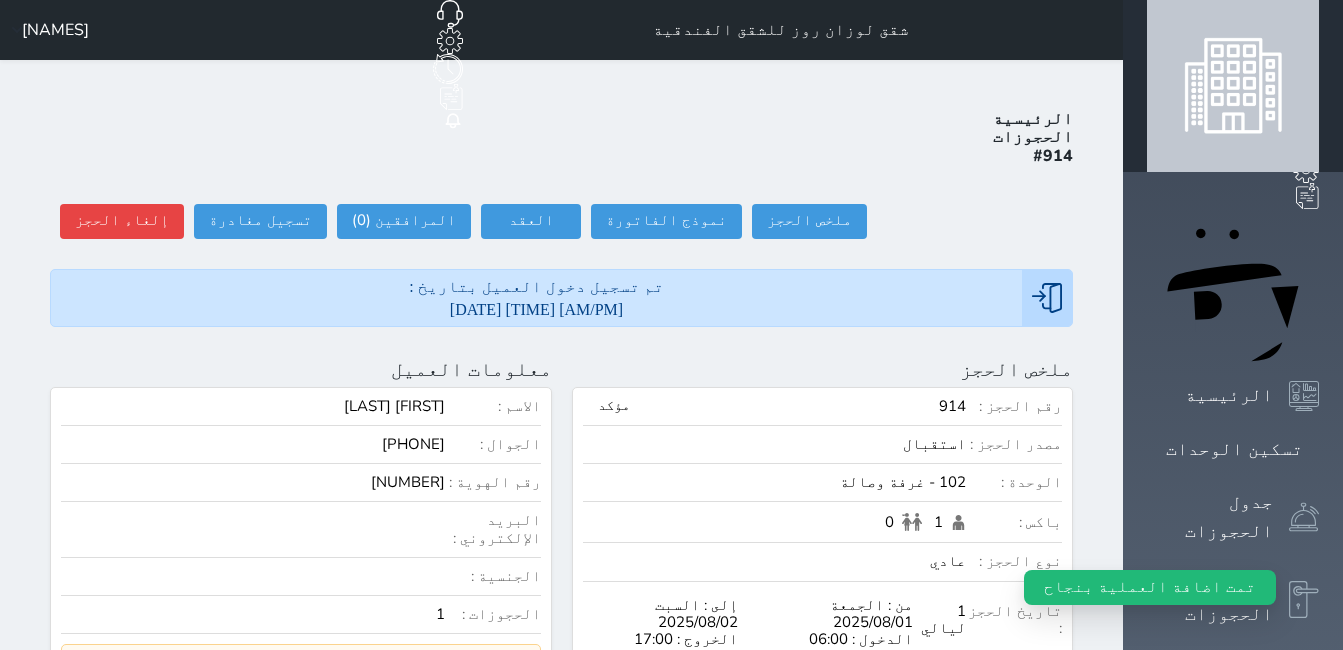 click 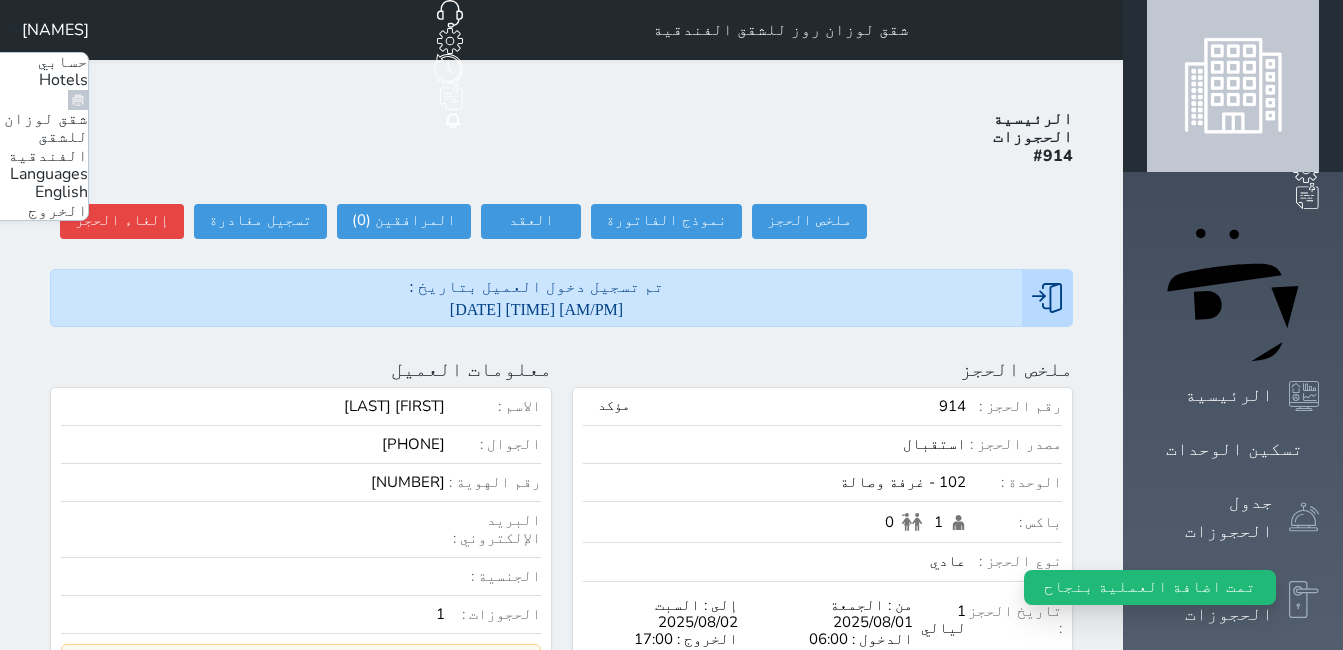 click on "الخروج" at bounding box center [58, 211] 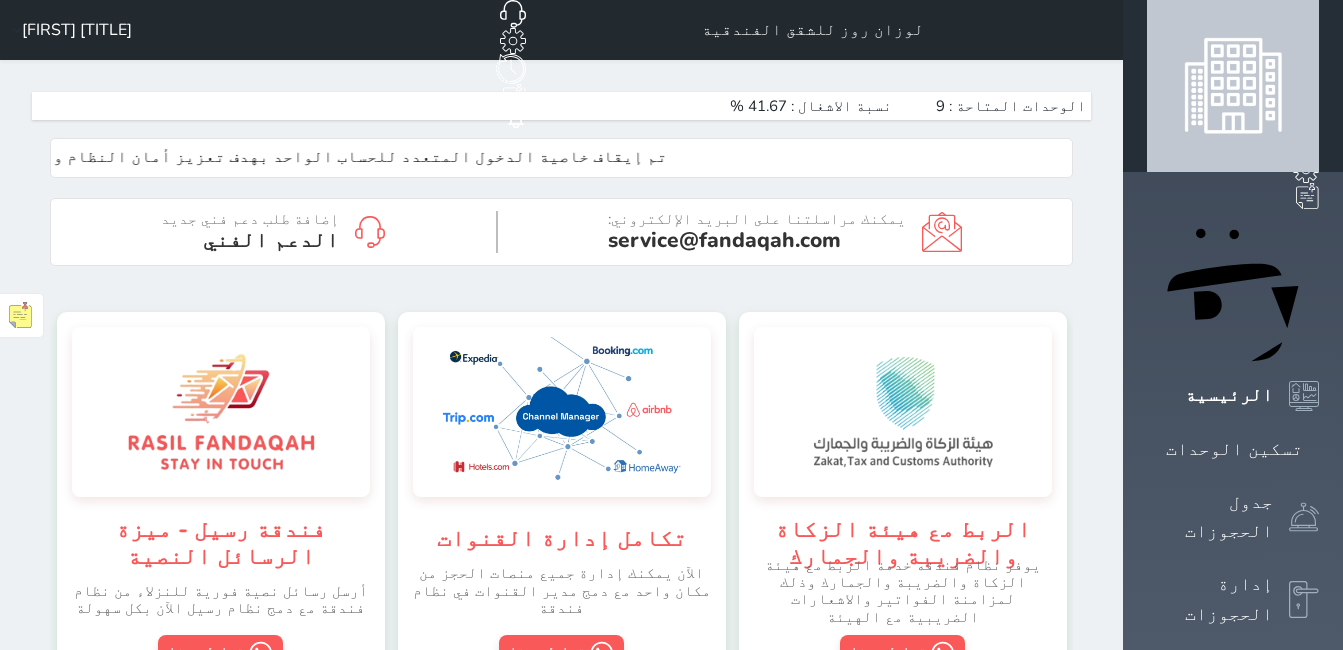 scroll, scrollTop: 0, scrollLeft: 0, axis: both 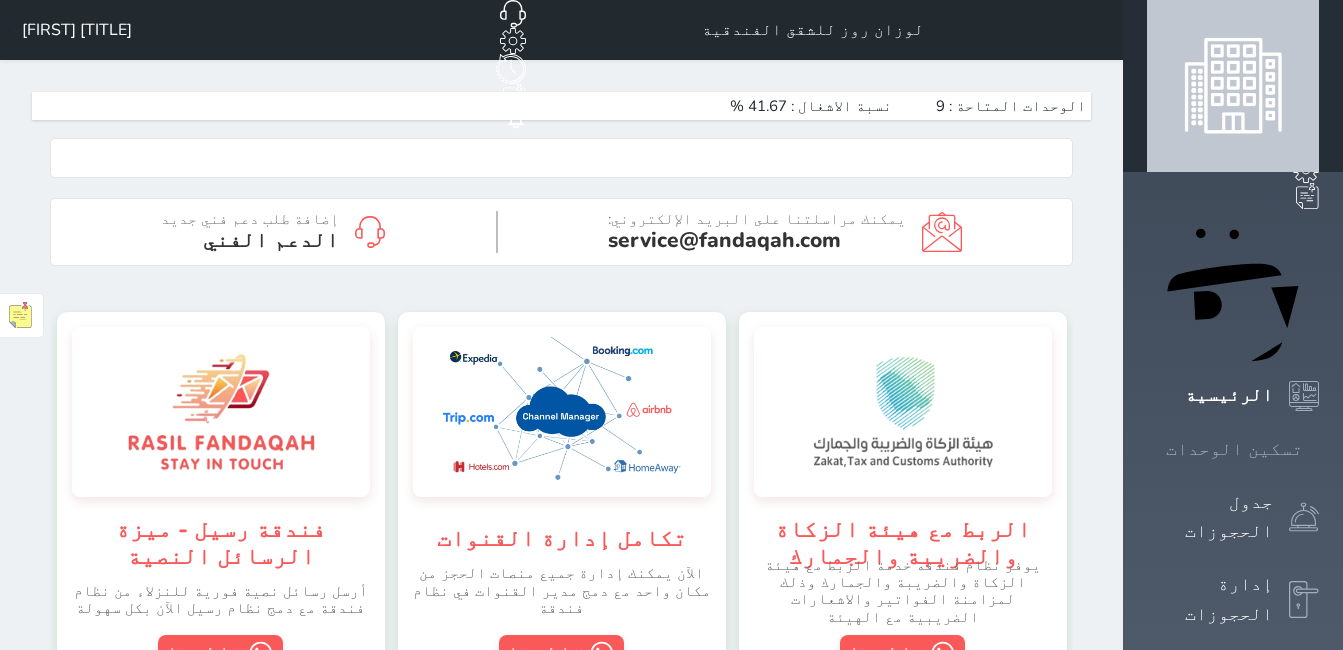 click 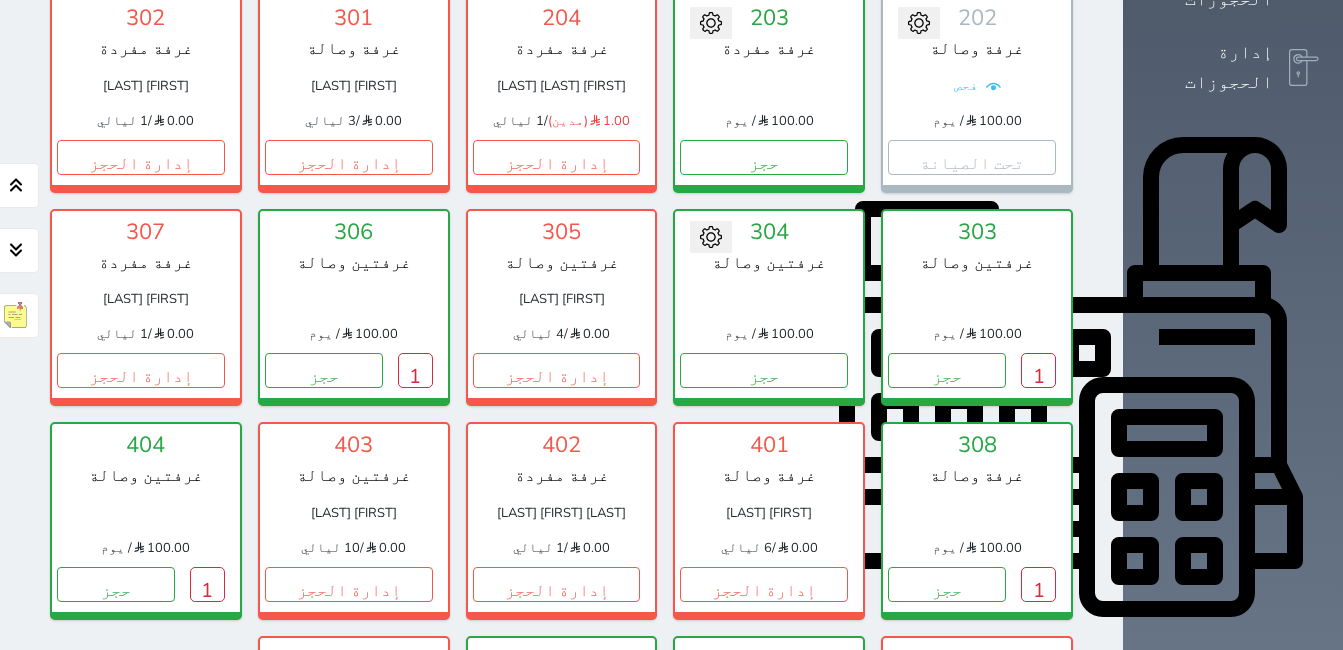 scroll, scrollTop: 578, scrollLeft: 0, axis: vertical 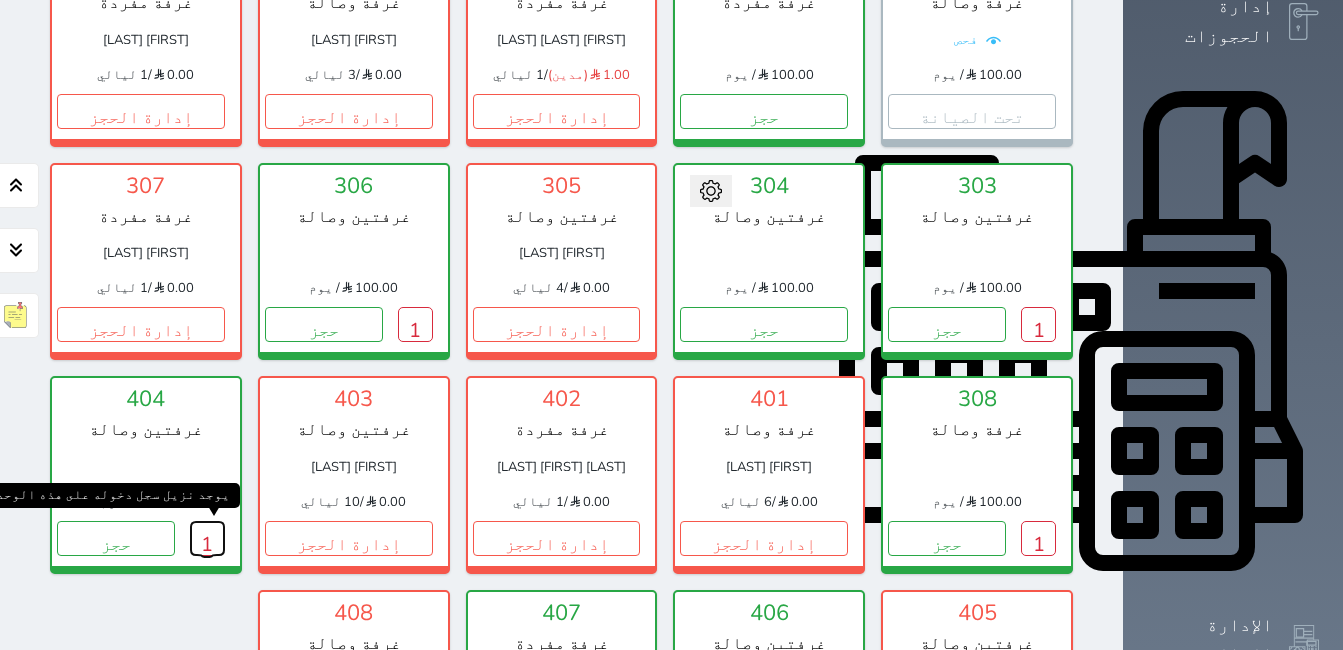 click on "1" at bounding box center [207, 538] 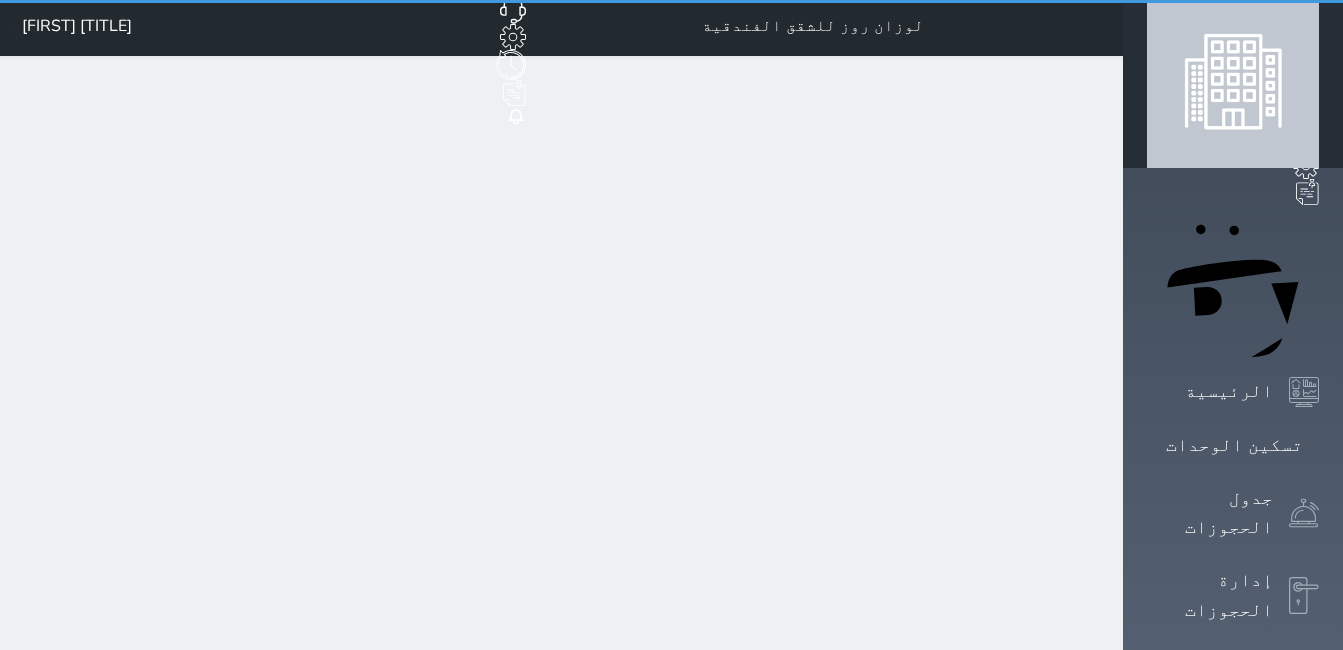 scroll, scrollTop: 0, scrollLeft: 0, axis: both 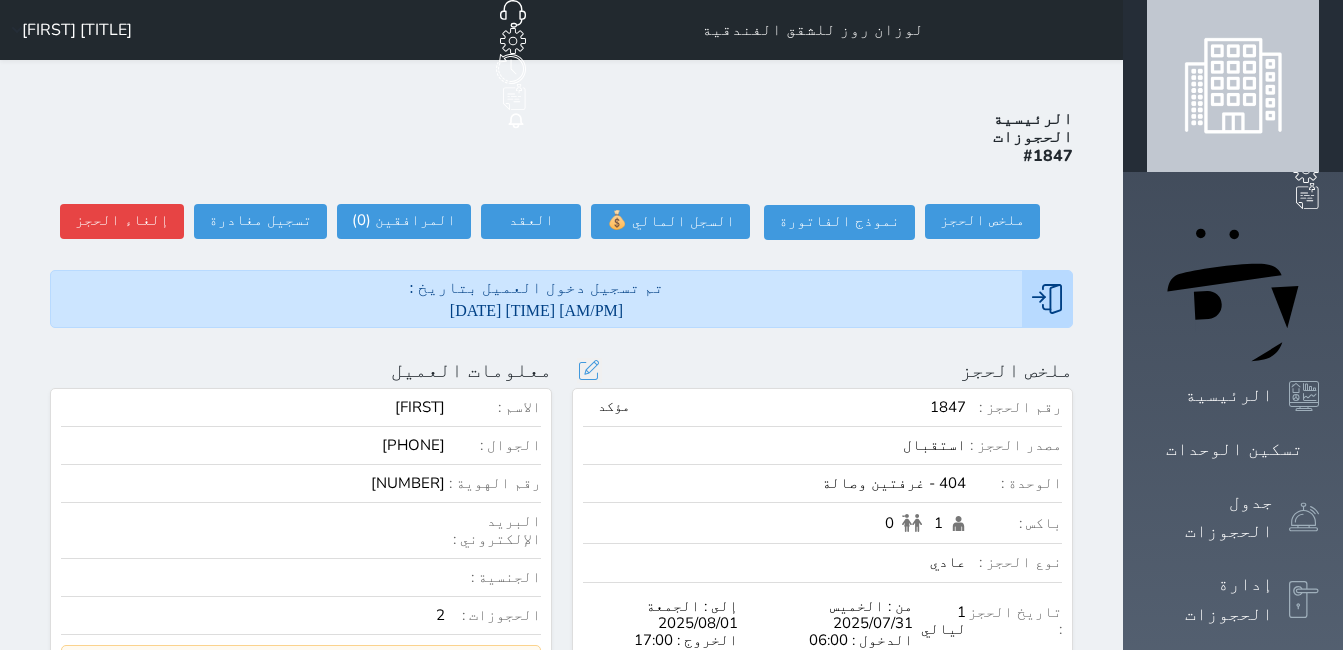 select 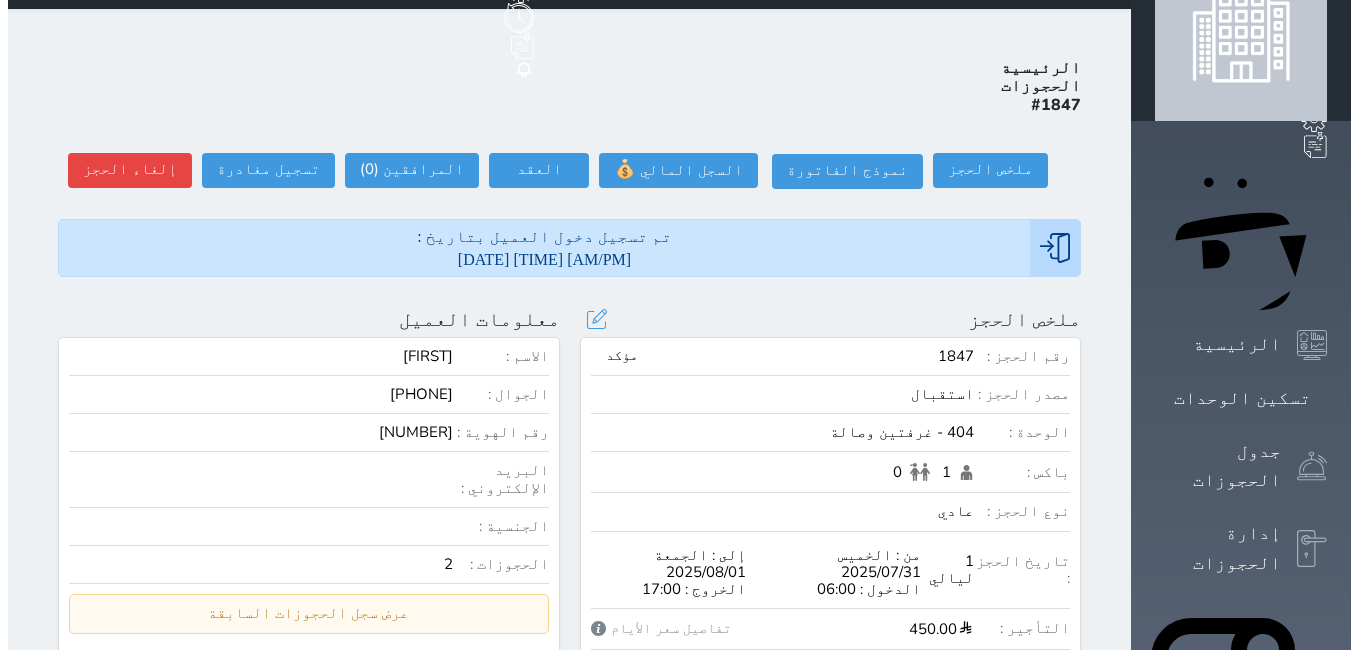 scroll, scrollTop: 100, scrollLeft: 0, axis: vertical 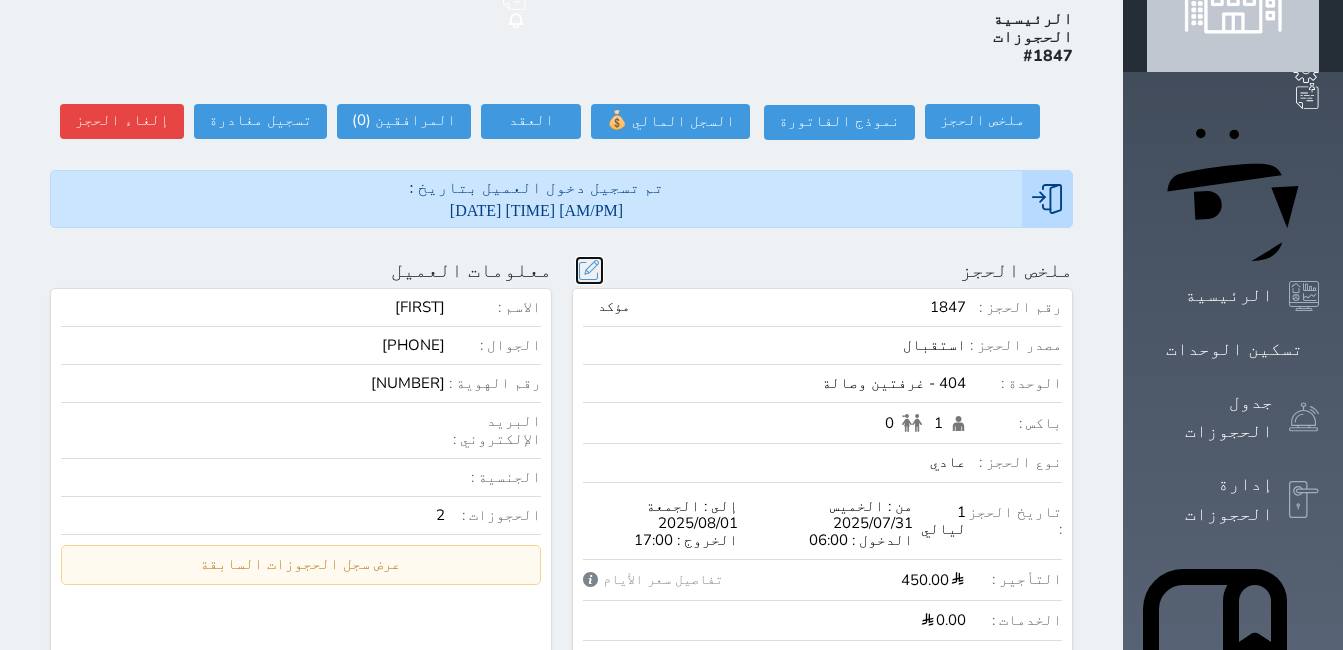 click at bounding box center (589, 270) 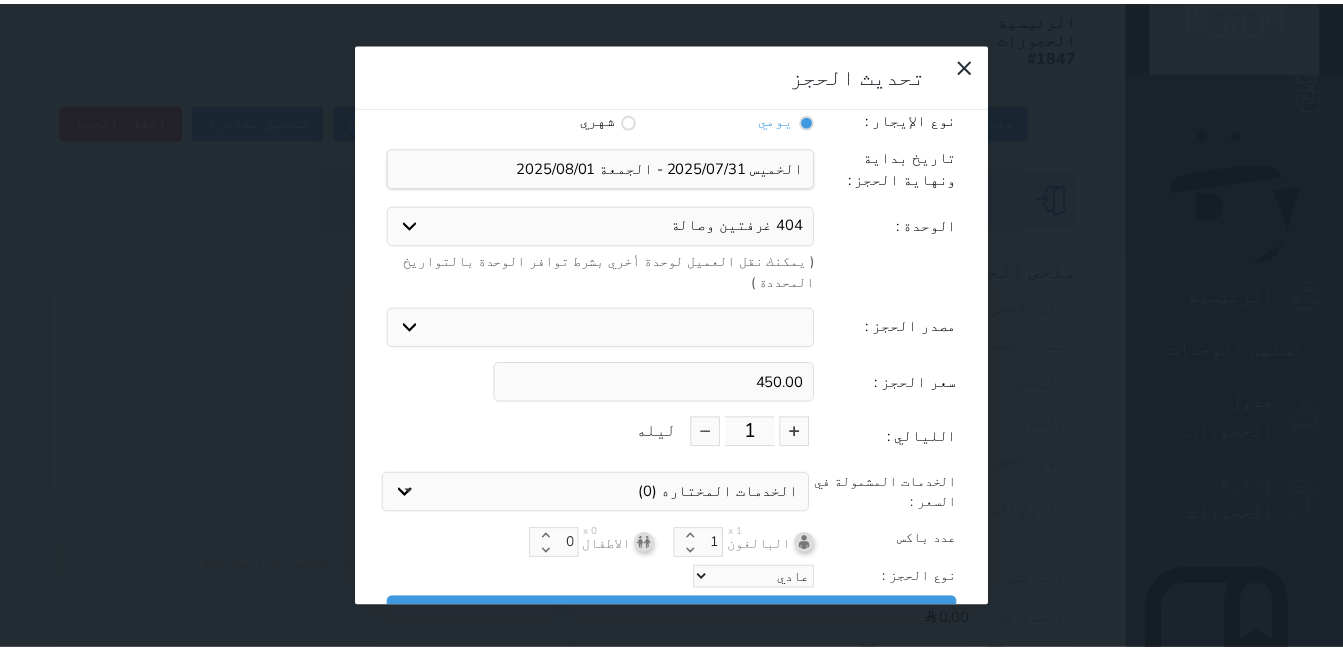scroll, scrollTop: 45, scrollLeft: 0, axis: vertical 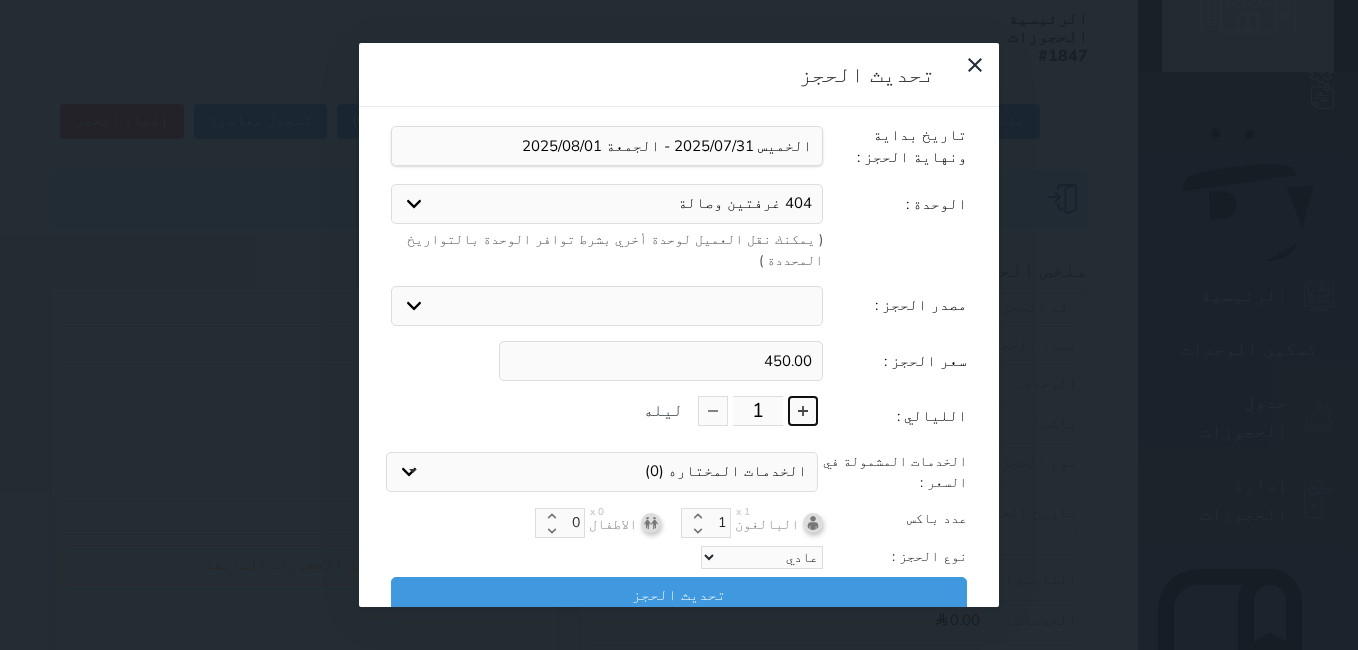 click at bounding box center [803, 411] 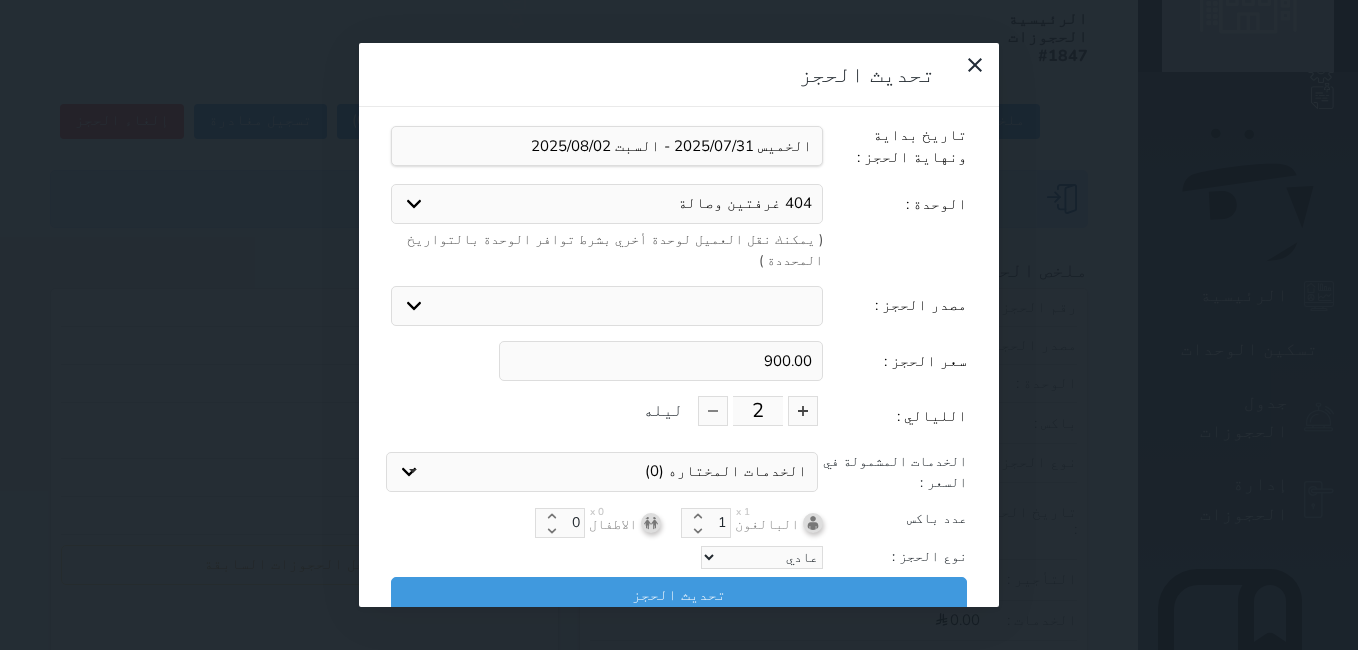 click on "900.00" at bounding box center [661, 361] 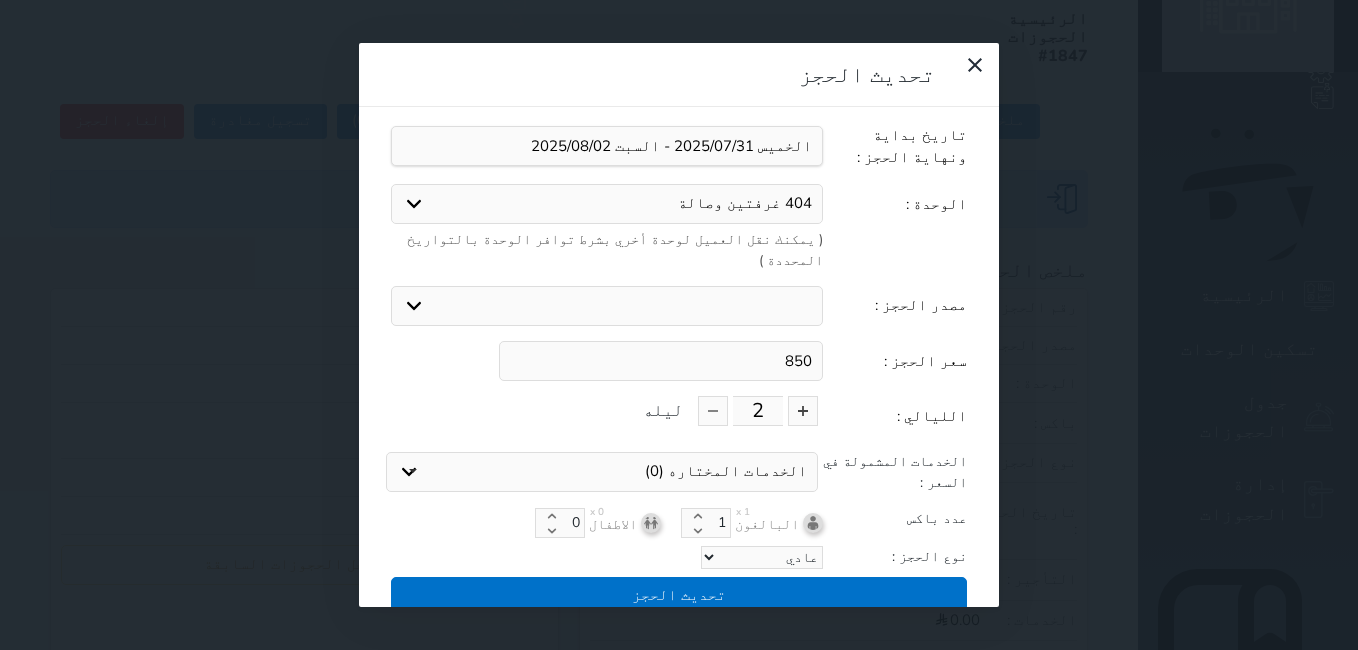 type on "850" 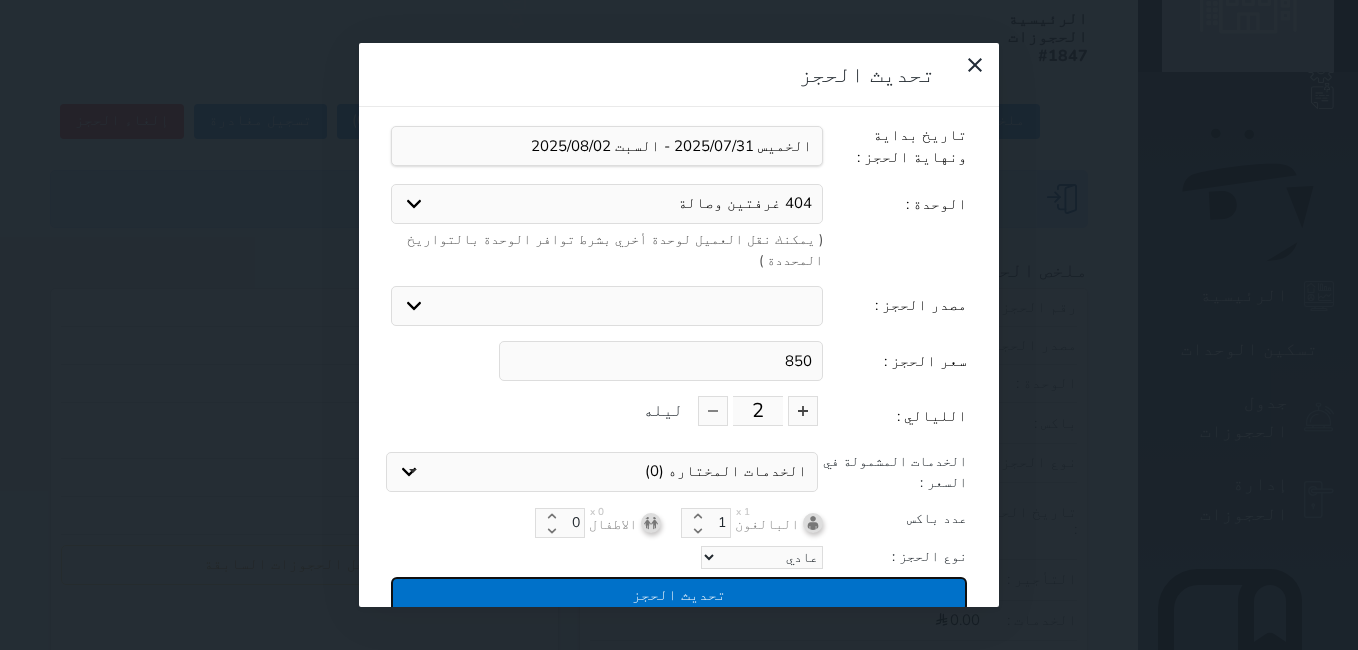 click on "تحديث الحجز" at bounding box center (679, 594) 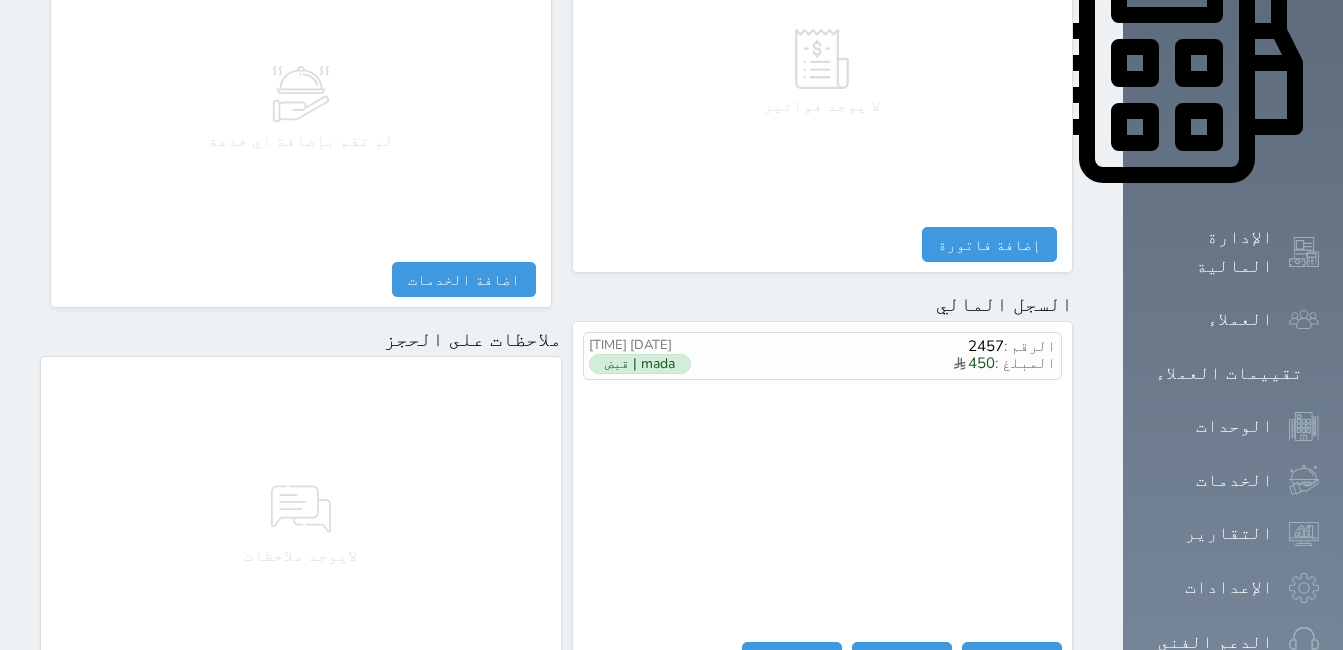 scroll, scrollTop: 1000, scrollLeft: 0, axis: vertical 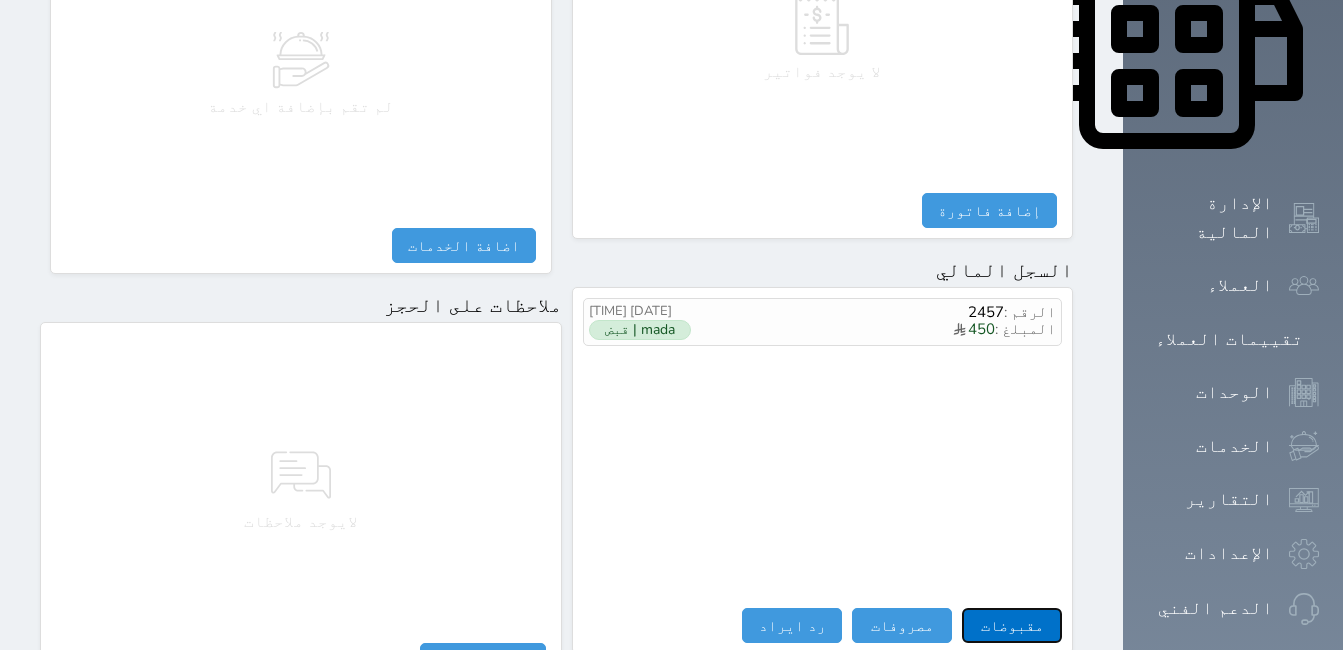click on "مقبوضات" at bounding box center (1012, 625) 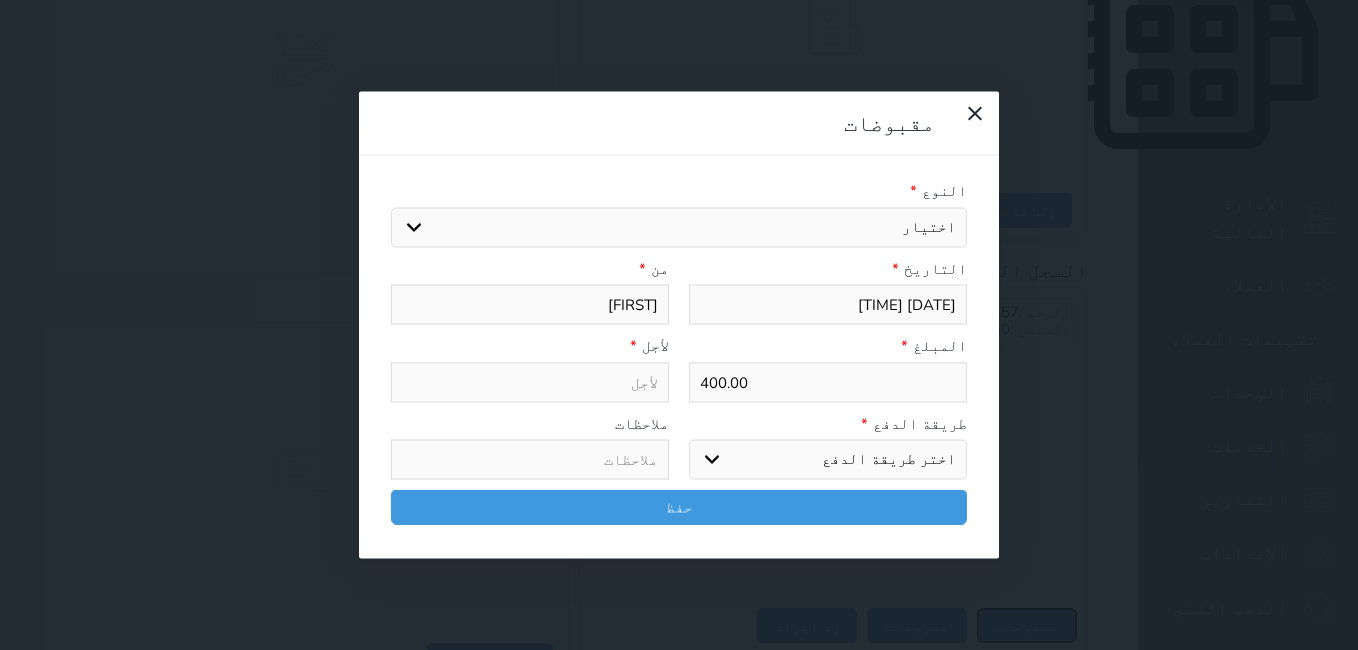 select 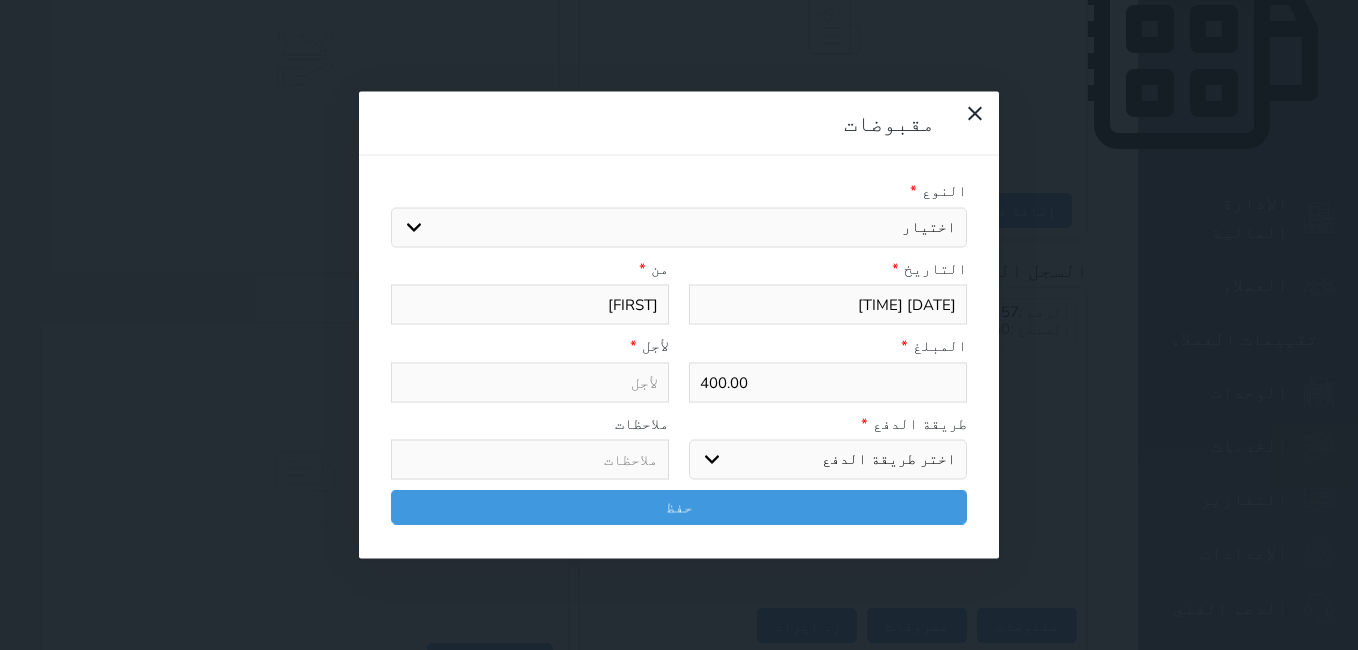 drag, startPoint x: 484, startPoint y: 138, endPoint x: 546, endPoint y: 143, distance: 62.201286 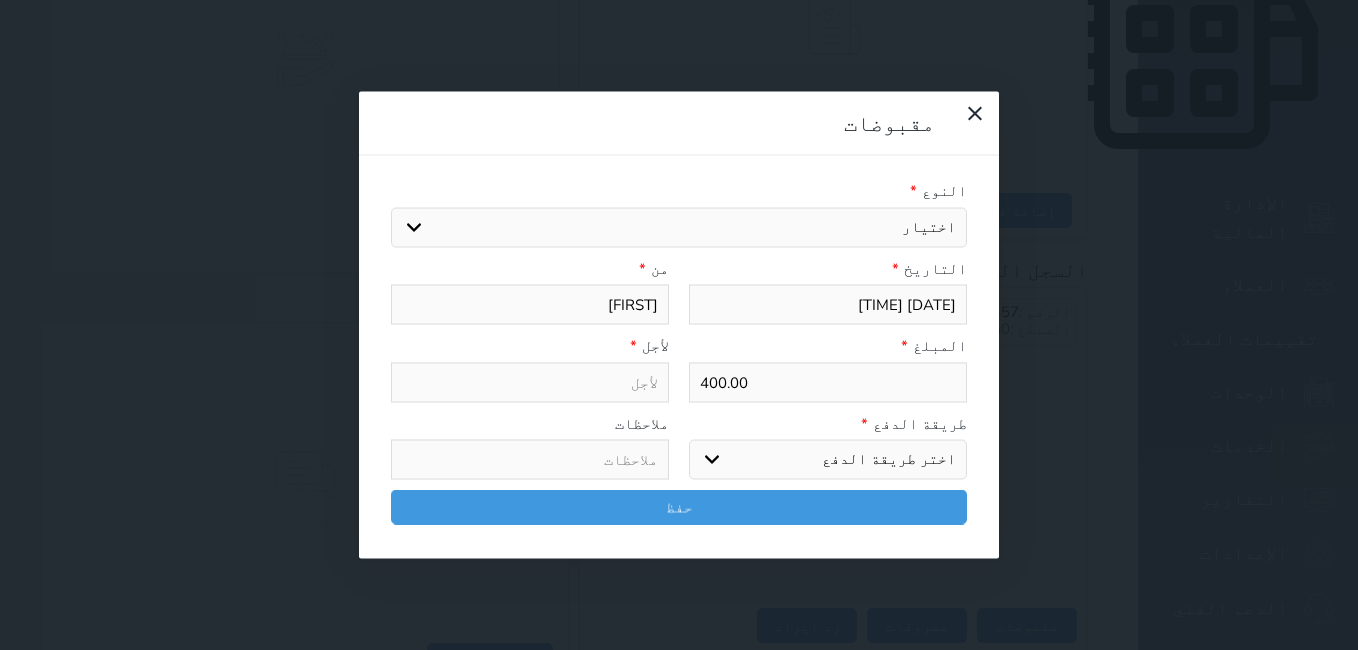 click on "اختيار   مقبوضات عامة قيمة إيجار فواتير تامين عربون لا ينطبق آخر مغسلة واي فاي - الإنترنت مواقف السيارات طعام الأغذية والمشروبات مشروبات المشروبات الباردة المشروبات الساخنة الإفطار غداء عشاء مخبز و كعك حمام سباحة الصالة الرياضية سبا و خدمات الجمال اختيار وإسقاط (خدمات النقل) ميني بار كابل - تلفزيون سرير إضافي تصفيف الشعر التسوق خدمات الجولات السياحية المنظمة خدمات الدليل السياحي" at bounding box center [679, 227] 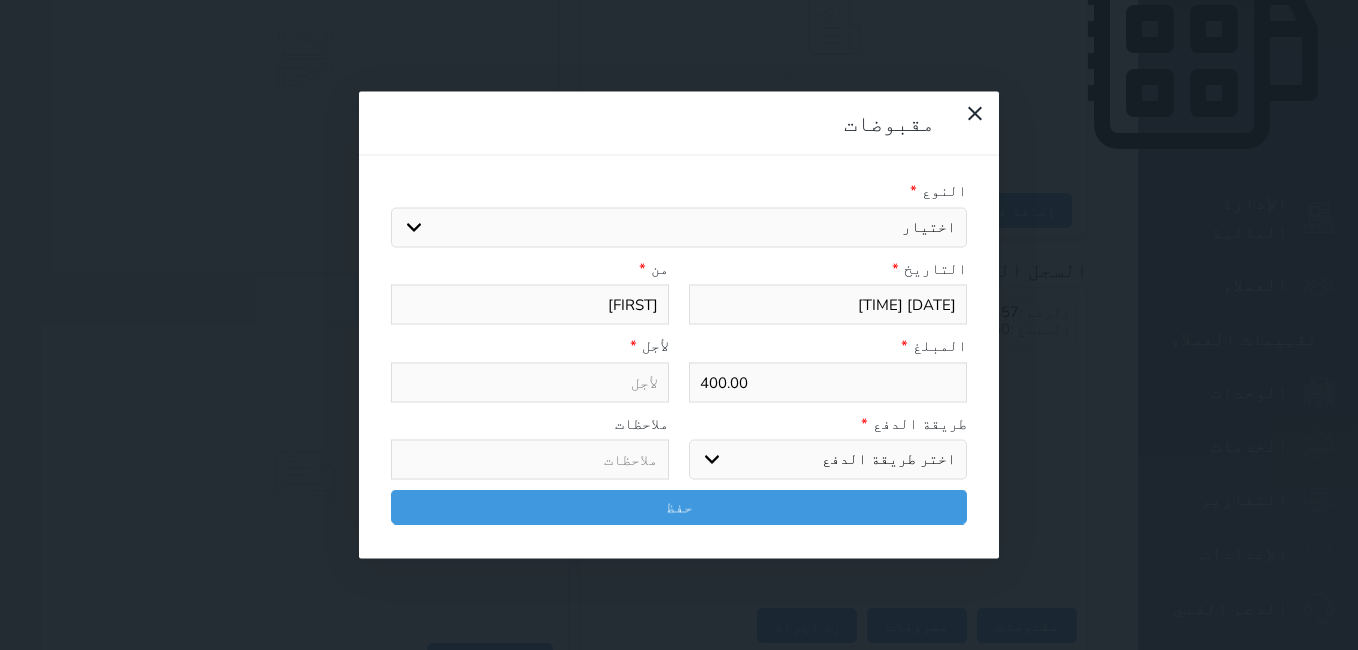 type on "قيمة إيجار - الوحدة - 404" 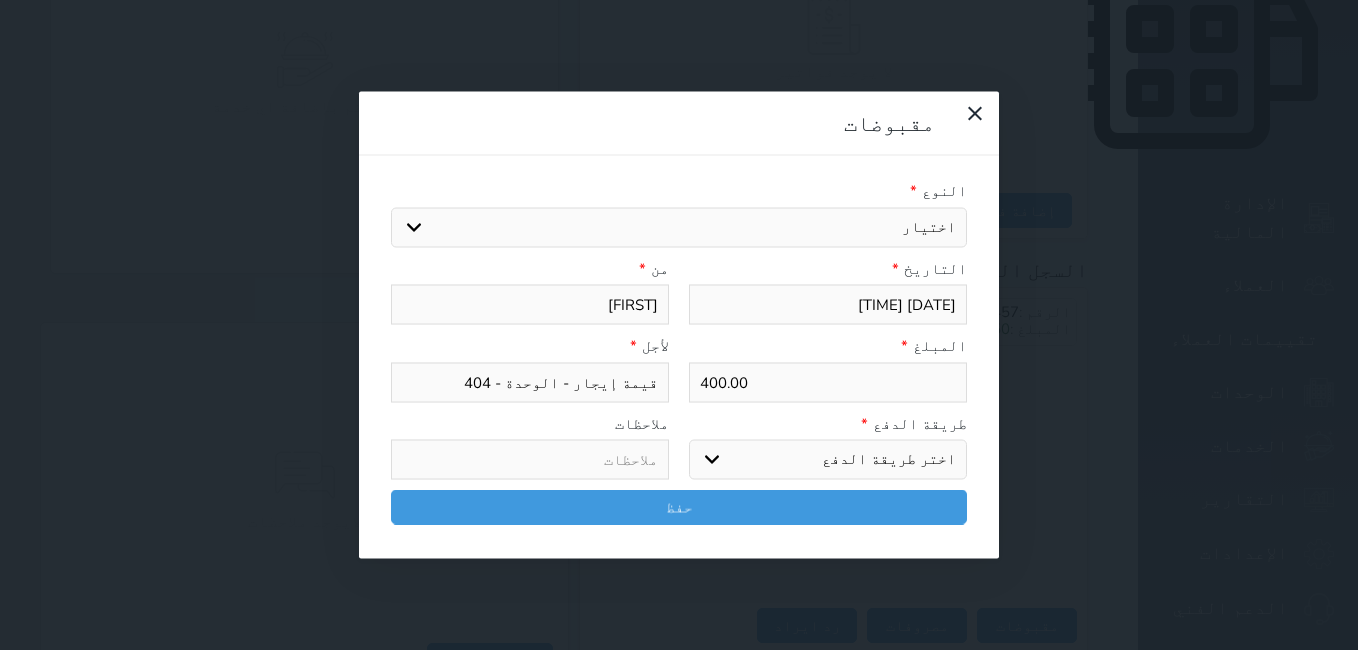 click on "اختر طريقة الدفع   دفع نقدى   تحويل بنكى   مدى   بطاقة ائتمان   آجل" at bounding box center (828, 460) 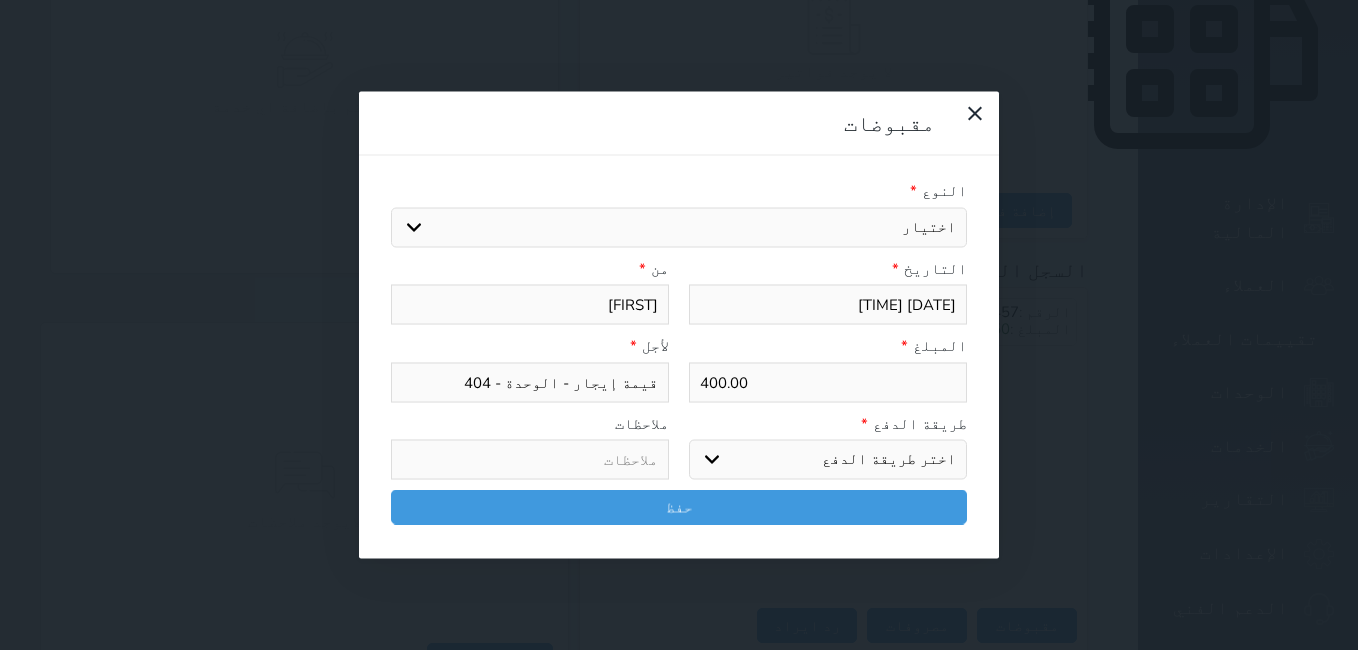 select on "mada" 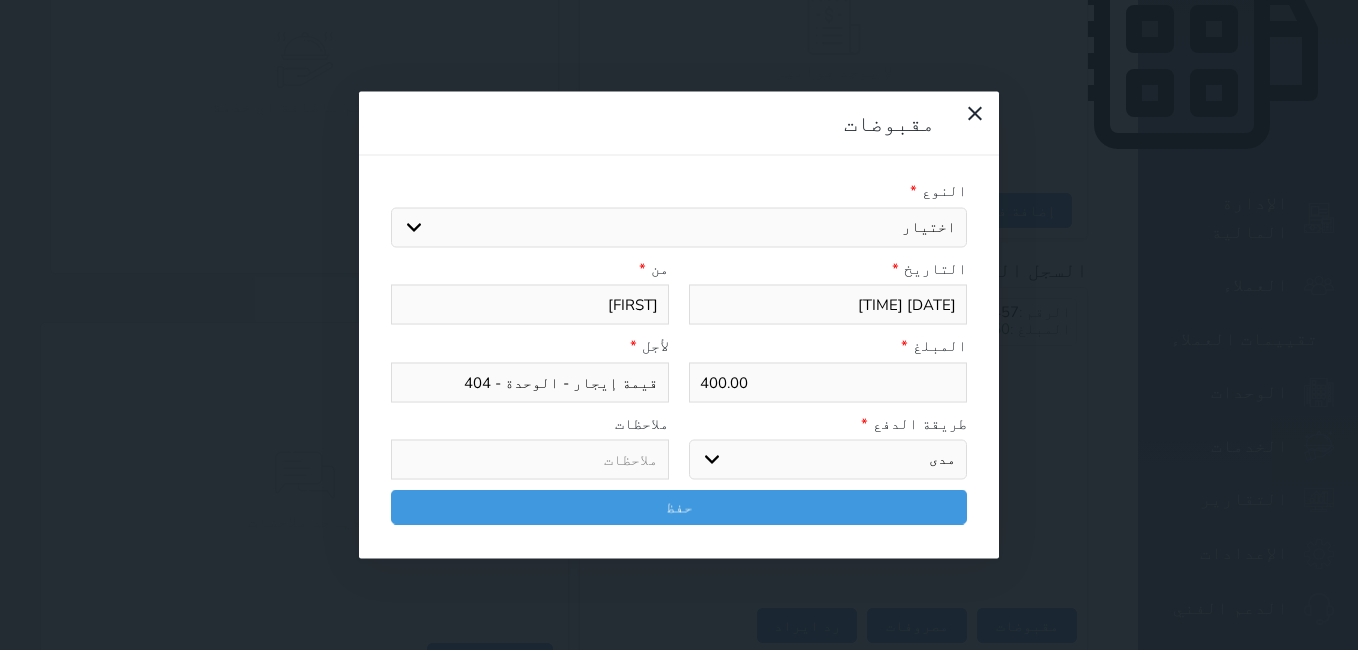click on "اختر طريقة الدفع   دفع نقدى   تحويل بنكى   مدى   بطاقة ائتمان   آجل" at bounding box center (828, 460) 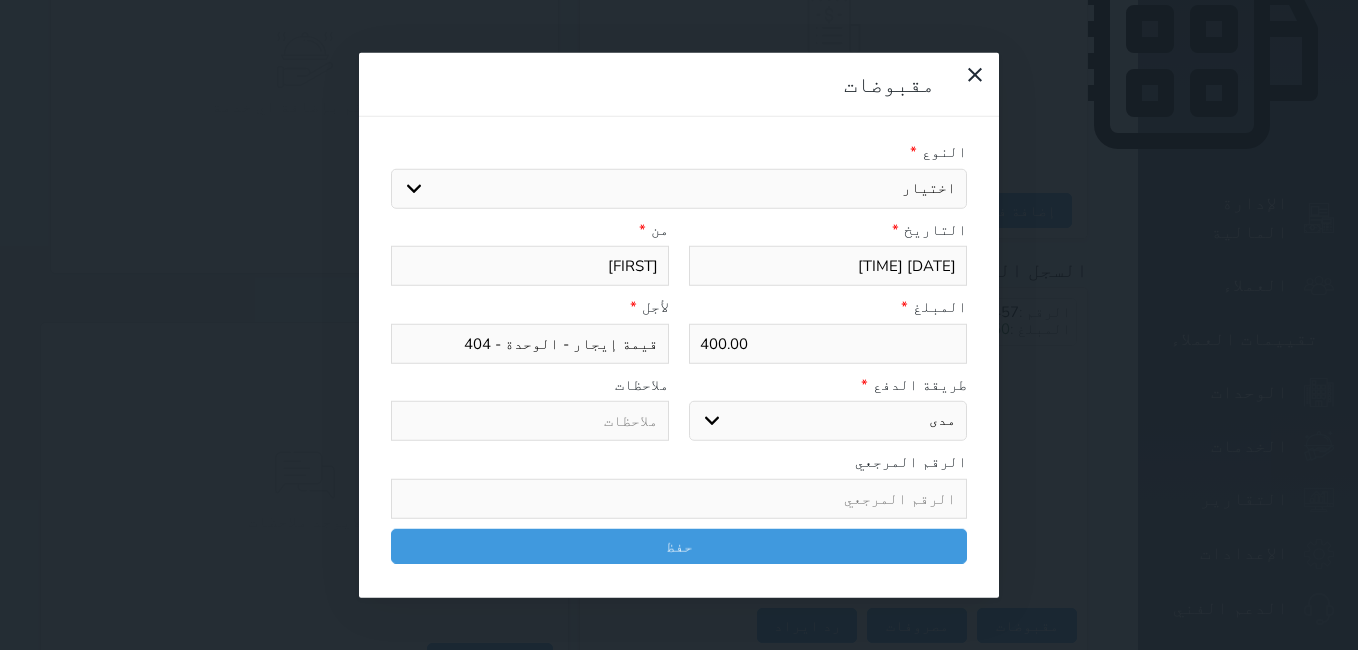 click at bounding box center [679, 498] 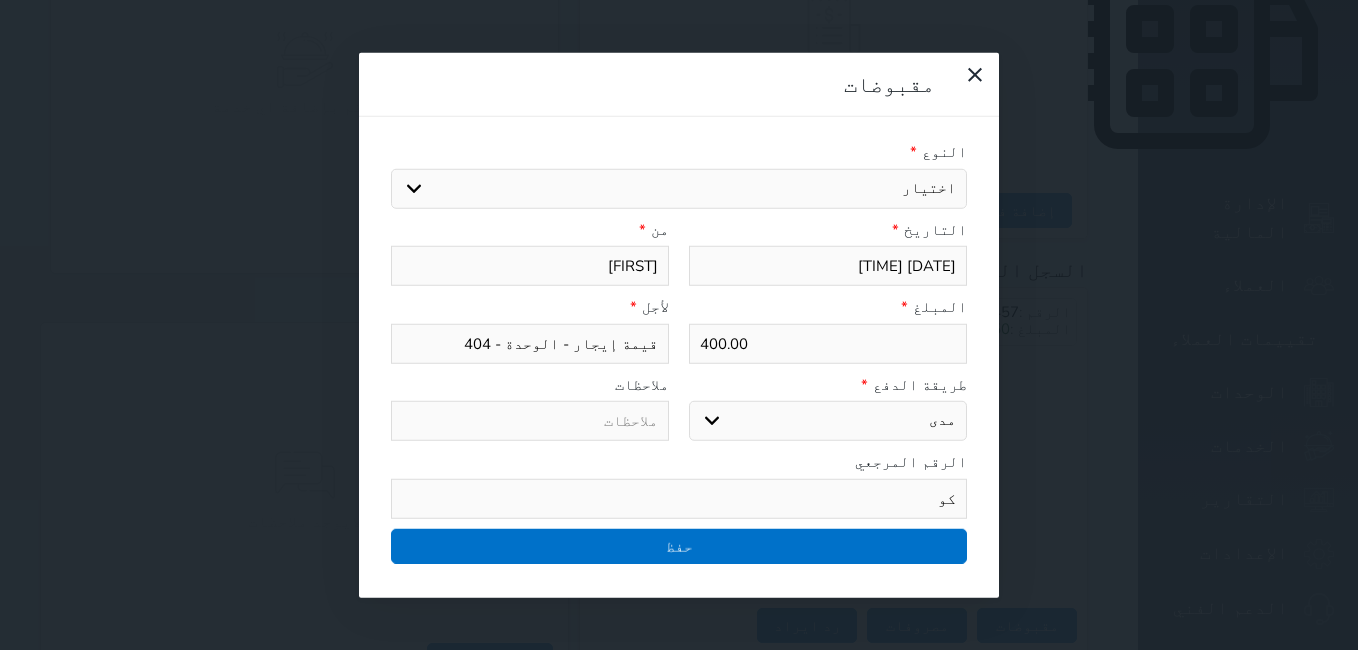 type on "كو" 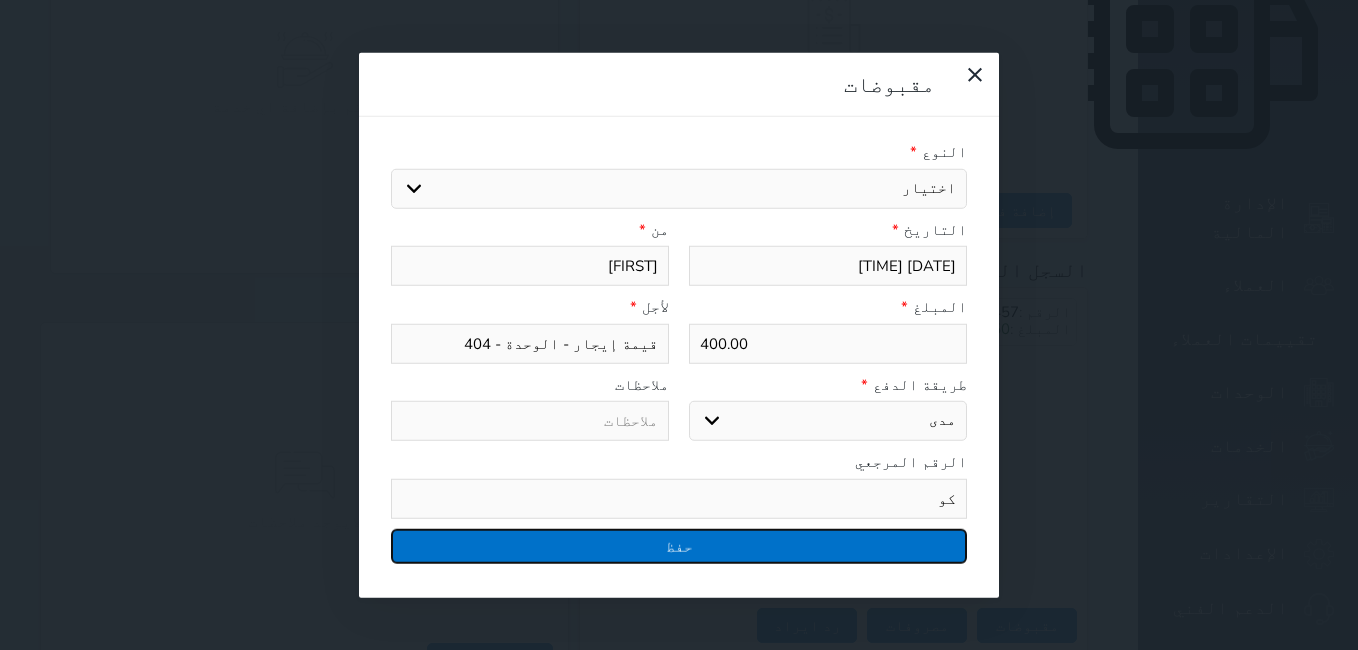 click on "حفظ" at bounding box center [679, 545] 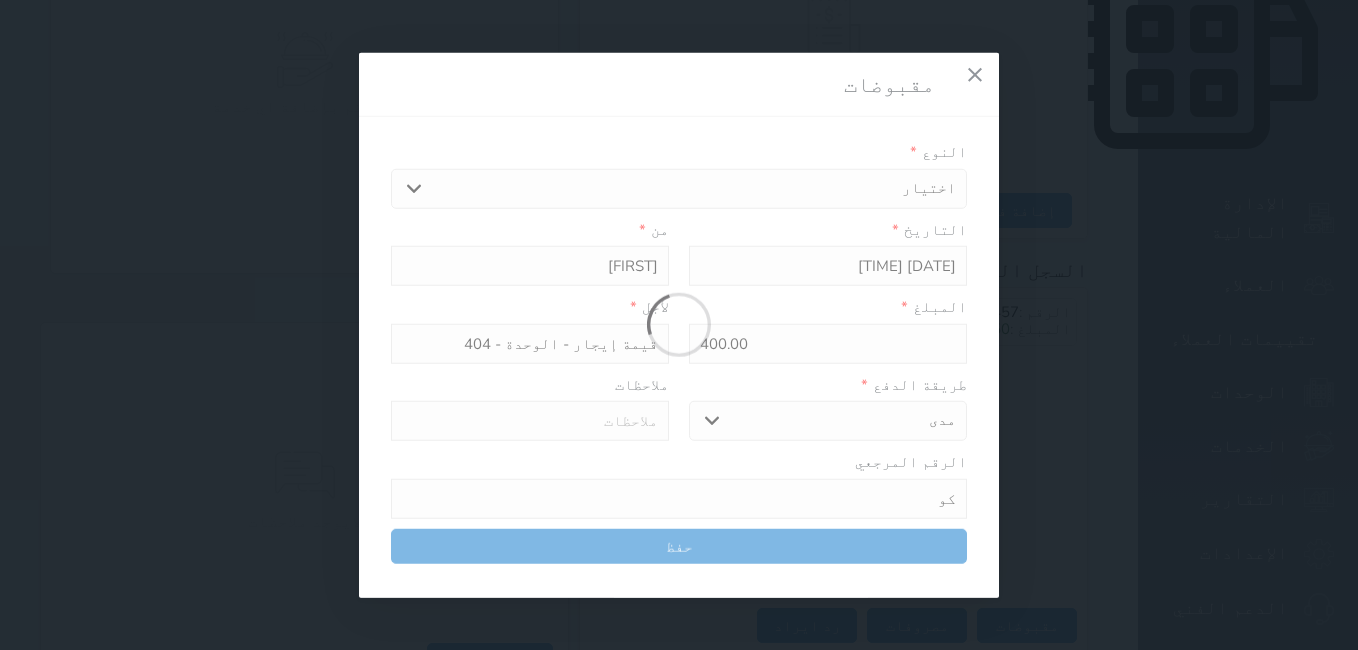 select 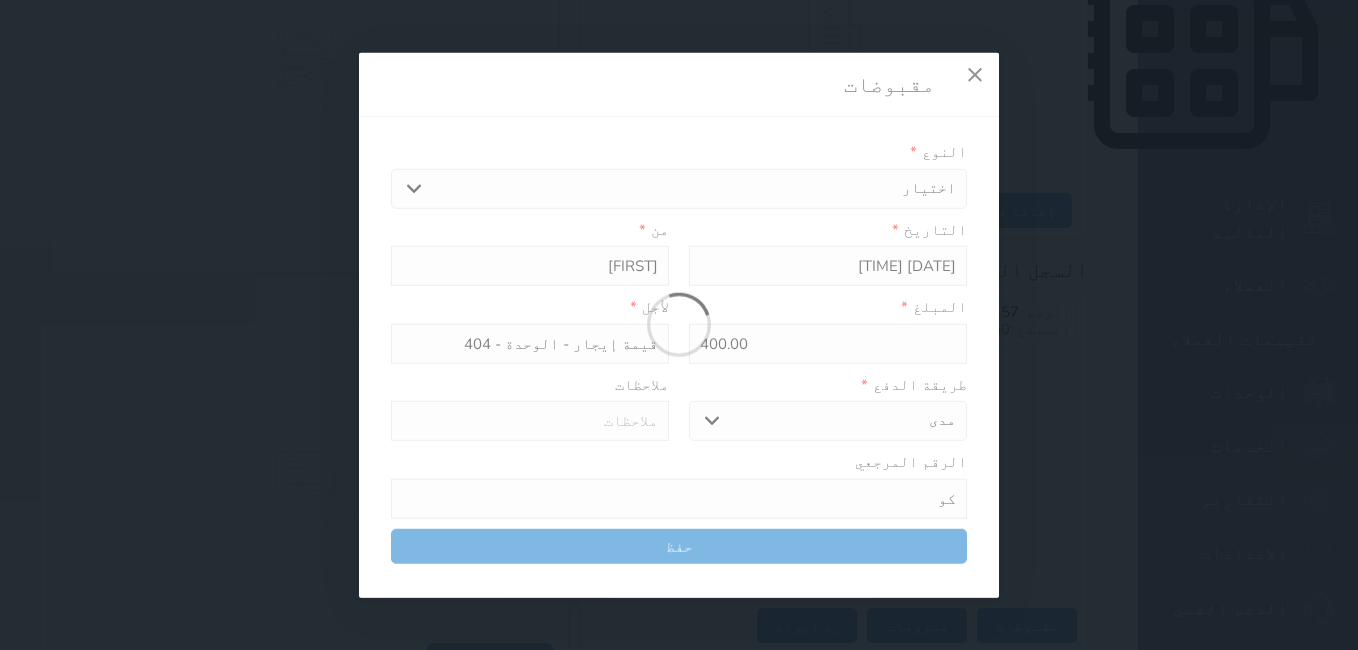 type 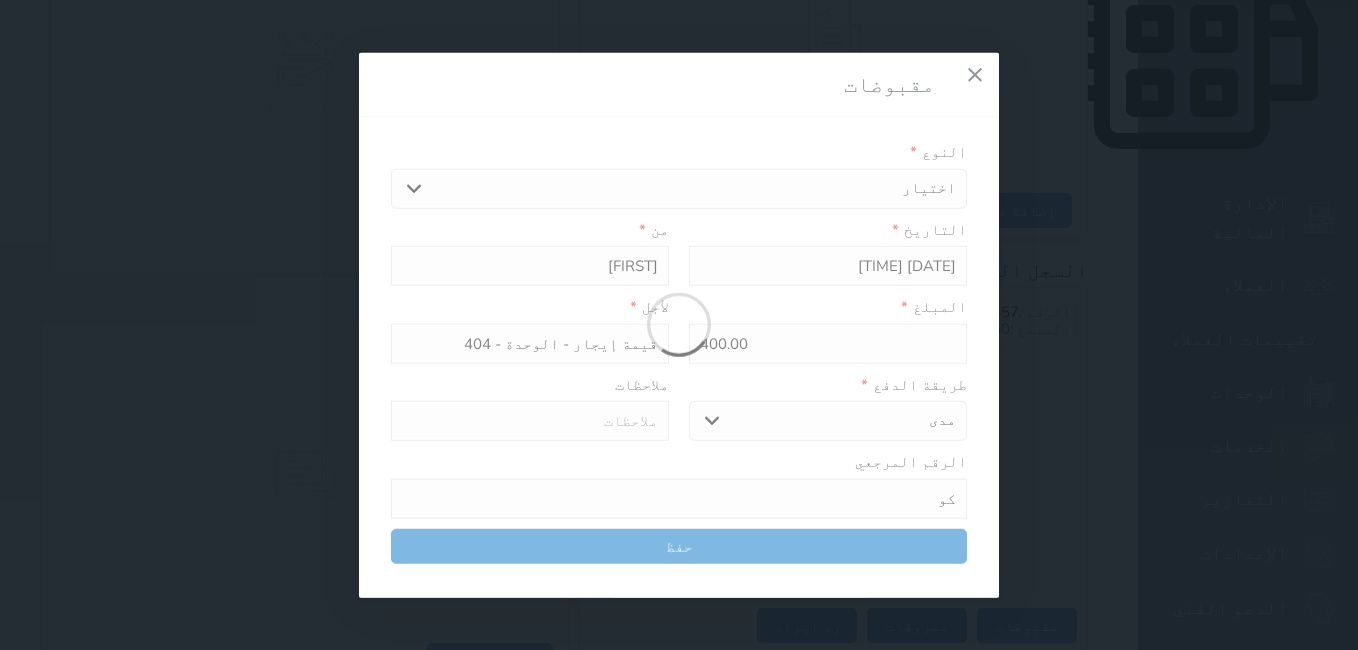 type on "0" 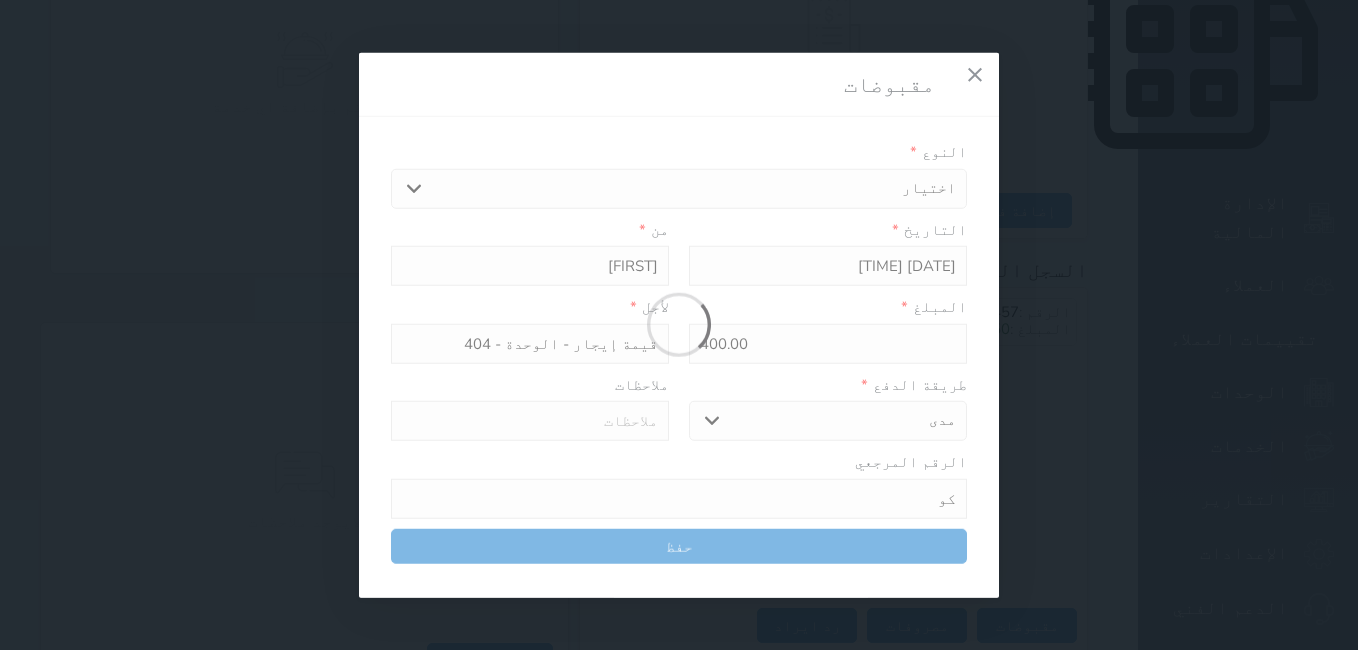 select 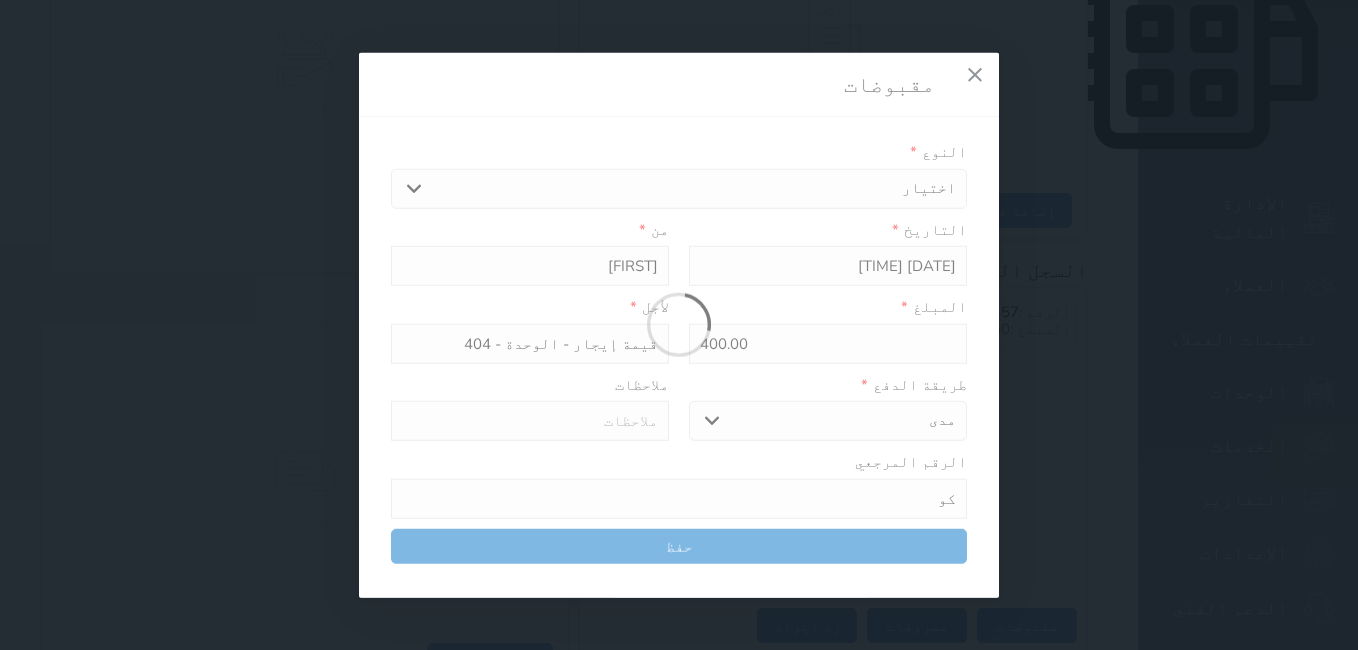 type on "0" 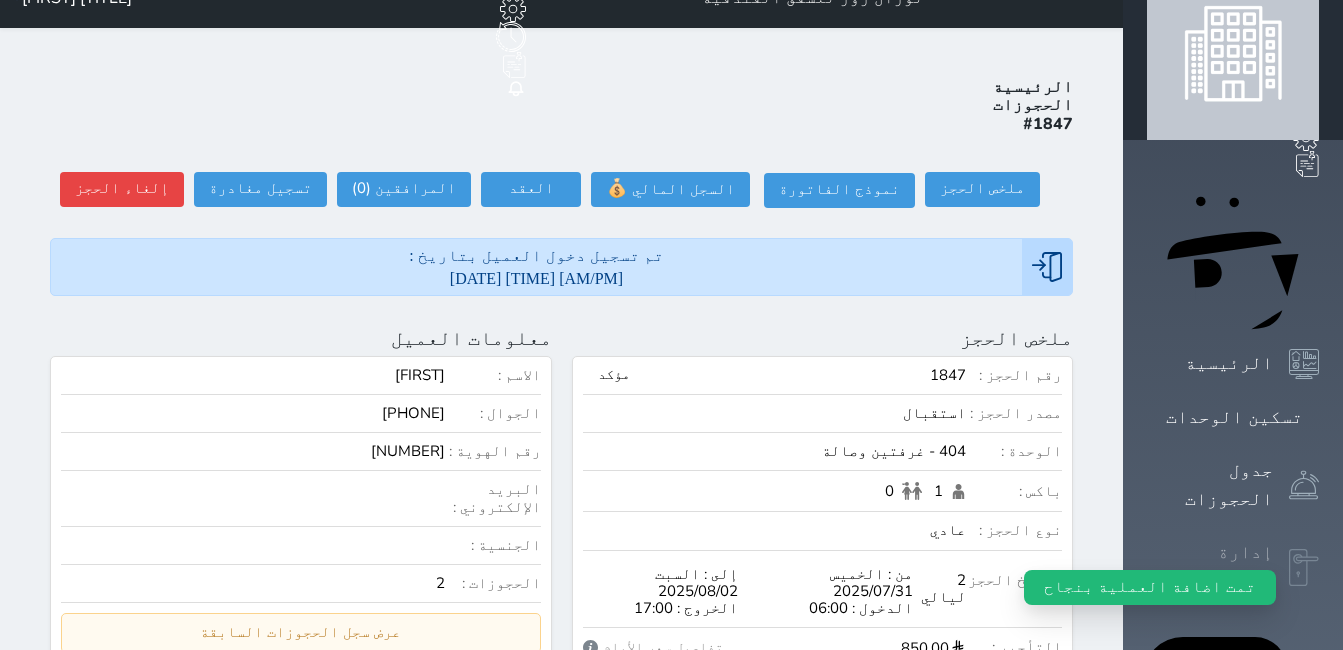 scroll, scrollTop: 0, scrollLeft: 0, axis: both 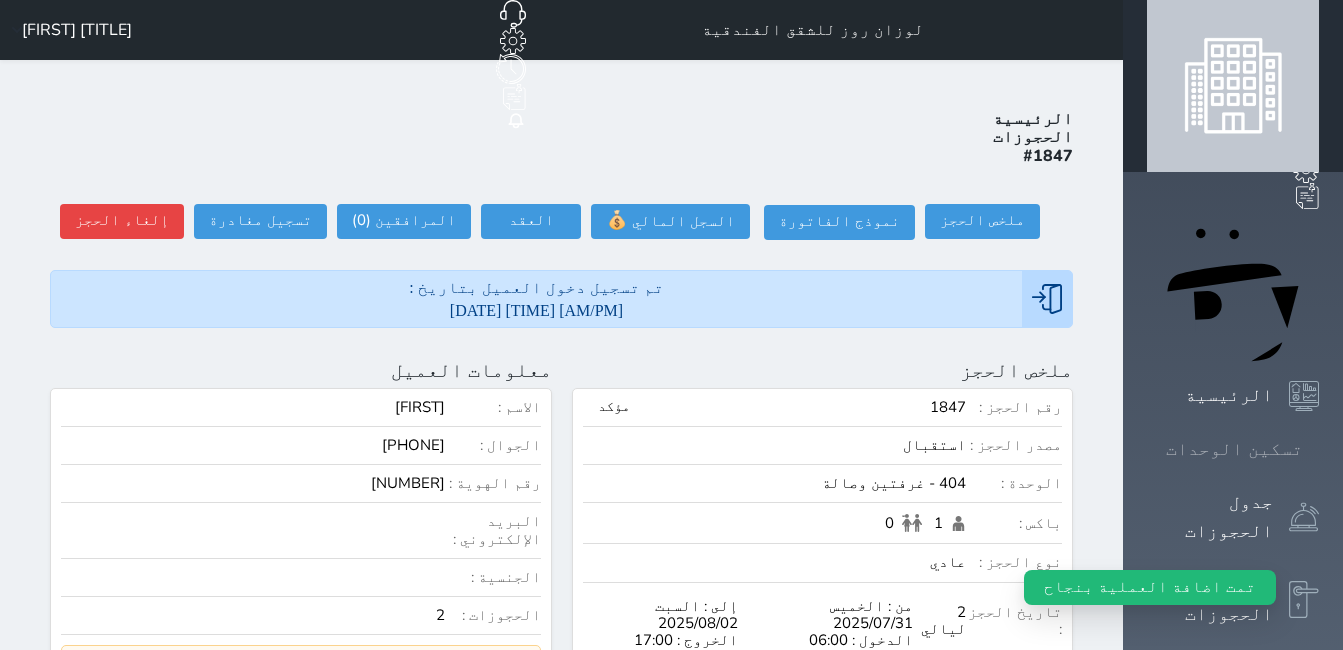 click 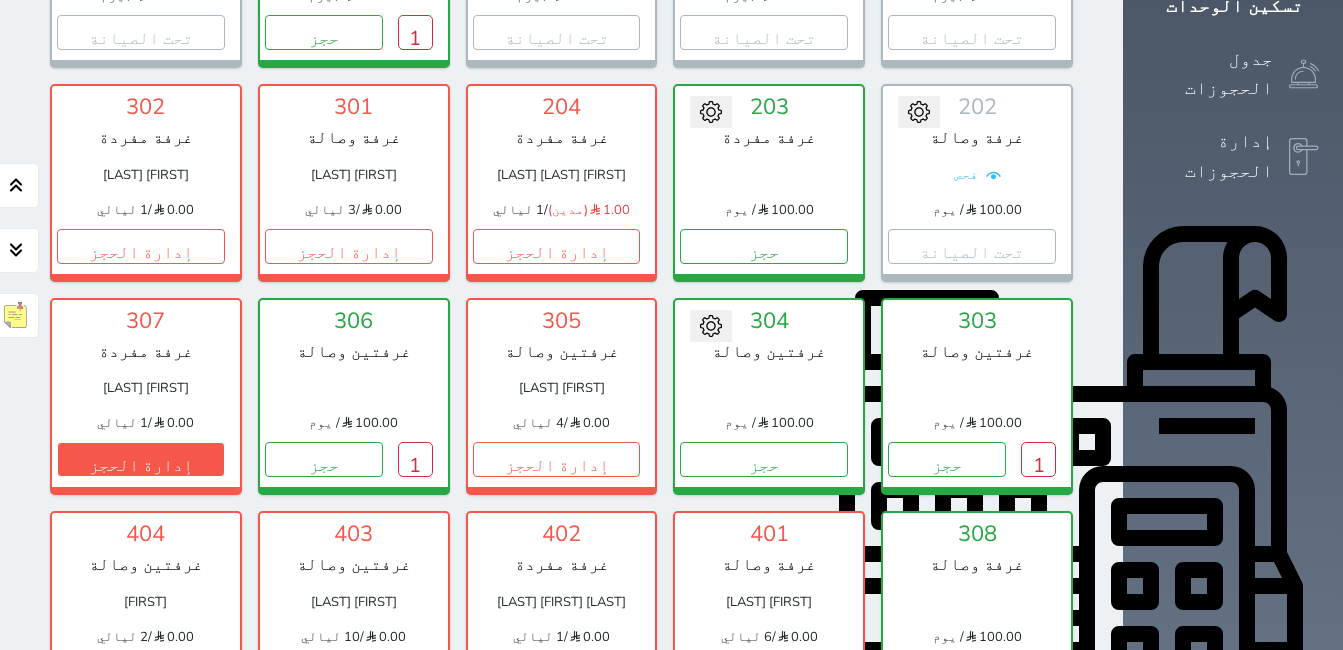 scroll, scrollTop: 478, scrollLeft: 0, axis: vertical 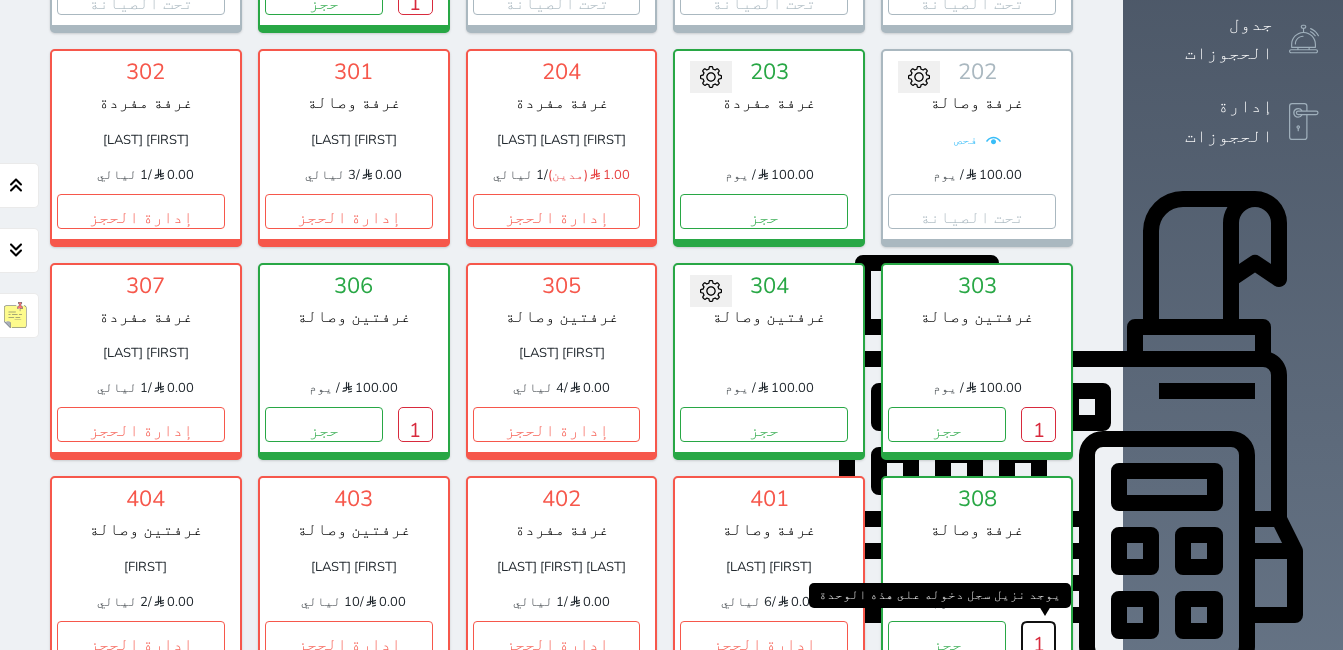 click on "1" at bounding box center (1038, 638) 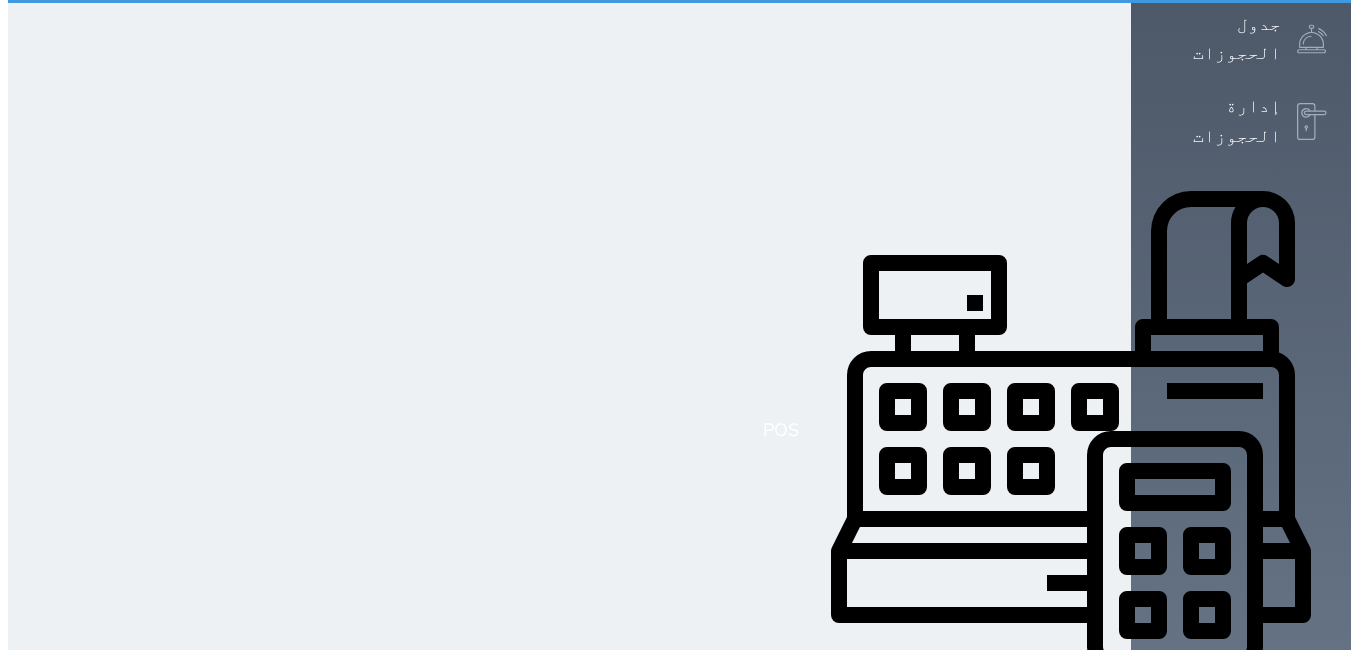 scroll, scrollTop: 0, scrollLeft: 0, axis: both 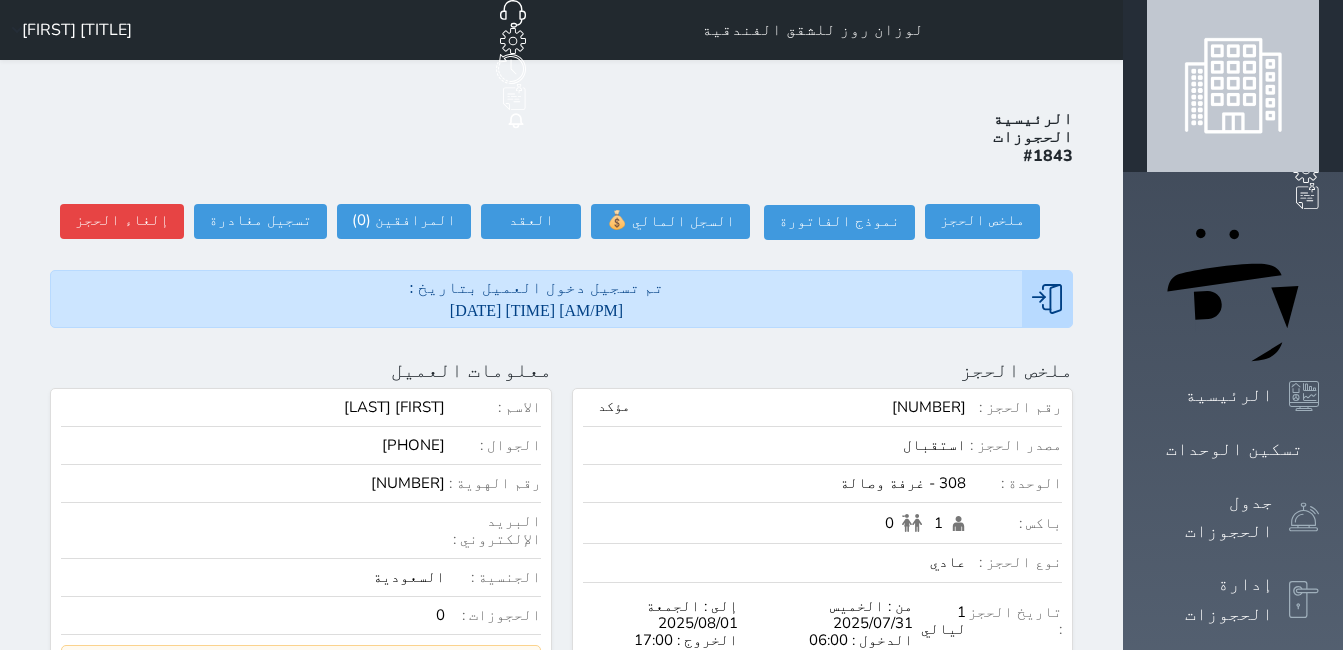 select 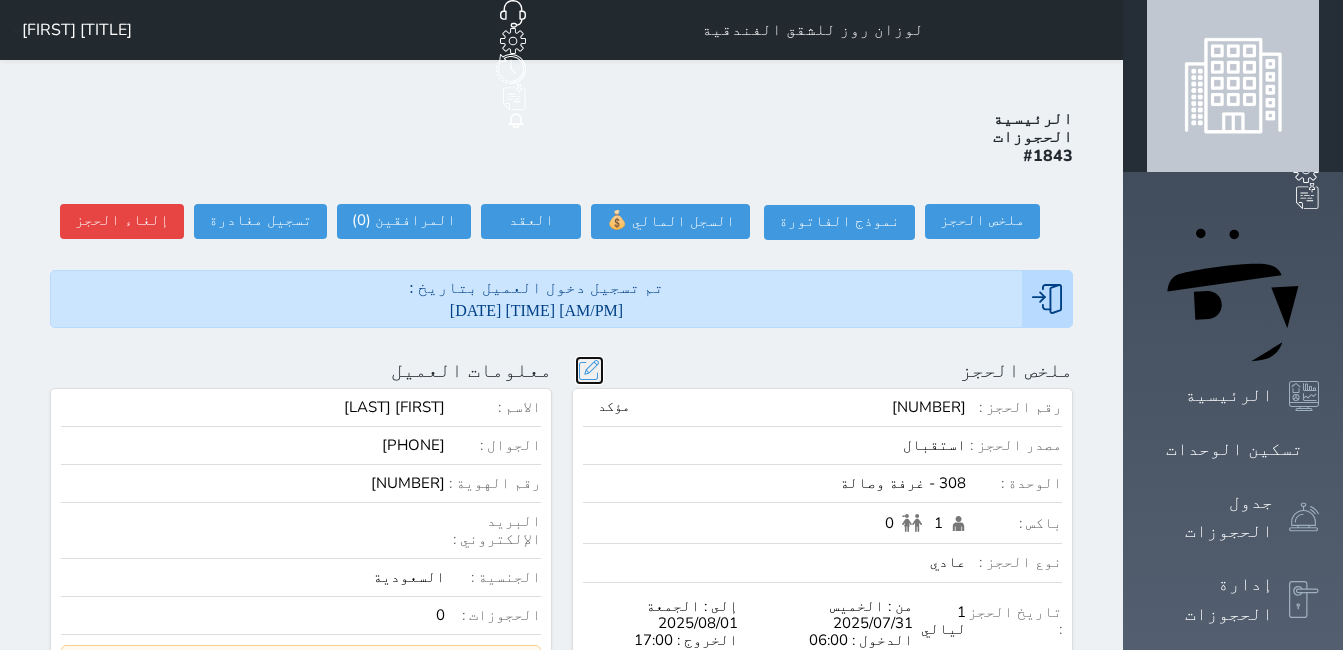 click at bounding box center [589, 370] 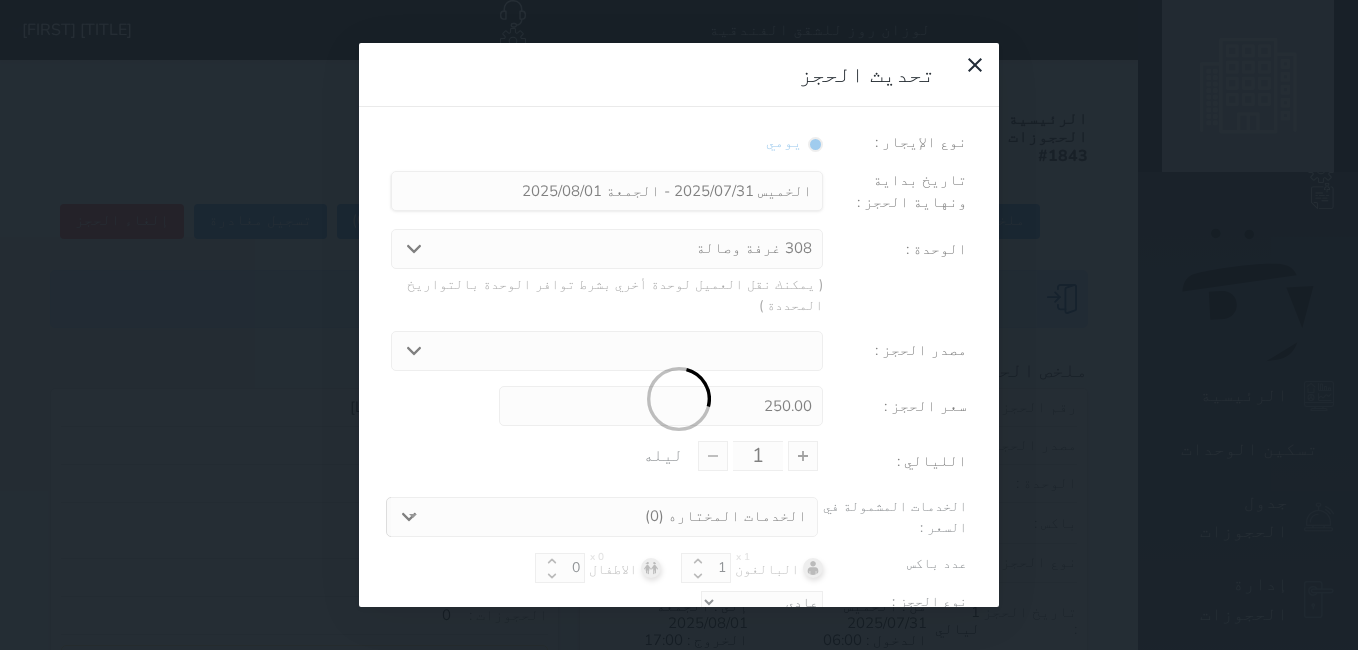 click at bounding box center (679, 399) 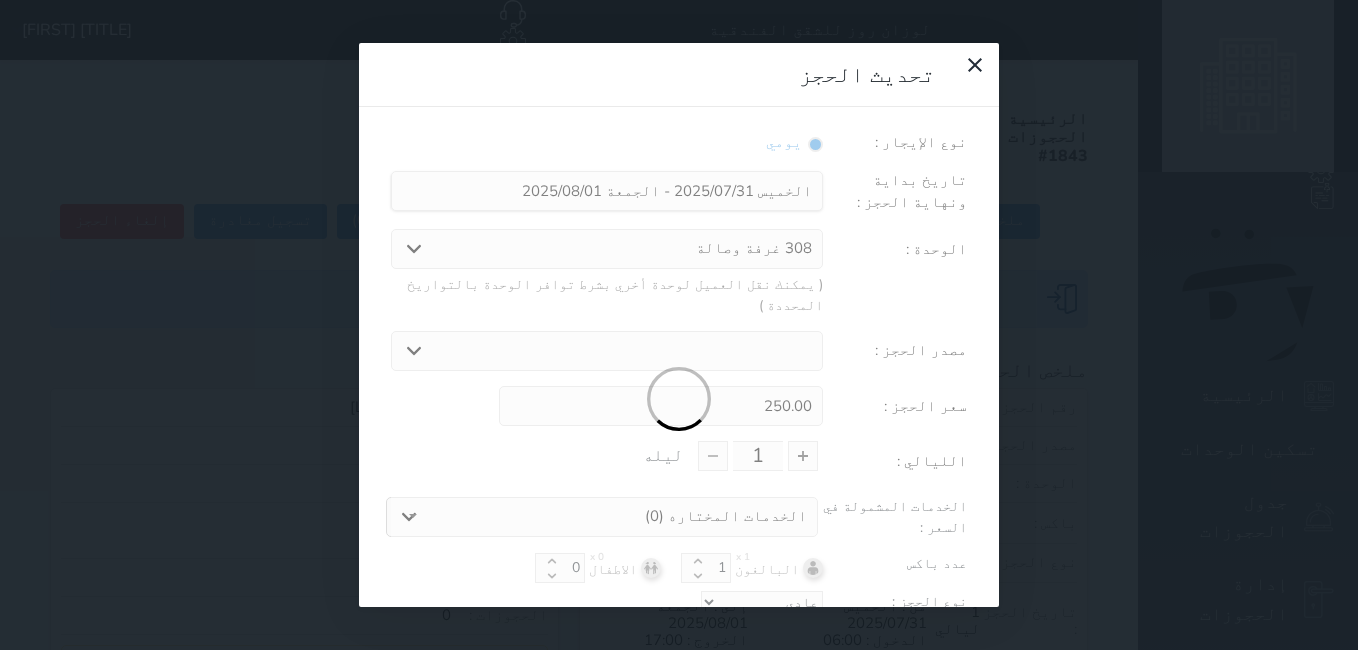 select 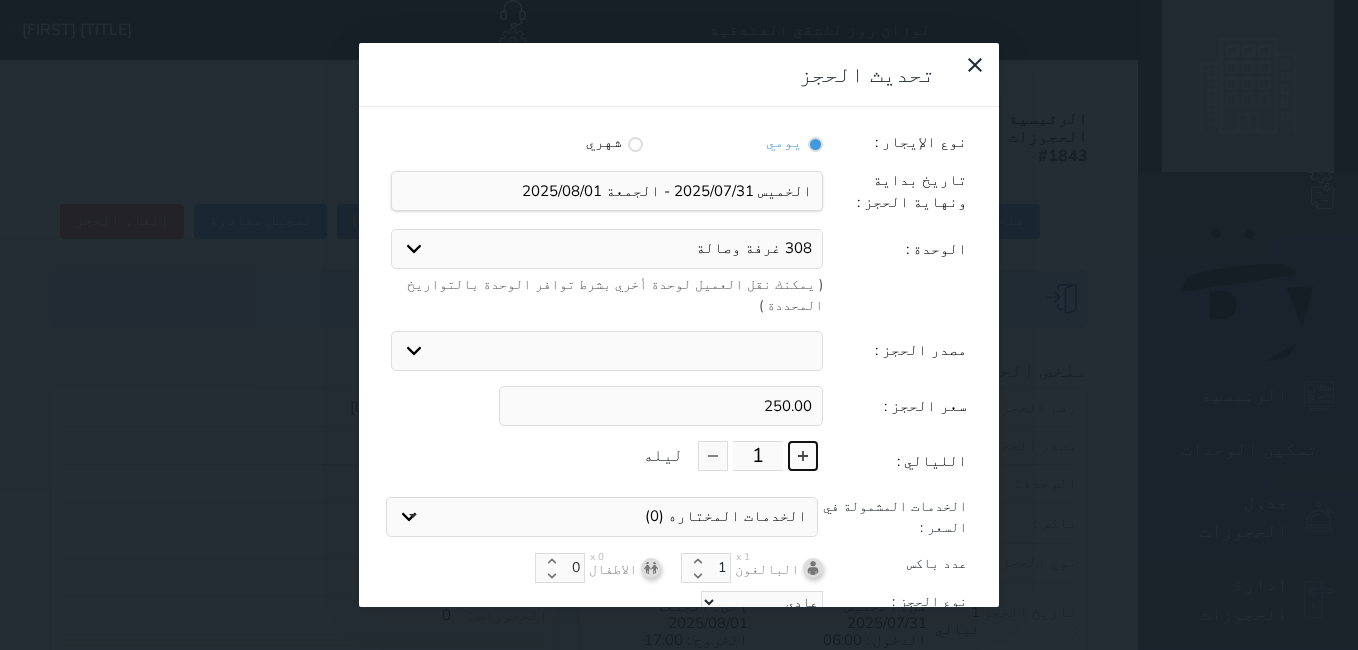 click at bounding box center [803, 456] 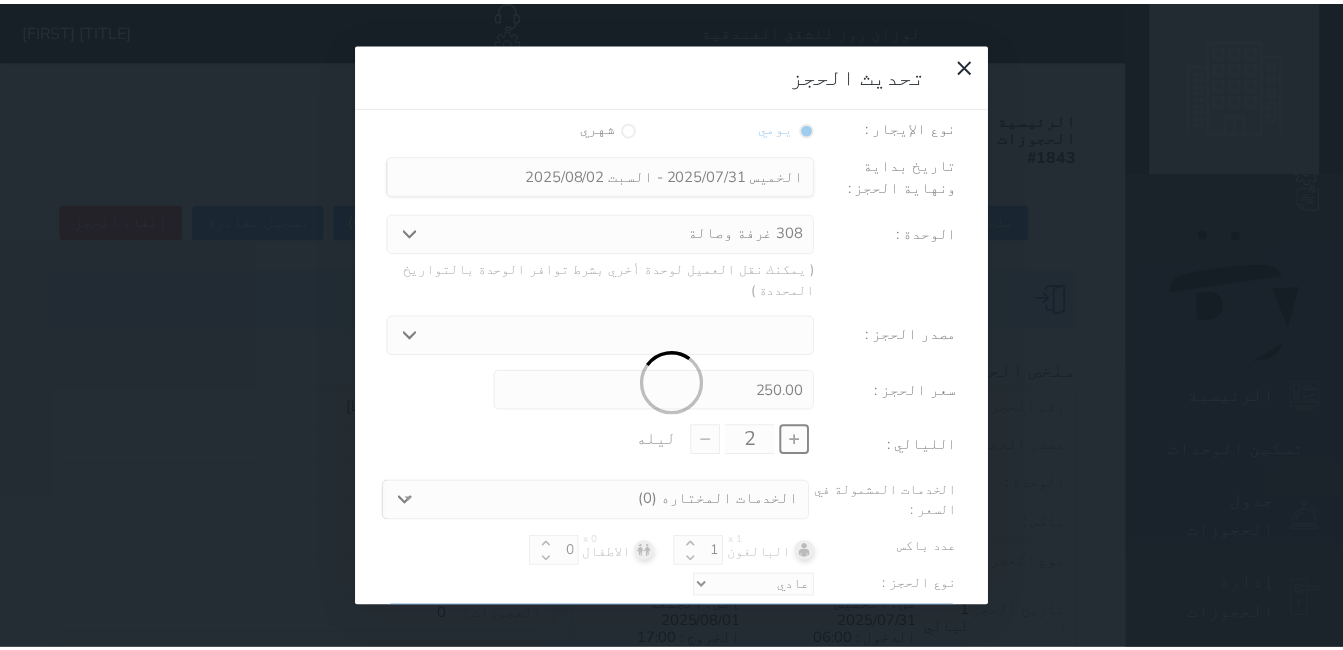 scroll, scrollTop: 45, scrollLeft: 0, axis: vertical 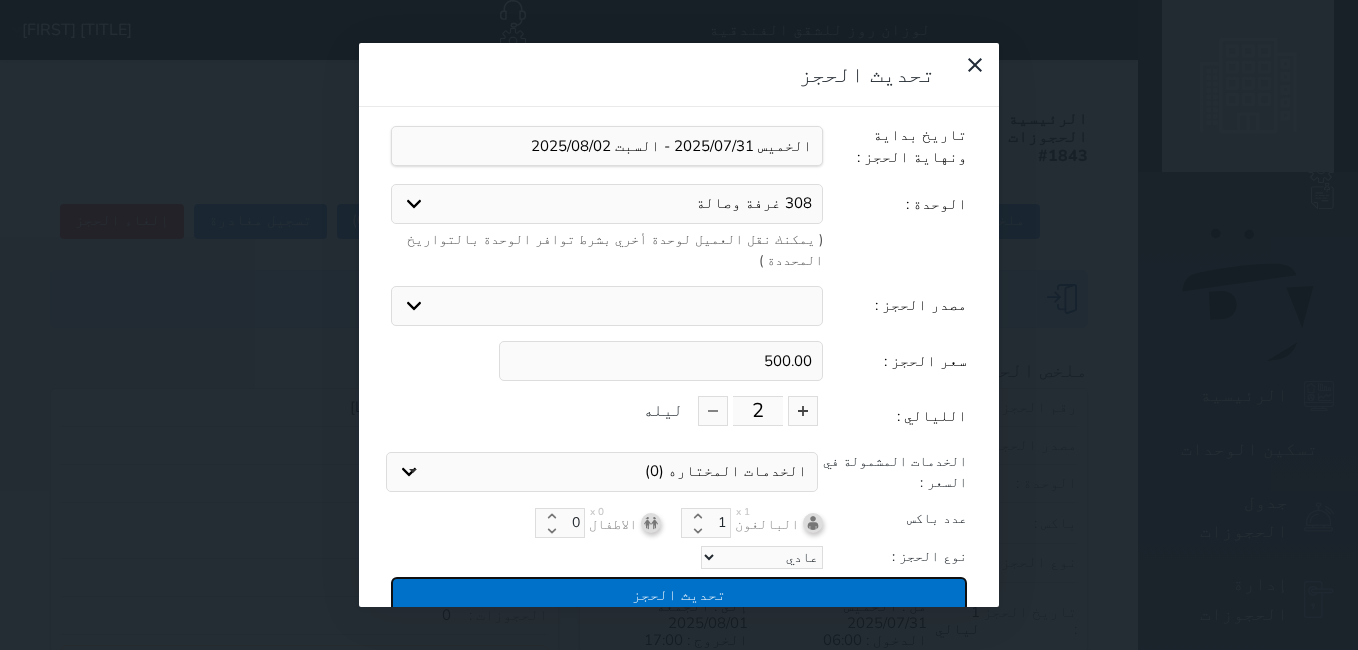 click on "تحديث الحجز" at bounding box center [679, 594] 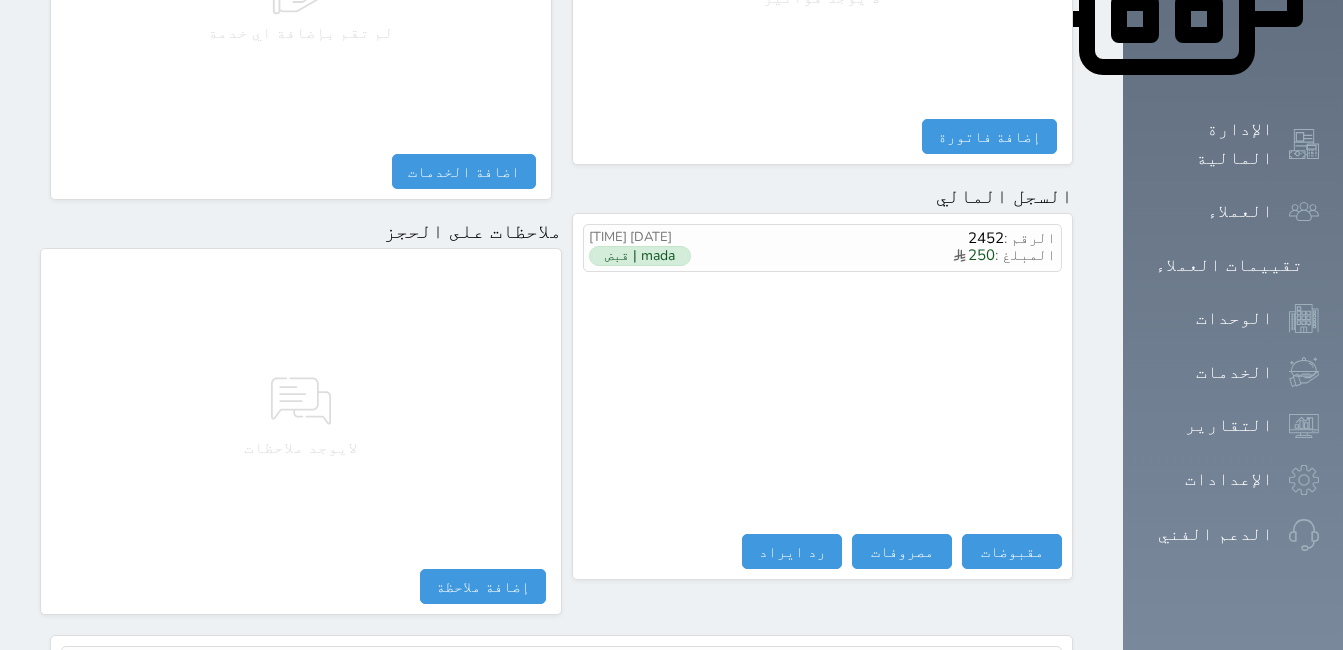 scroll, scrollTop: 1076, scrollLeft: 0, axis: vertical 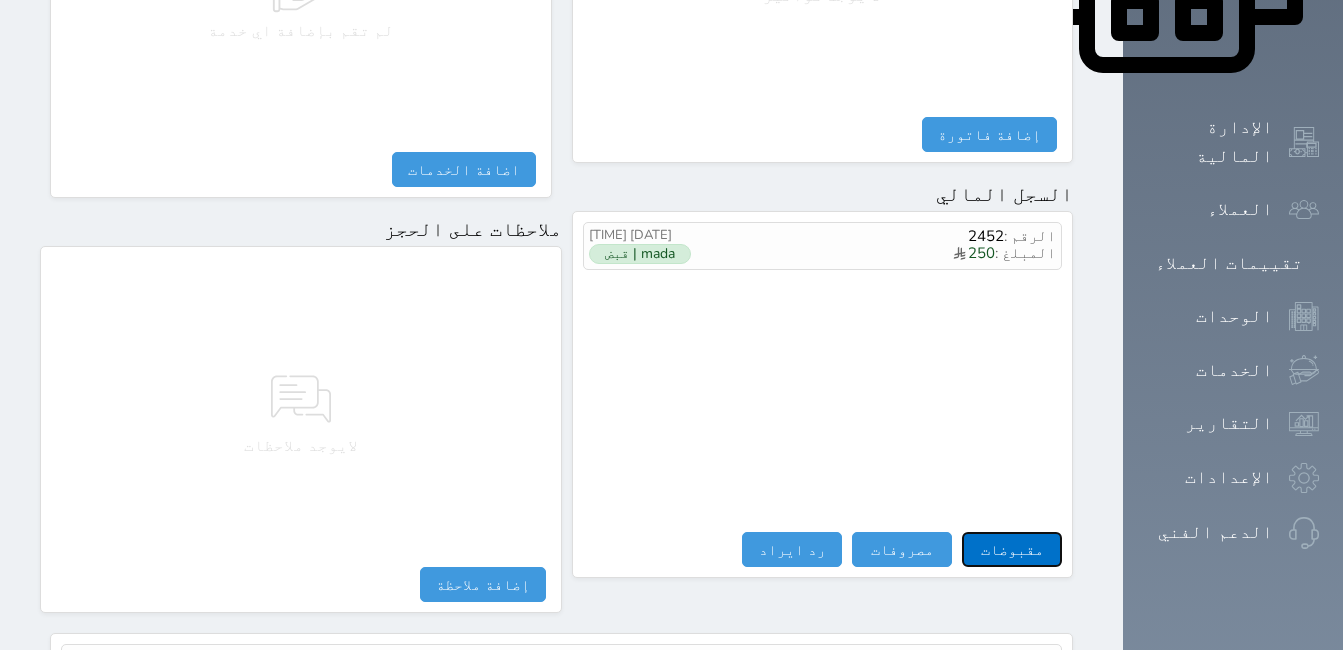 click on "مقبوضات" at bounding box center (1012, 549) 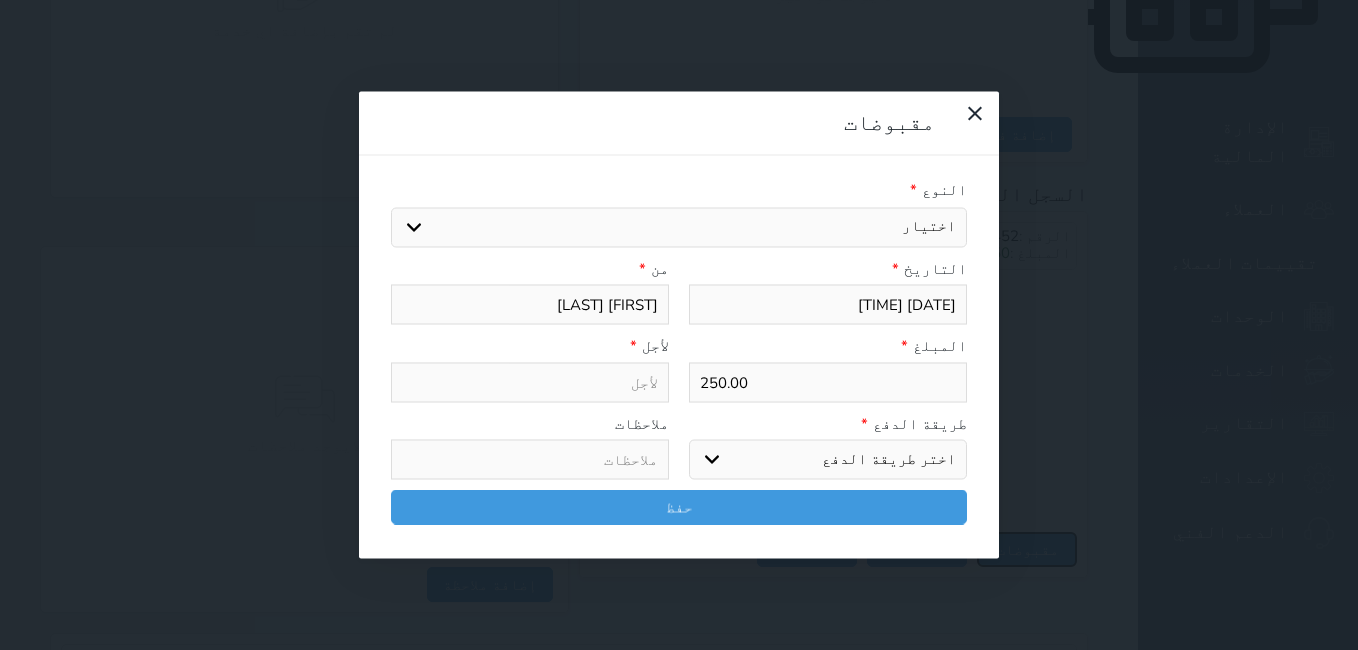 select 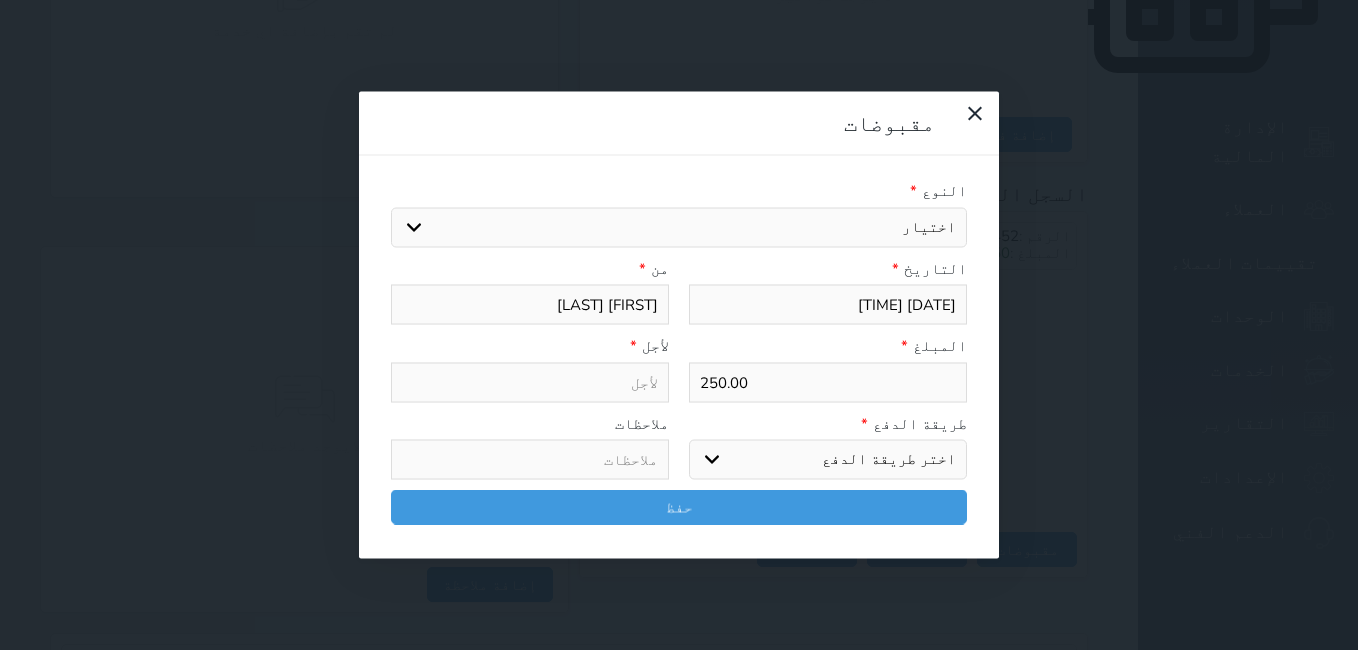 drag, startPoint x: 469, startPoint y: 126, endPoint x: 490, endPoint y: 128, distance: 21.095022 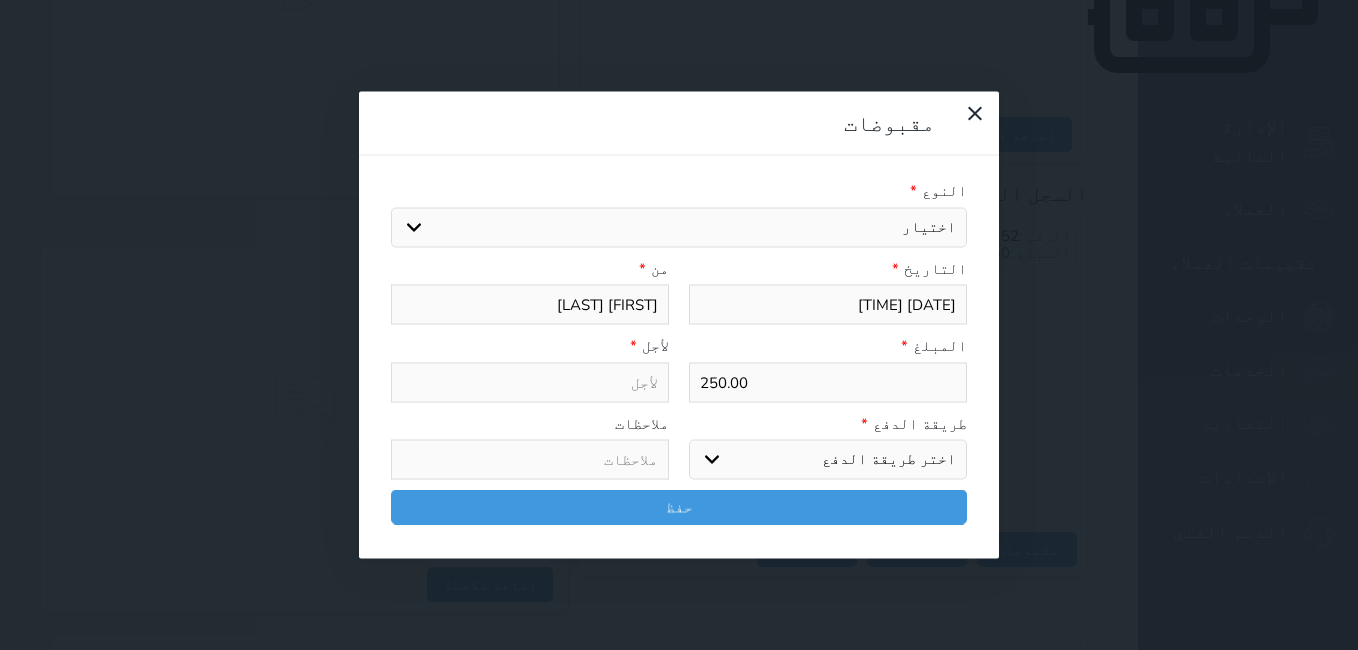 click on "اختيار   مقبوضات عامة قيمة إيجار فواتير تامين عربون لا ينطبق آخر مغسلة واي فاي - الإنترنت مواقف السيارات طعام الأغذية والمشروبات مشروبات المشروبات الباردة المشروبات الساخنة الإفطار غداء عشاء مخبز و كعك حمام سباحة الصالة الرياضية سبا و خدمات الجمال اختيار وإسقاط (خدمات النقل) ميني بار كابل - تلفزيون سرير إضافي تصفيف الشعر التسوق خدمات الجولات السياحية المنظمة خدمات الدليل السياحي" at bounding box center (679, 227) 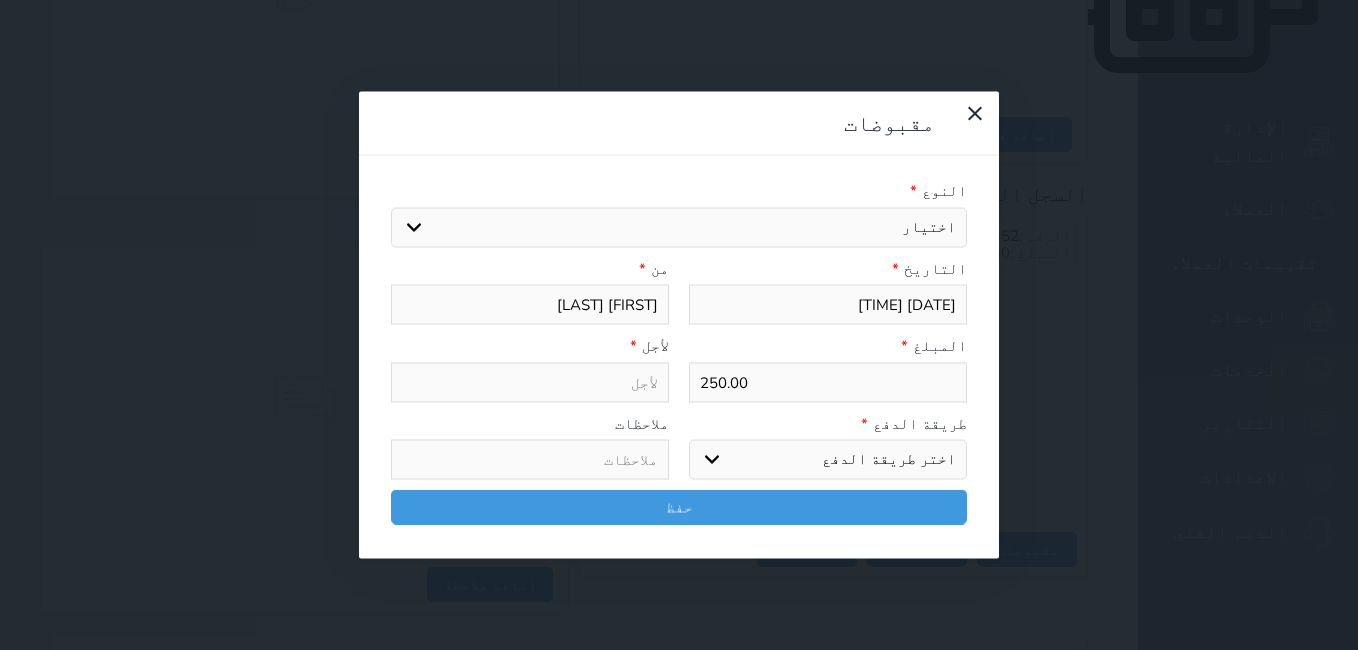 select on "143861" 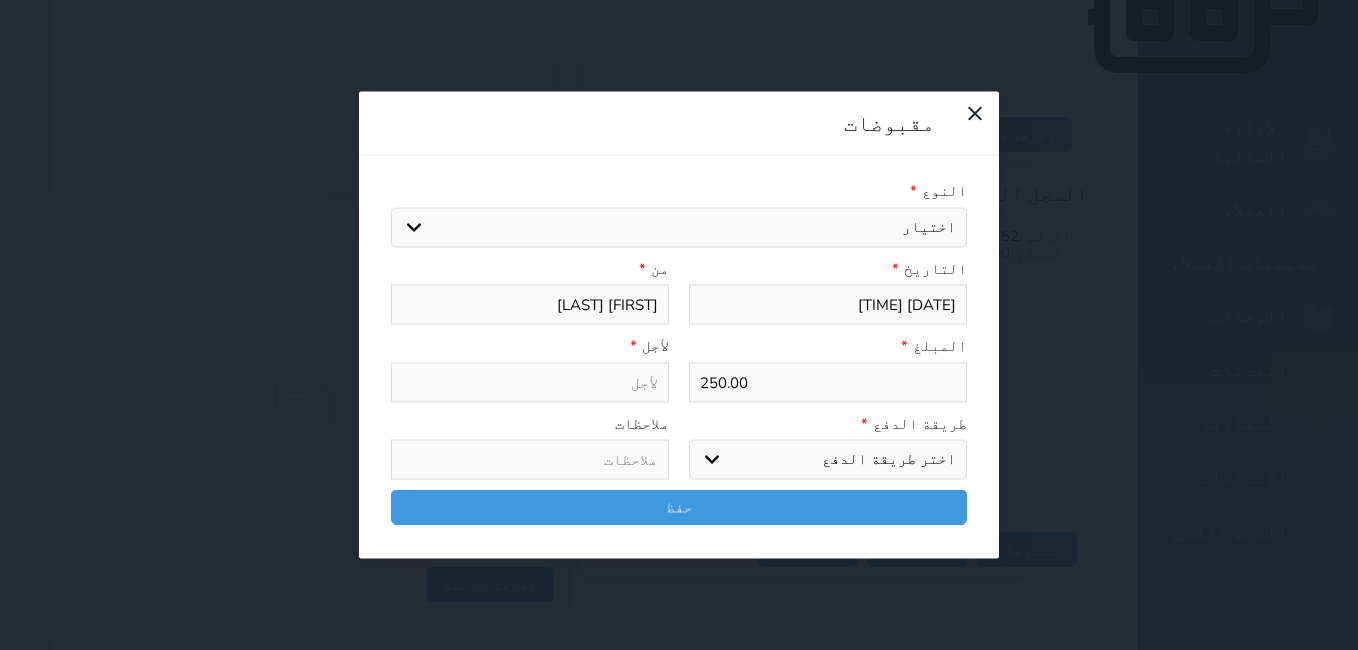 select 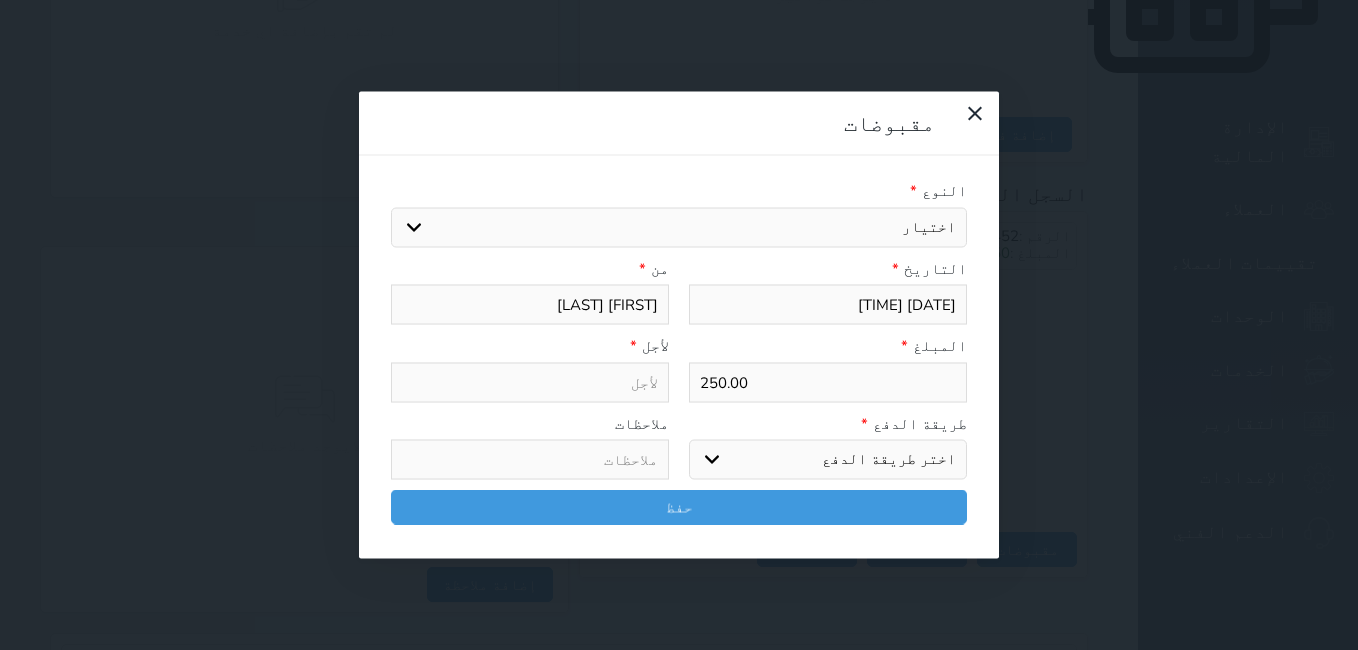 type on "فواتير - الوحدة - 308" 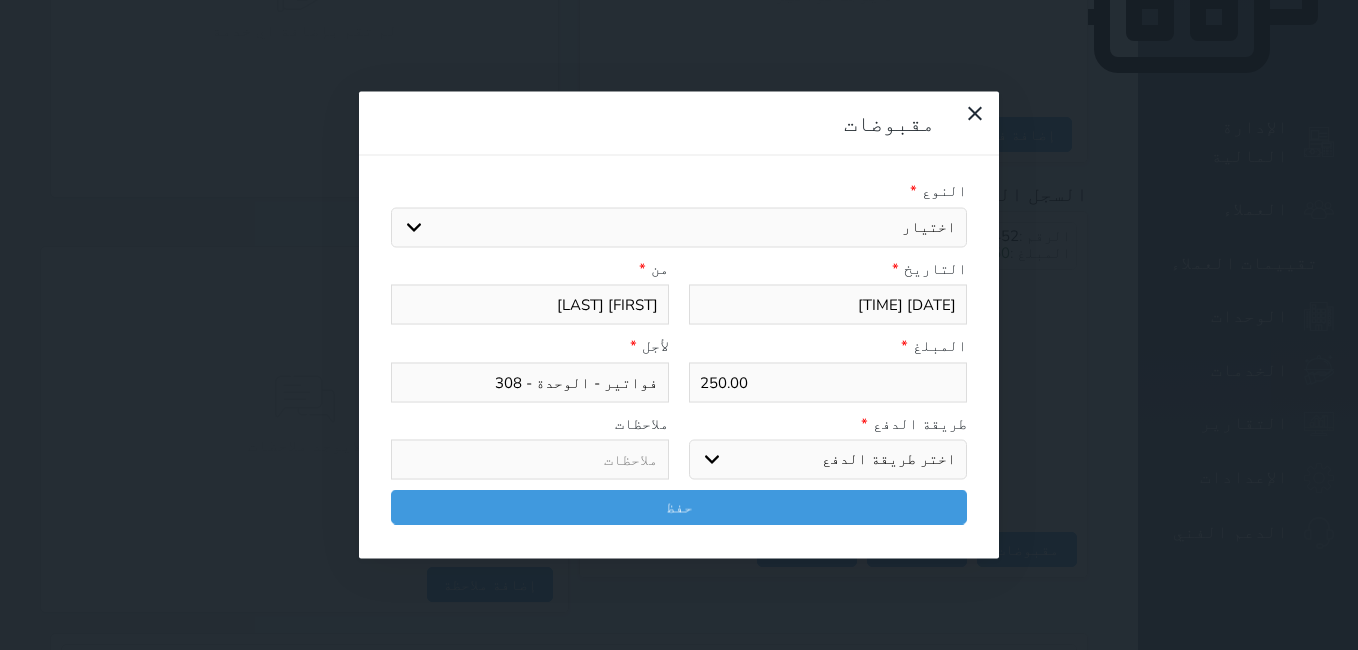 click on "اختيار   مقبوضات عامة قيمة إيجار فواتير تامين عربون لا ينطبق آخر مغسلة واي فاي - الإنترنت مواقف السيارات طعام الأغذية والمشروبات مشروبات المشروبات الباردة المشروبات الساخنة الإفطار غداء عشاء مخبز و كعك حمام سباحة الصالة الرياضية سبا و خدمات الجمال اختيار وإسقاط (خدمات النقل) ميني بار كابل - تلفزيون سرير إضافي تصفيف الشعر التسوق خدمات الجولات السياحية المنظمة خدمات الدليل السياحي" at bounding box center [679, 227] 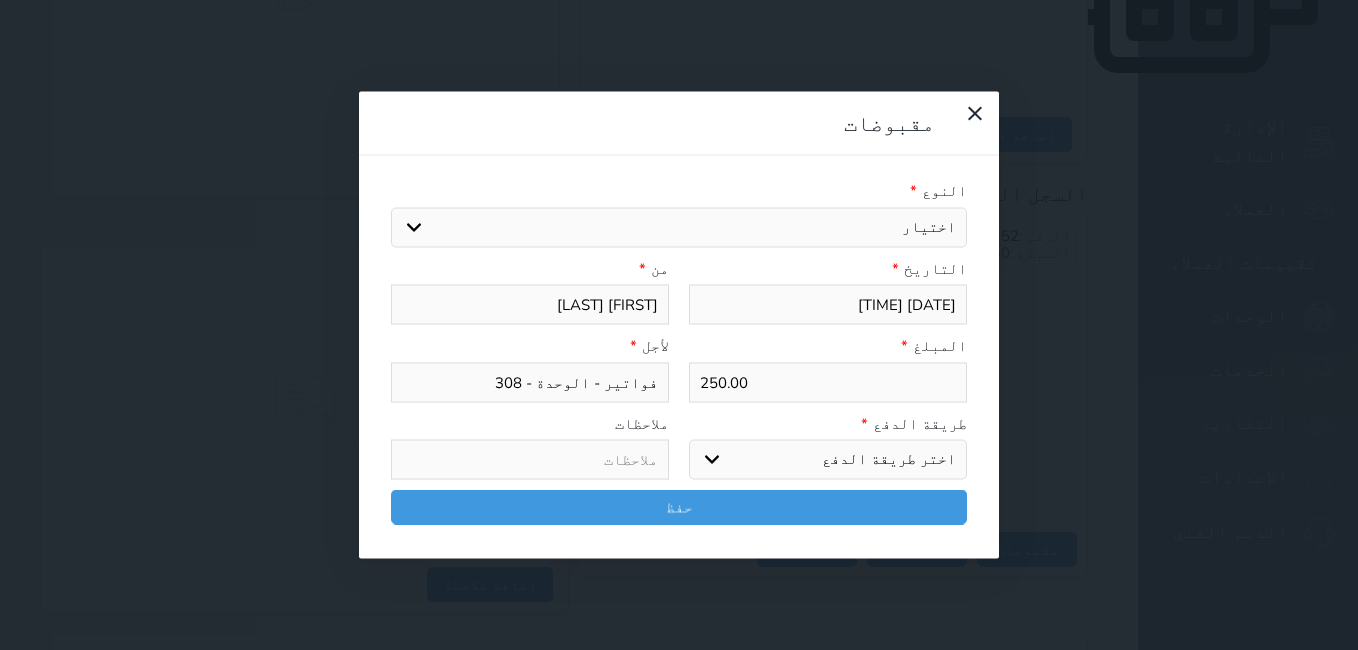 click on "اختيار   مقبوضات عامة قيمة إيجار فواتير تامين عربون لا ينطبق آخر مغسلة واي فاي - الإنترنت مواقف السيارات طعام الأغذية والمشروبات مشروبات المشروبات الباردة المشروبات الساخنة الإفطار غداء عشاء مخبز و كعك حمام سباحة الصالة الرياضية سبا و خدمات الجمال اختيار وإسقاط (خدمات النقل) ميني بار كابل - تلفزيون سرير إضافي تصفيف الشعر التسوق خدمات الجولات السياحية المنظمة خدمات الدليل السياحي" at bounding box center (679, 227) 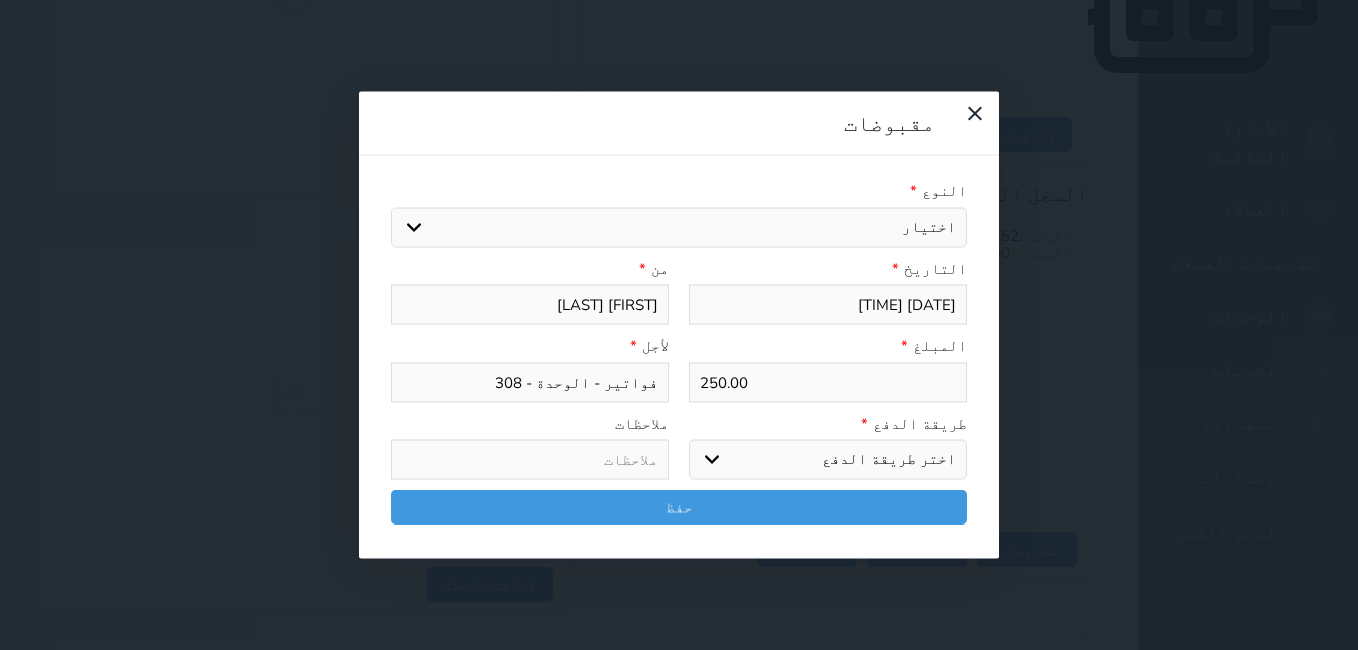 type on "قيمة إيجار - الوحدة - 308" 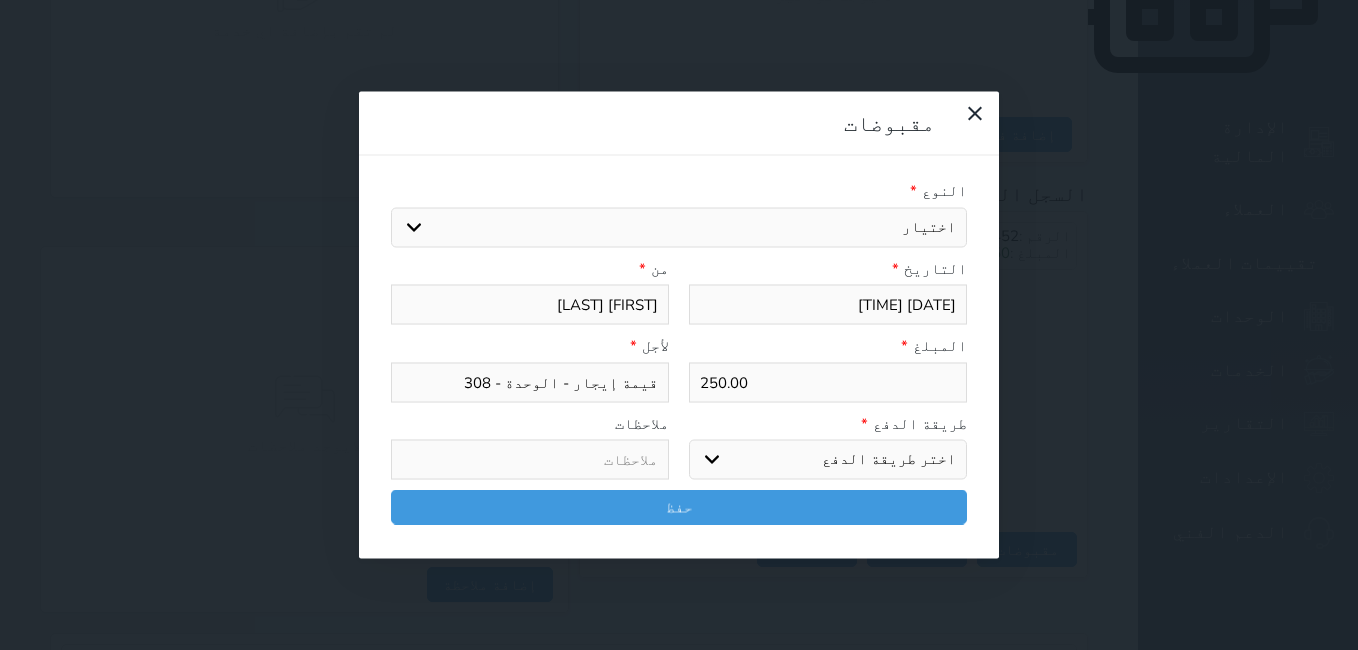 click on "اختر طريقة الدفع   دفع نقدى   تحويل بنكى   مدى   بطاقة ائتمان   آجل" at bounding box center [828, 460] 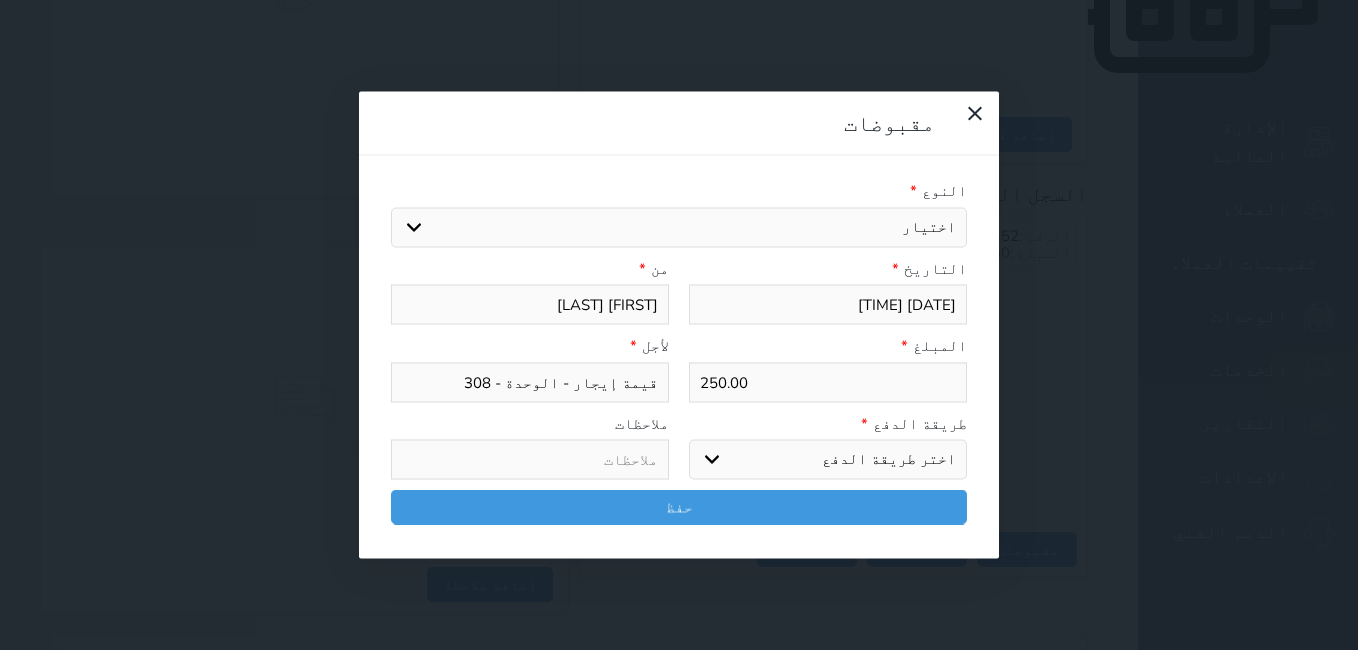 select on "mada" 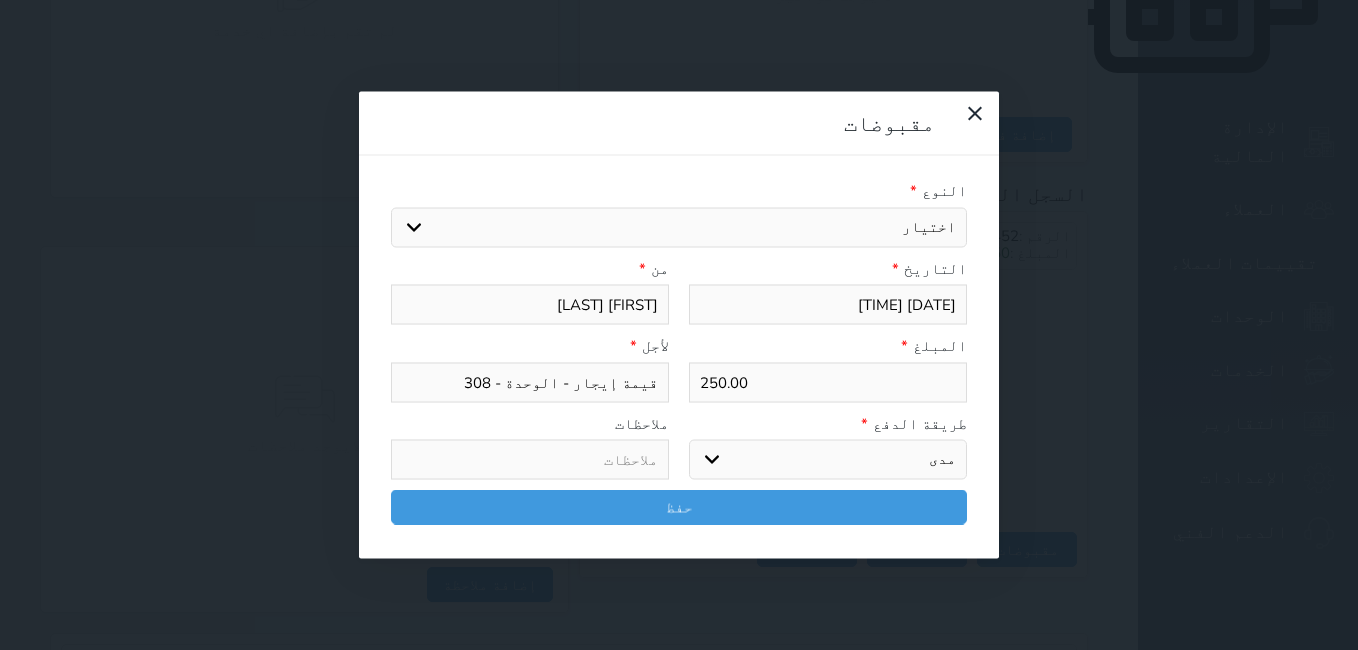 click on "اختر طريقة الدفع   دفع نقدى   تحويل بنكى   مدى   بطاقة ائتمان   آجل" at bounding box center [828, 460] 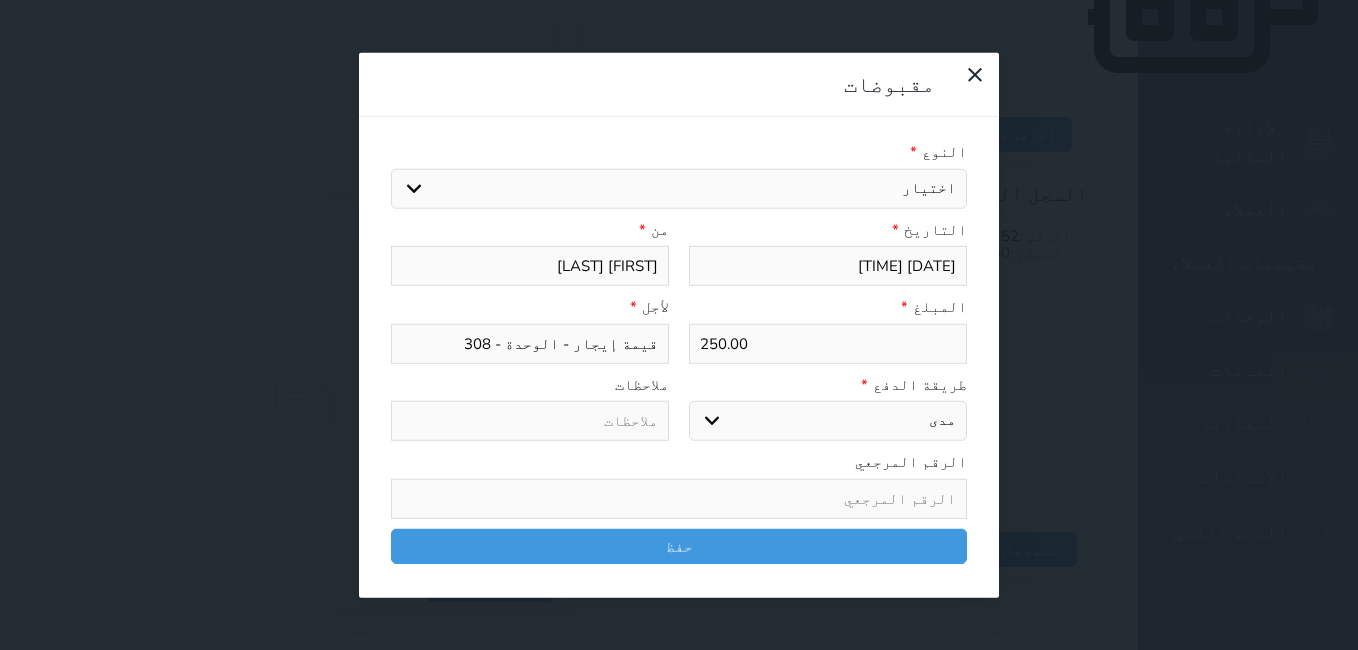click at bounding box center [679, 498] 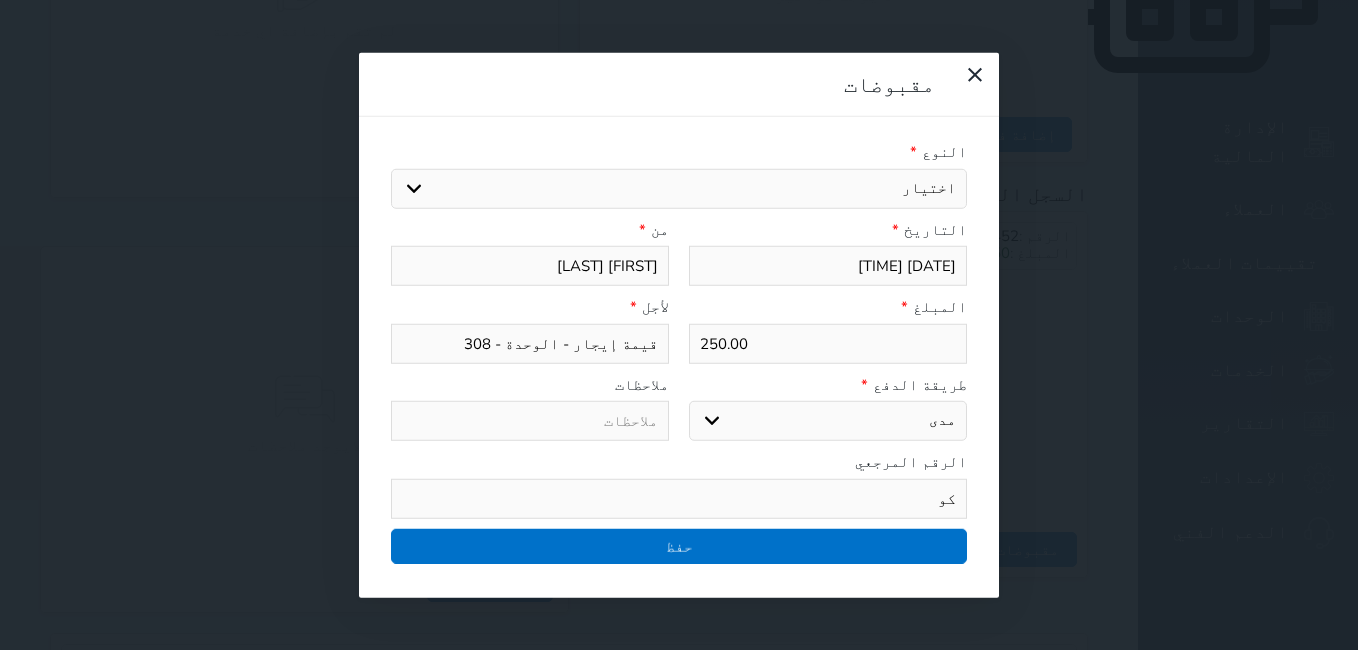 type on "كو" 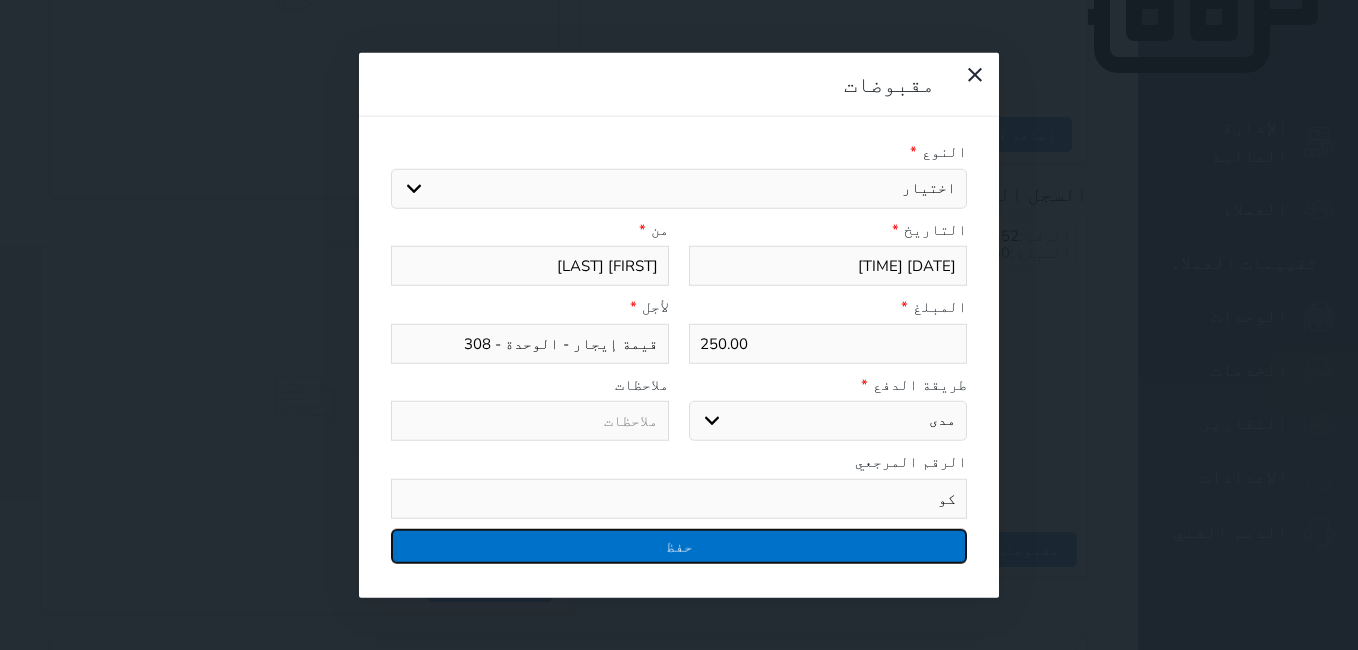 click on "حفظ" at bounding box center (679, 545) 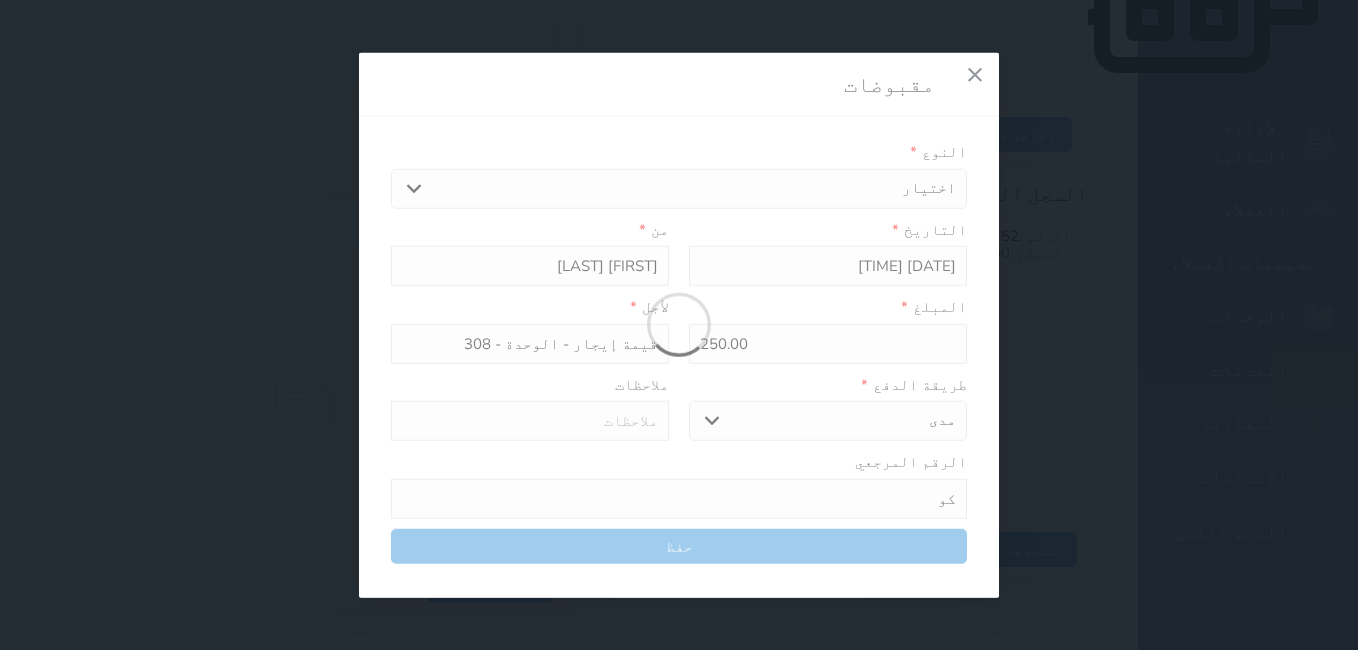 select 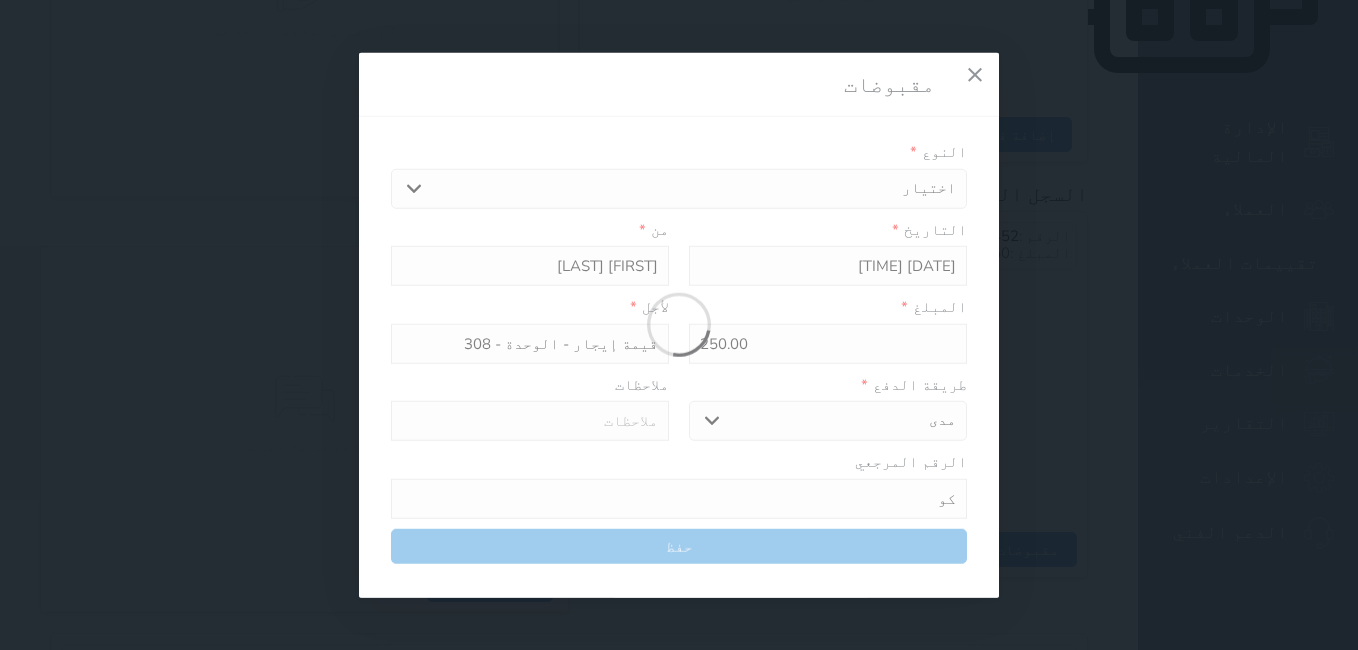 type 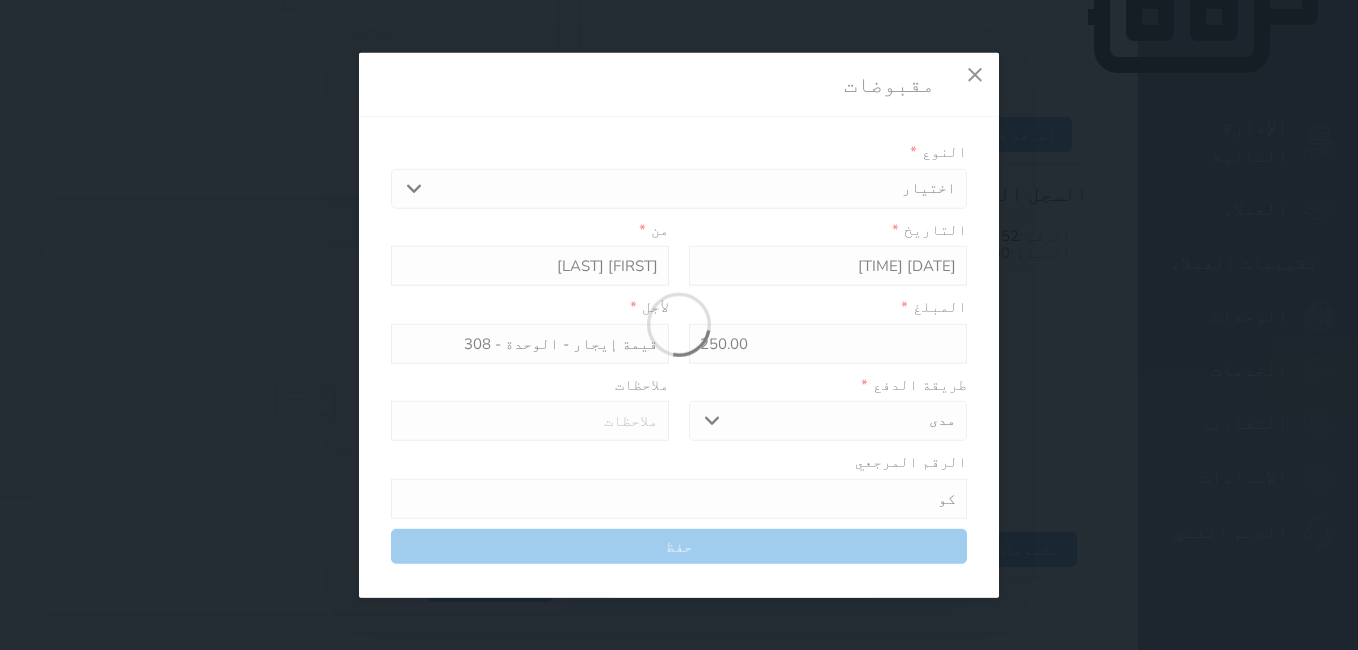 type on "0" 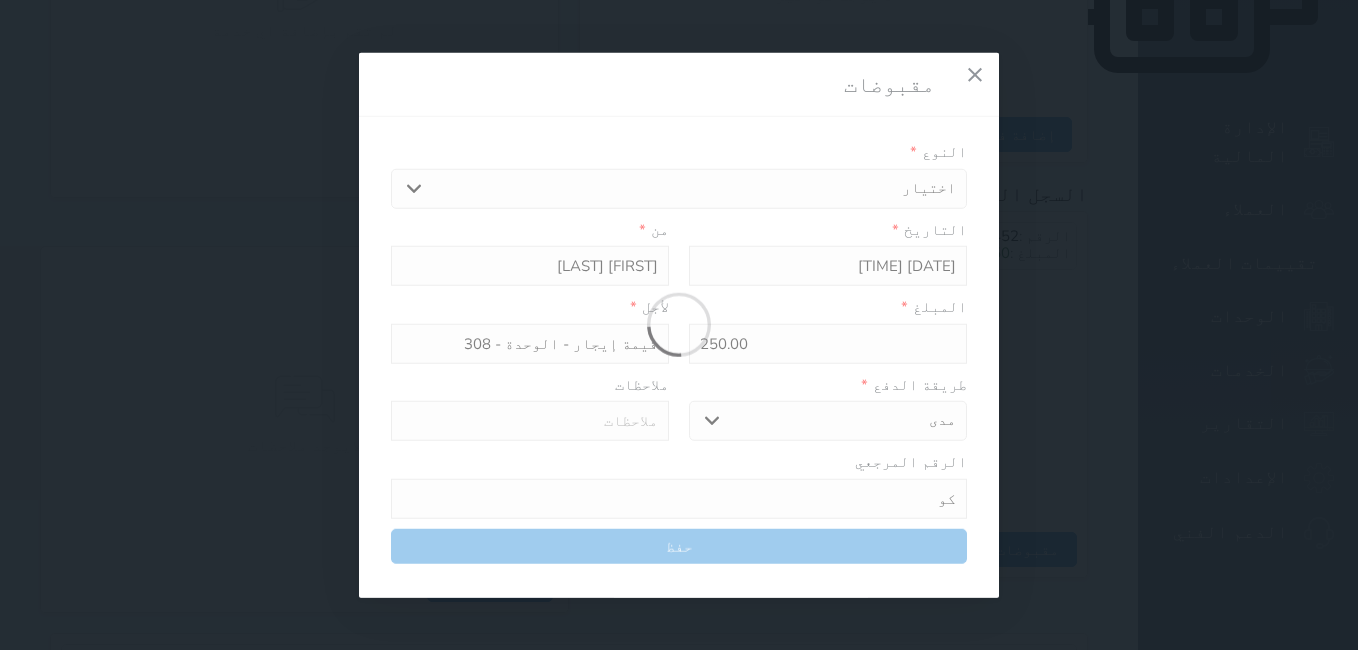 select 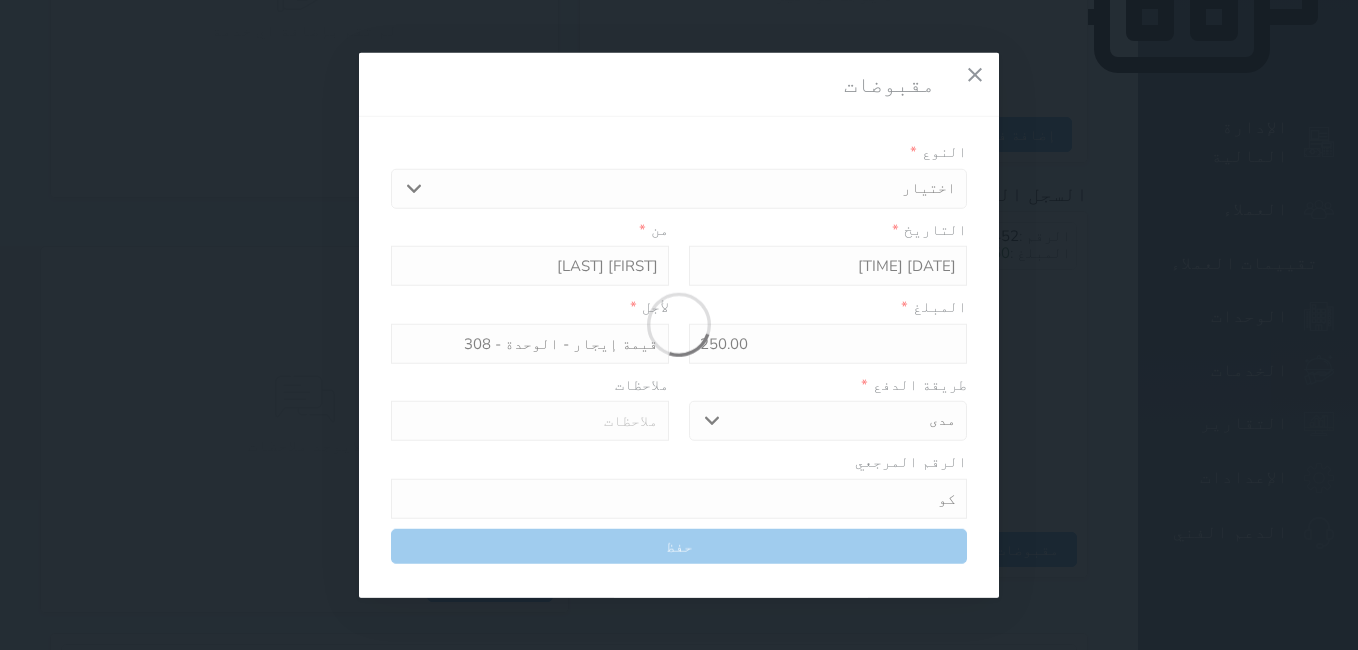 type on "0" 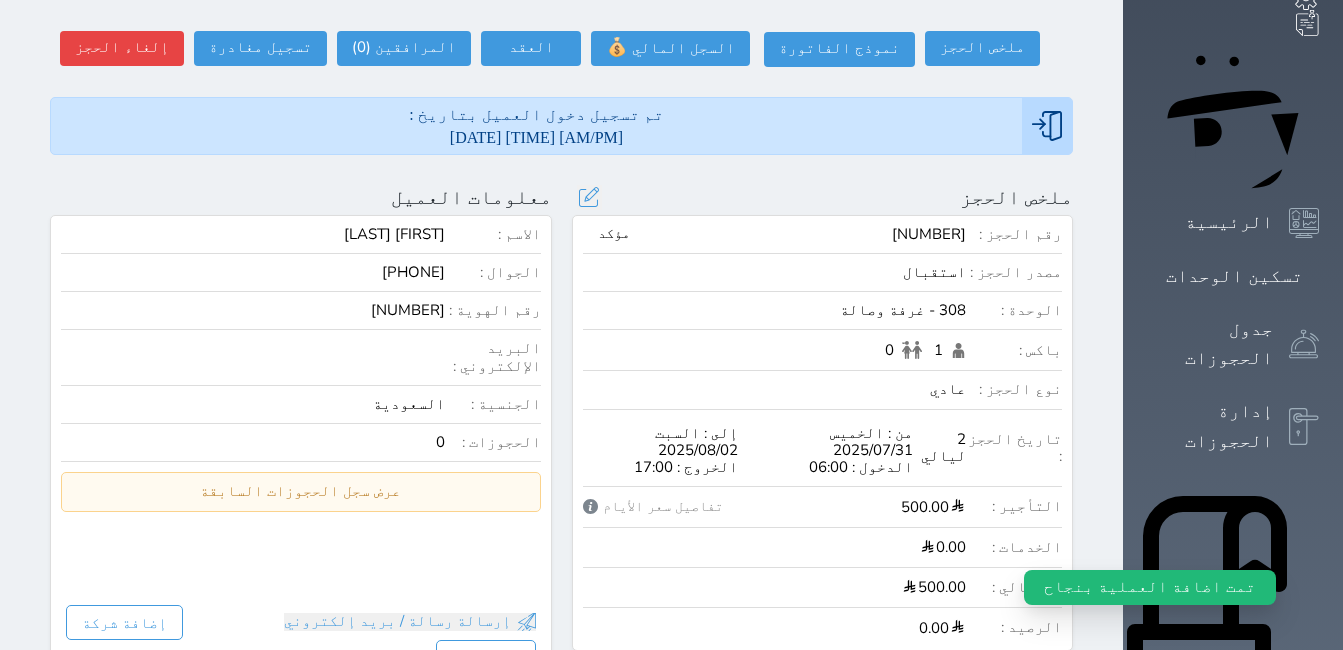 scroll, scrollTop: 76, scrollLeft: 0, axis: vertical 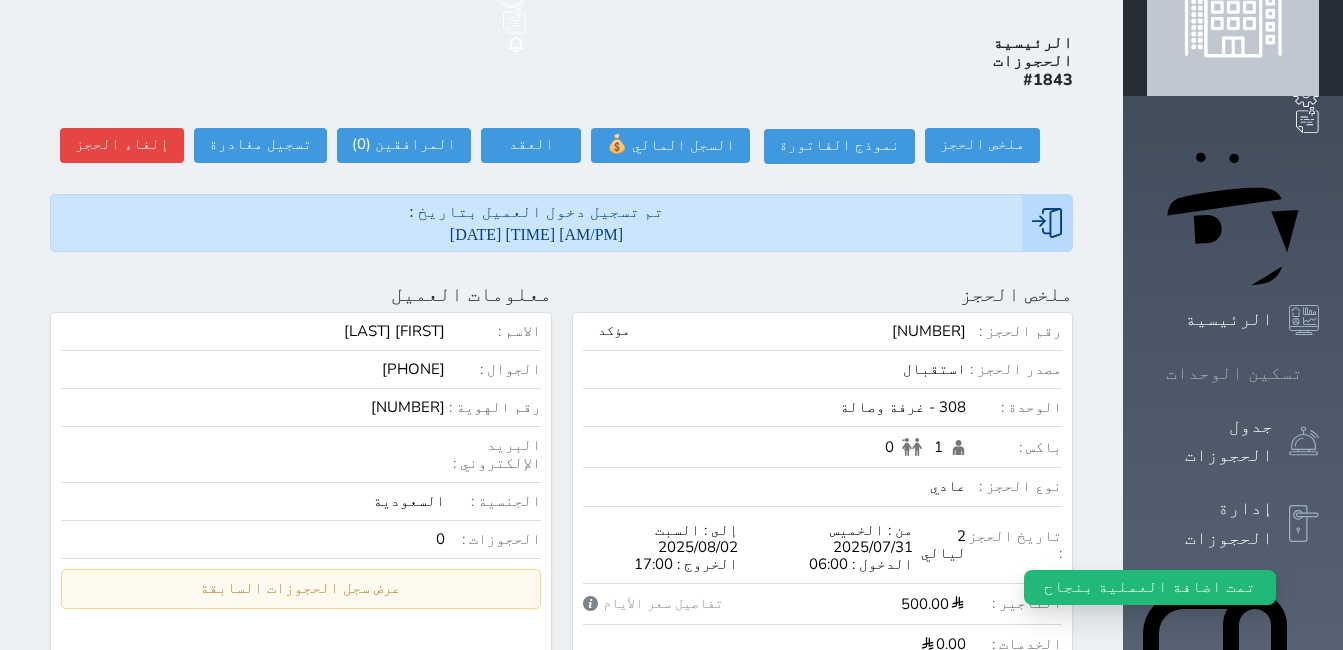 click 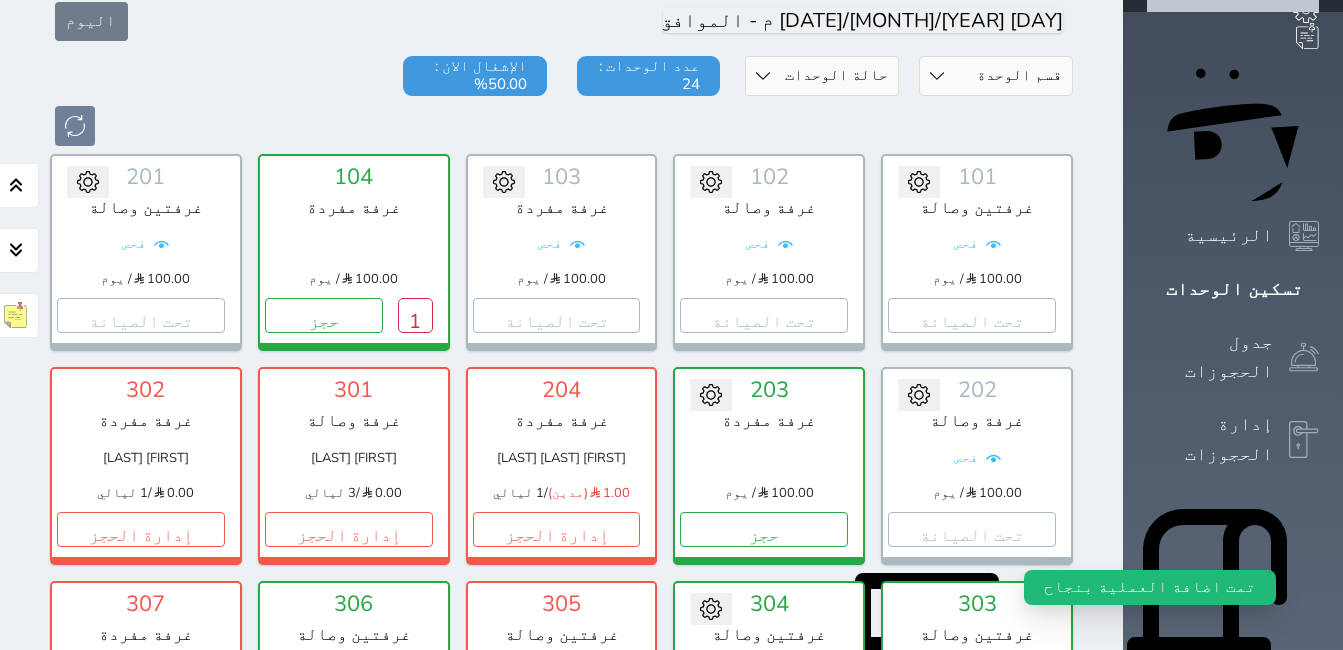 scroll, scrollTop: 378, scrollLeft: 0, axis: vertical 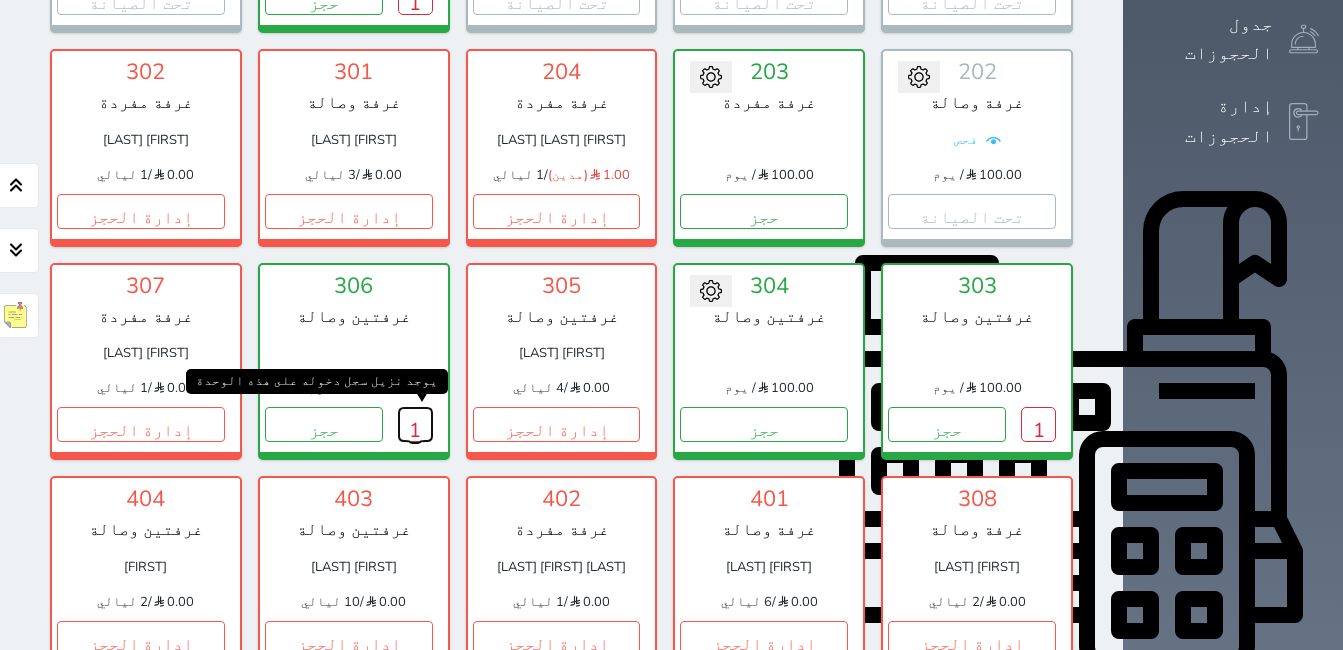 click on "1" at bounding box center [415, 424] 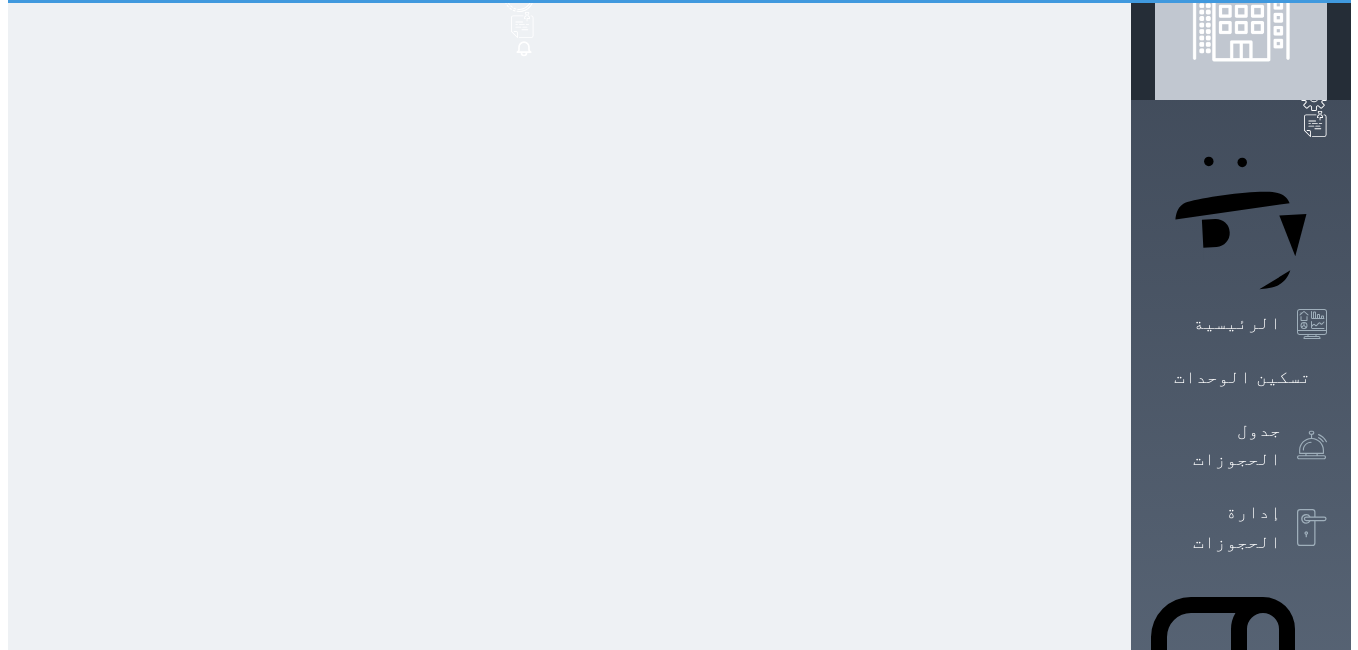 scroll, scrollTop: 0, scrollLeft: 0, axis: both 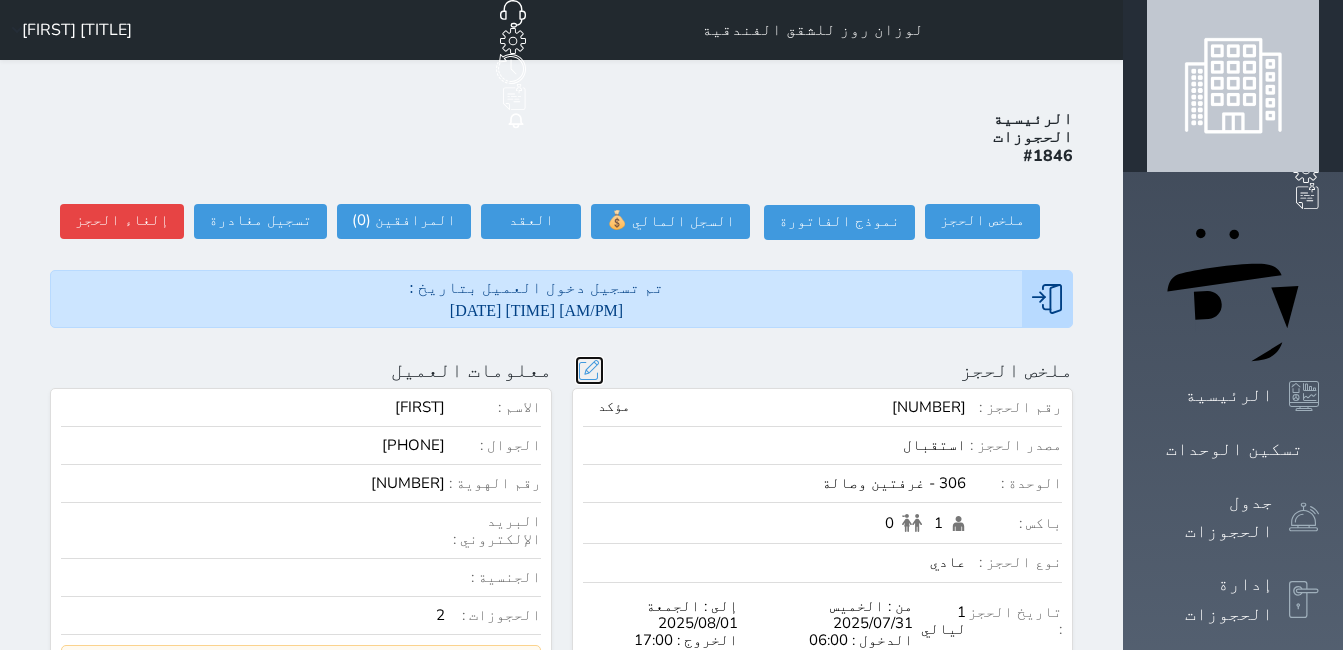 click at bounding box center (589, 370) 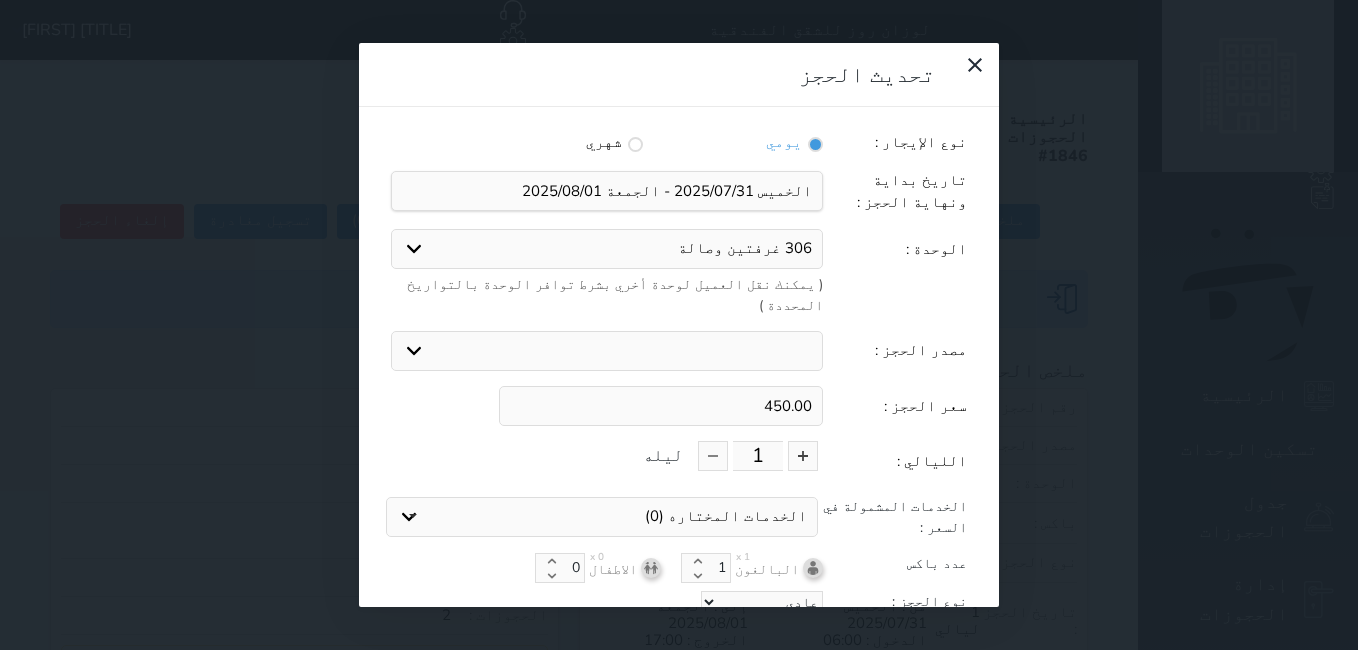 click on "نوع الإيجار :     يومي     شهري   تاريخ بداية ونهاية الحجز :     الوحدة :   306 غرفتين وصالة   203 غرفة مفردة 204 غرفة مفردة 302 غرفة مفردة 304 غرفتين وصالة 307 غرفة مفردة 401 غرفة وصالة 402 غرفة مفردة   ( يمكنك نقل العميل لوحدة أخري بشرط توافر الوحدة بالتواريخ المحددة )   مصدر الحجز :   استقبال الموقع الإلكتروني بوكينج المسافر اكسبيديا مواقع التواصل الإجتماعي اويو اخرى     سعر الحجز :   450.00         الليالي :     1     ليله    الخدمات المشمولة في السعر :   الخدمات المختاره (0)  إلغاء تحديد الكل  ×    عدد باكس           البالغون   x 1   1                             الاطفال   x 0   0               نوع الحجز :     تحديث الحجز" at bounding box center [679, 399] 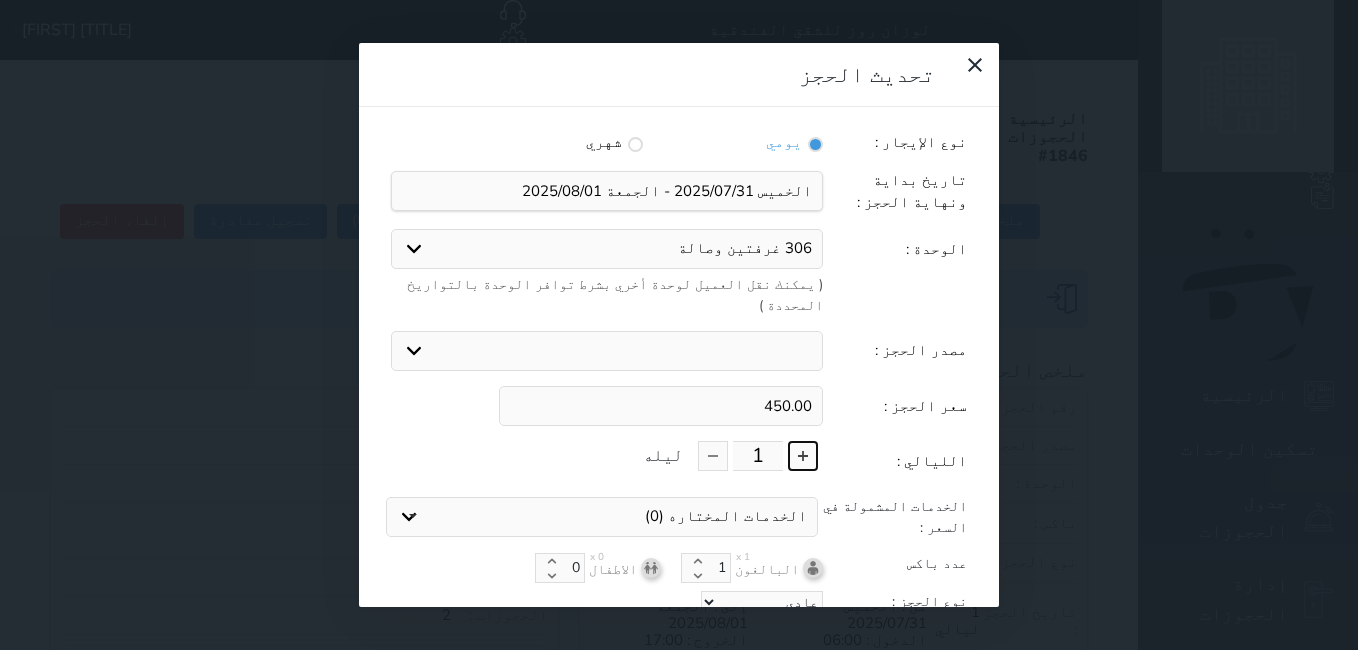 click at bounding box center [803, 456] 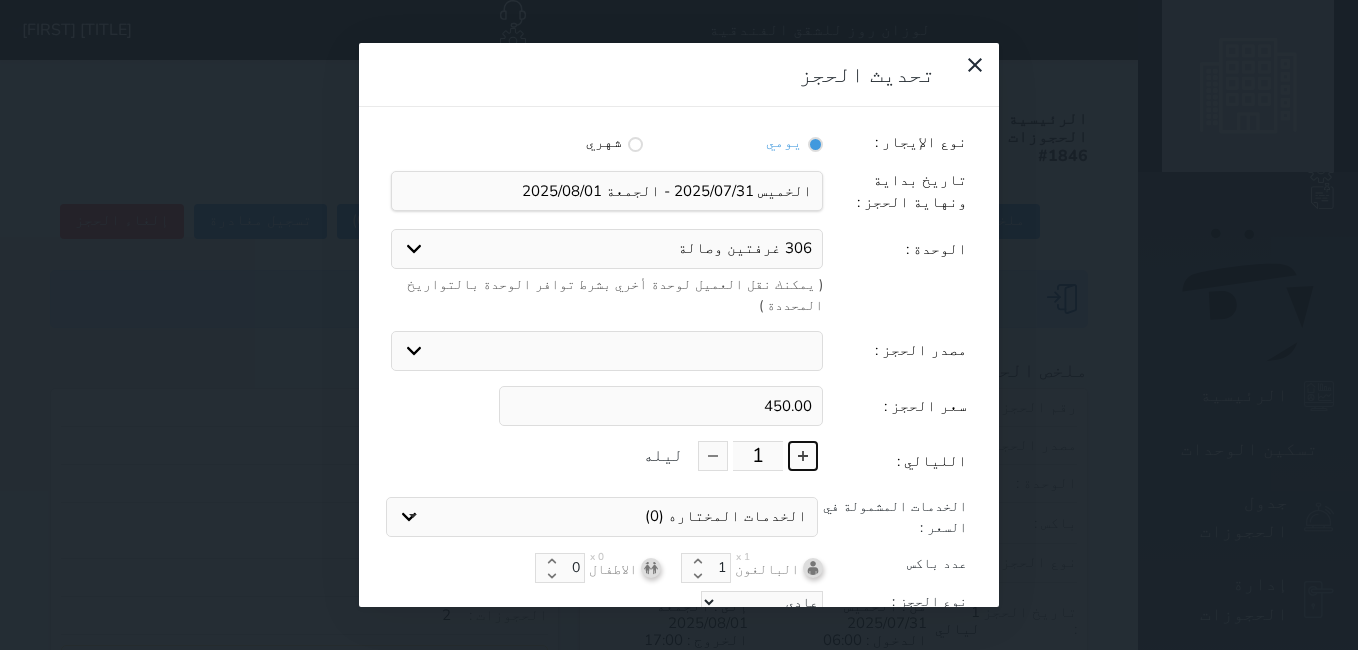 type on "2" 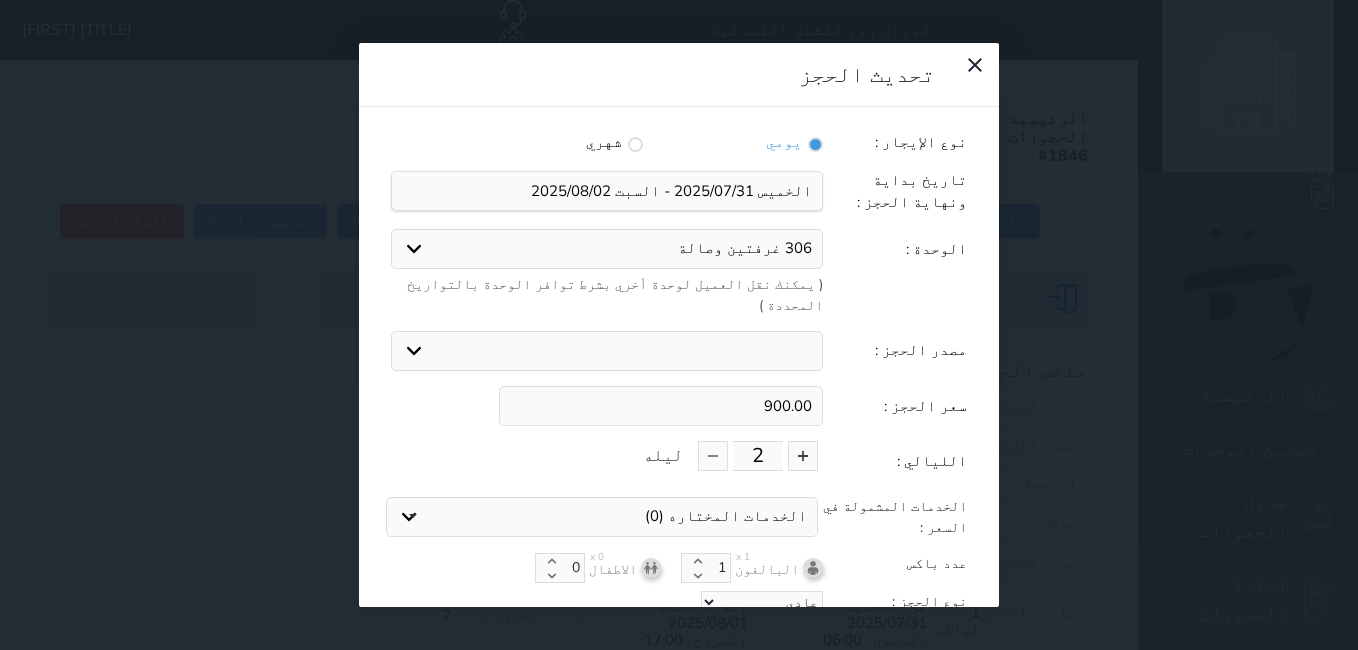 click on "900.00" at bounding box center (661, 406) 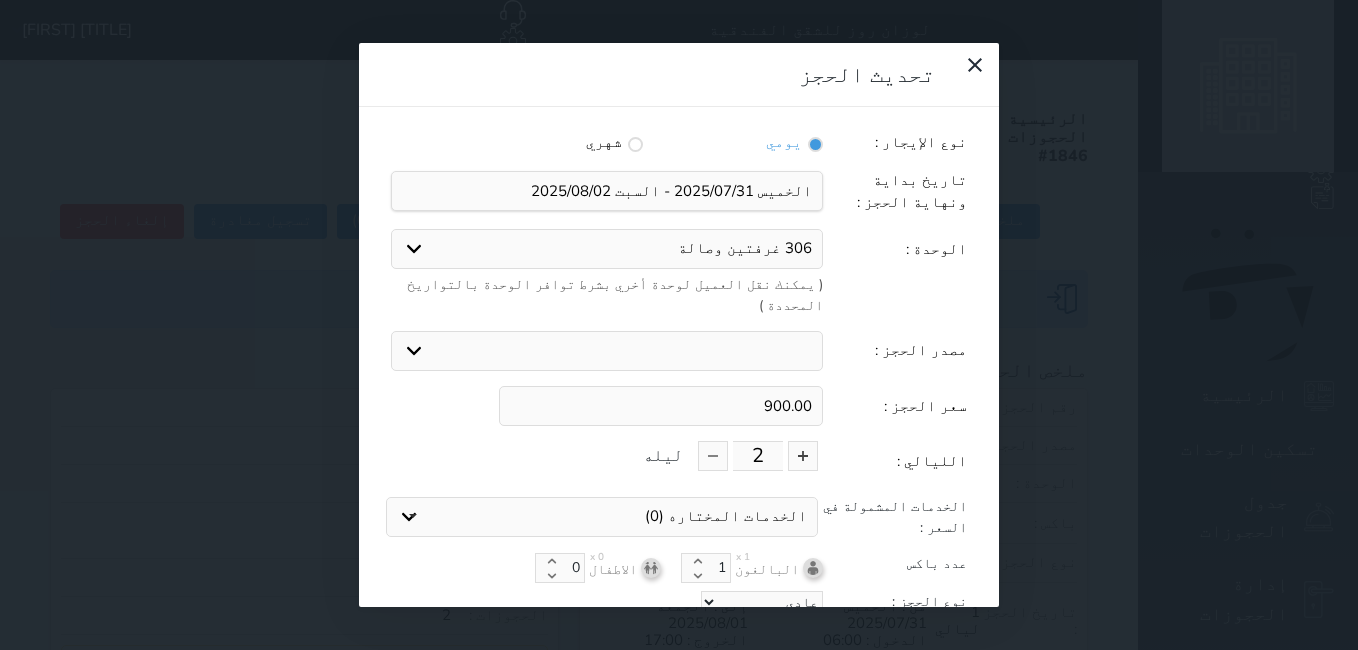 click on "900.00" at bounding box center [661, 406] 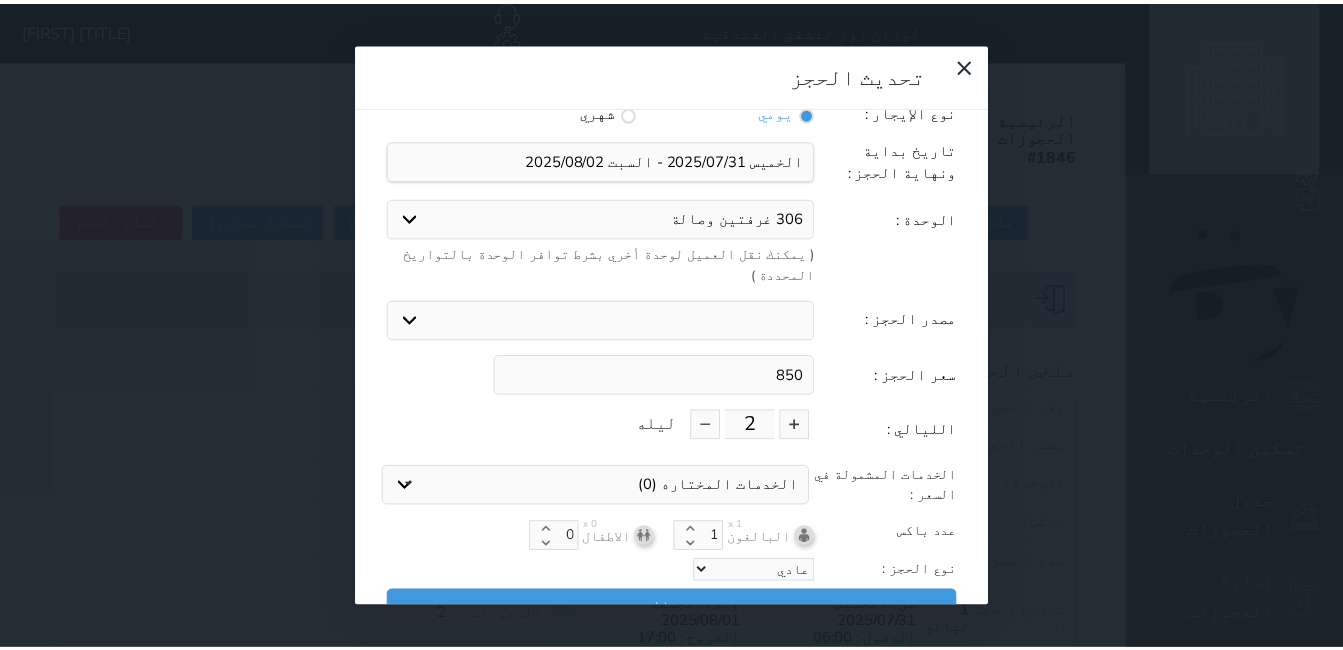 scroll, scrollTop: 45, scrollLeft: 0, axis: vertical 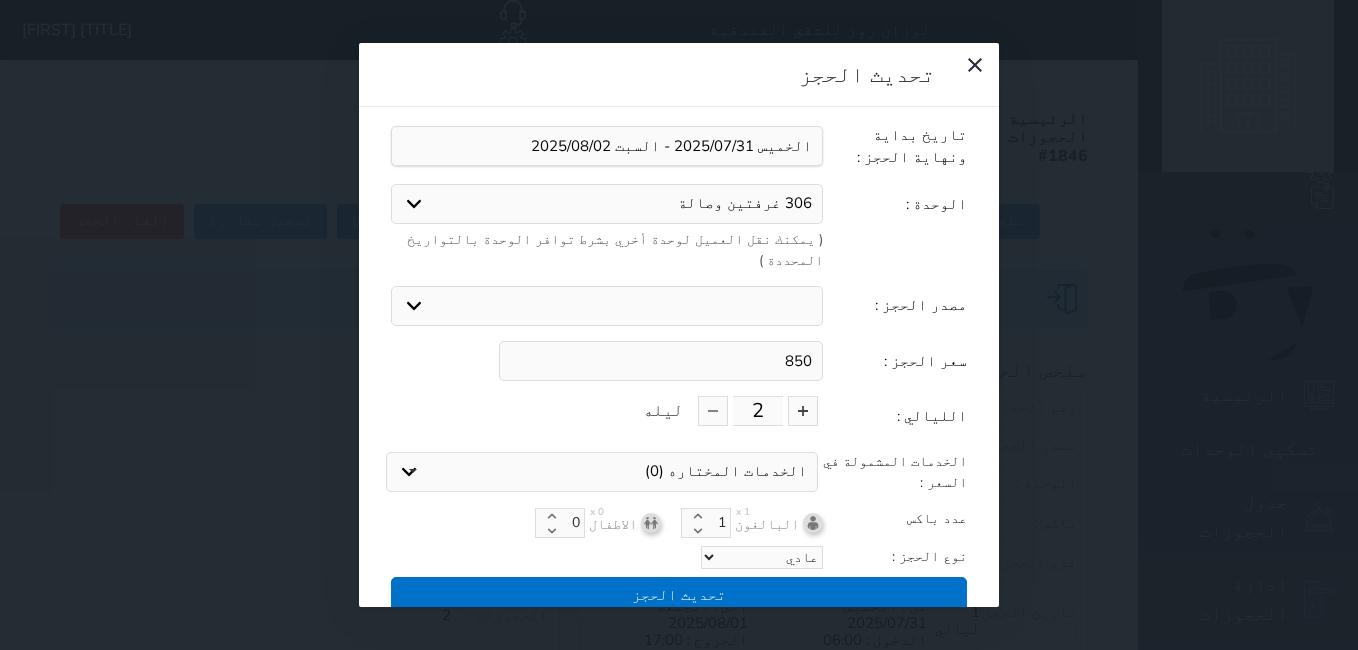 type on "850" 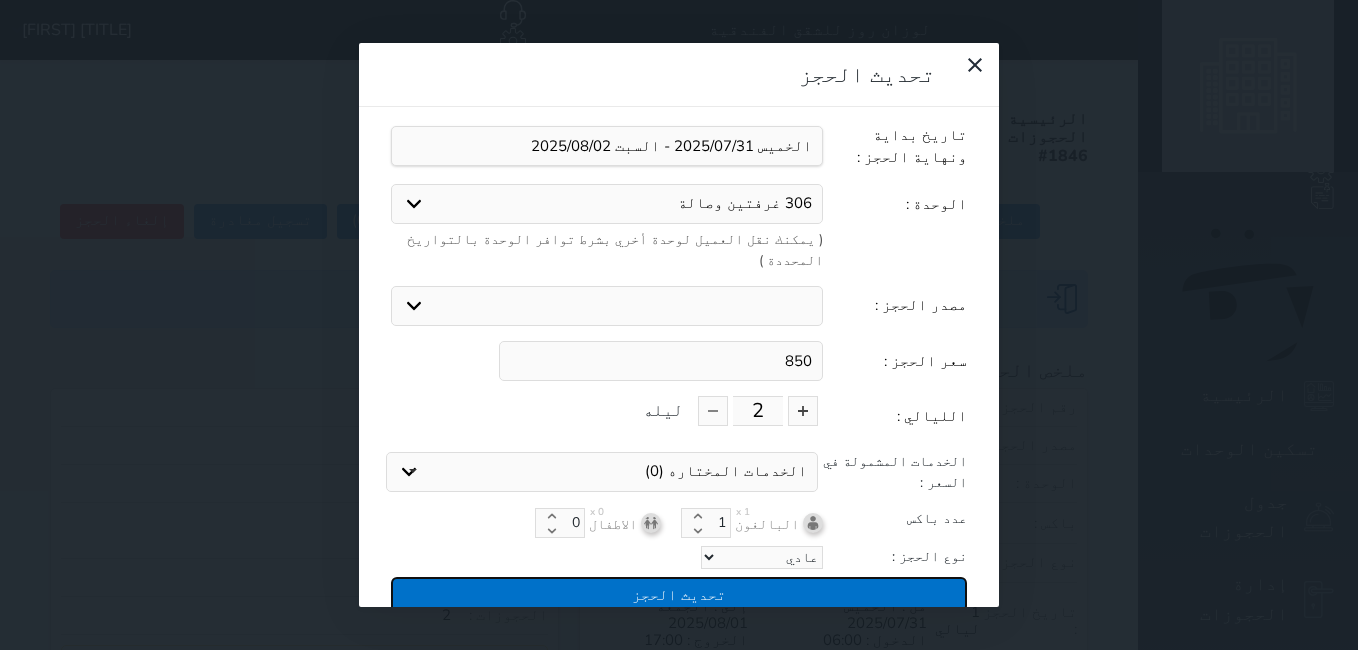 click on "تحديث الحجز" at bounding box center [679, 594] 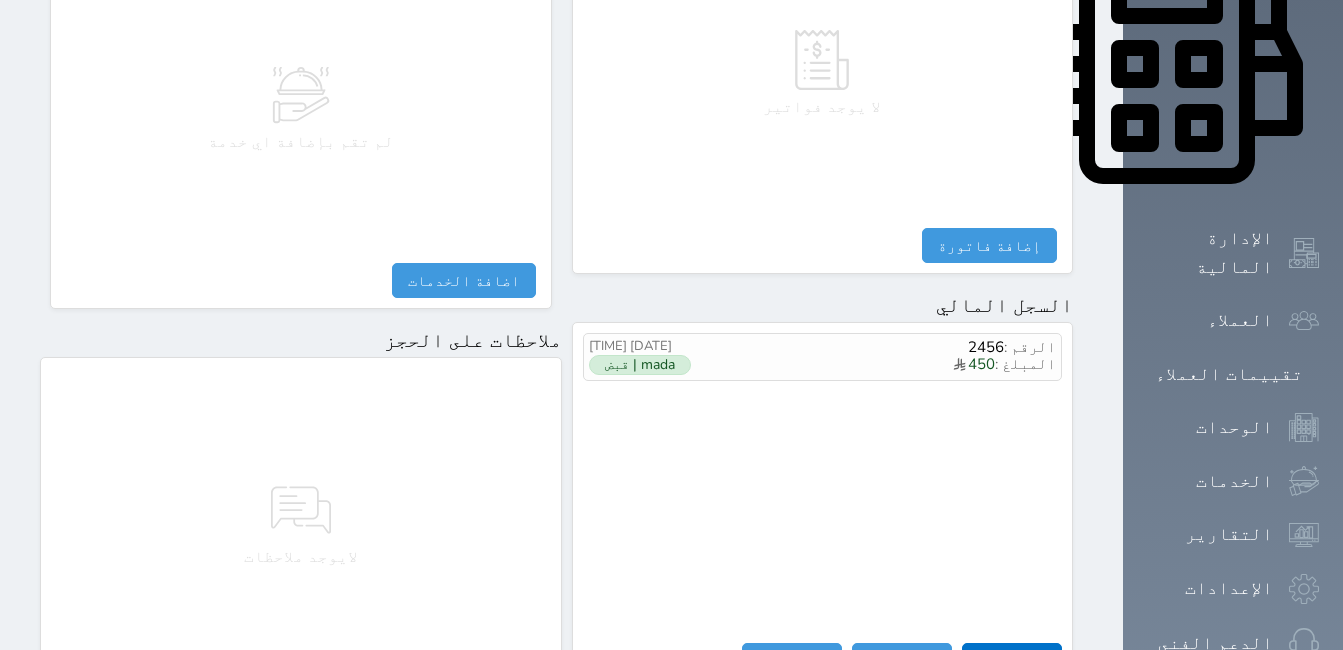 scroll, scrollTop: 1000, scrollLeft: 0, axis: vertical 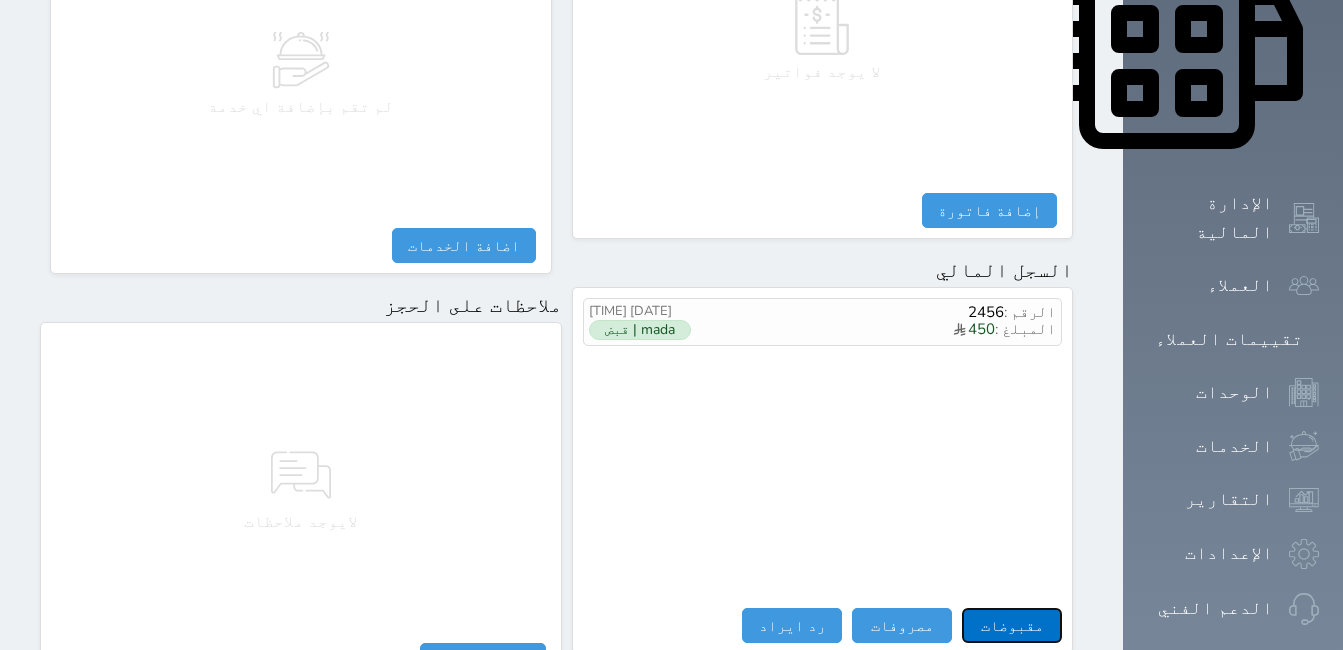 click on "مقبوضات" at bounding box center [1012, 625] 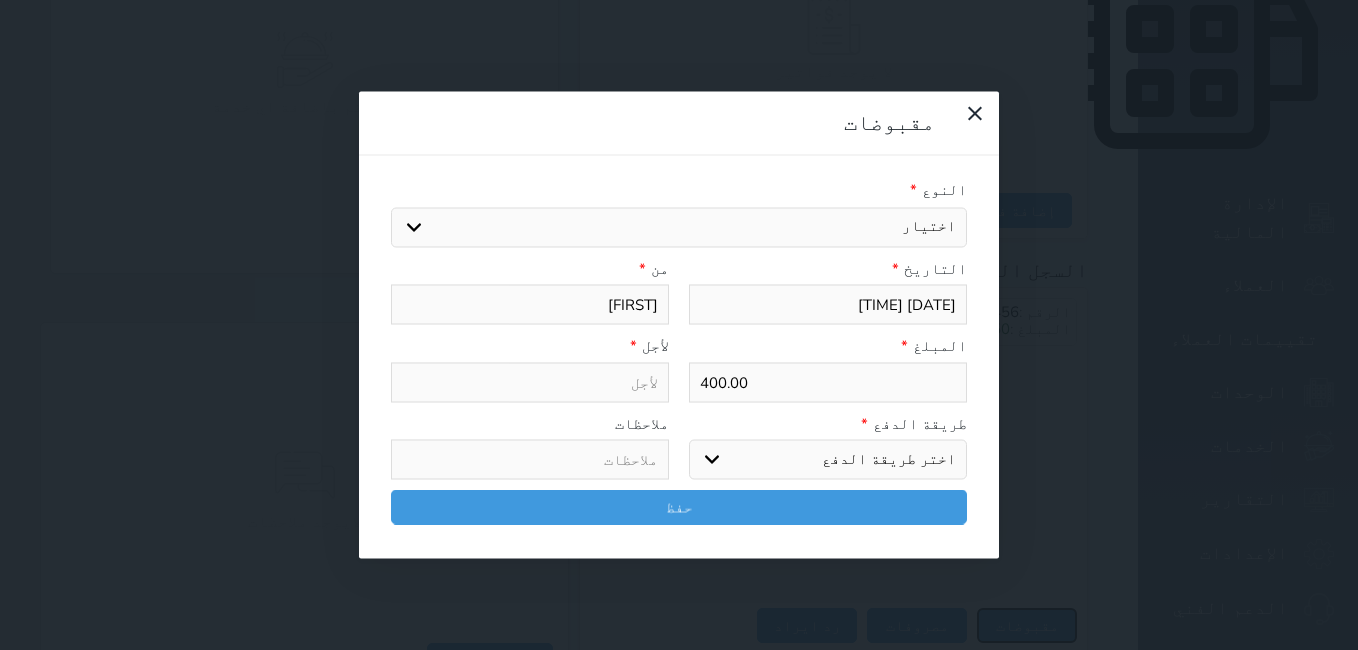 select 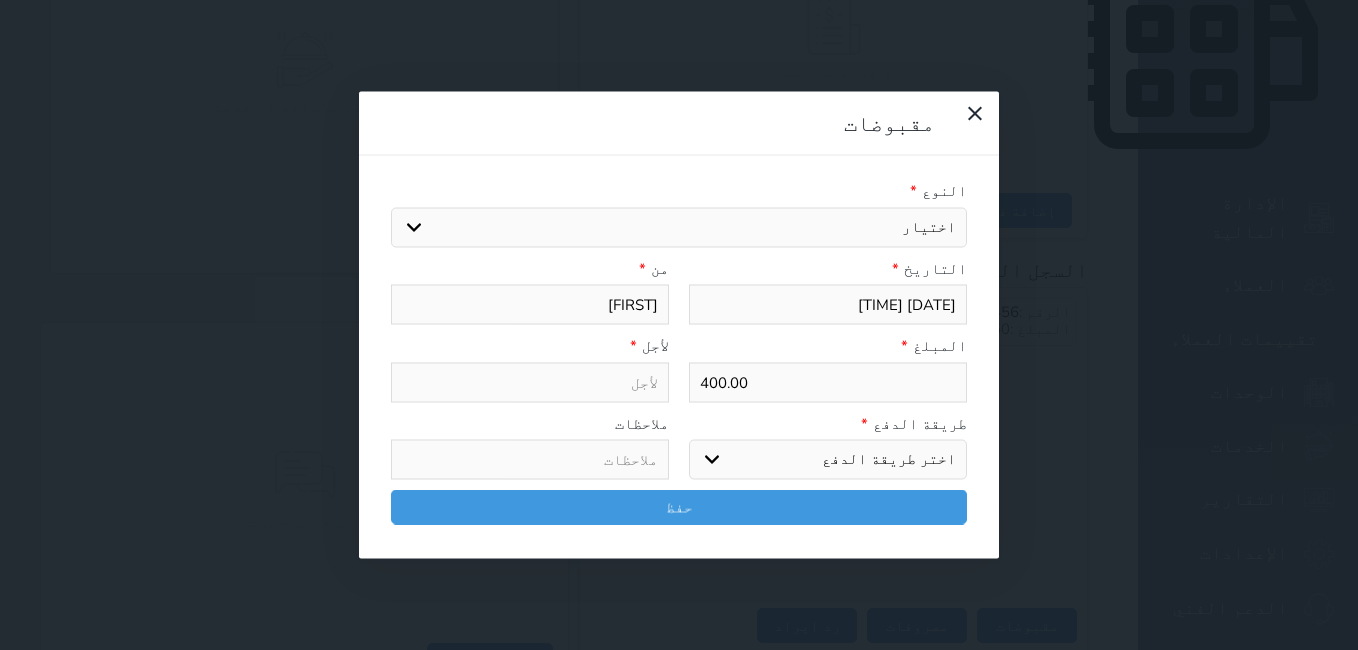 click on "اختيار   مقبوضات عامة قيمة إيجار فواتير تامين عربون لا ينطبق آخر مغسلة واي فاي - الإنترنت مواقف السيارات طعام الأغذية والمشروبات مشروبات المشروبات الباردة المشروبات الساخنة الإفطار غداء عشاء مخبز و كعك حمام سباحة الصالة الرياضية سبا و خدمات الجمال اختيار وإسقاط (خدمات النقل) ميني بار كابل - تلفزيون سرير إضافي تصفيف الشعر التسوق خدمات الجولات السياحية المنظمة خدمات الدليل السياحي" at bounding box center (679, 227) 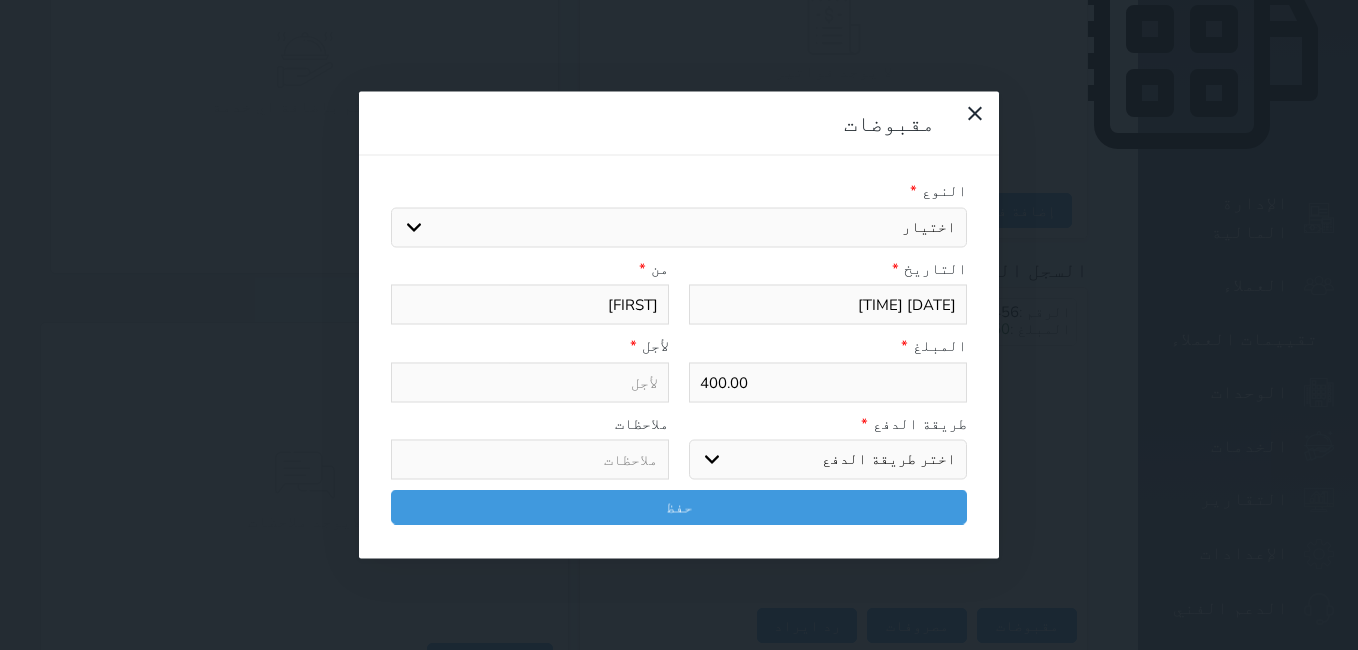 select on "143860" 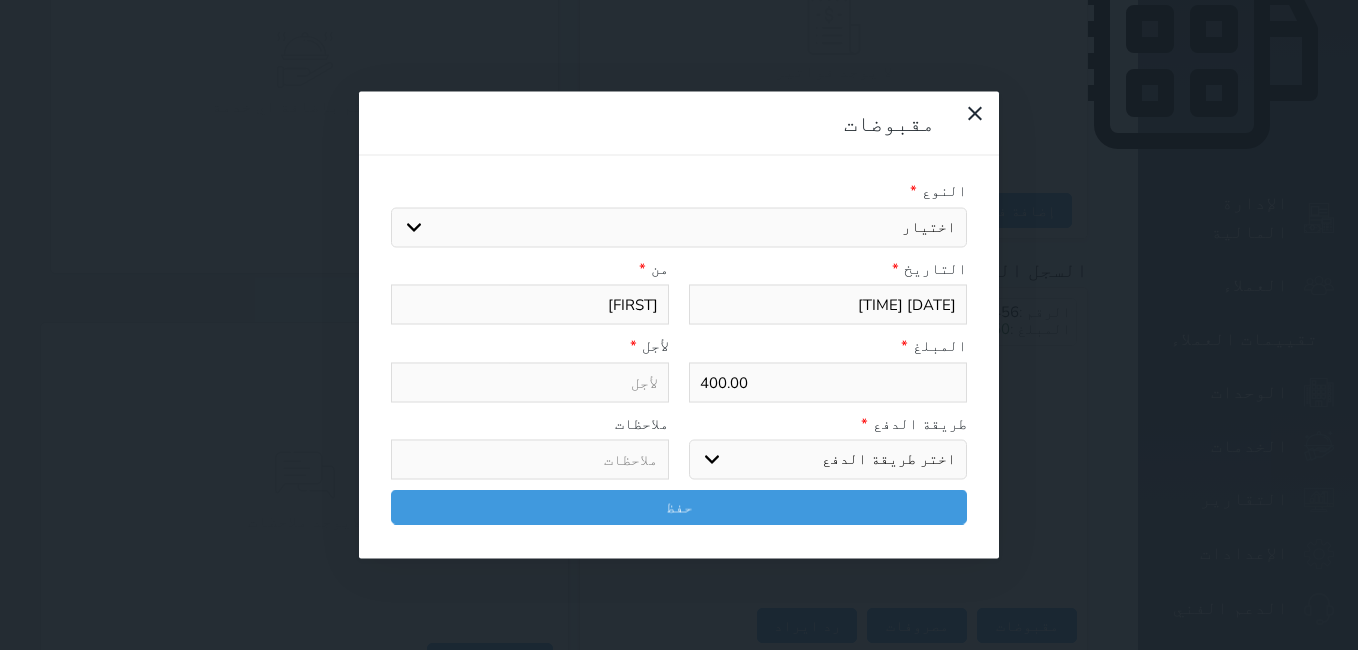 select 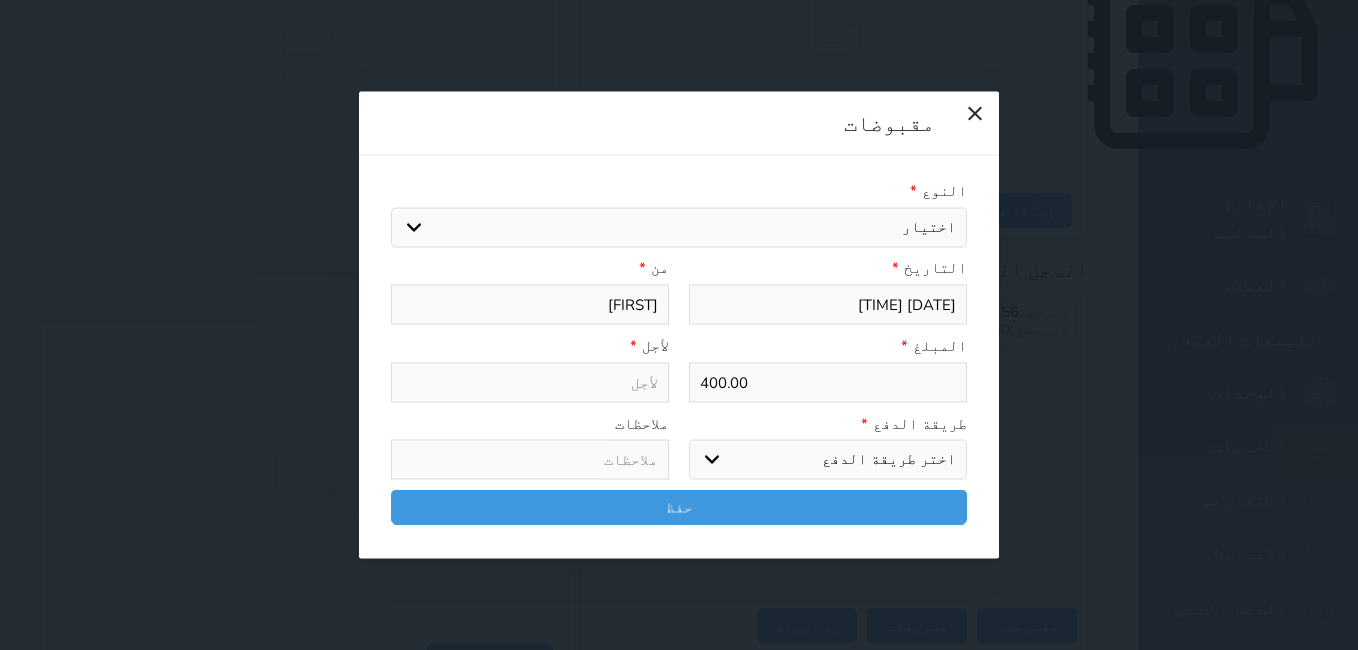 type on "قيمة إيجار - الوحدة - 306" 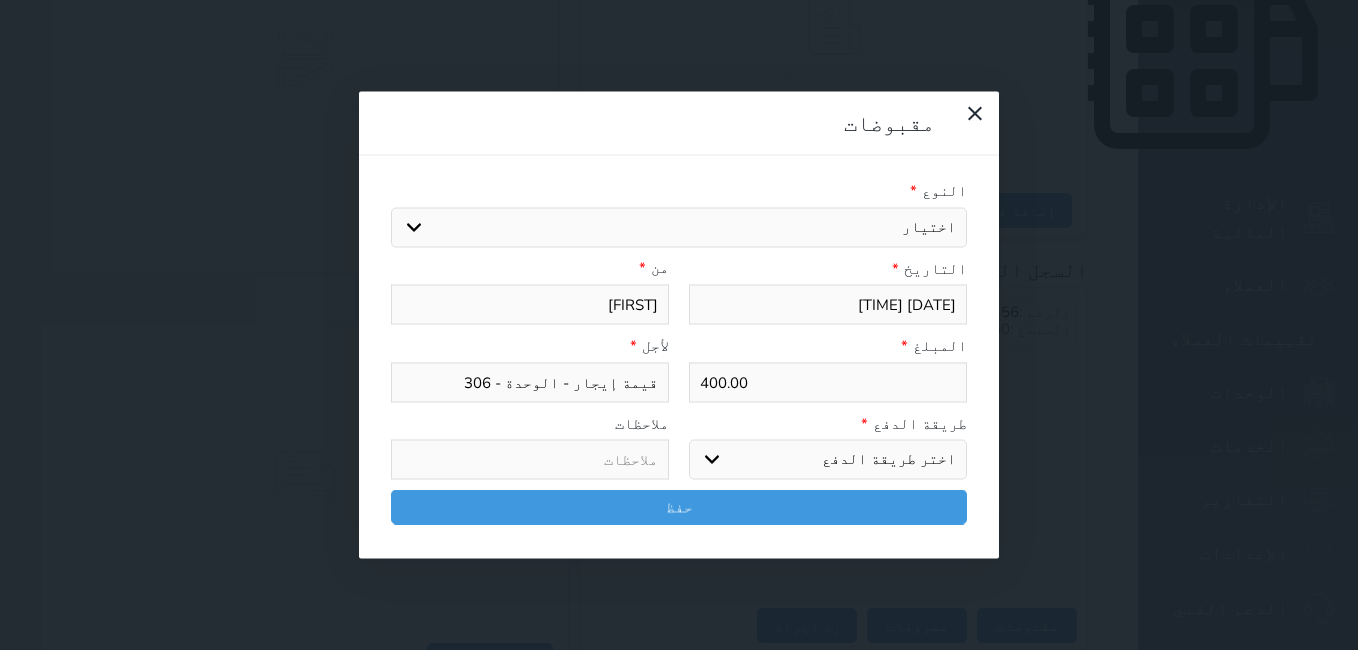 click on "اختر طريقة الدفع   دفع نقدى   تحويل بنكى   مدى   بطاقة ائتمان   آجل" at bounding box center (828, 460) 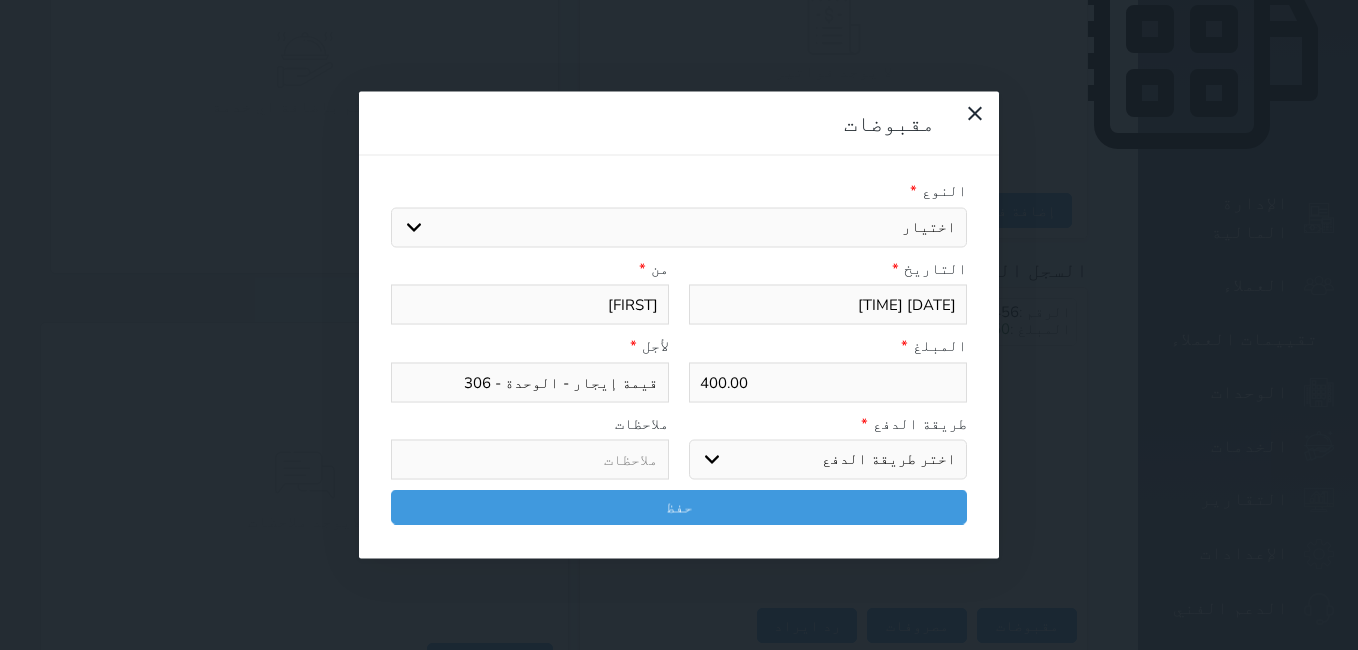 select on "mada" 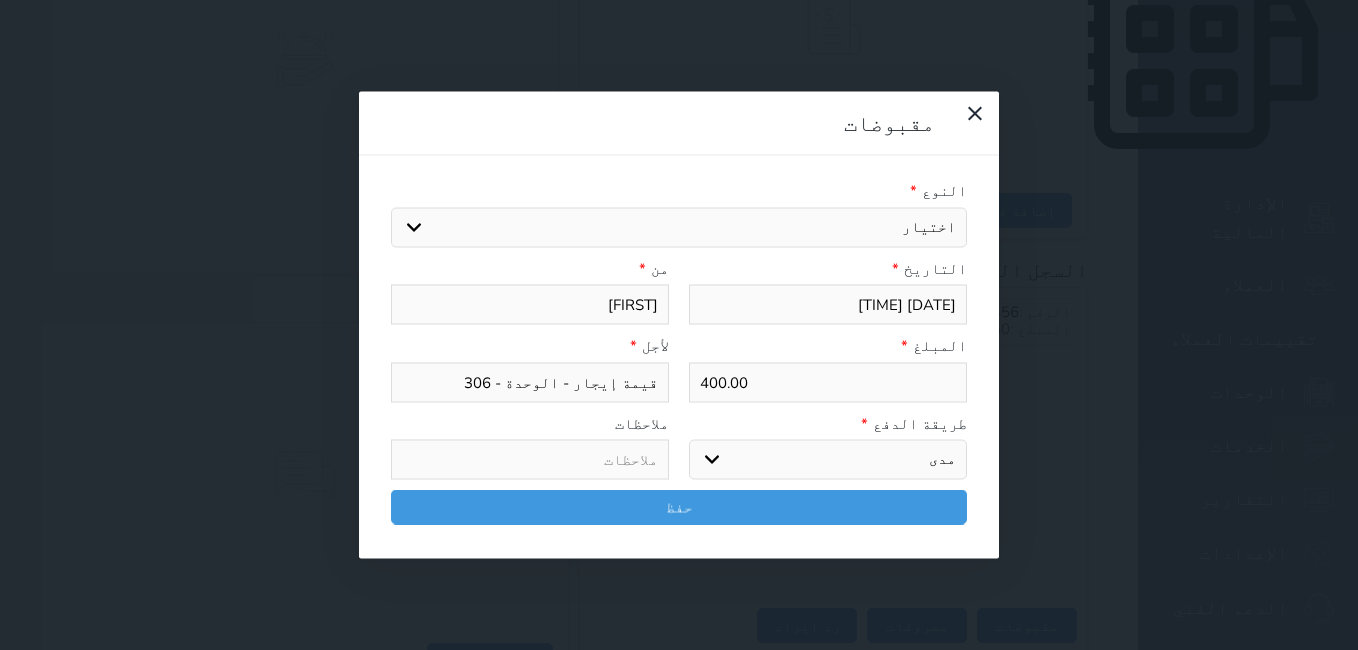 click on "اختر طريقة الدفع   دفع نقدى   تحويل بنكى   مدى   بطاقة ائتمان   آجل" at bounding box center (828, 460) 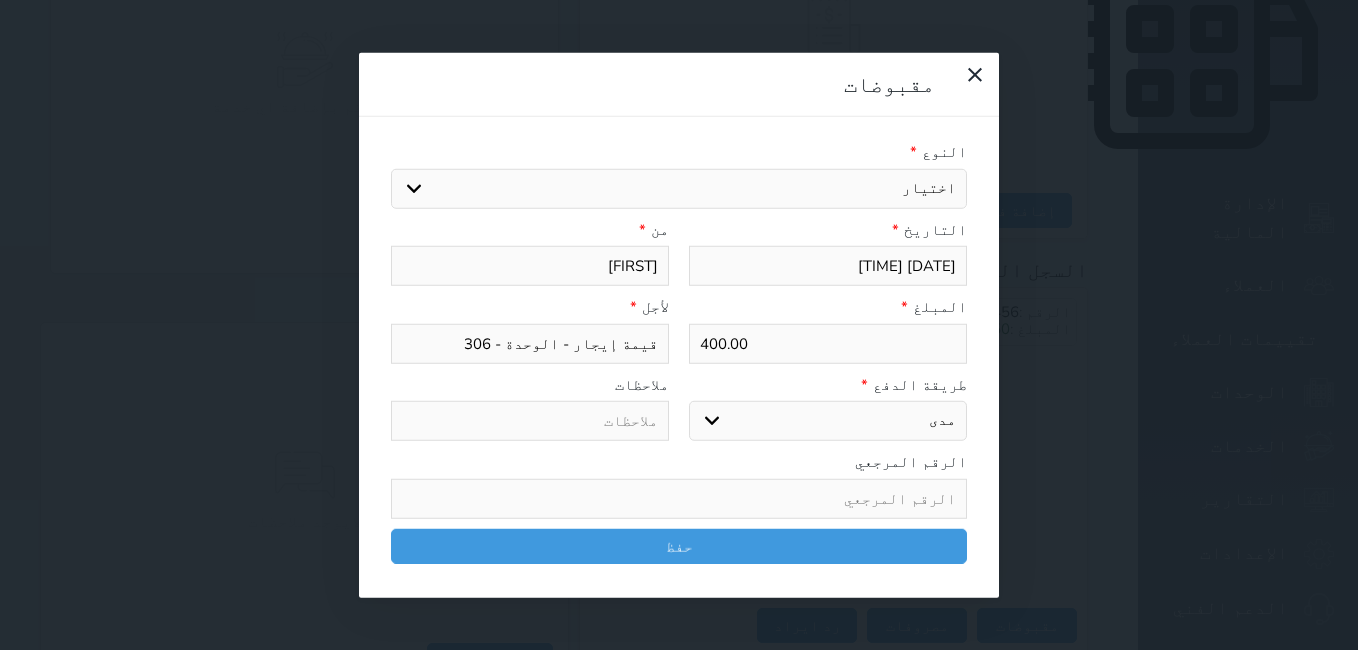 click at bounding box center [679, 498] 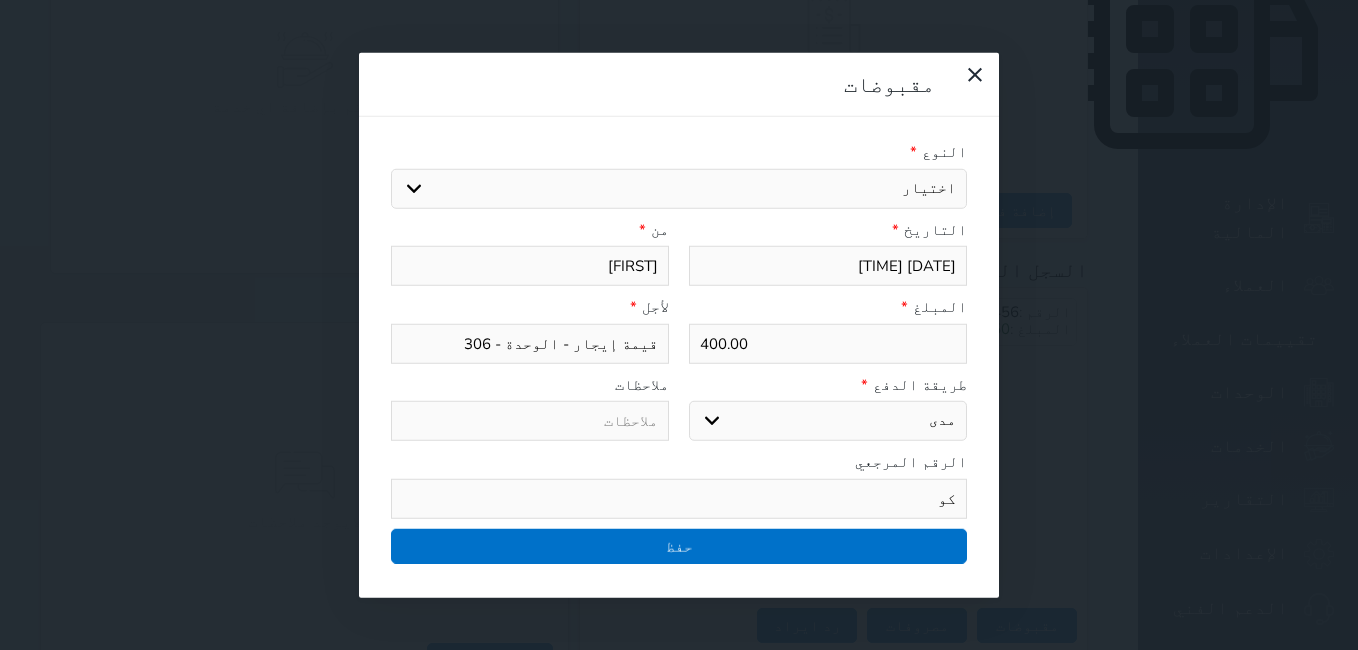 type on "كو" 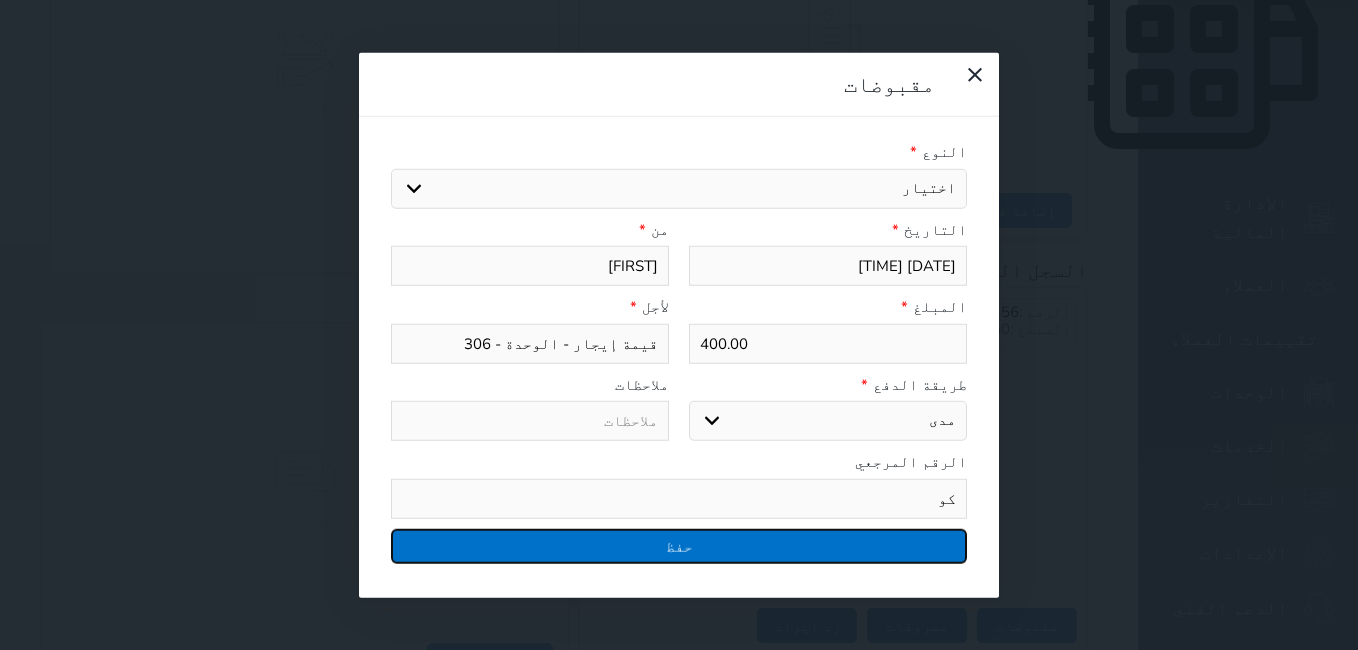 click on "حفظ" at bounding box center [679, 545] 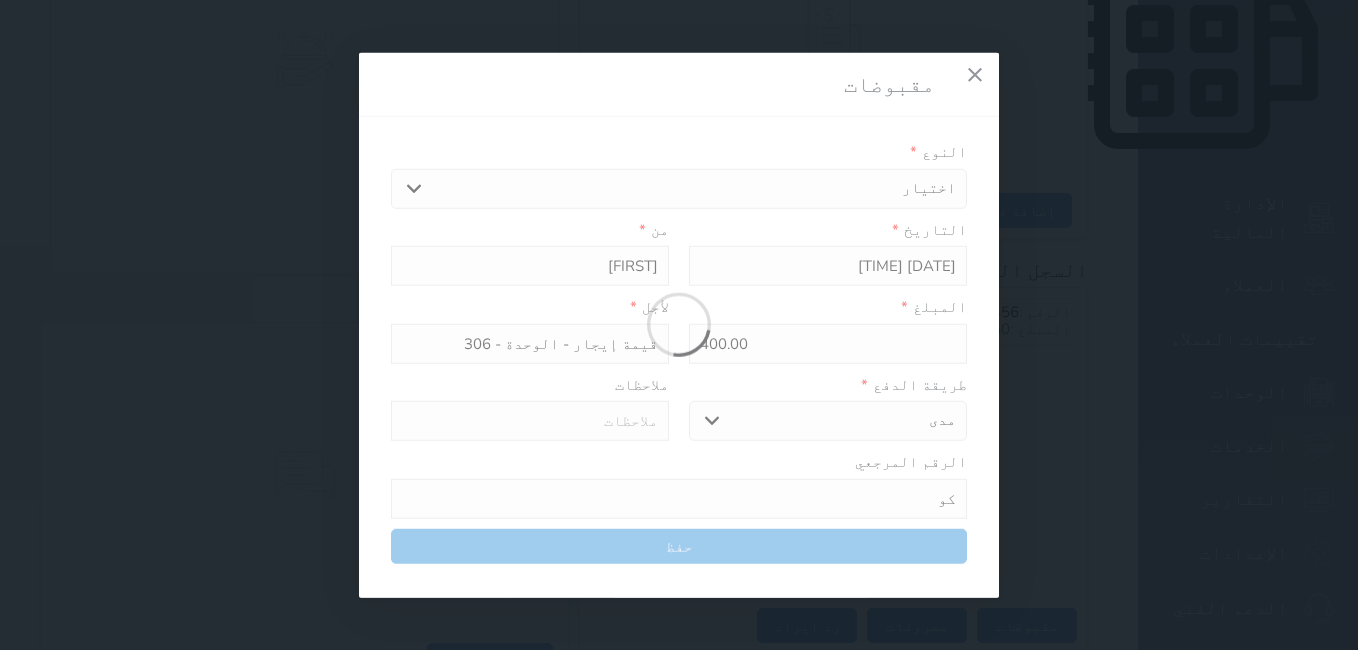 select 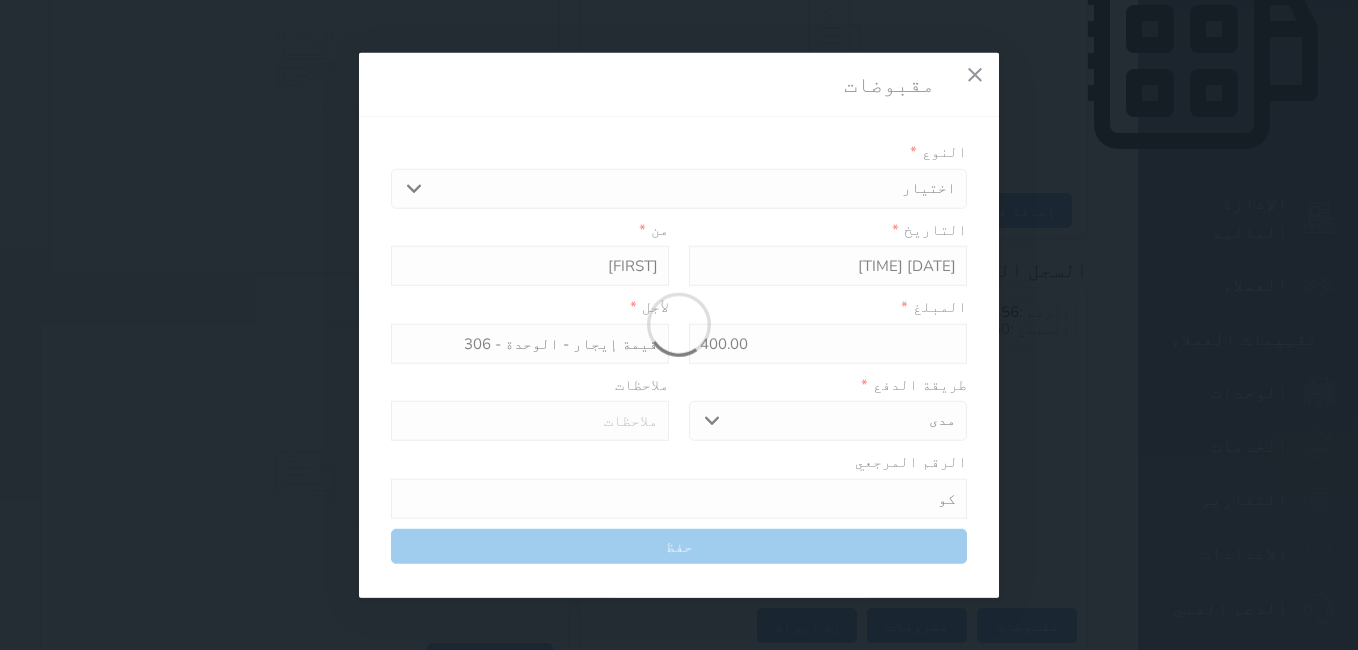 type 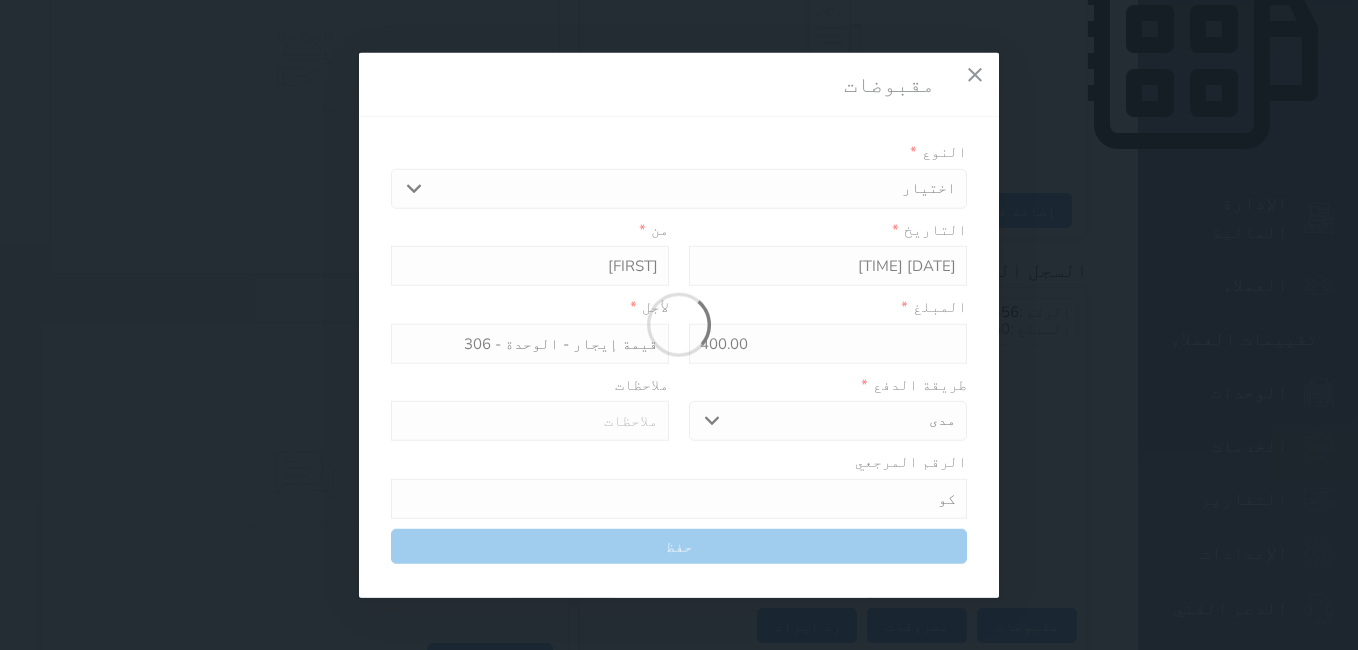 type on "0" 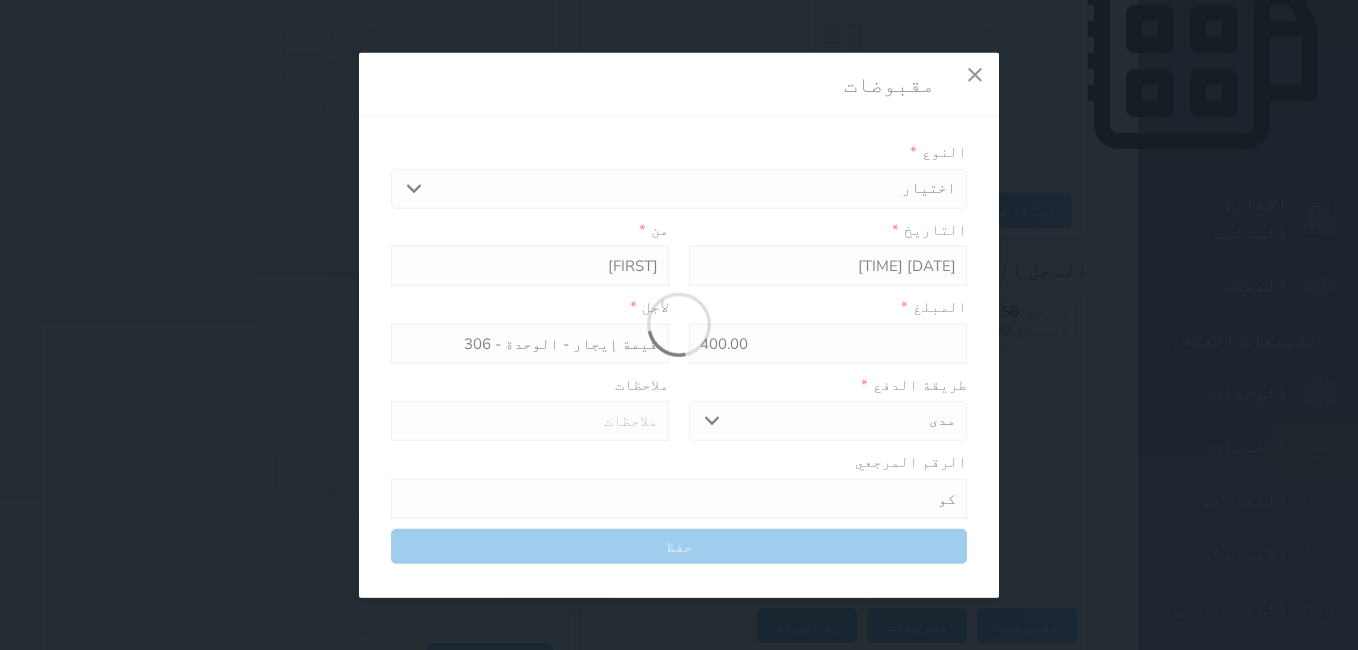 select 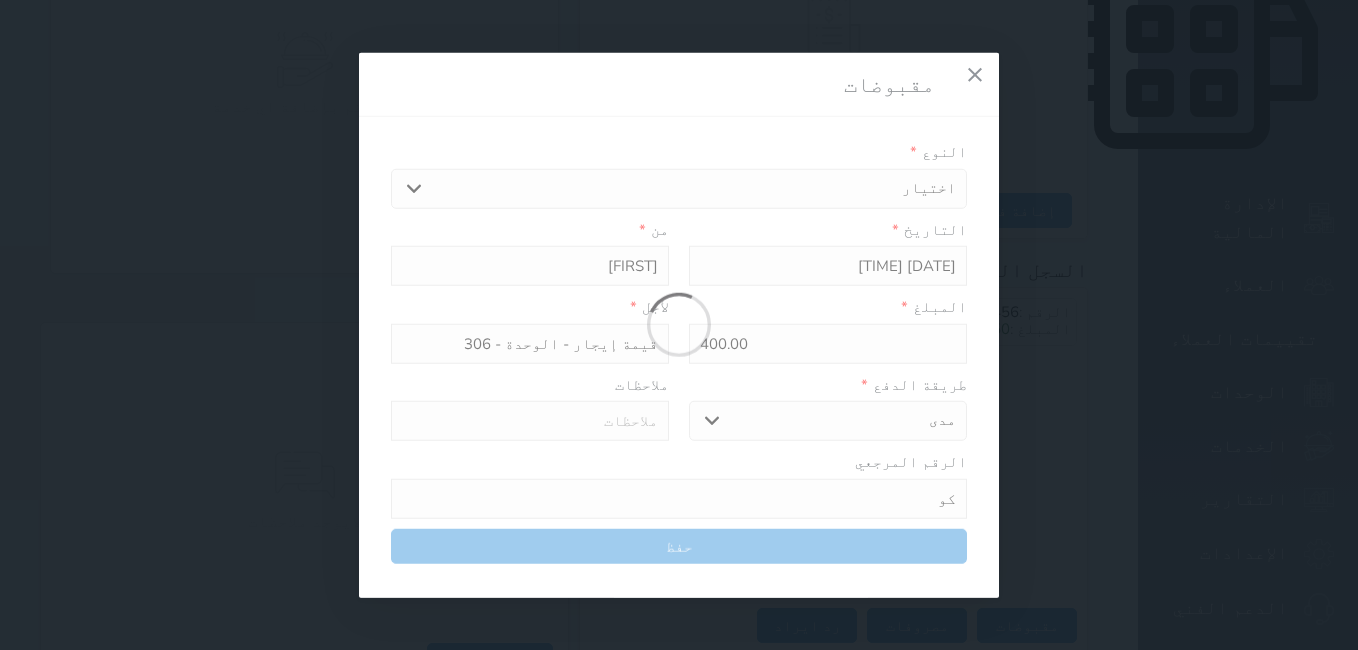 type on "0" 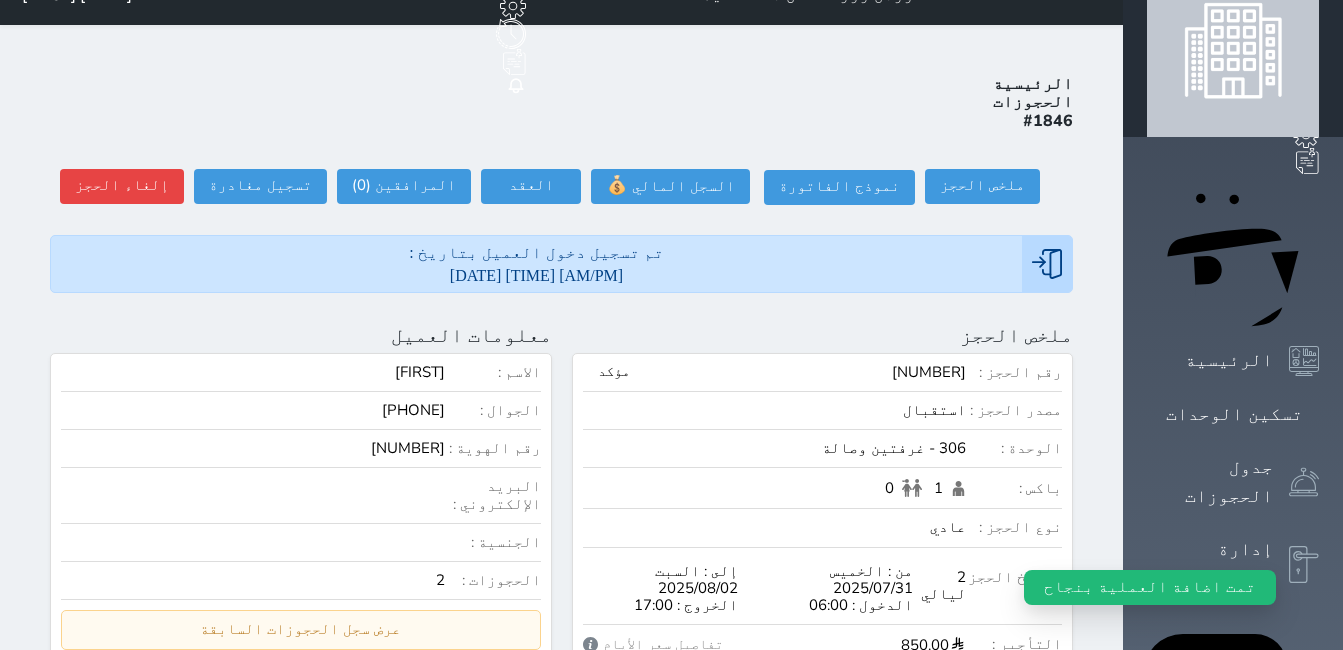scroll, scrollTop: 0, scrollLeft: 0, axis: both 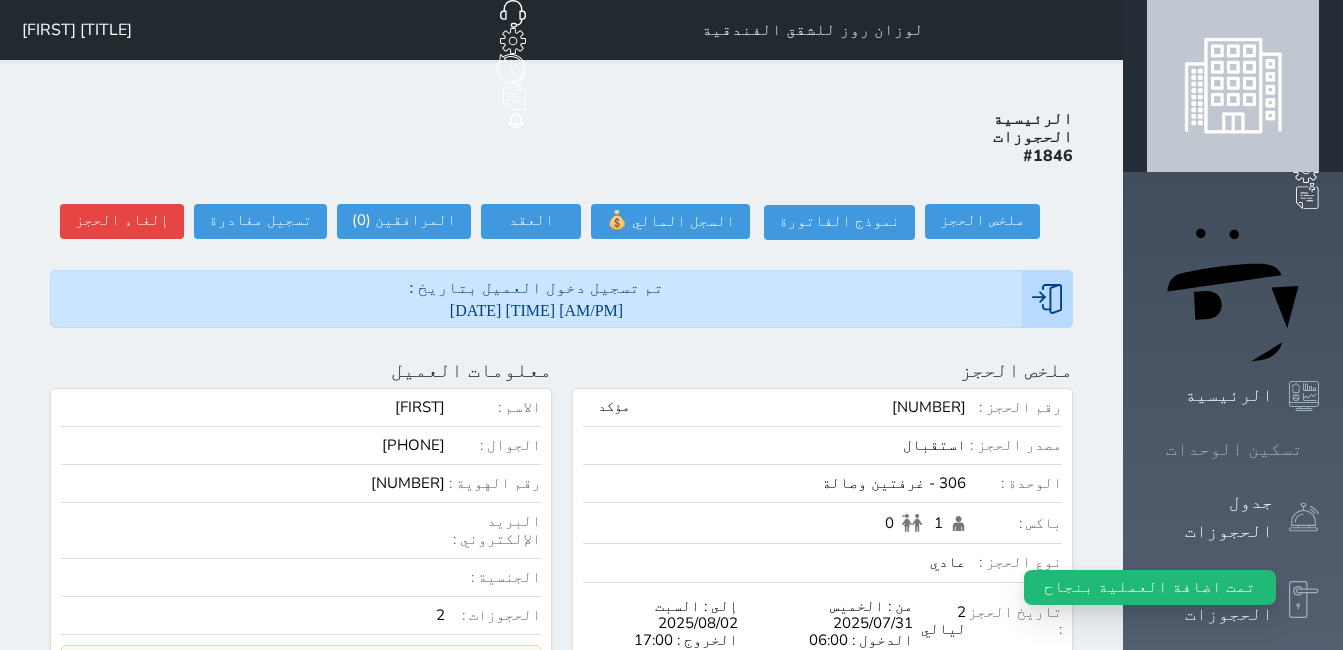 click 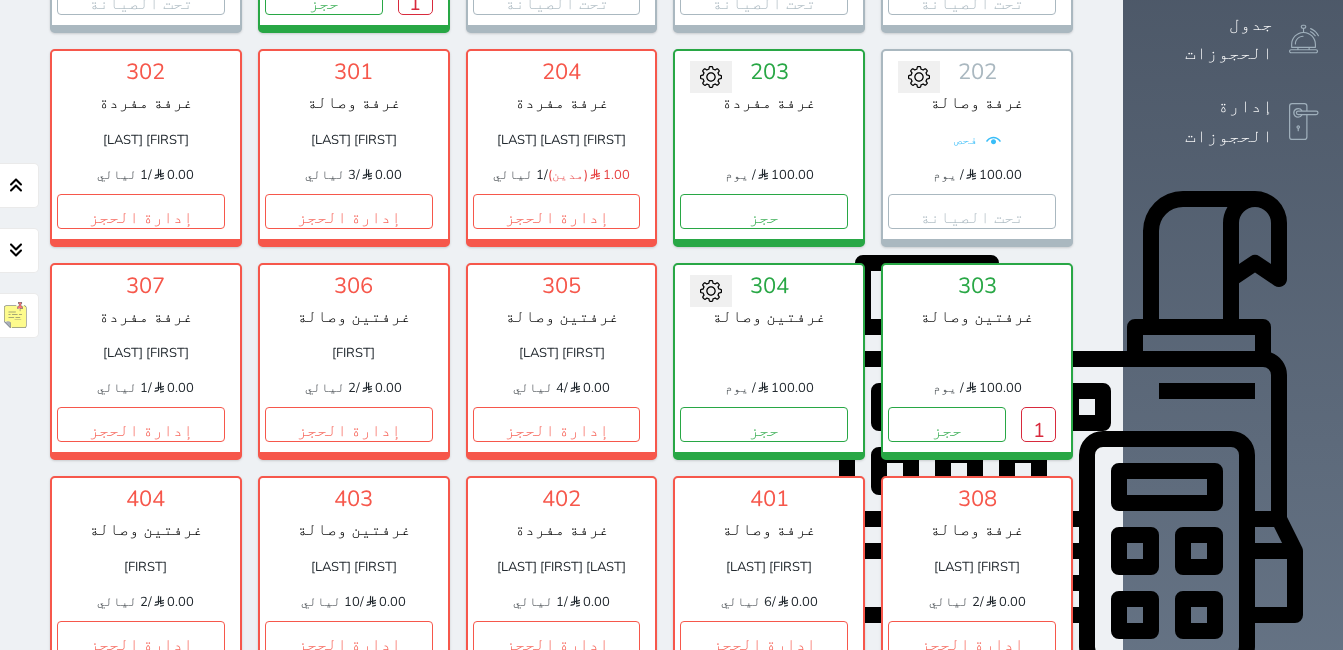 scroll, scrollTop: 578, scrollLeft: 0, axis: vertical 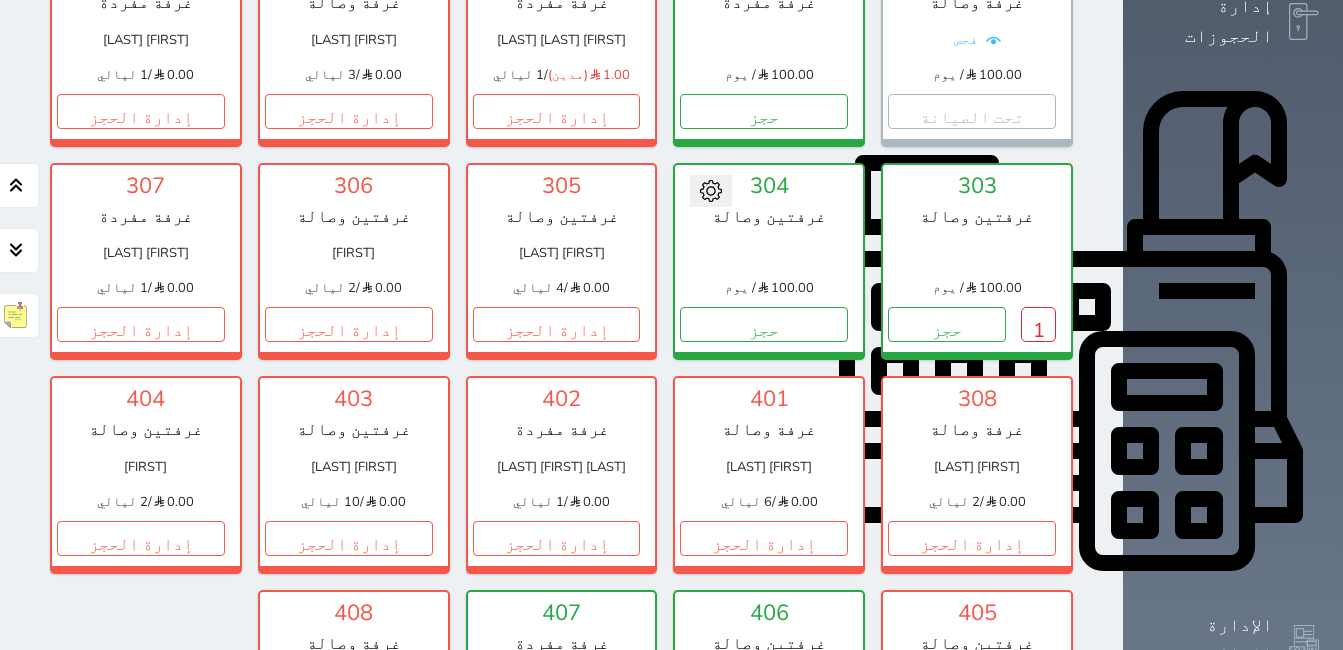 click on "1" at bounding box center (622, 751) 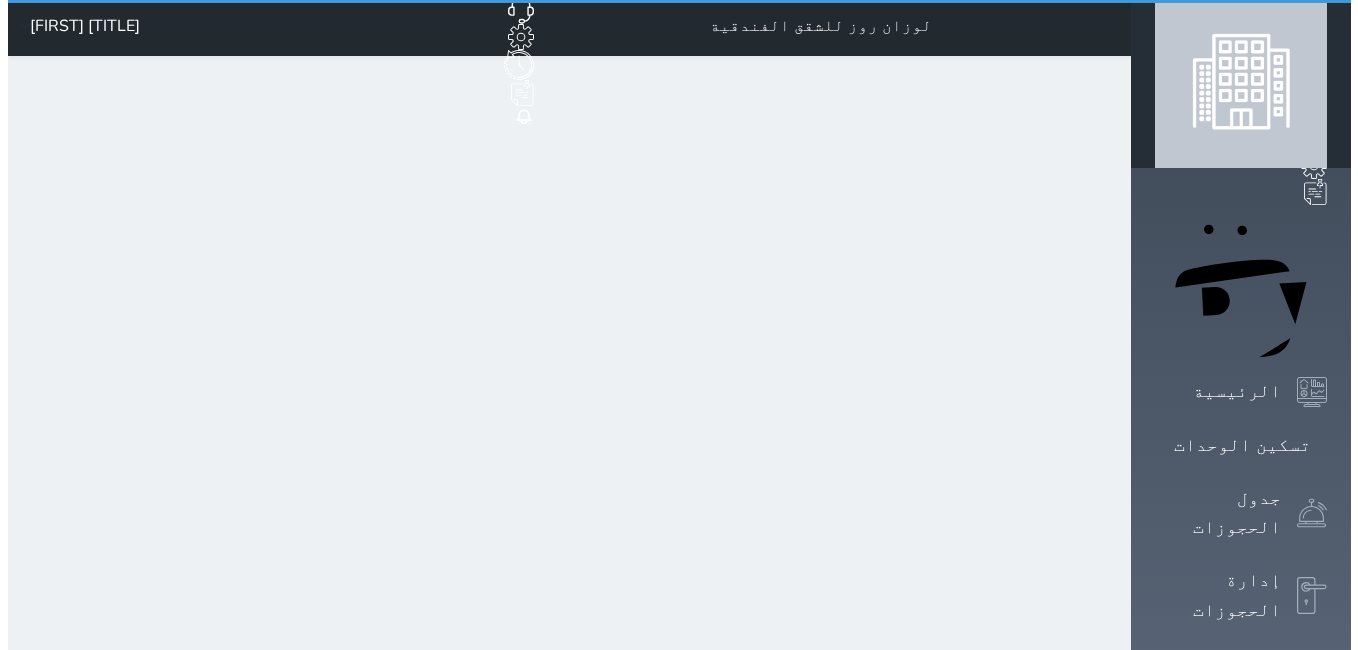 scroll, scrollTop: 0, scrollLeft: 0, axis: both 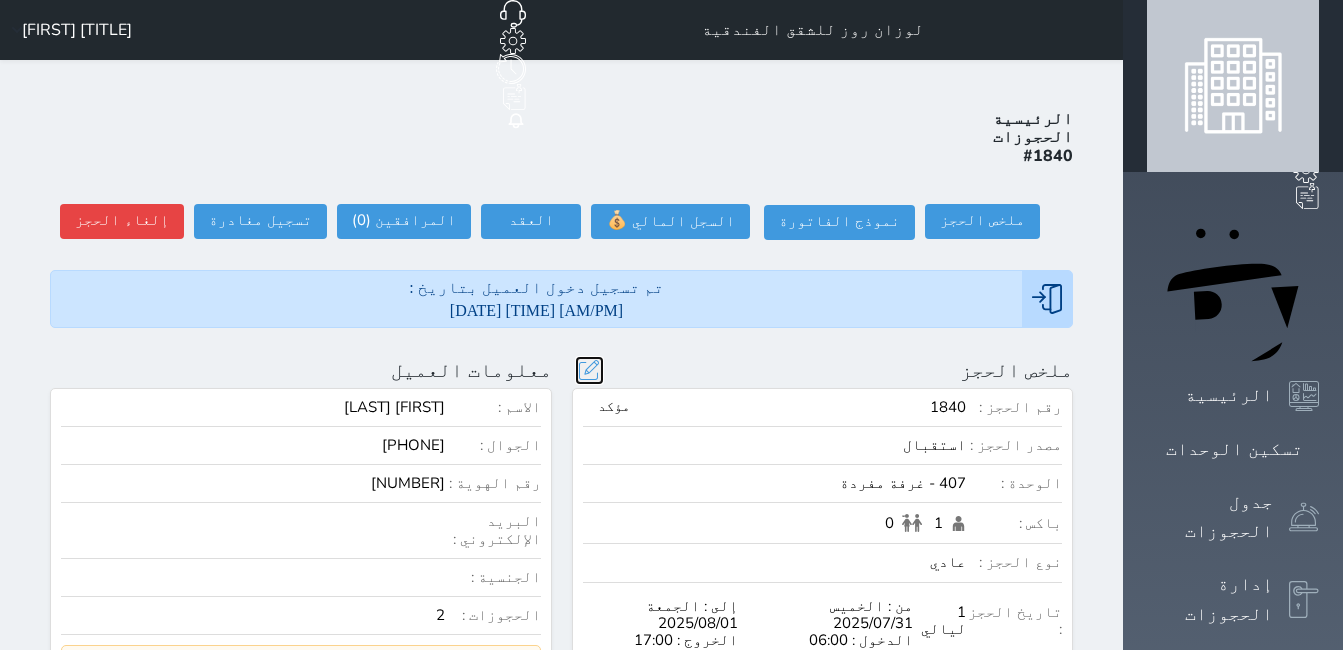 click at bounding box center [589, 370] 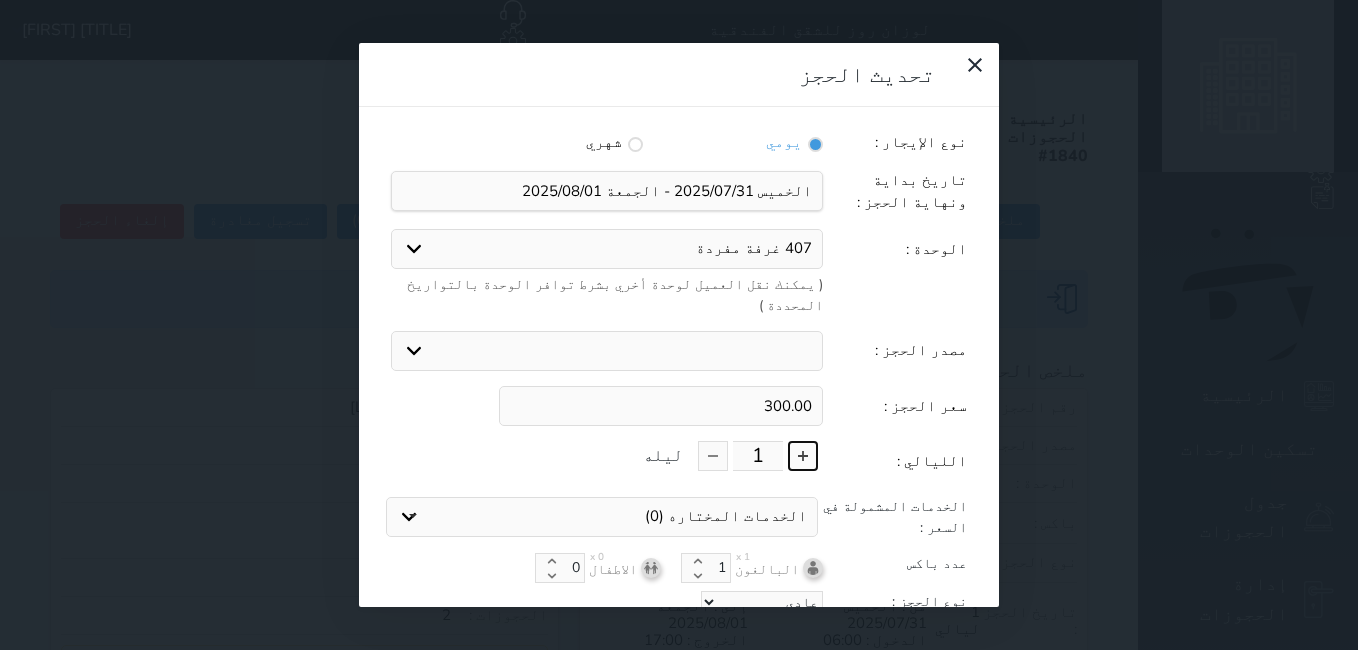 click at bounding box center (803, 456) 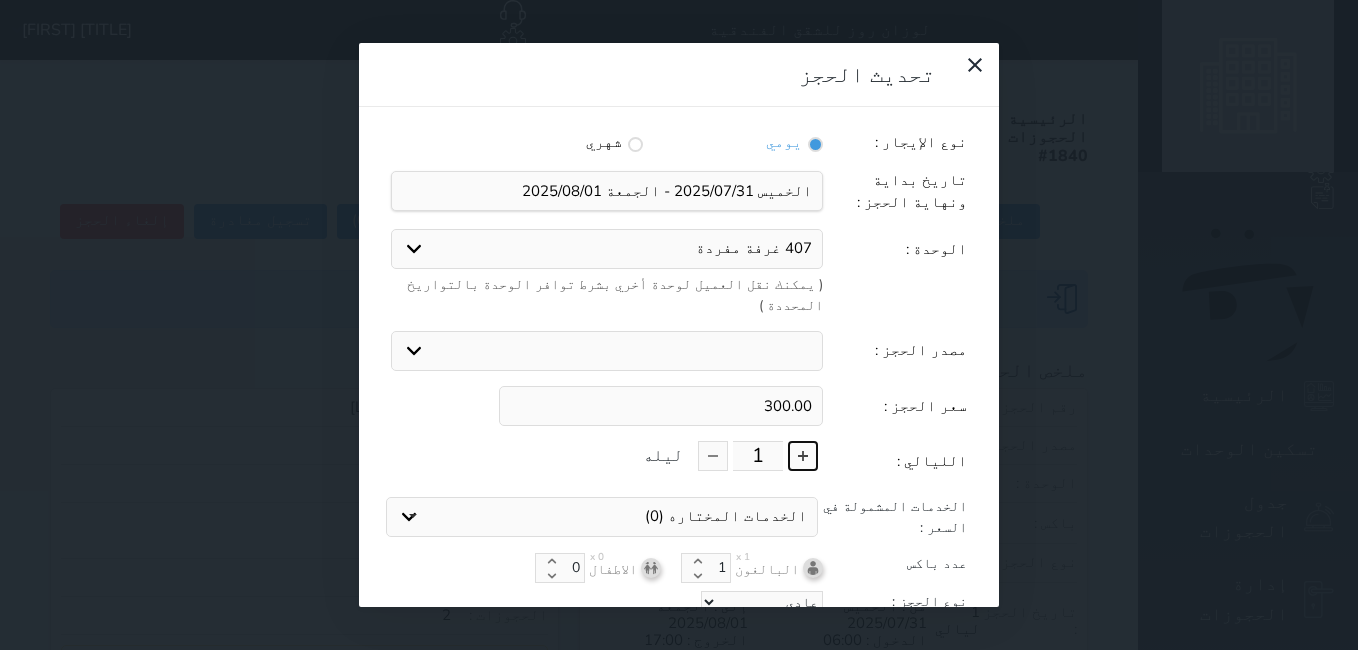 type on "2" 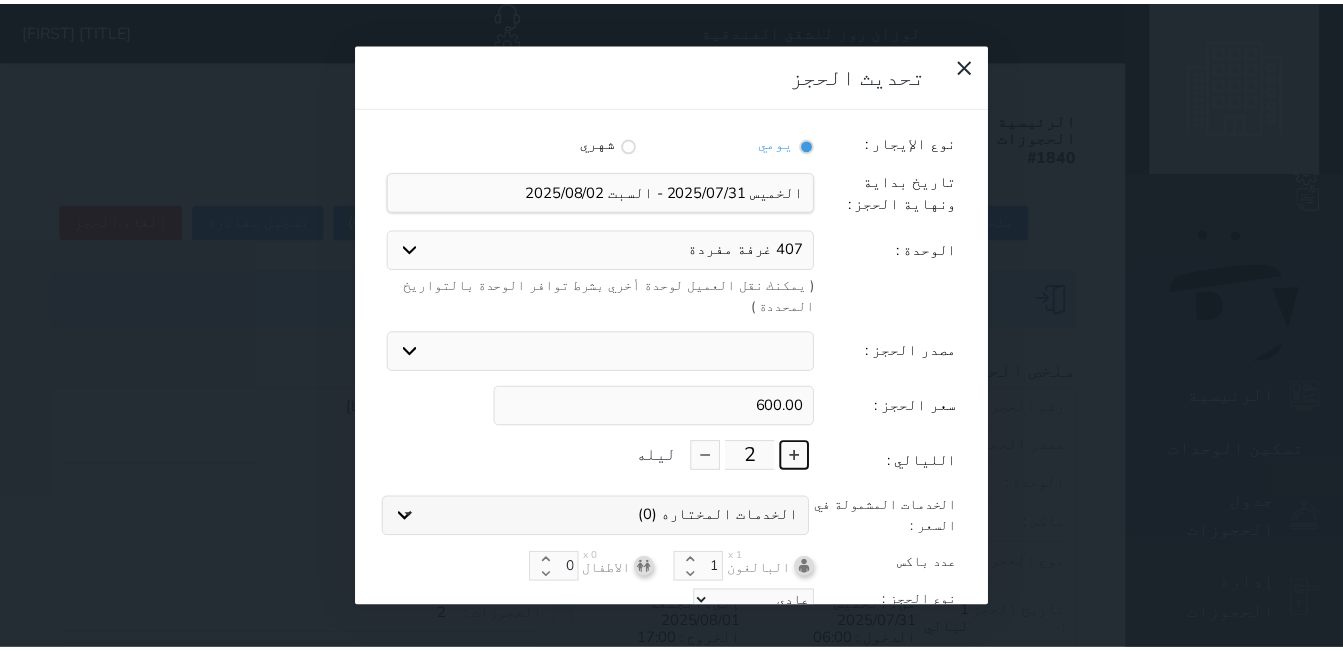 scroll, scrollTop: 45, scrollLeft: 0, axis: vertical 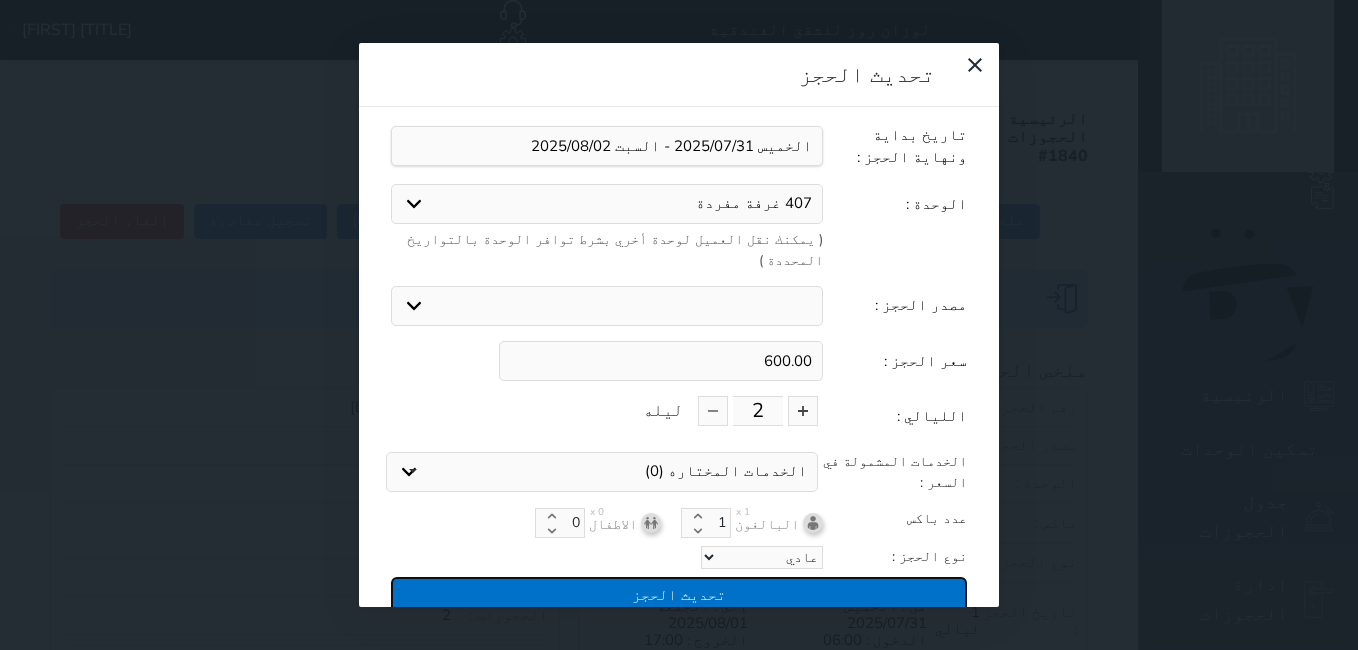 click on "تحديث الحجز" at bounding box center (679, 594) 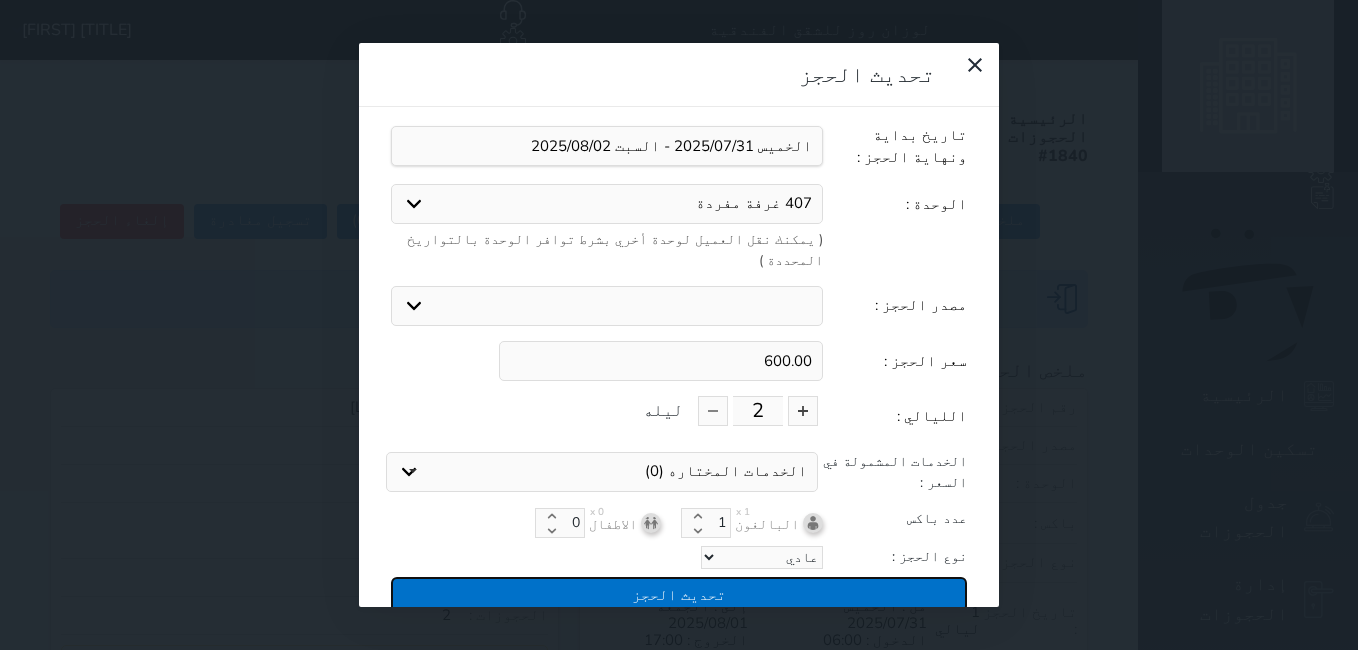 type on "600" 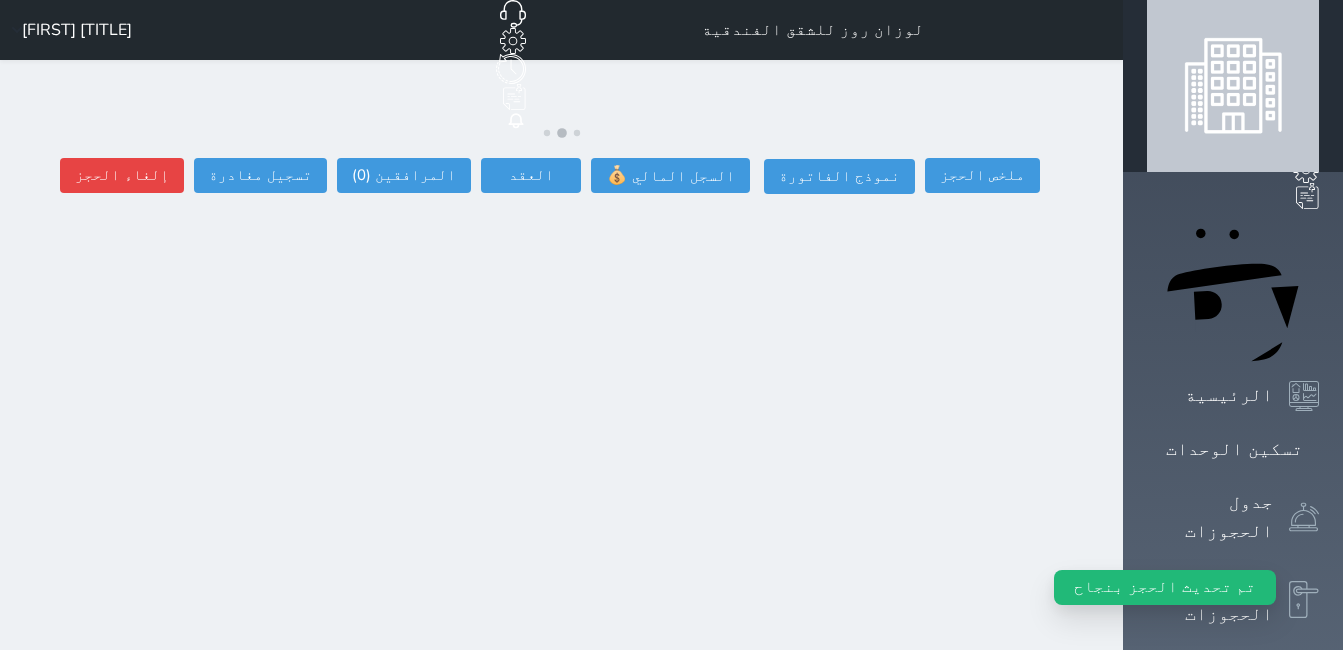 select 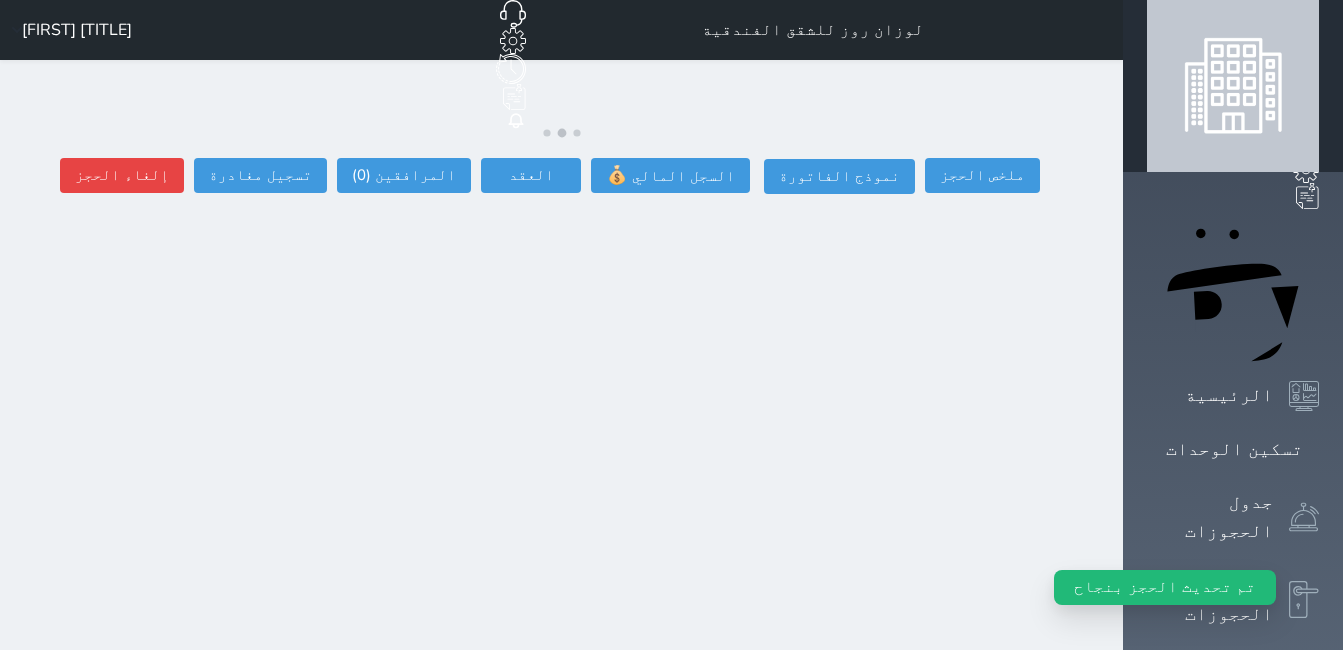 select 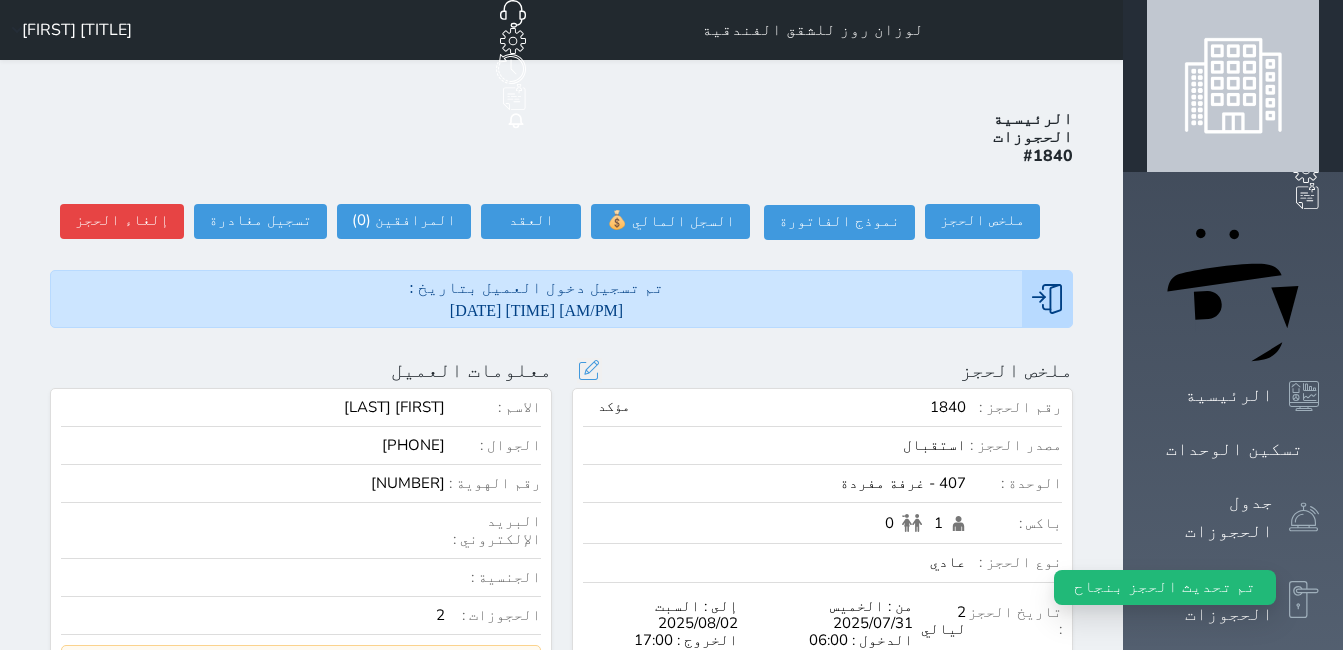 select 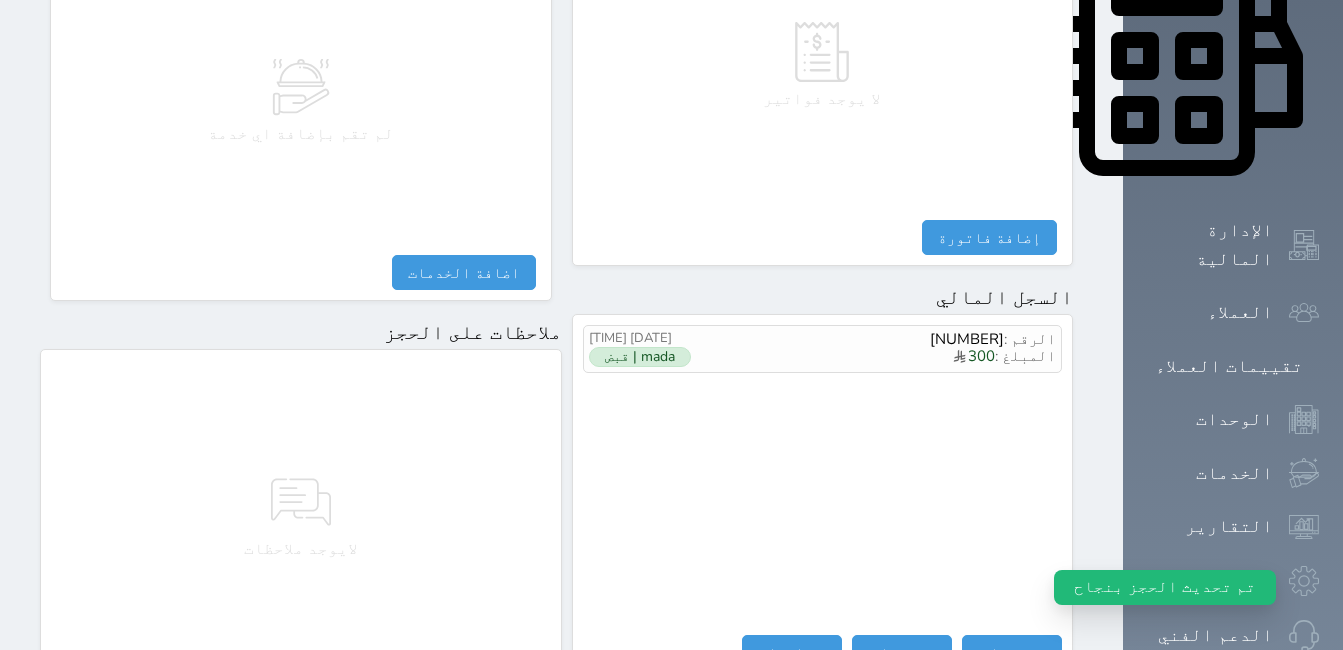 scroll, scrollTop: 1076, scrollLeft: 0, axis: vertical 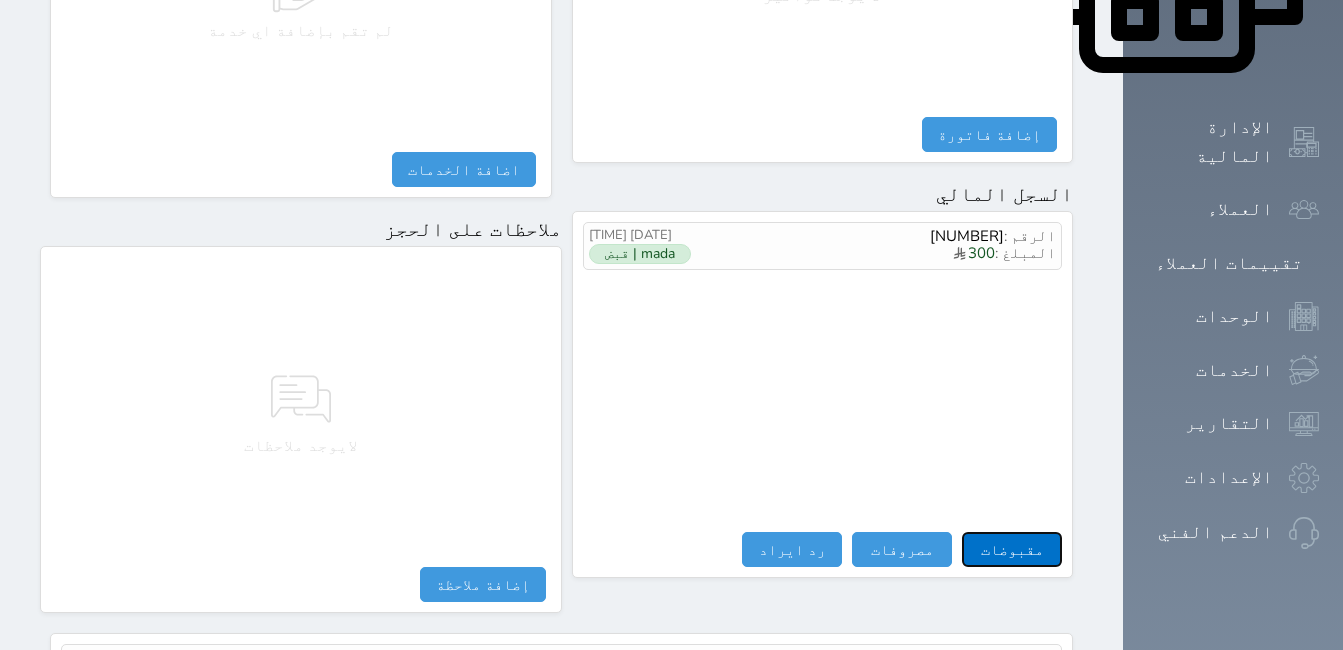 click on "مقبوضات" at bounding box center (1012, 549) 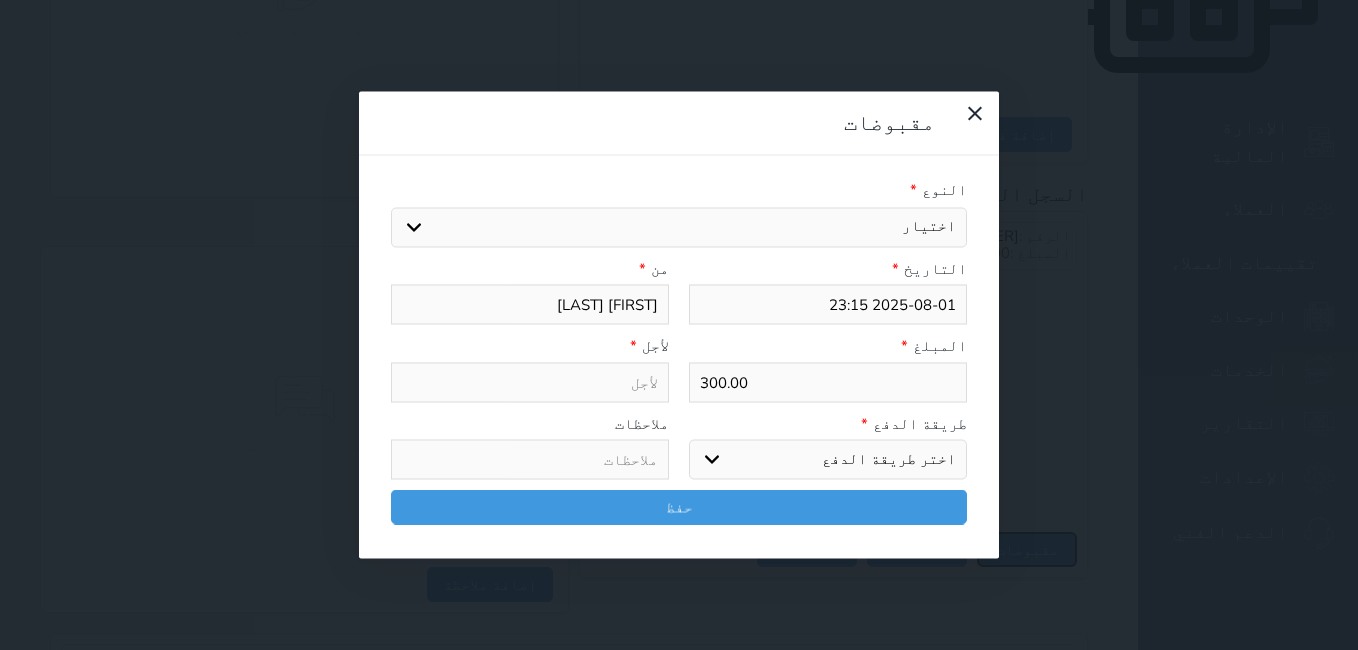 select 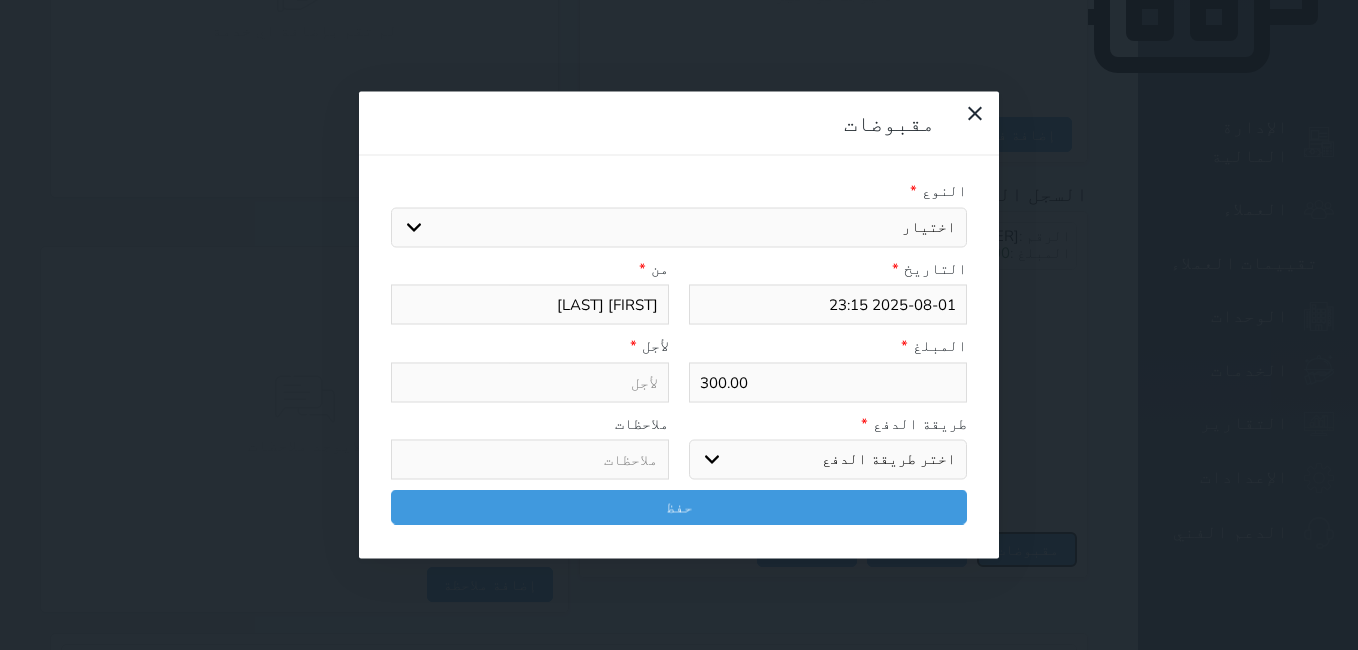 select 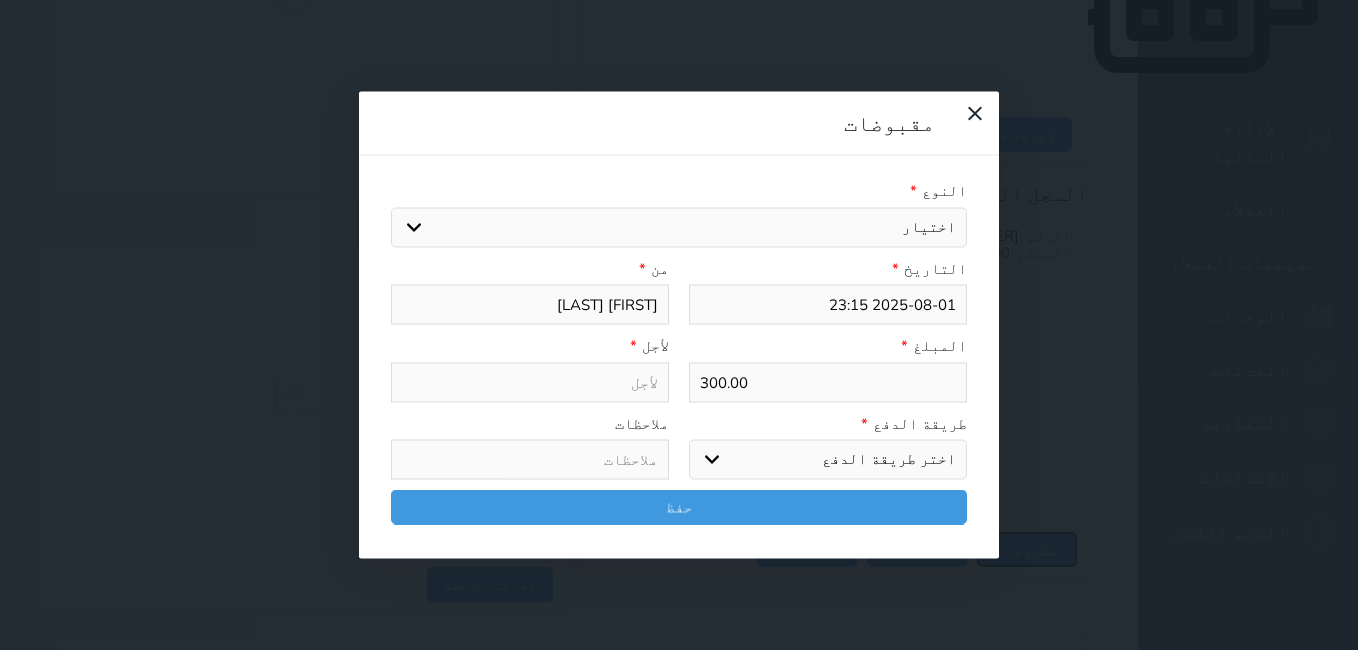 select 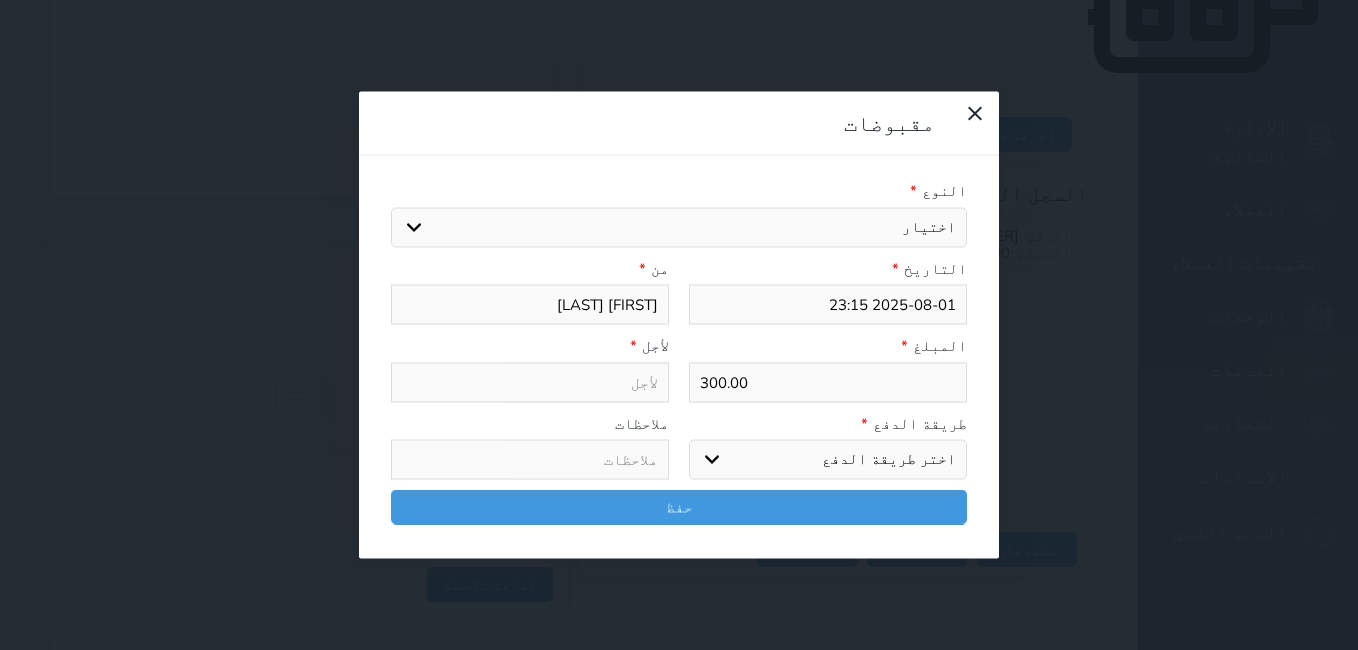 click on "اختيار   مقبوضات عامة قيمة إيجار فواتير تامين عربون لا ينطبق آخر مغسلة واي فاي - الإنترنت مواقف السيارات طعام الأغذية والمشروبات مشروبات المشروبات الباردة المشروبات الساخنة الإفطار غداء عشاء مخبز و كعك حمام سباحة الصالة الرياضية سبا و خدمات الجمال اختيار وإسقاط (خدمات النقل) ميني بار كابل - تلفزيون سرير إضافي تصفيف الشعر التسوق خدمات الجولات السياحية المنظمة خدمات الدليل السياحي" at bounding box center (679, 227) 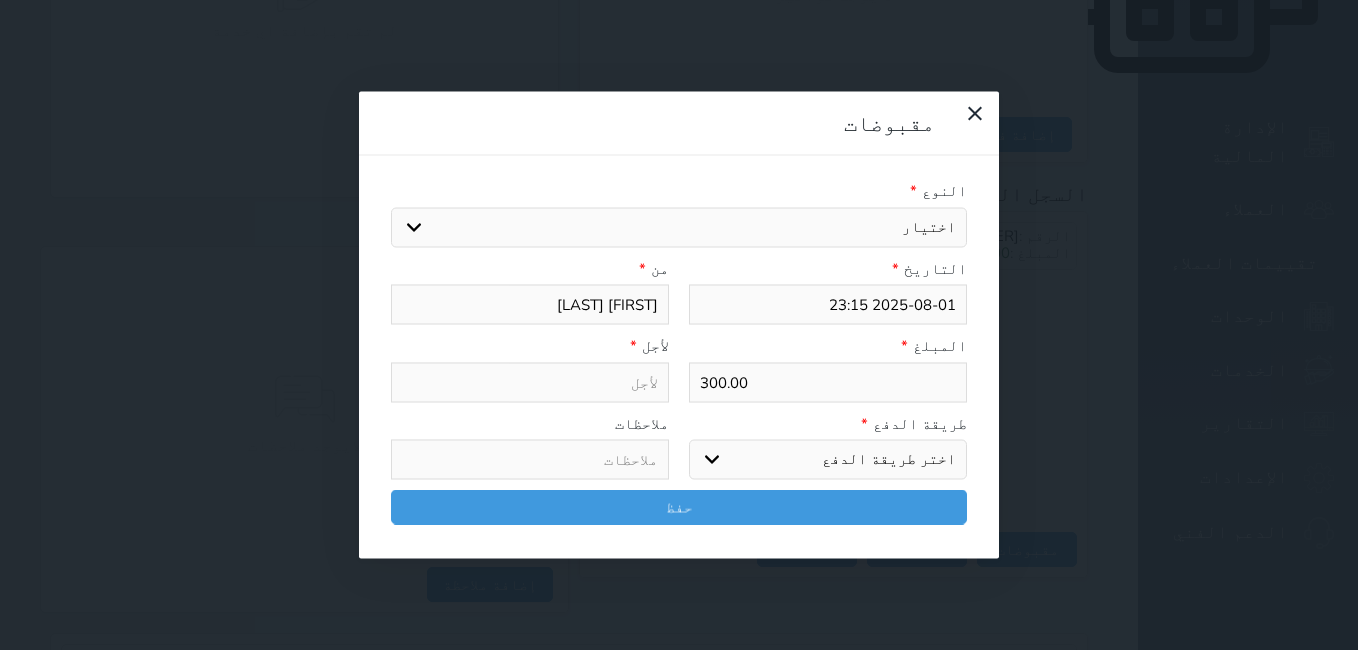 select 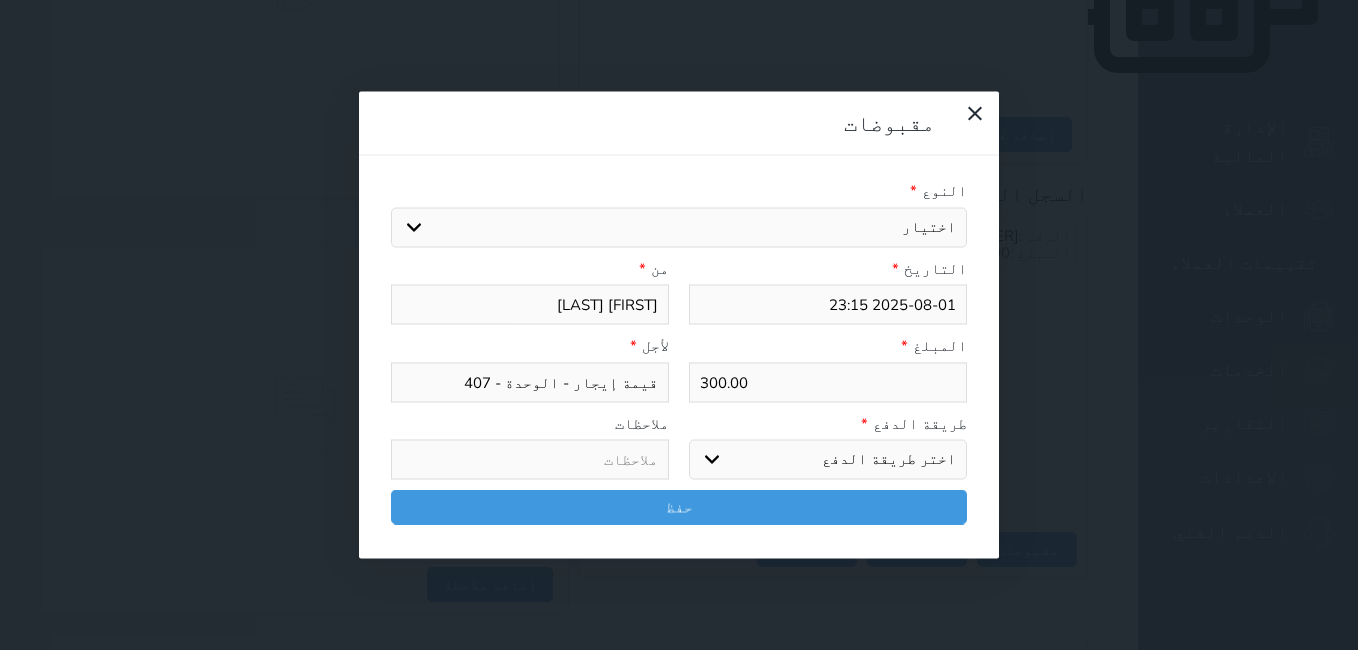 drag, startPoint x: 724, startPoint y: 369, endPoint x: 763, endPoint y: 374, distance: 39.319206 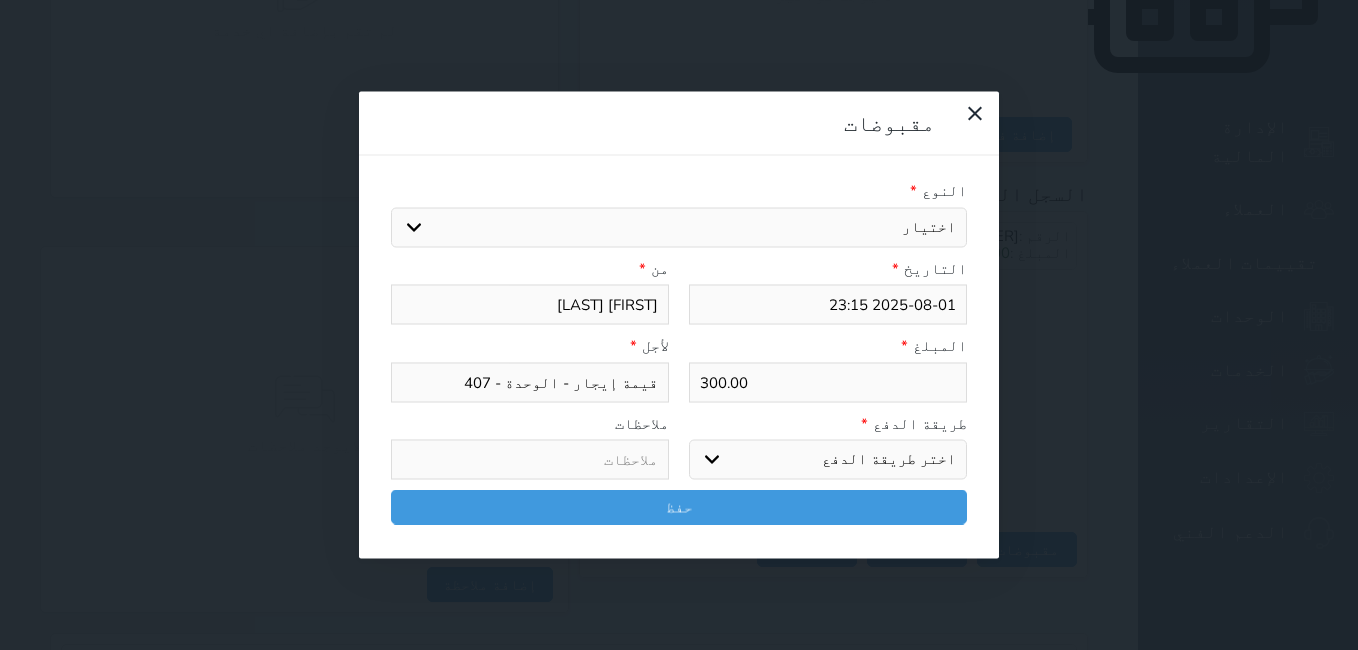 click on "اختر طريقة الدفع   دفع نقدى   تحويل بنكى   مدى   بطاقة ائتمان   آجل" at bounding box center [828, 460] 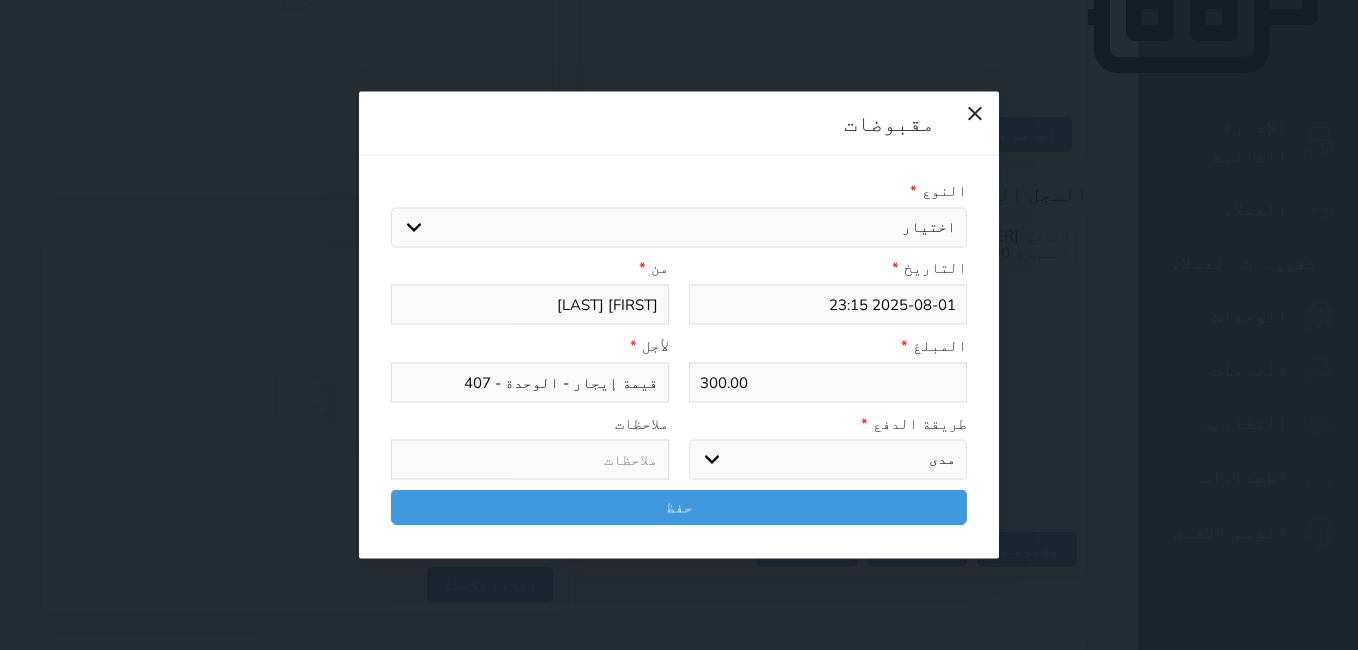 click on "اختر طريقة الدفع   دفع نقدى   تحويل بنكى   مدى   بطاقة ائتمان   آجل" at bounding box center [828, 460] 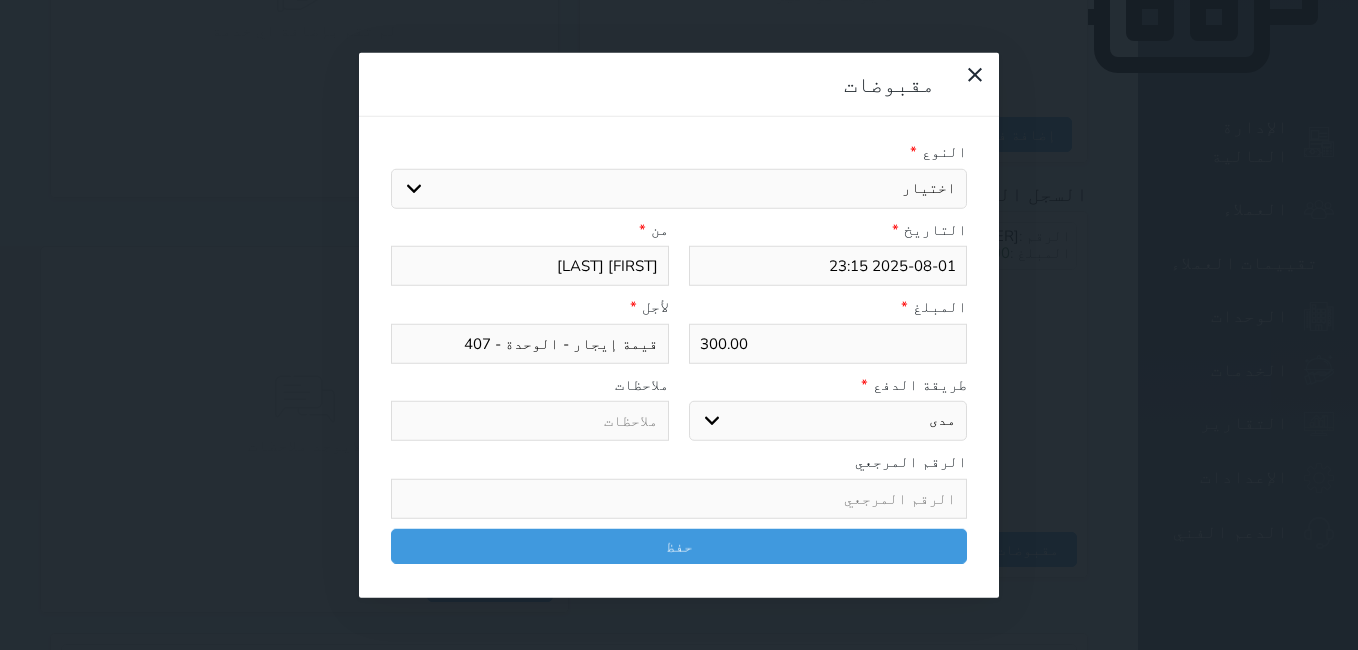 click at bounding box center (679, 498) 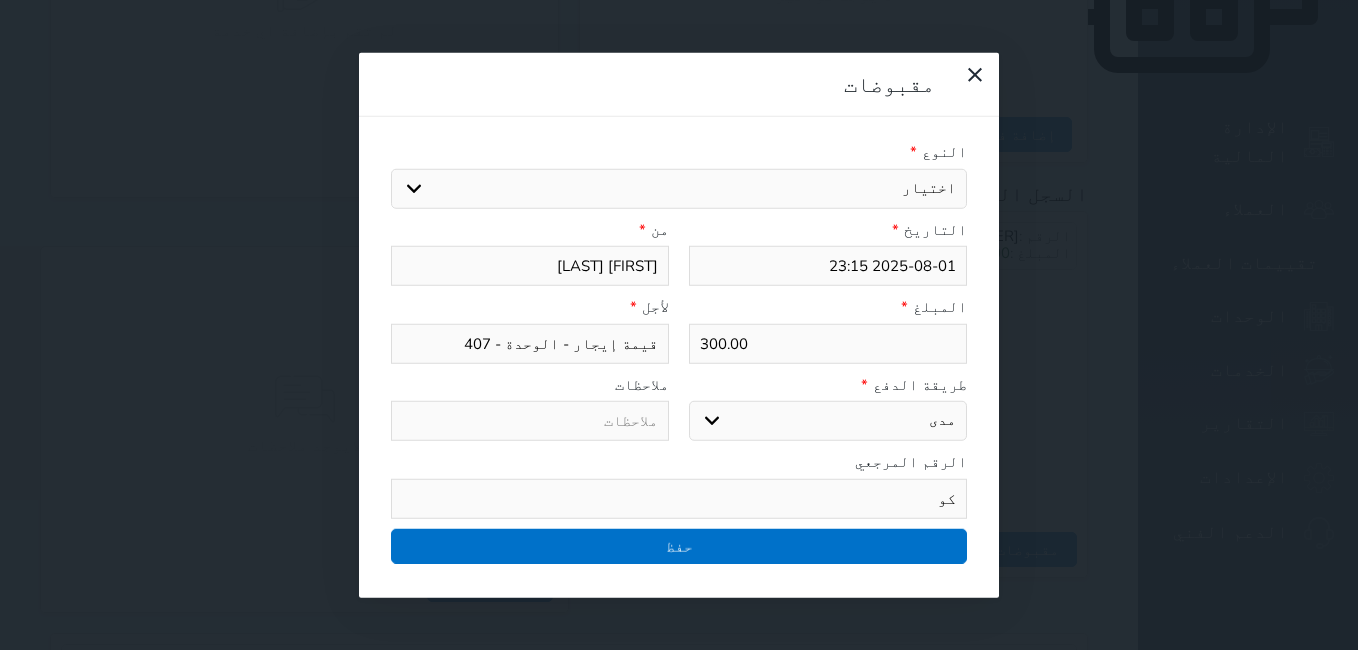 type on "كو" 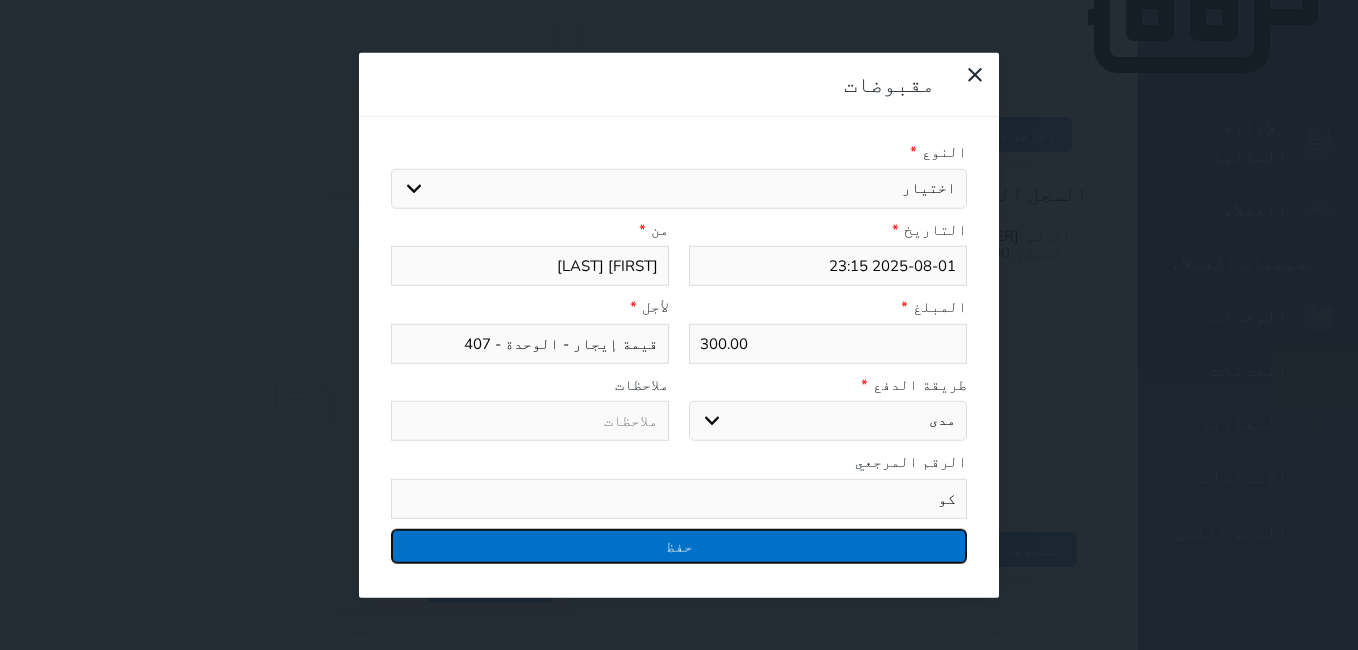click on "حفظ" at bounding box center (679, 545) 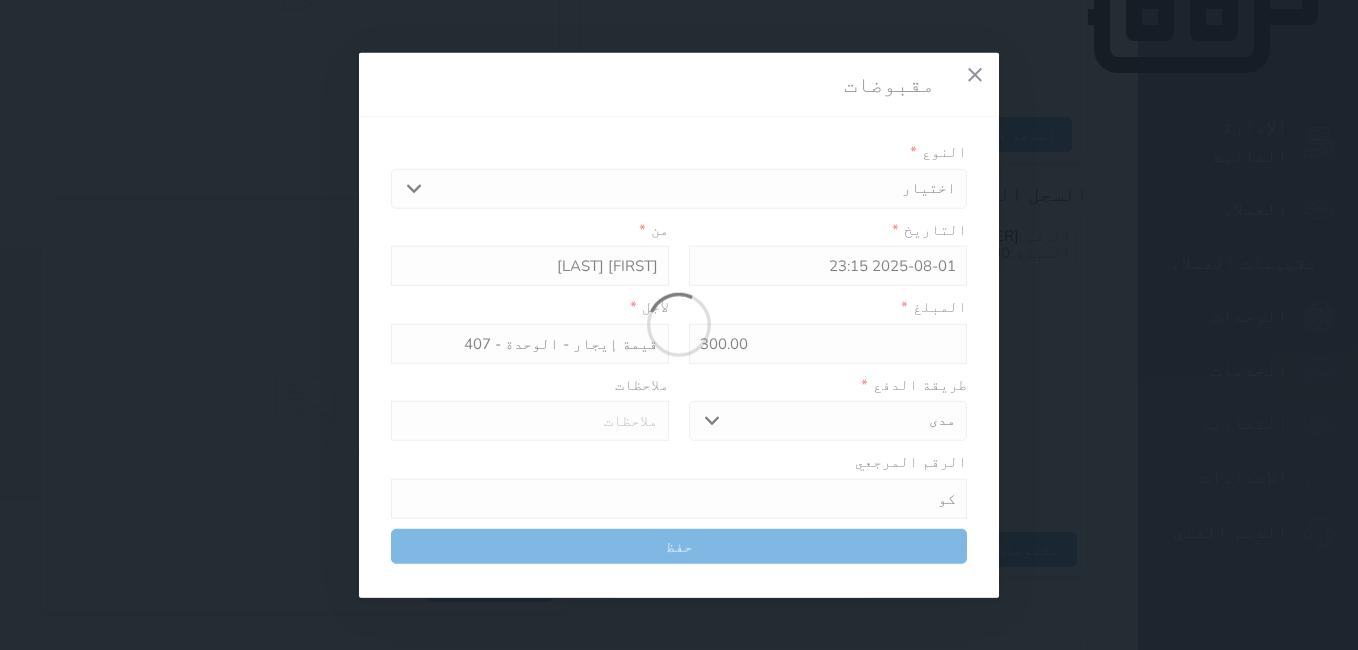 select 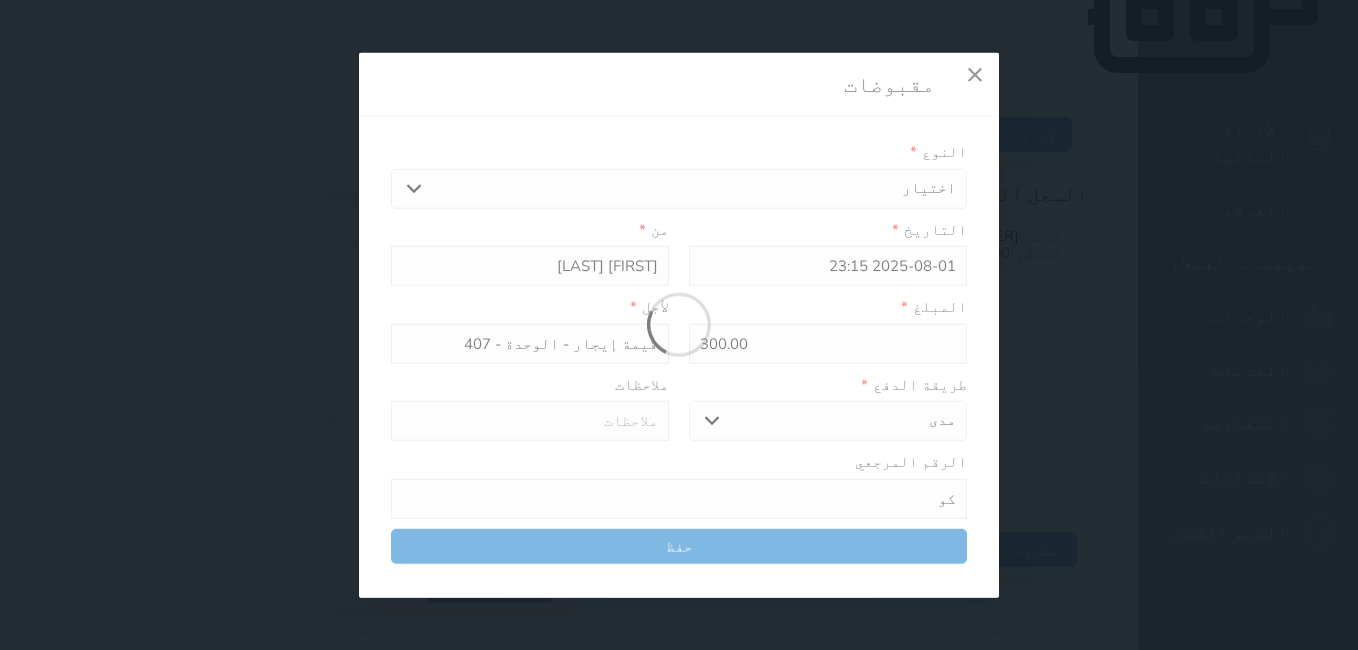 type 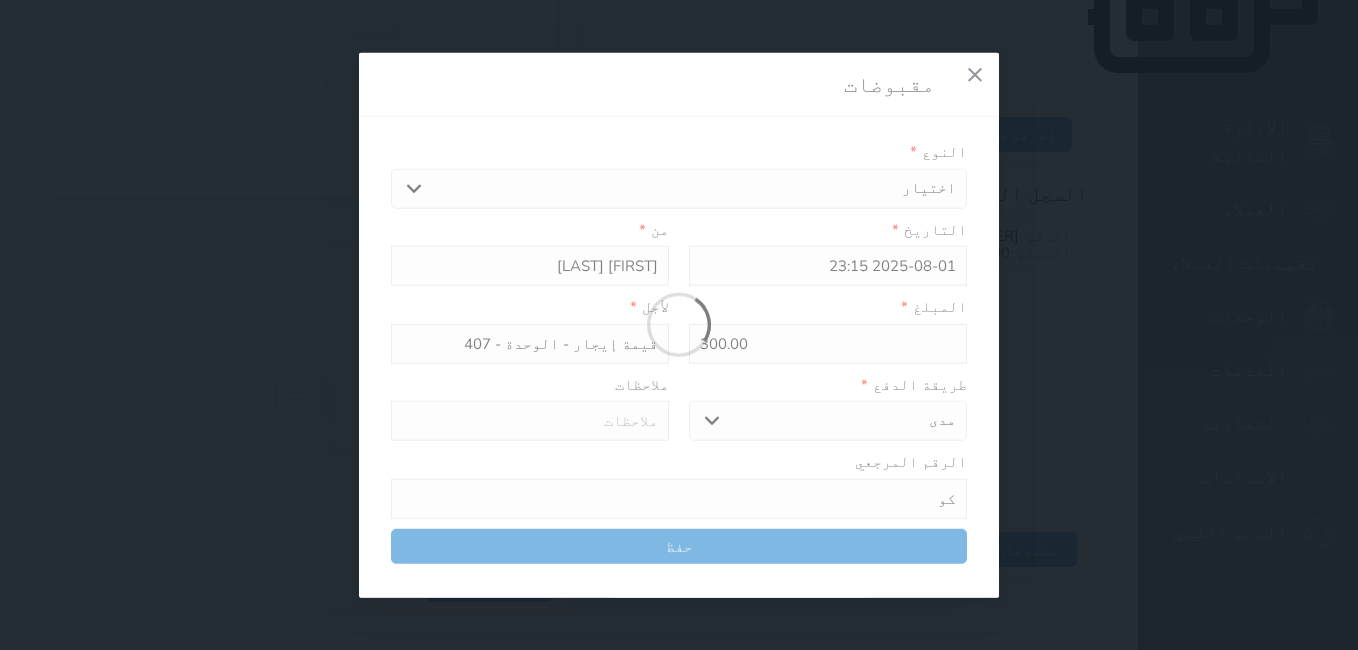 type on "0" 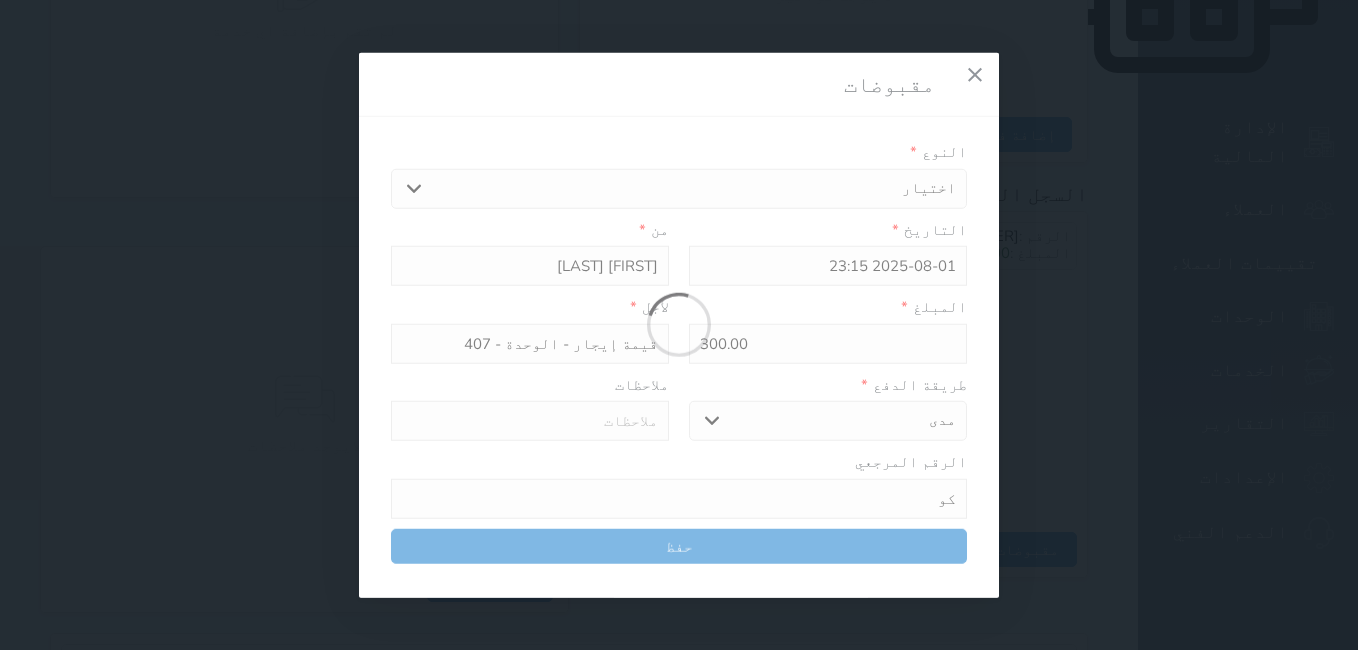 select 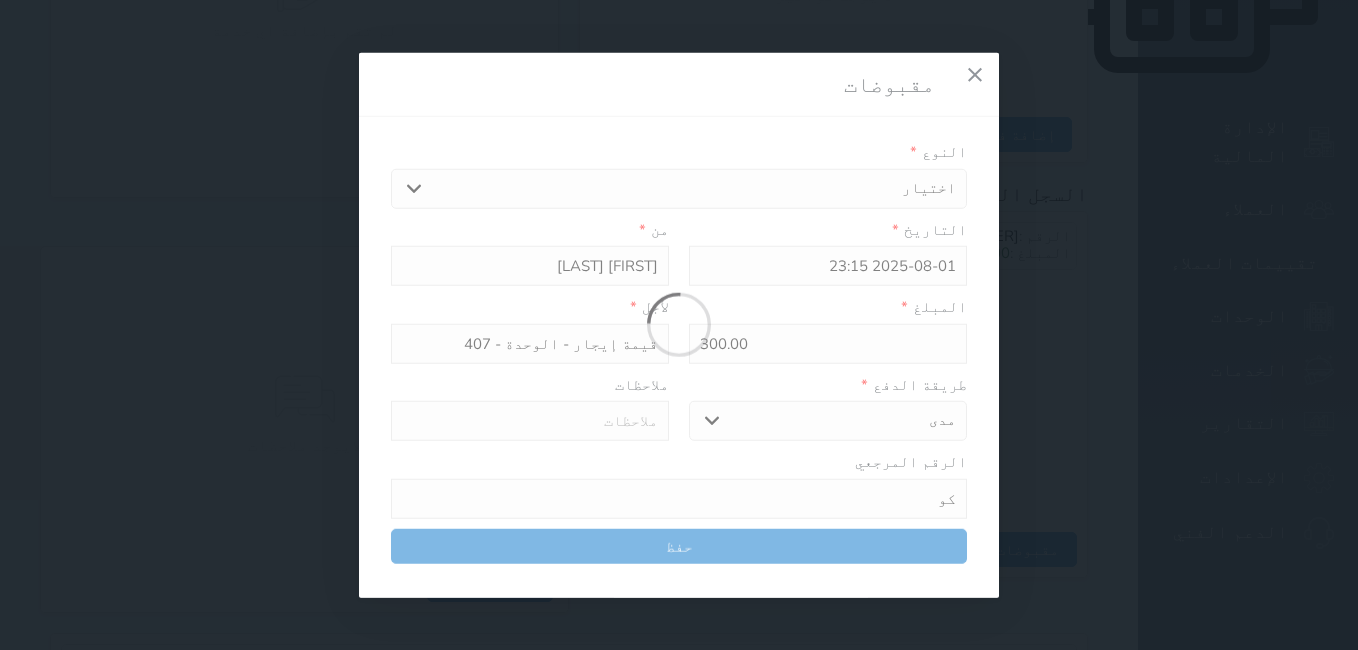 type on "0" 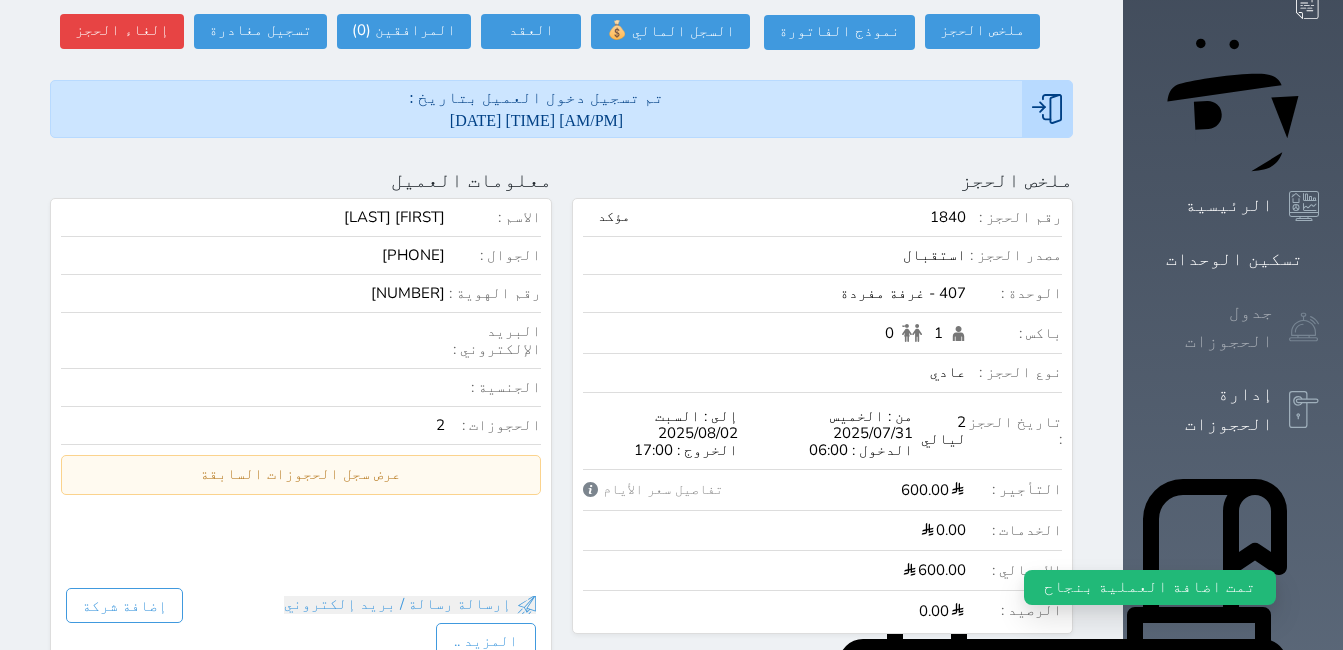 scroll, scrollTop: 76, scrollLeft: 0, axis: vertical 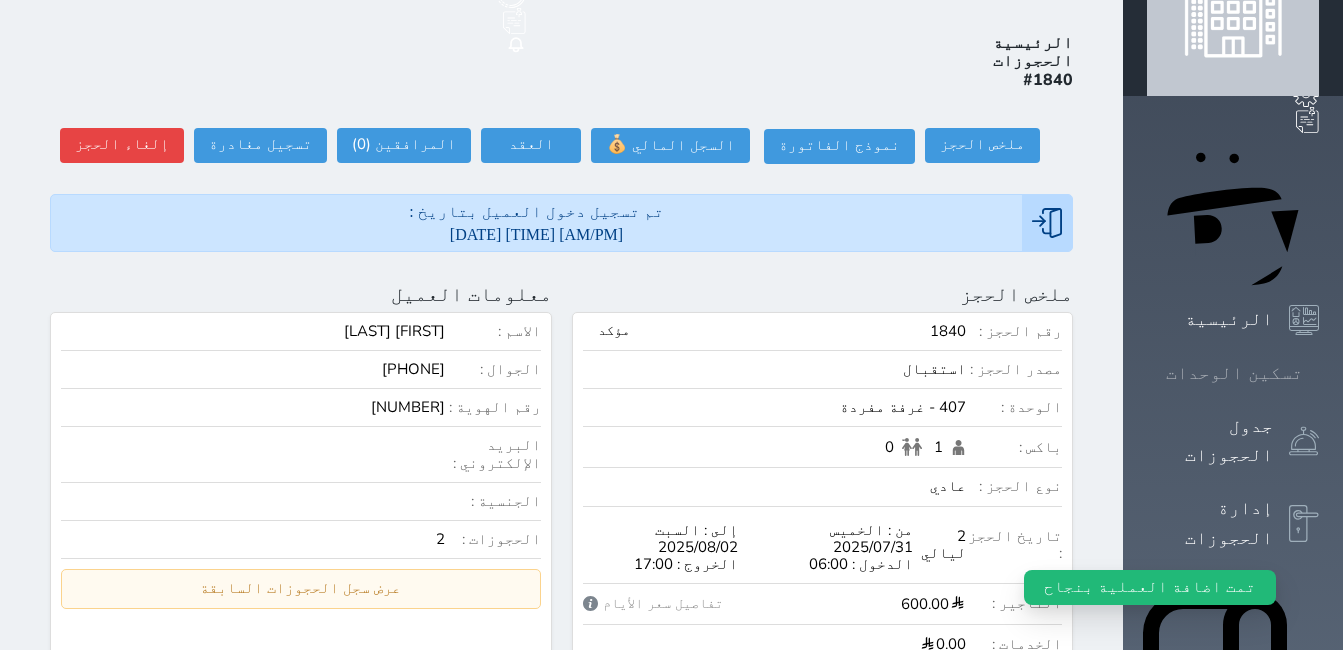 click on "تسكين الوحدات" at bounding box center [1234, 373] 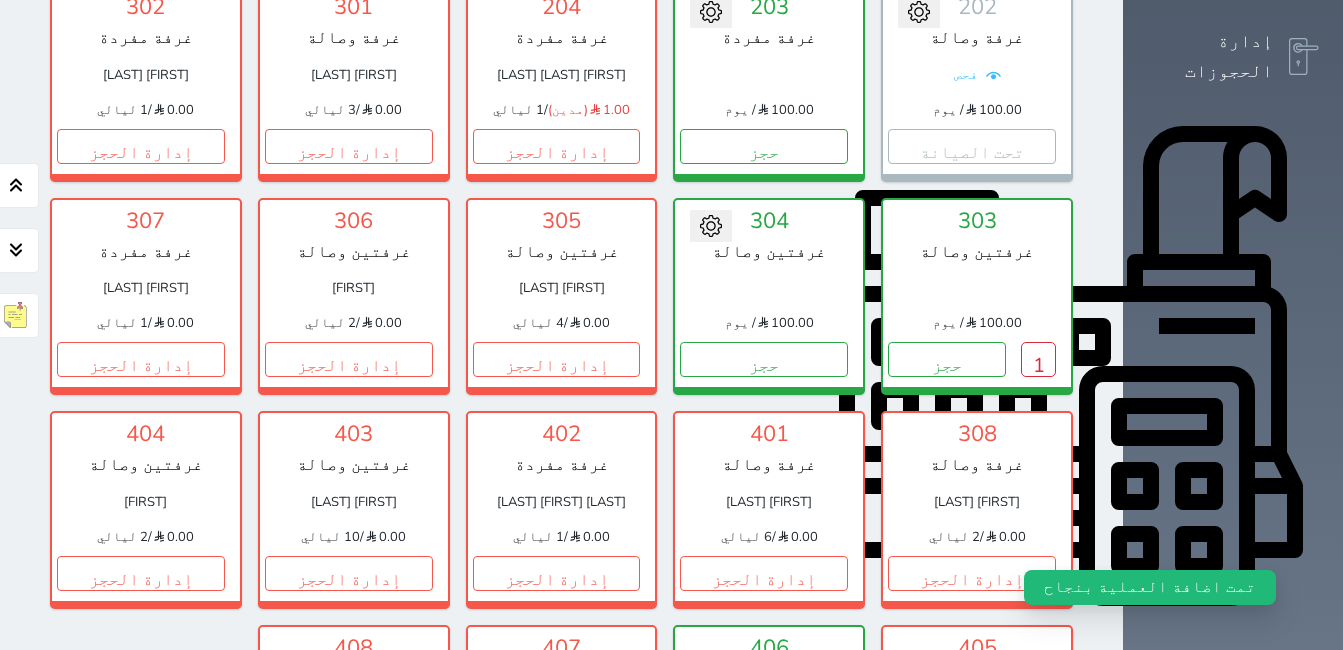 scroll, scrollTop: 578, scrollLeft: 0, axis: vertical 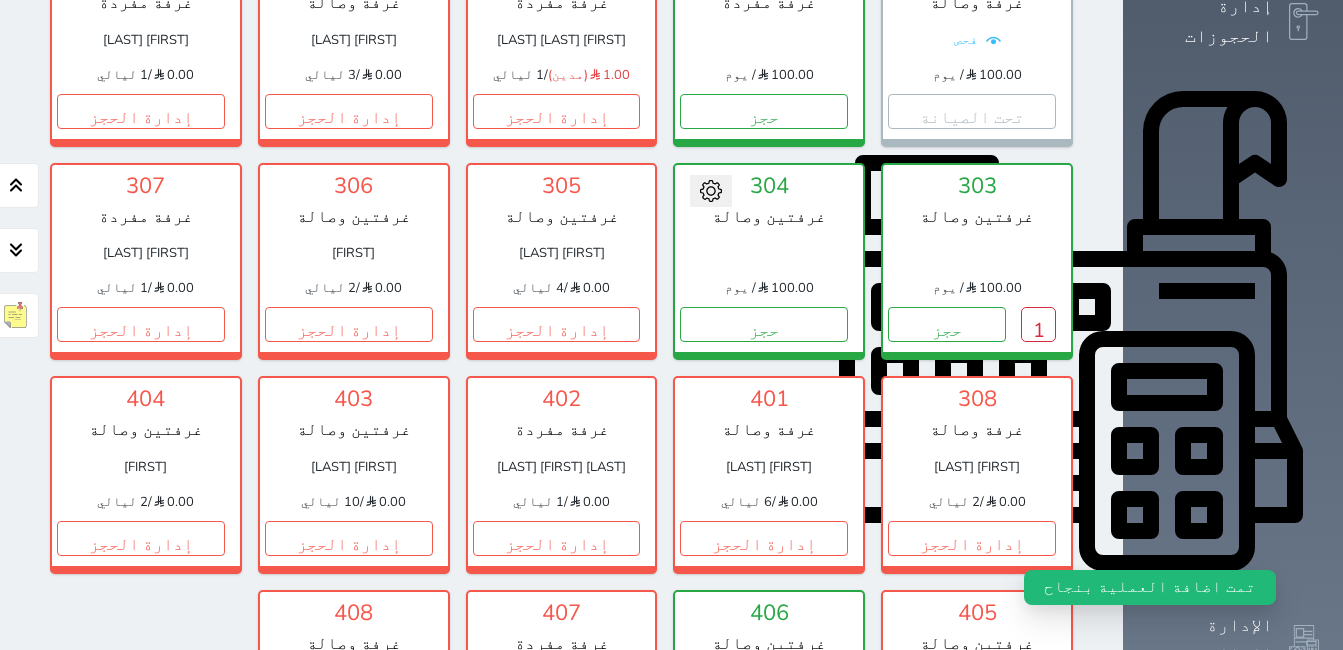 click on "1" at bounding box center [830, 751] 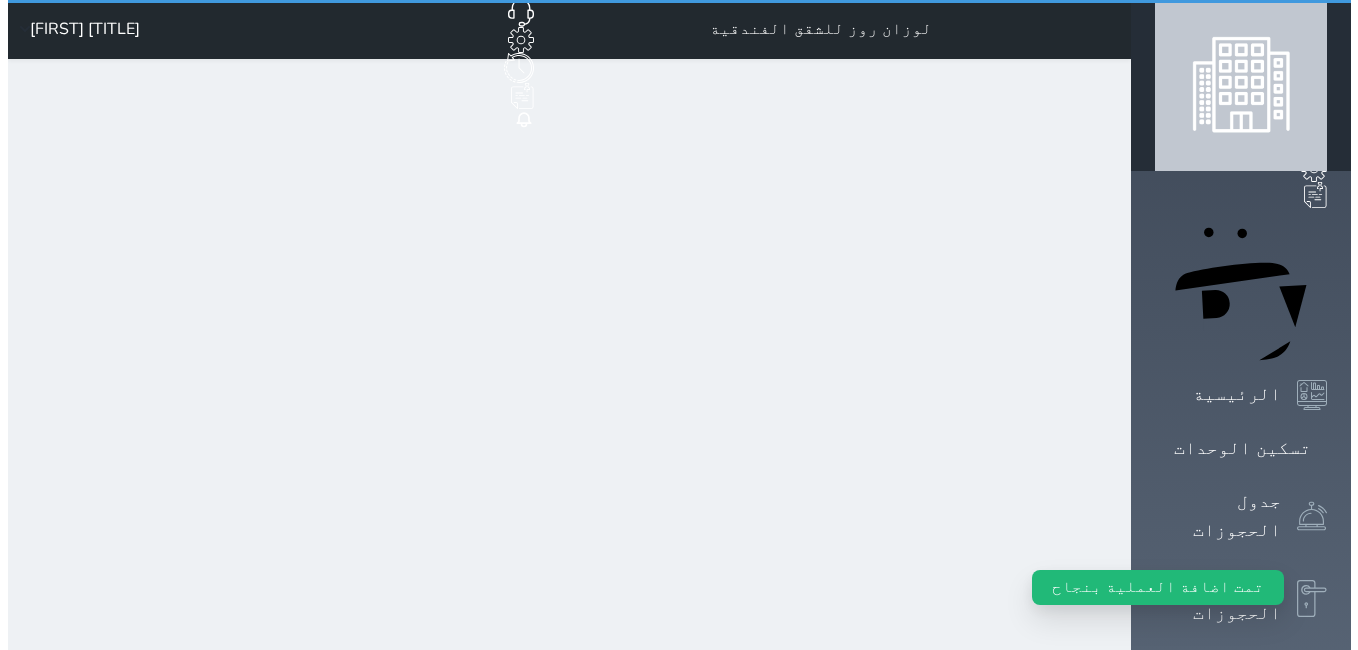 scroll, scrollTop: 0, scrollLeft: 0, axis: both 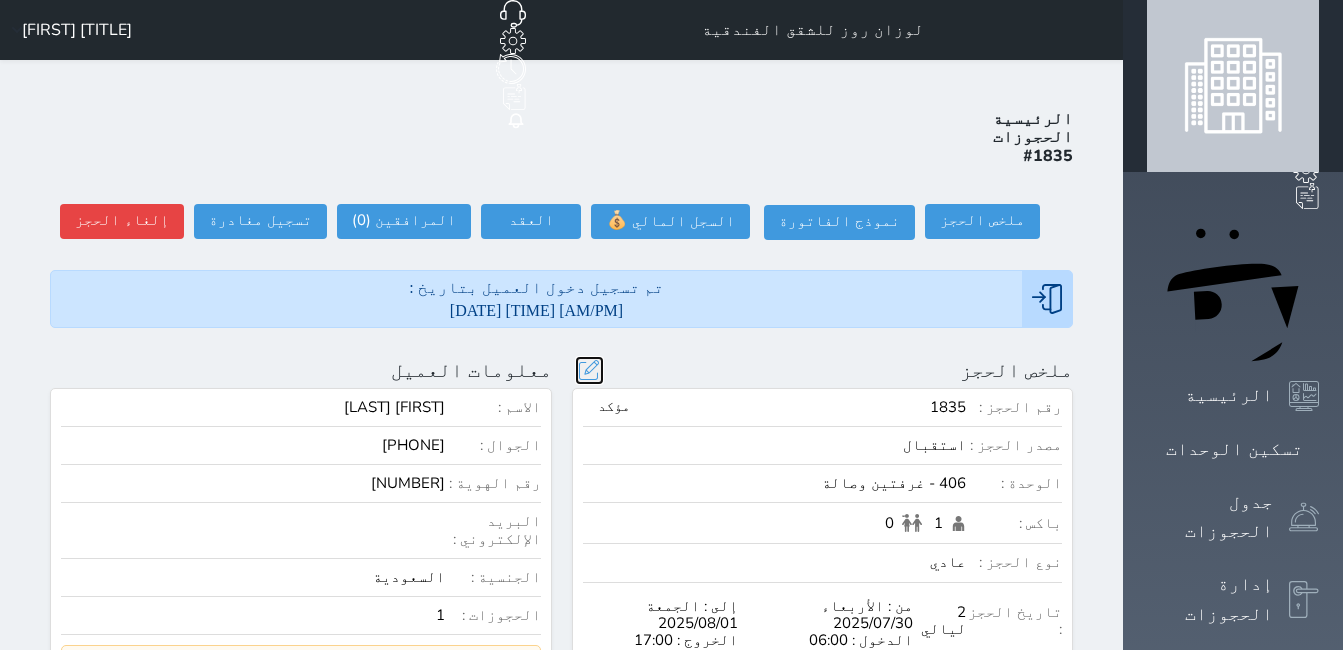 click at bounding box center [589, 370] 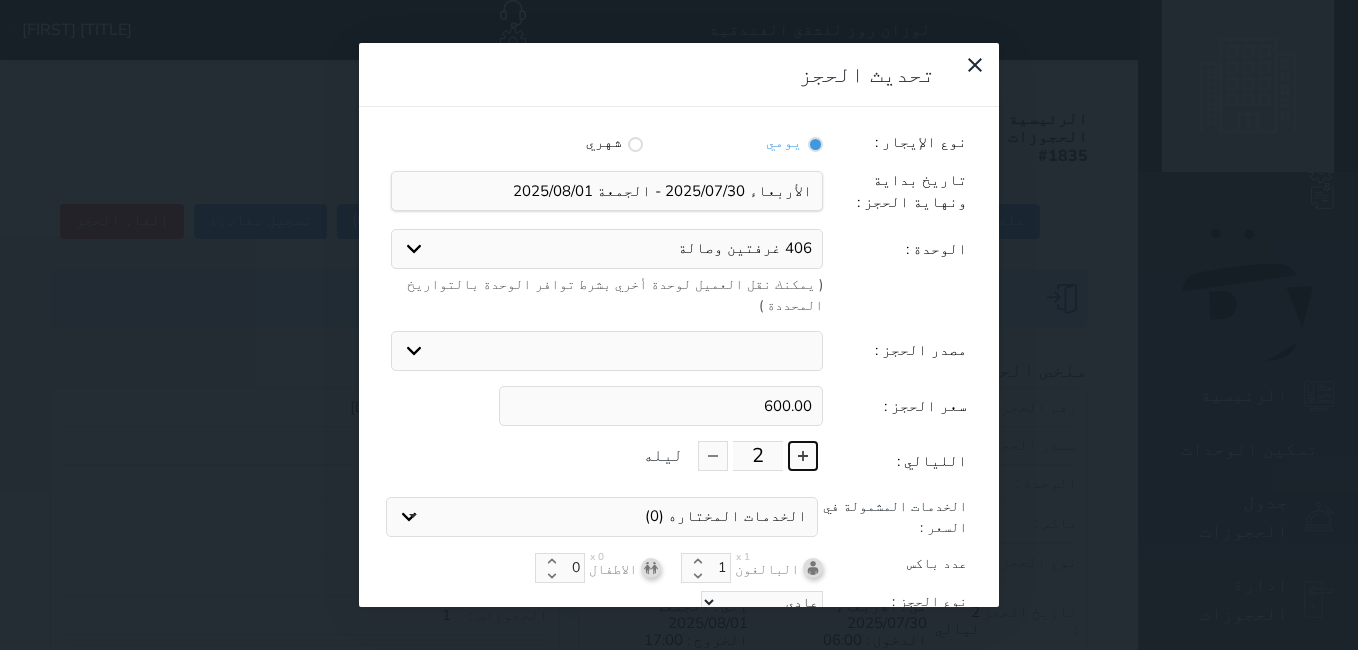 click at bounding box center (803, 456) 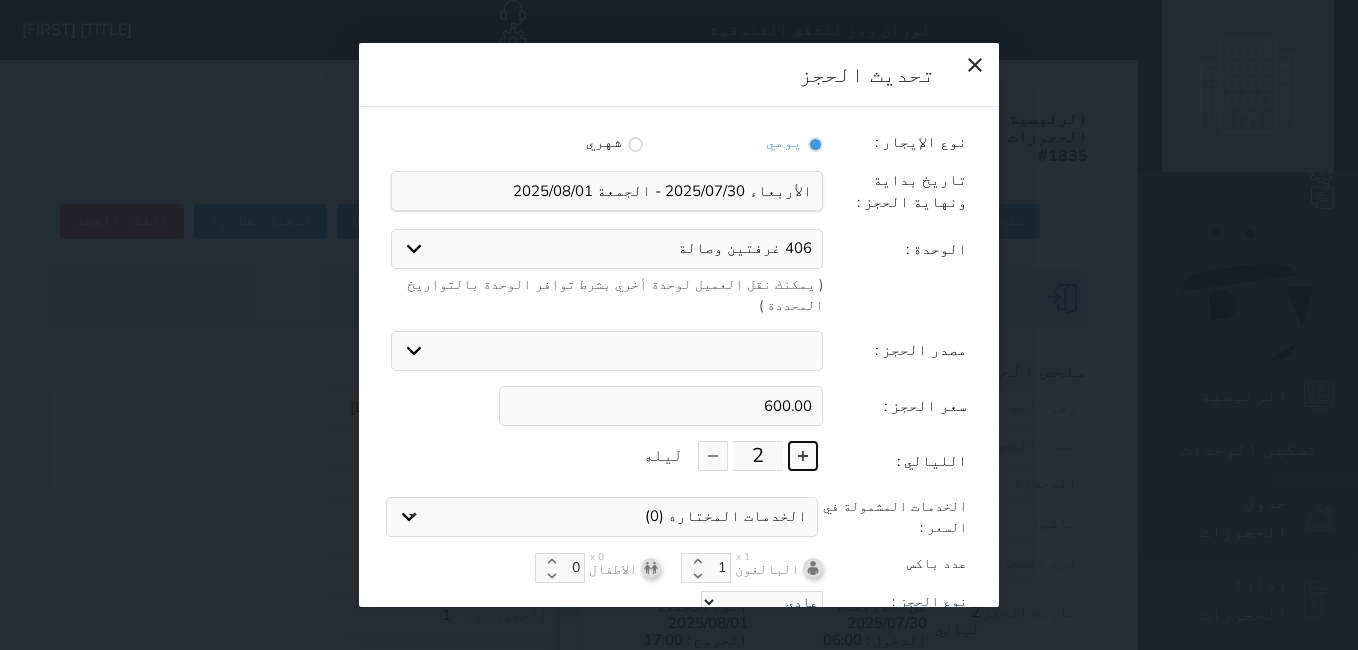 type on "3" 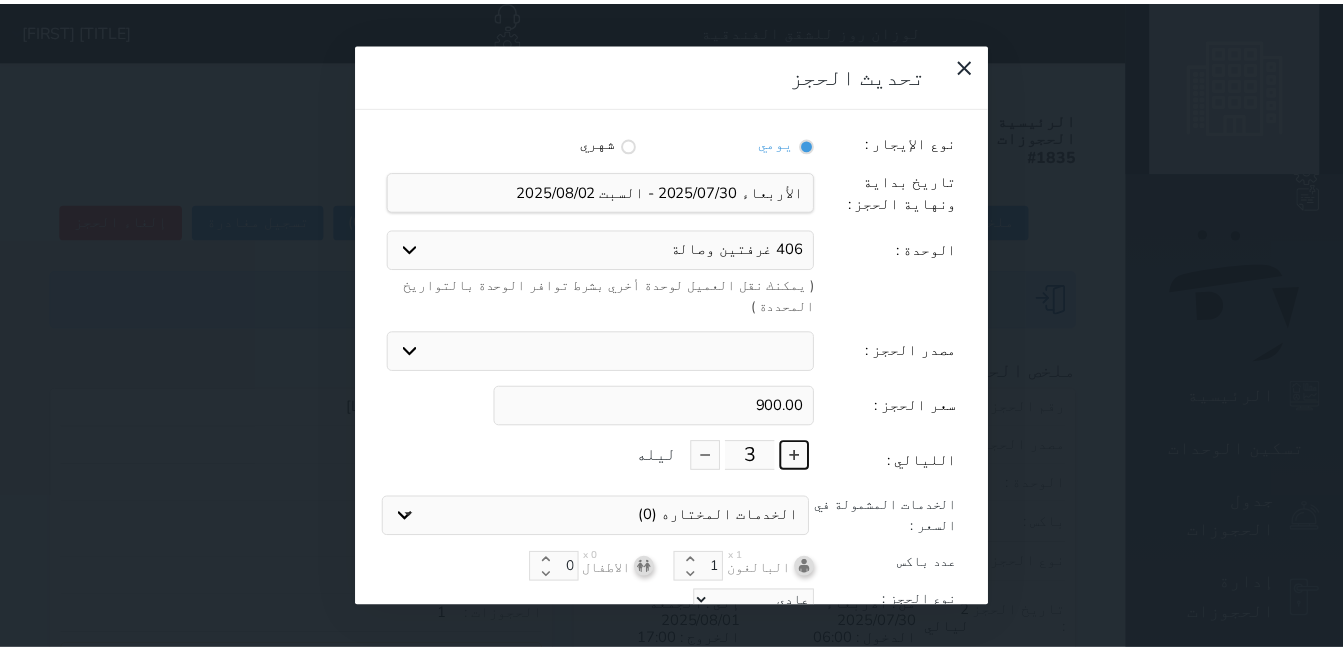 scroll, scrollTop: 45, scrollLeft: 0, axis: vertical 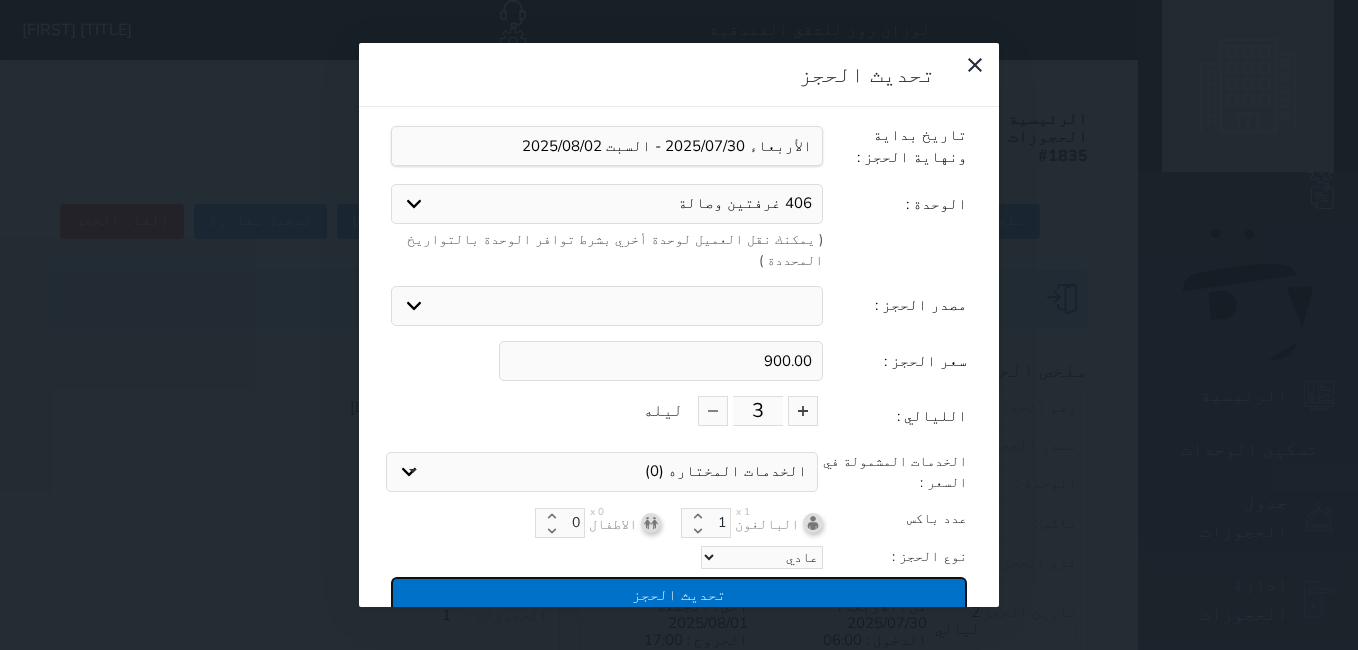 click on "تحديث الحجز" at bounding box center (679, 594) 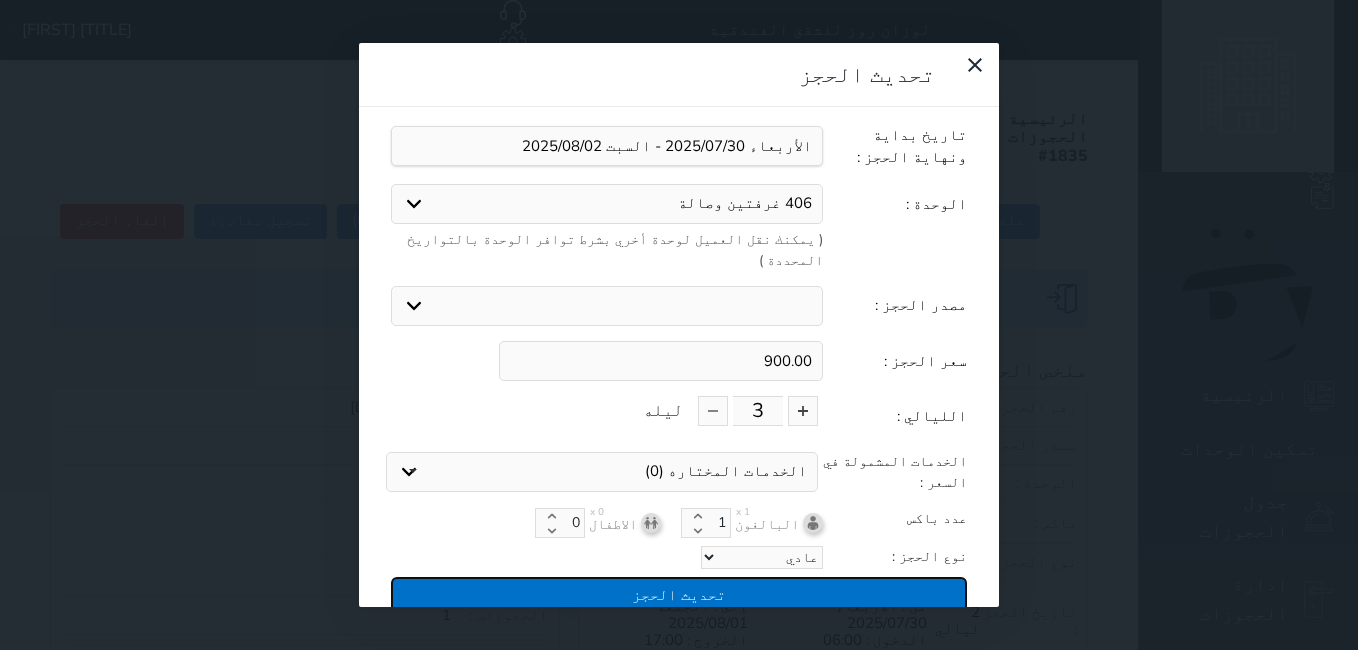 type on "900" 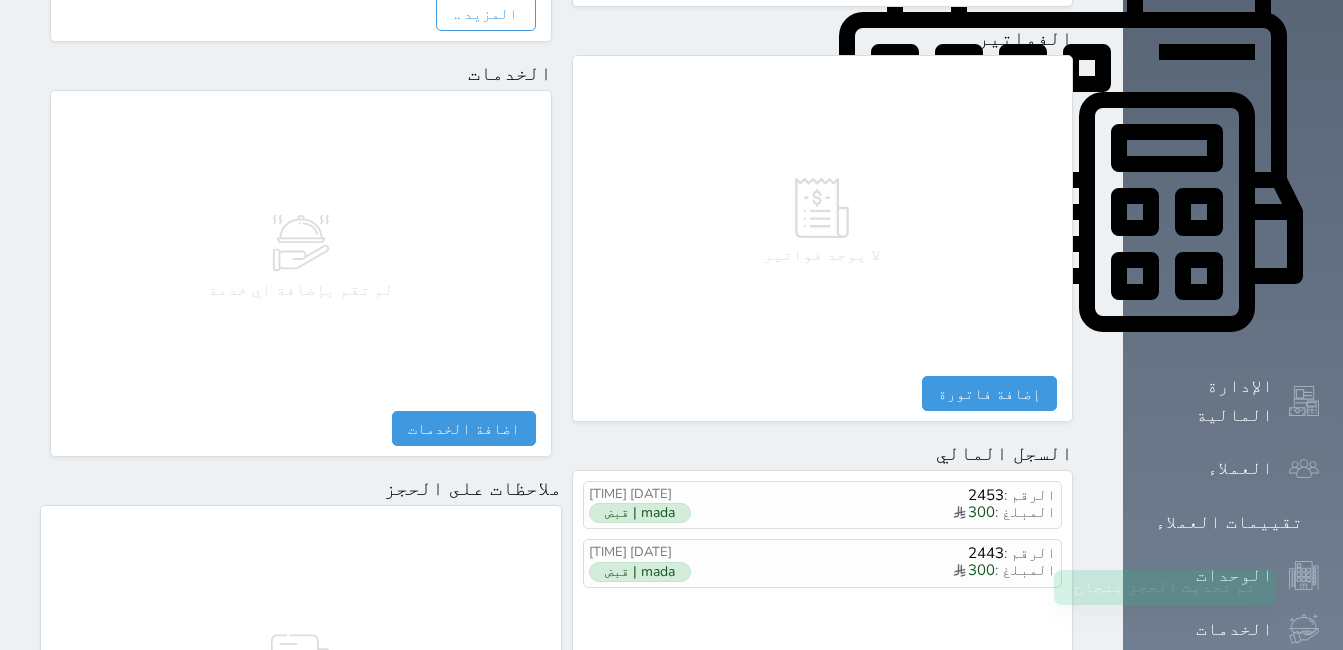 scroll, scrollTop: 1000, scrollLeft: 0, axis: vertical 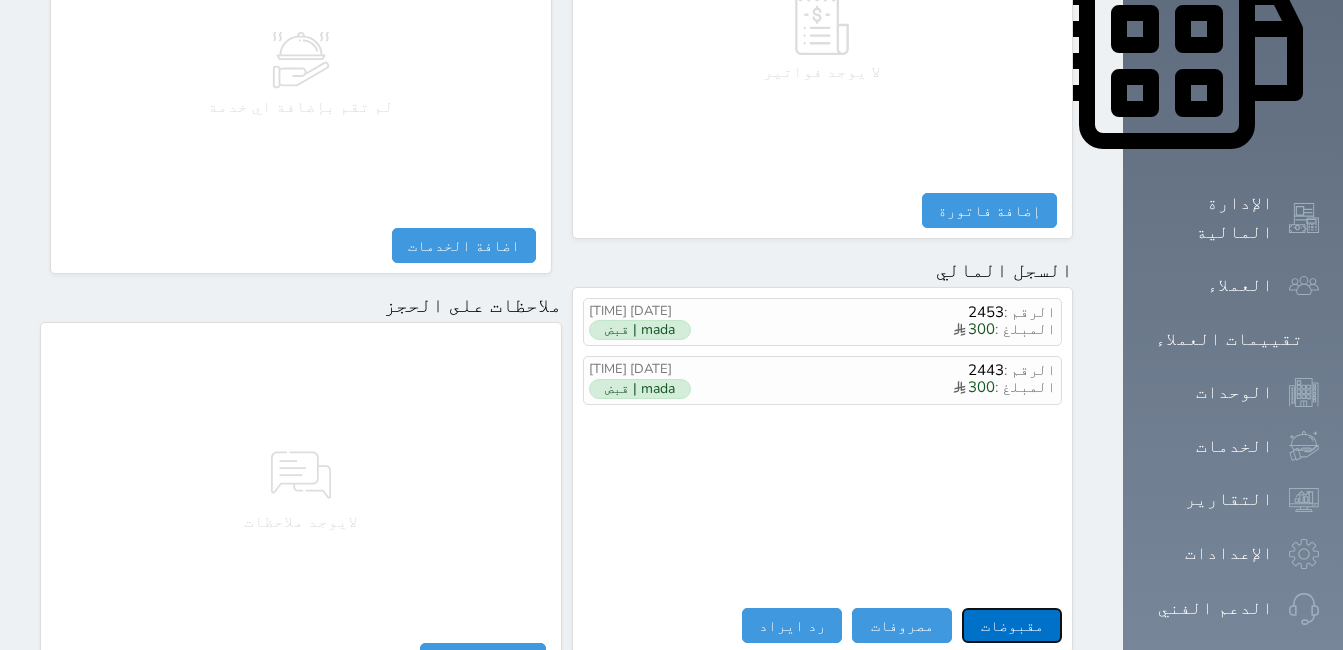 click on "مقبوضات" at bounding box center (1012, 625) 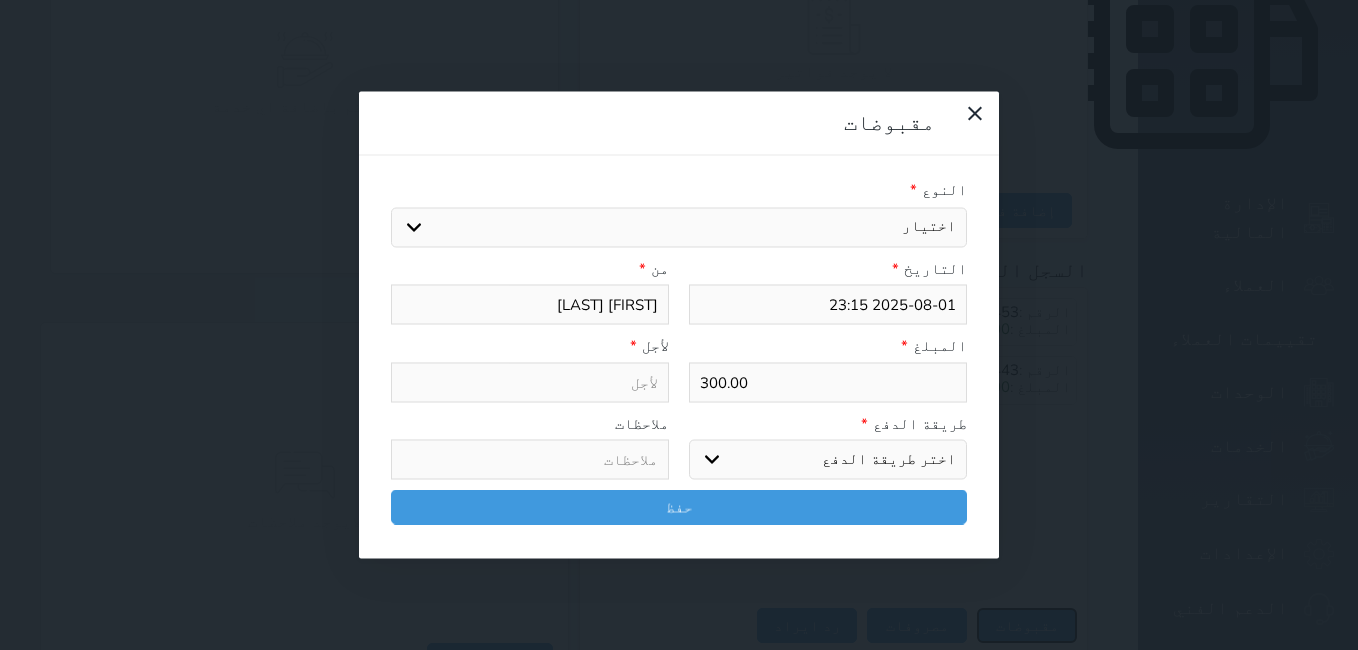 select 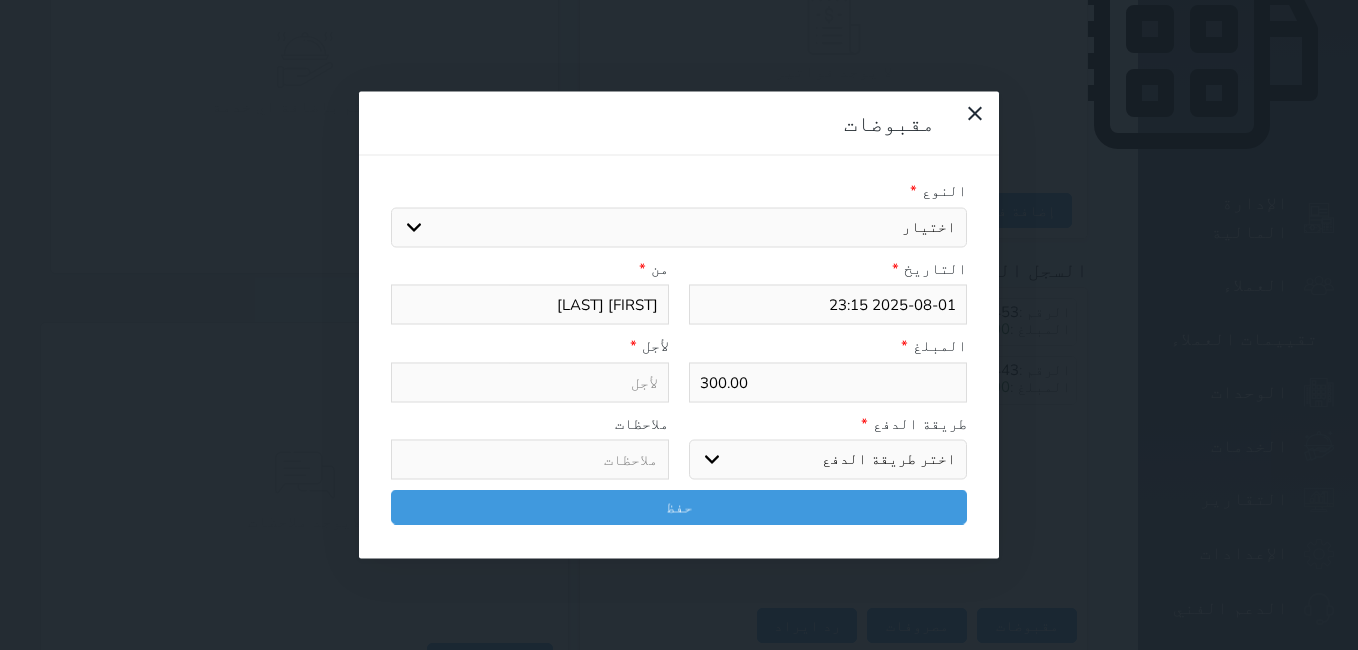 drag, startPoint x: 446, startPoint y: 131, endPoint x: 596, endPoint y: 154, distance: 151.75308 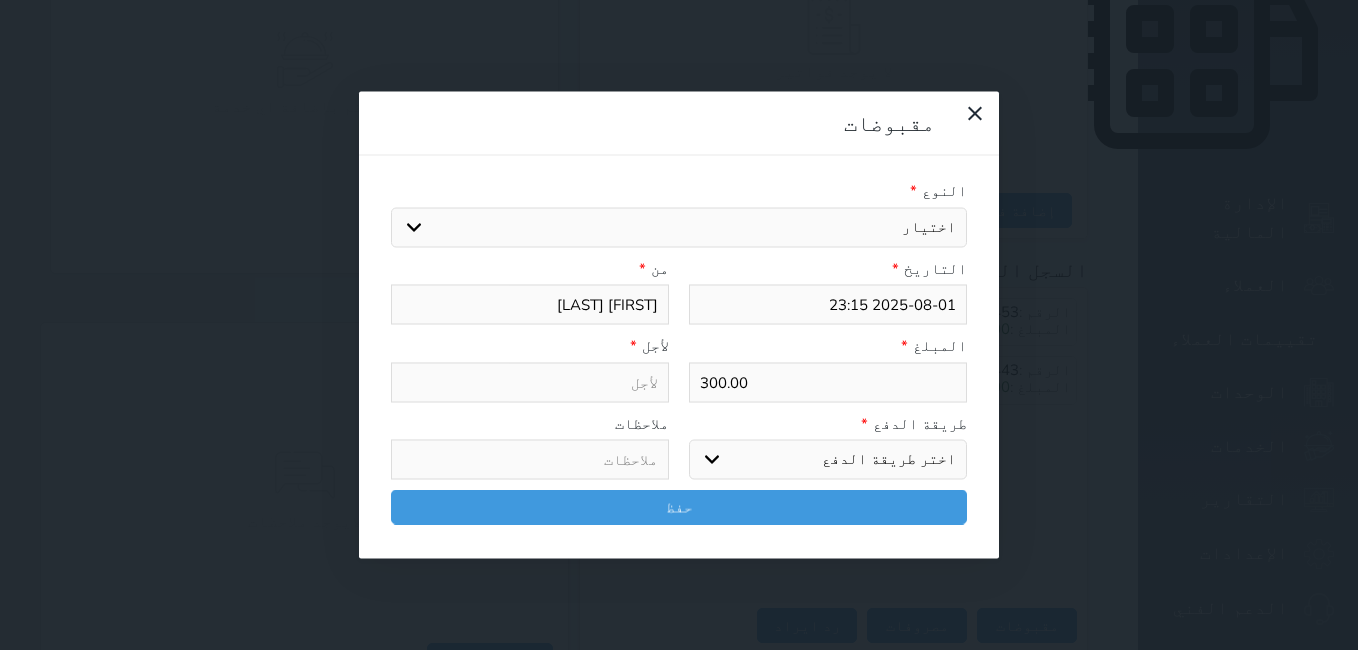 click on "اختيار   مقبوضات عامة قيمة إيجار فواتير تامين عربون لا ينطبق آخر مغسلة واي فاي - الإنترنت مواقف السيارات طعام الأغذية والمشروبات مشروبات المشروبات الباردة المشروبات الساخنة الإفطار غداء عشاء مخبز و كعك حمام سباحة الصالة الرياضية سبا و خدمات الجمال اختيار وإسقاط (خدمات النقل) ميني بار كابل - تلفزيون سرير إضافي تصفيف الشعر التسوق خدمات الجولات السياحية المنظمة خدمات الدليل السياحي" at bounding box center [679, 227] 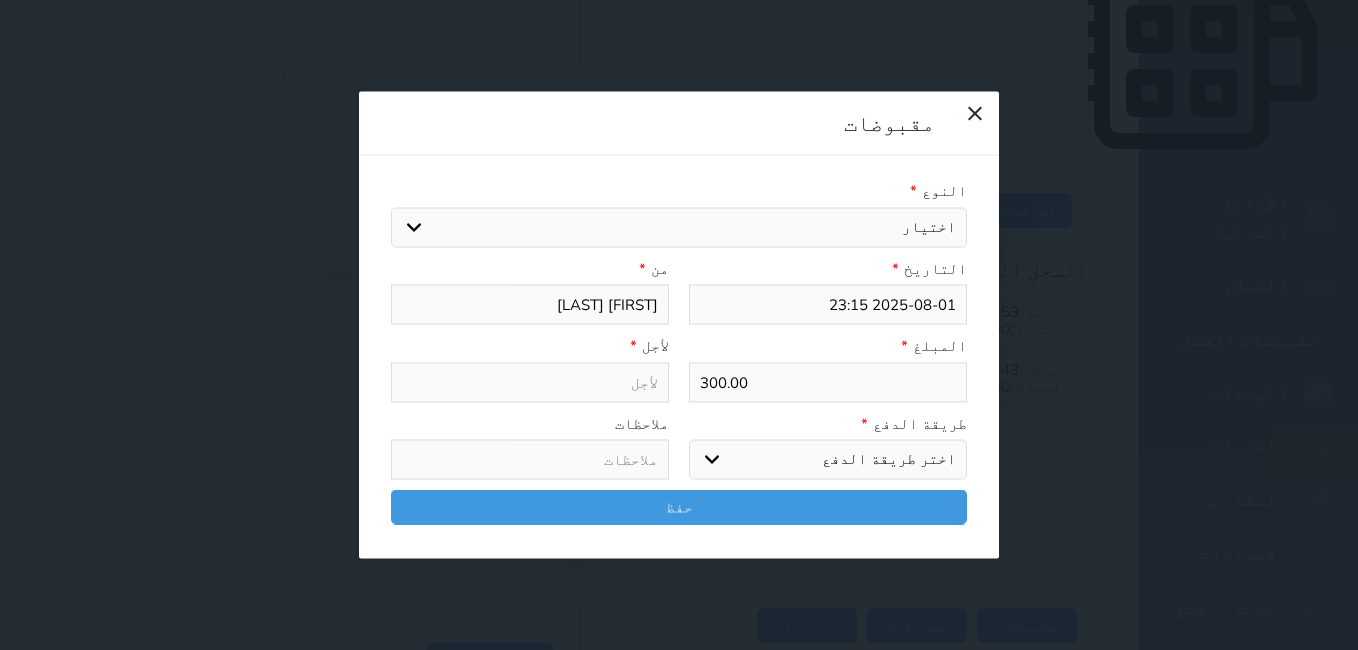 select on "143860" 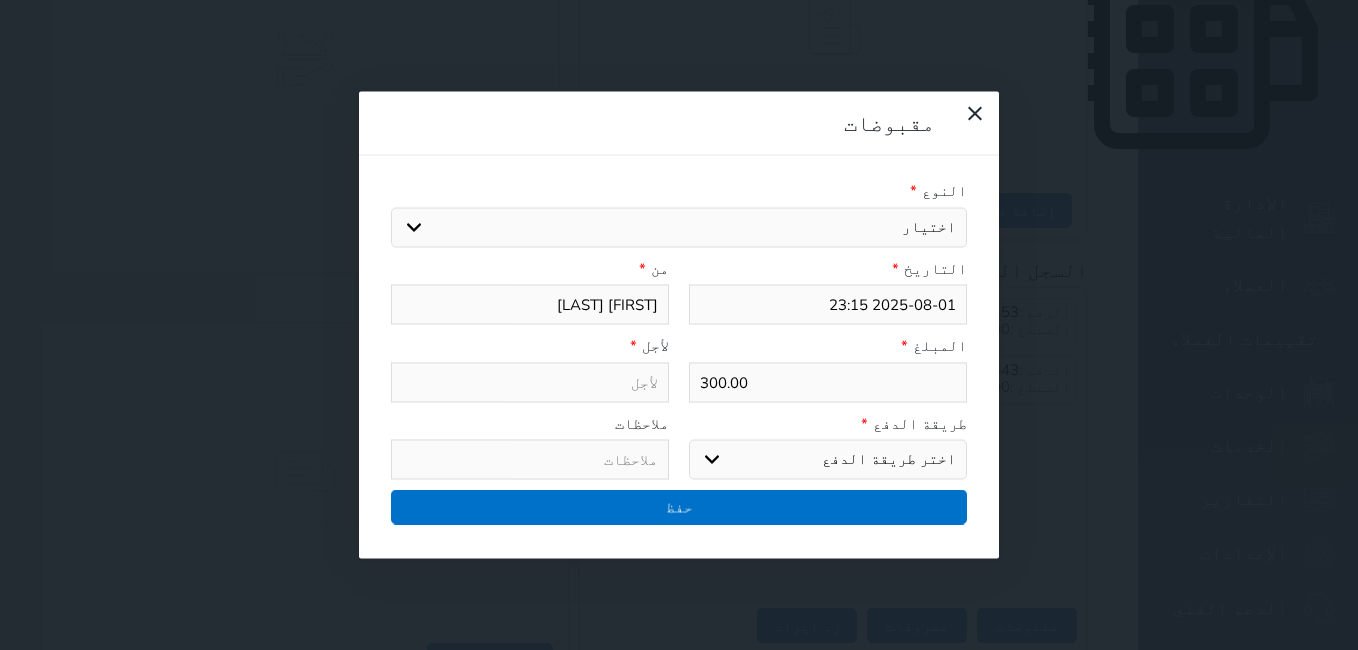 type on "قيمة إيجار - الوحدة - 406" 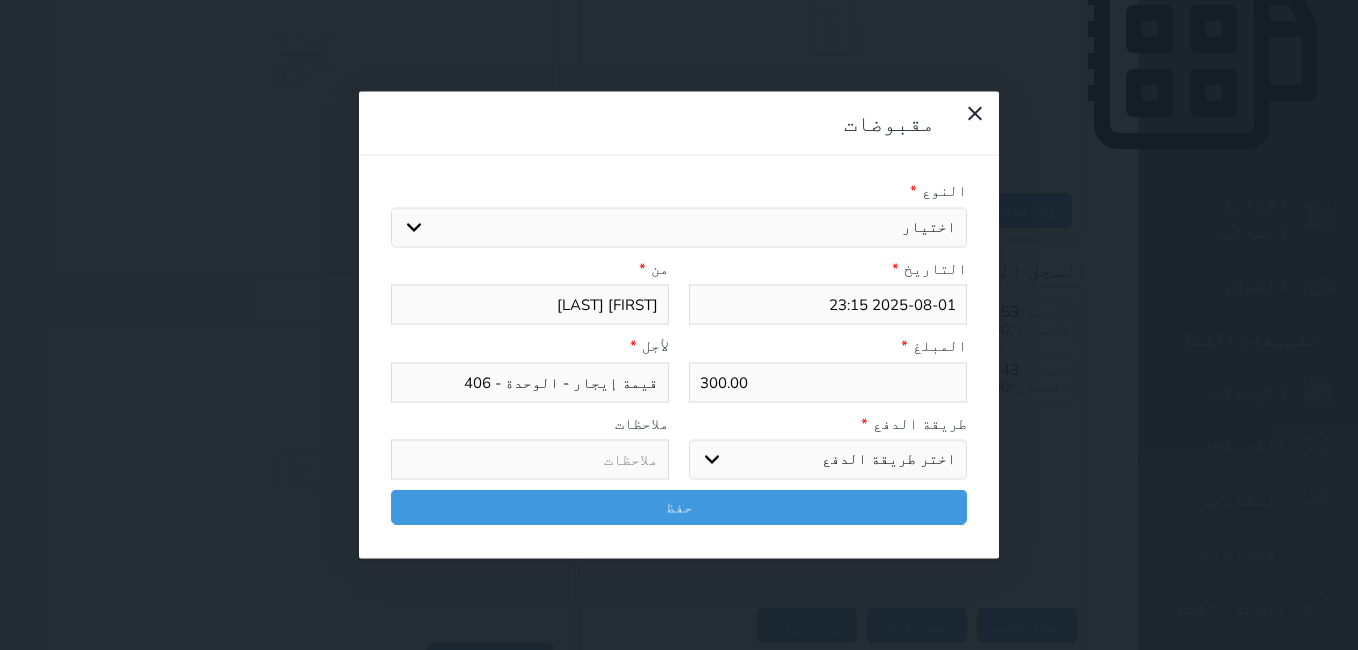 click on "اختر طريقة الدفع   دفع نقدى   تحويل بنكى   مدى   بطاقة ائتمان   آجل" at bounding box center (828, 460) 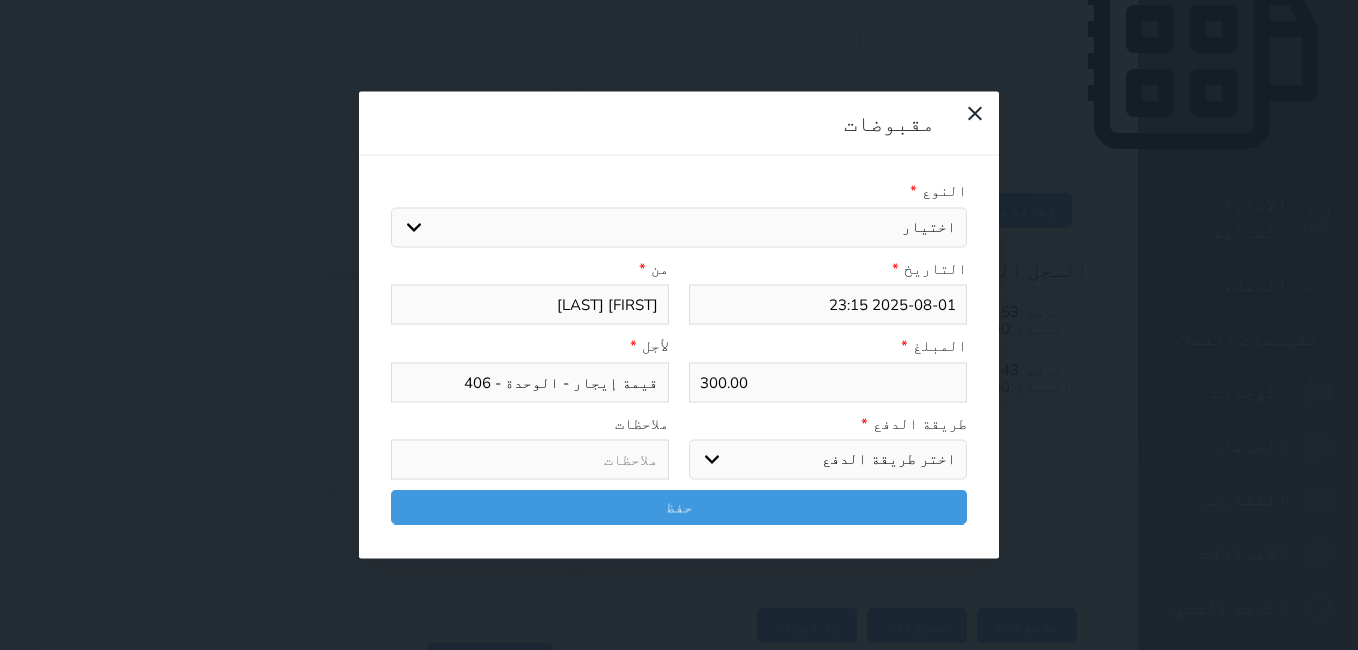 select on "mada" 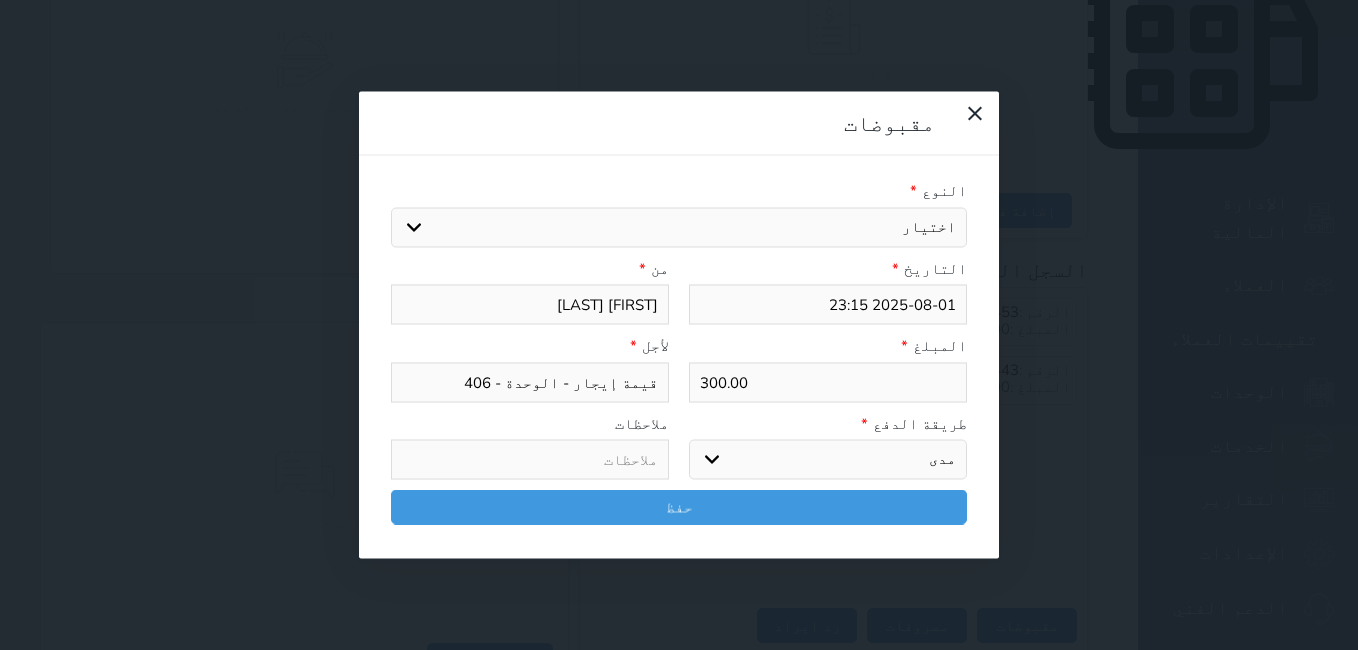click on "اختر طريقة الدفع   دفع نقدى   تحويل بنكى   مدى   بطاقة ائتمان   آجل" at bounding box center (828, 460) 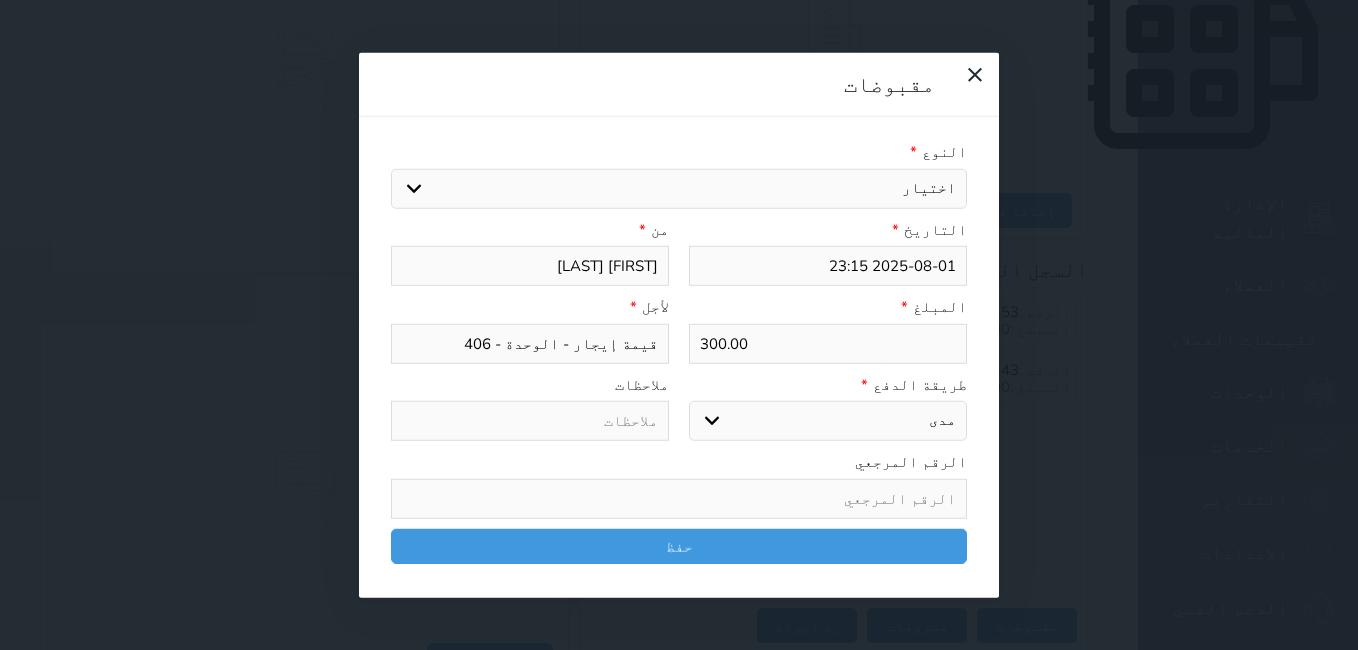 click at bounding box center [679, 498] 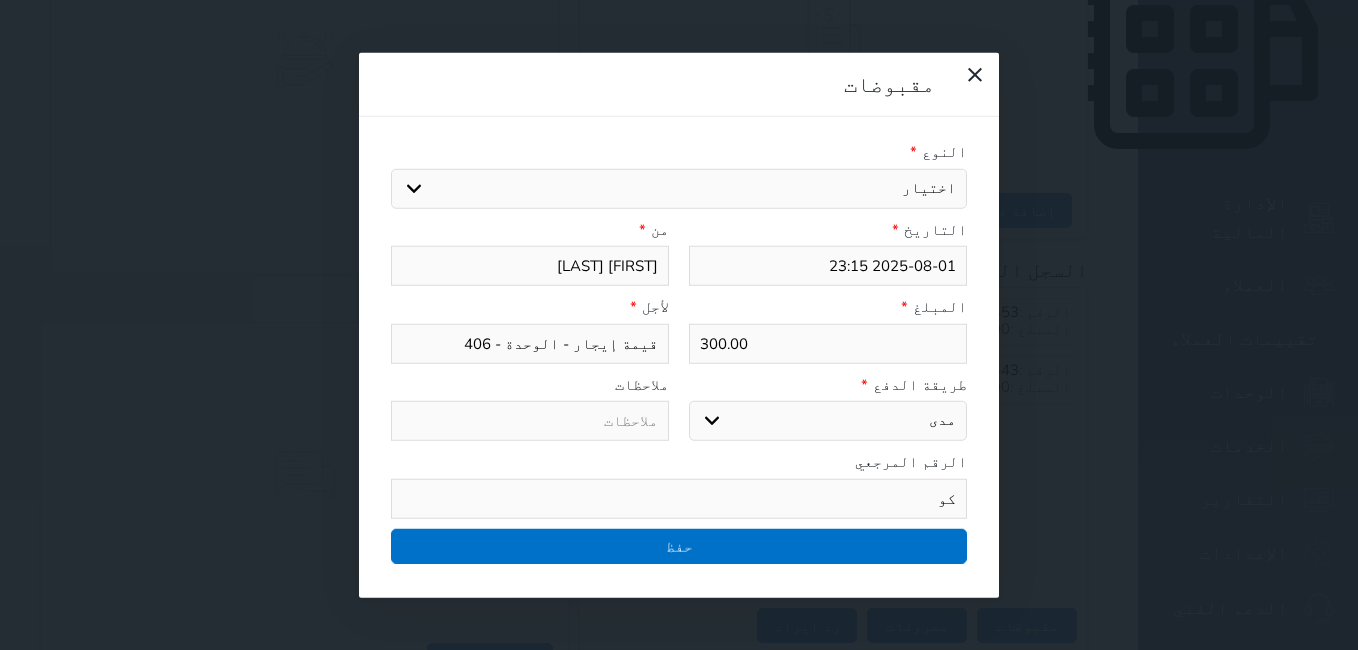 type on "كو" 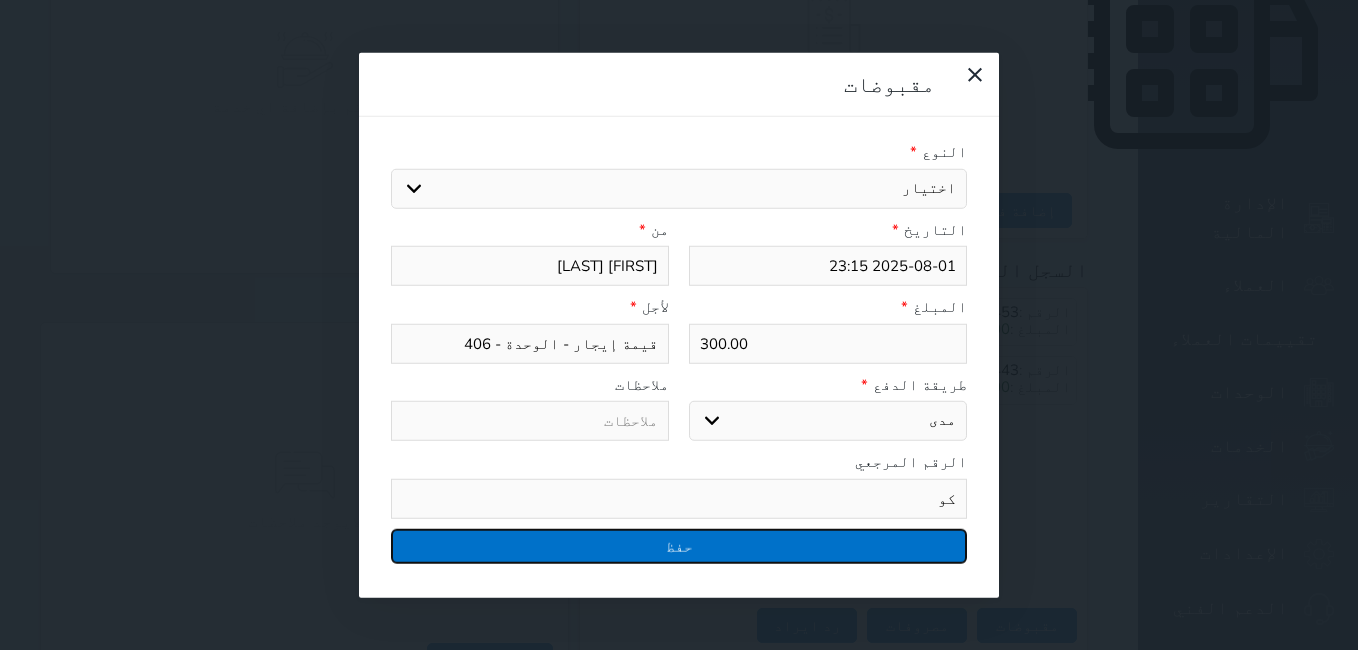 click on "حفظ" at bounding box center [679, 545] 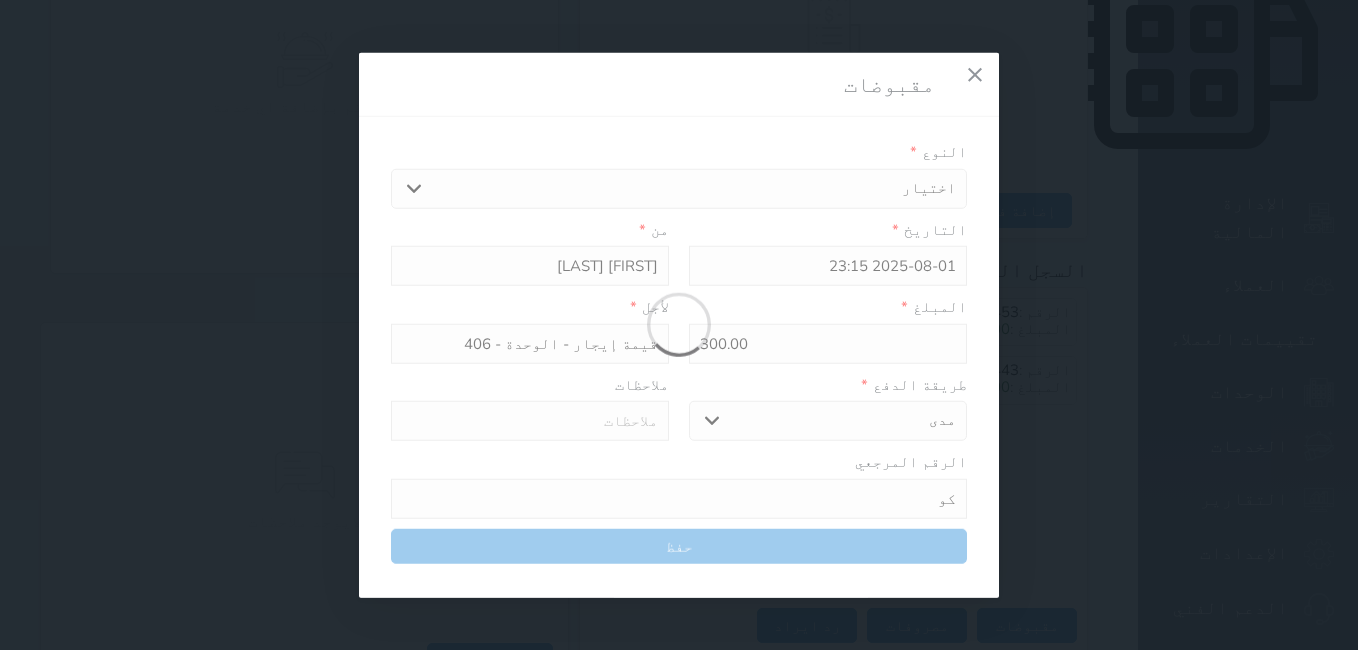 select 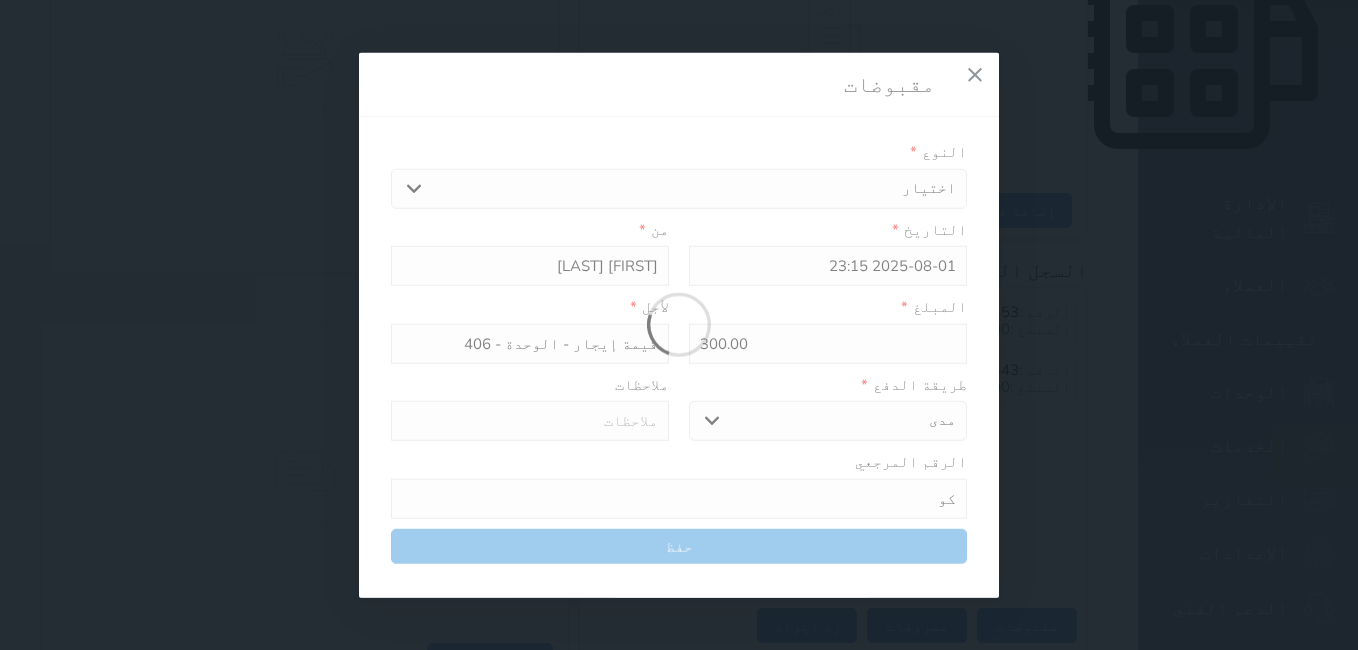 type 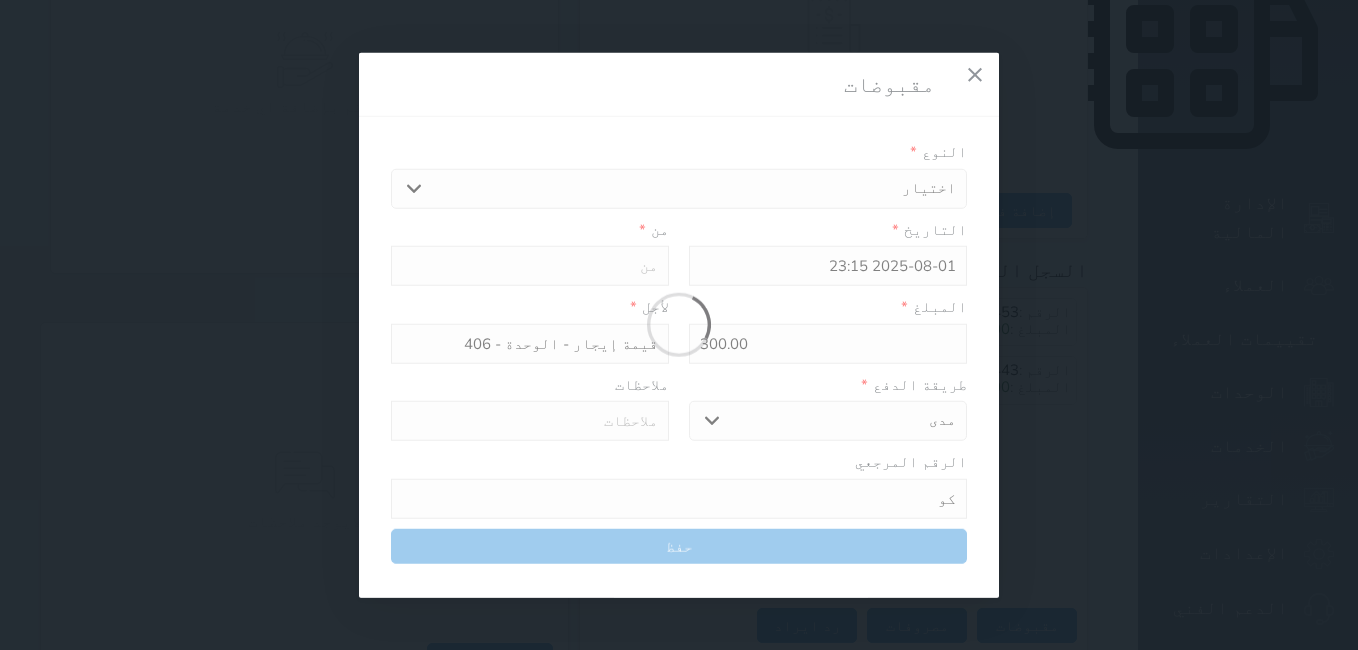 type on "0" 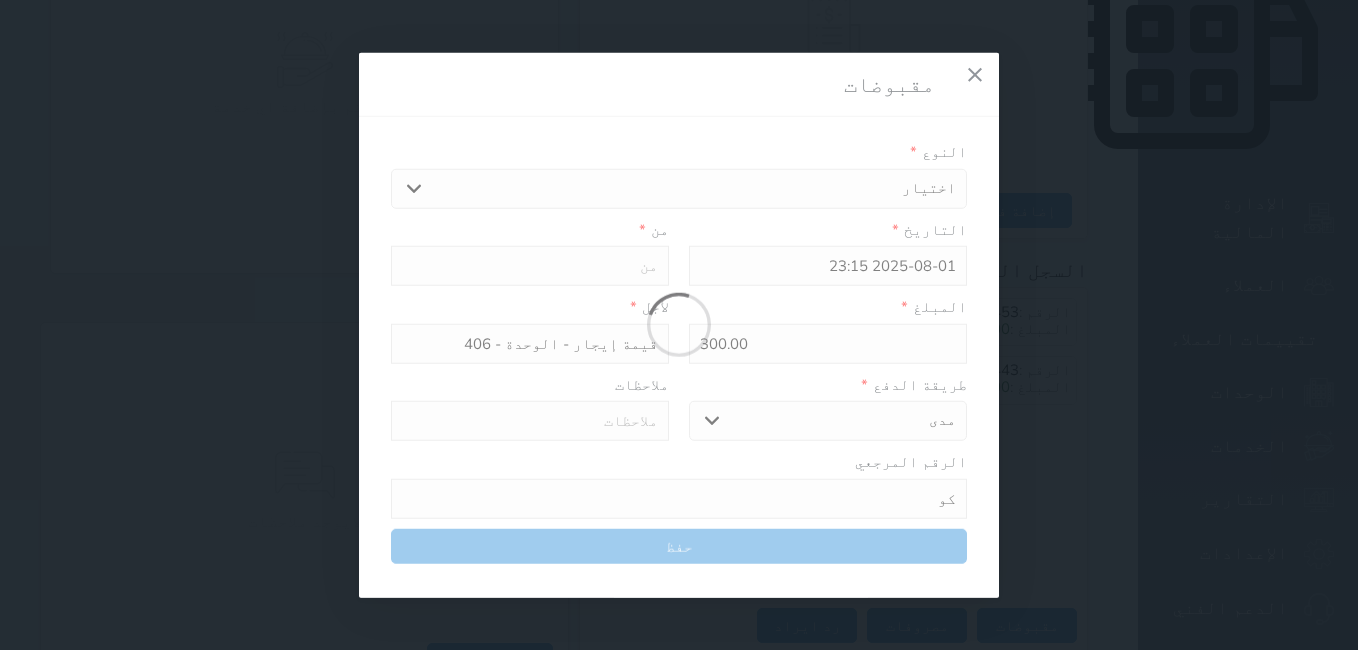 select 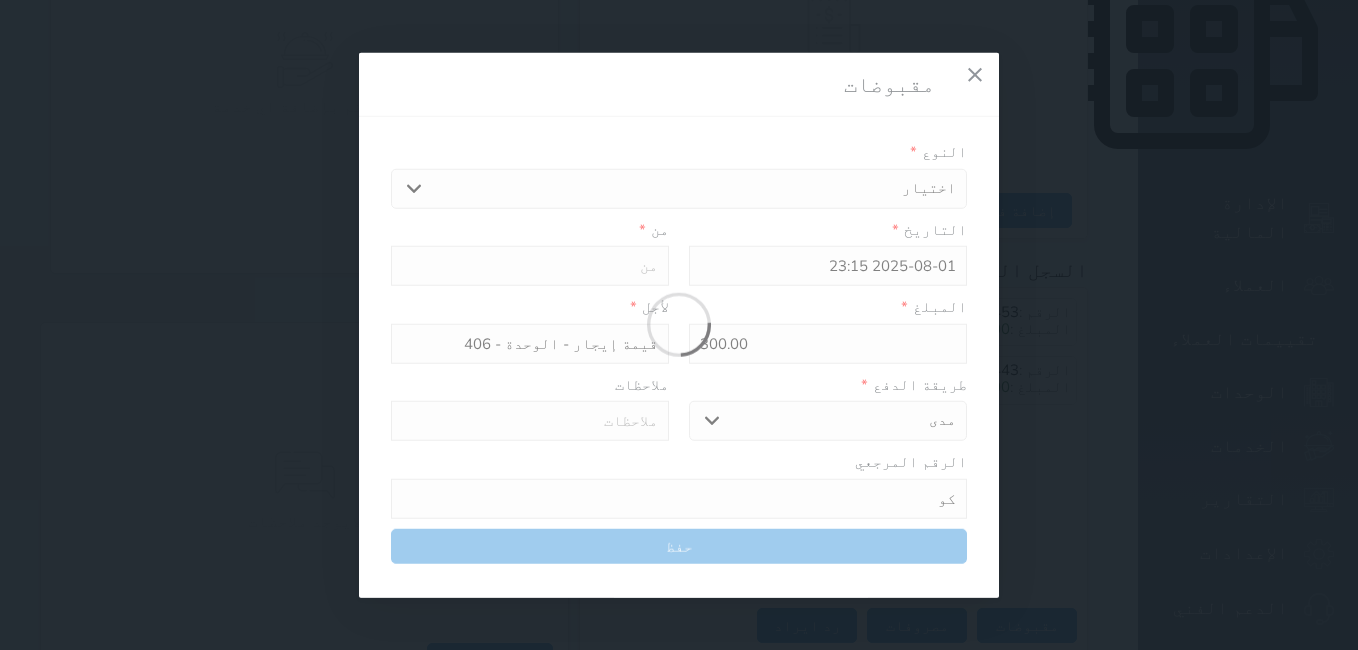 type on "0" 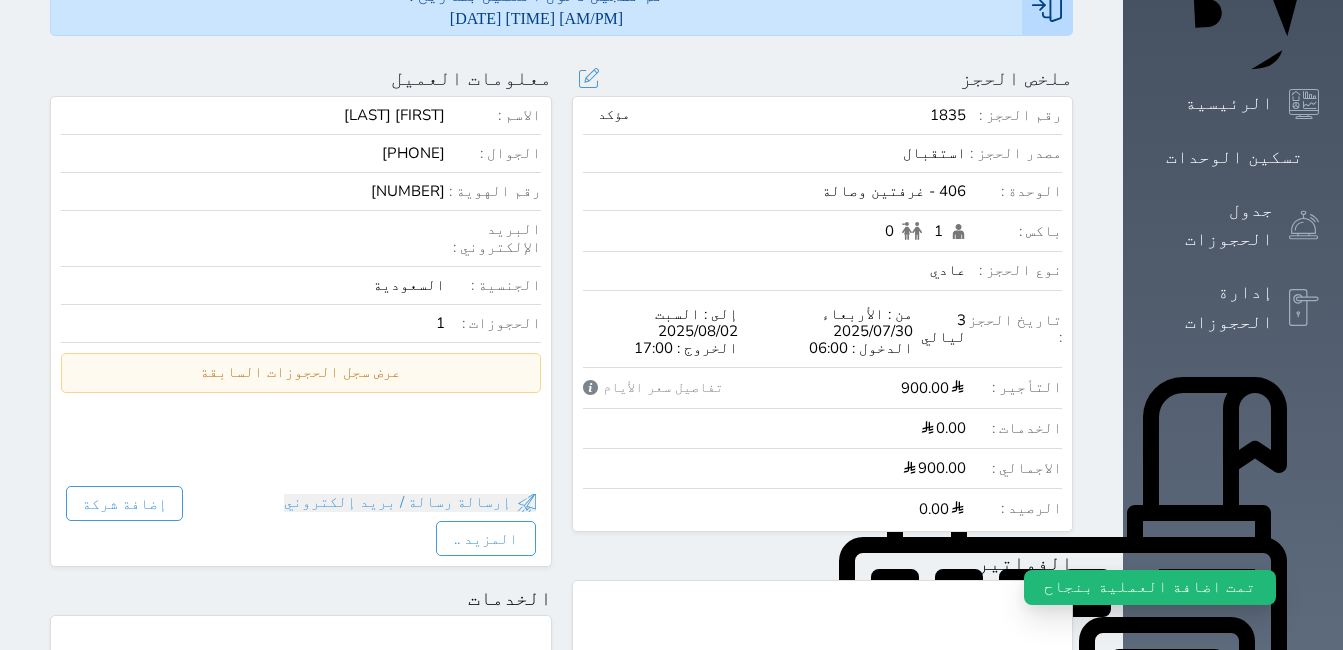 scroll, scrollTop: 100, scrollLeft: 0, axis: vertical 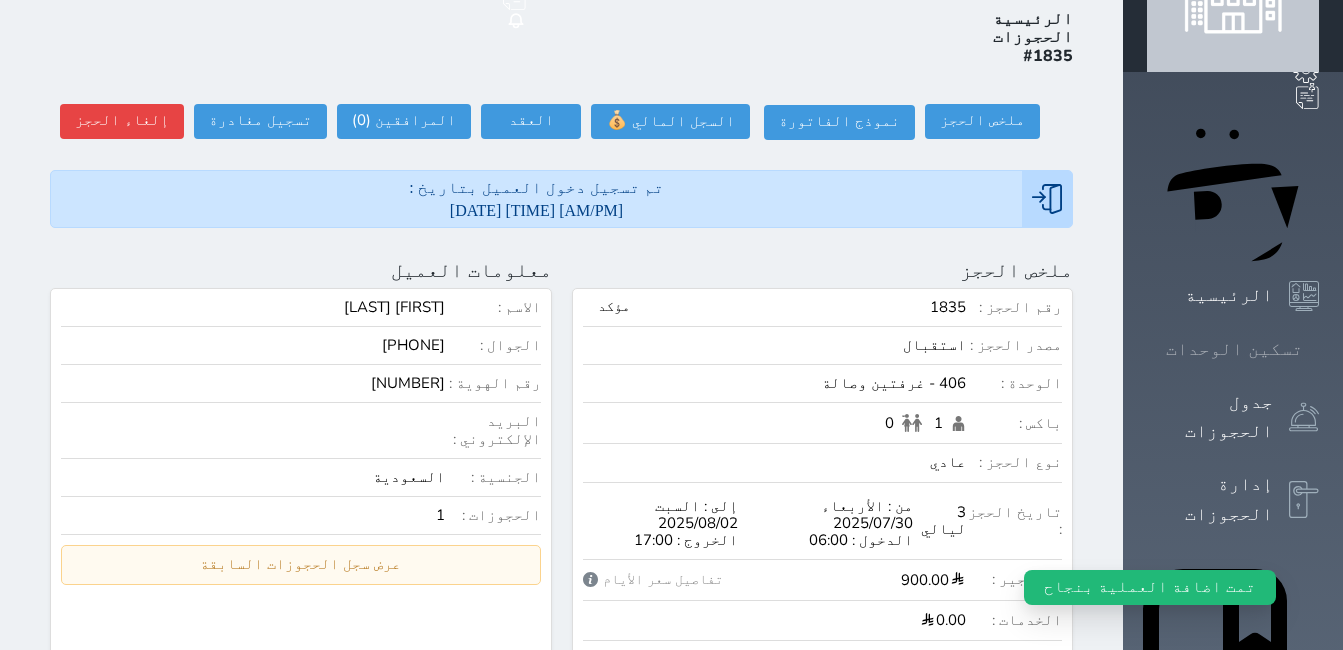 click on "تسكين الوحدات" at bounding box center (1234, 349) 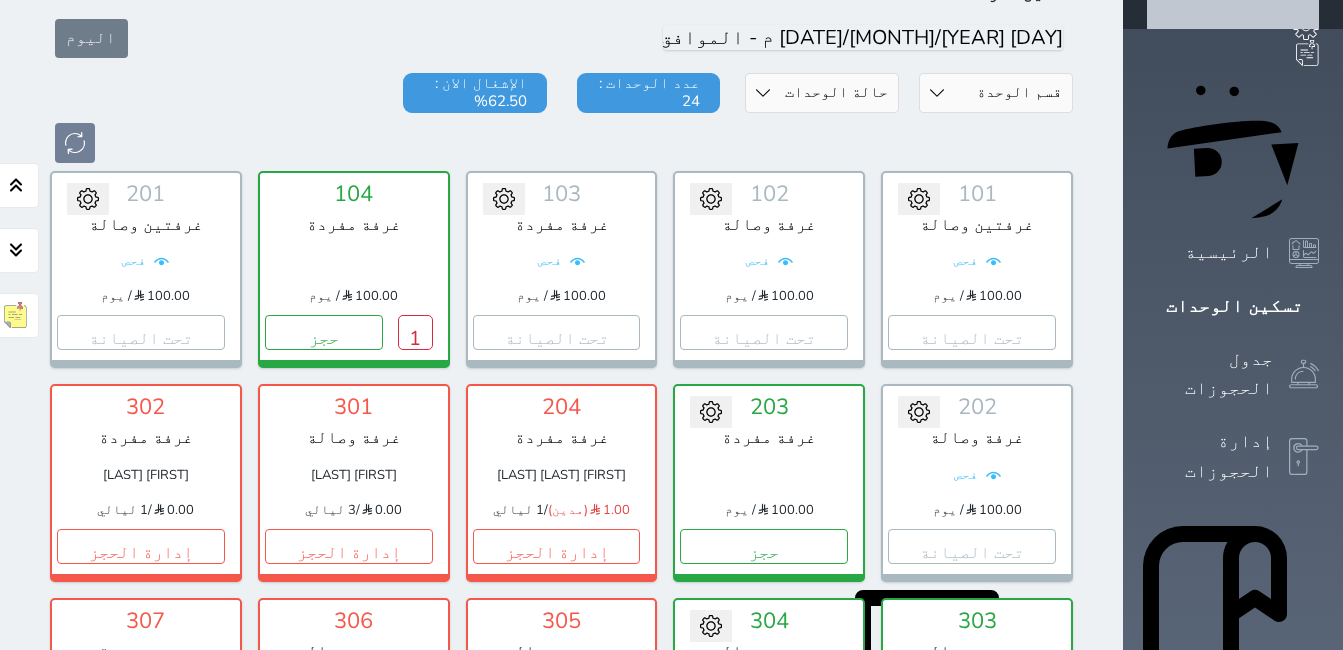 scroll, scrollTop: 178, scrollLeft: 0, axis: vertical 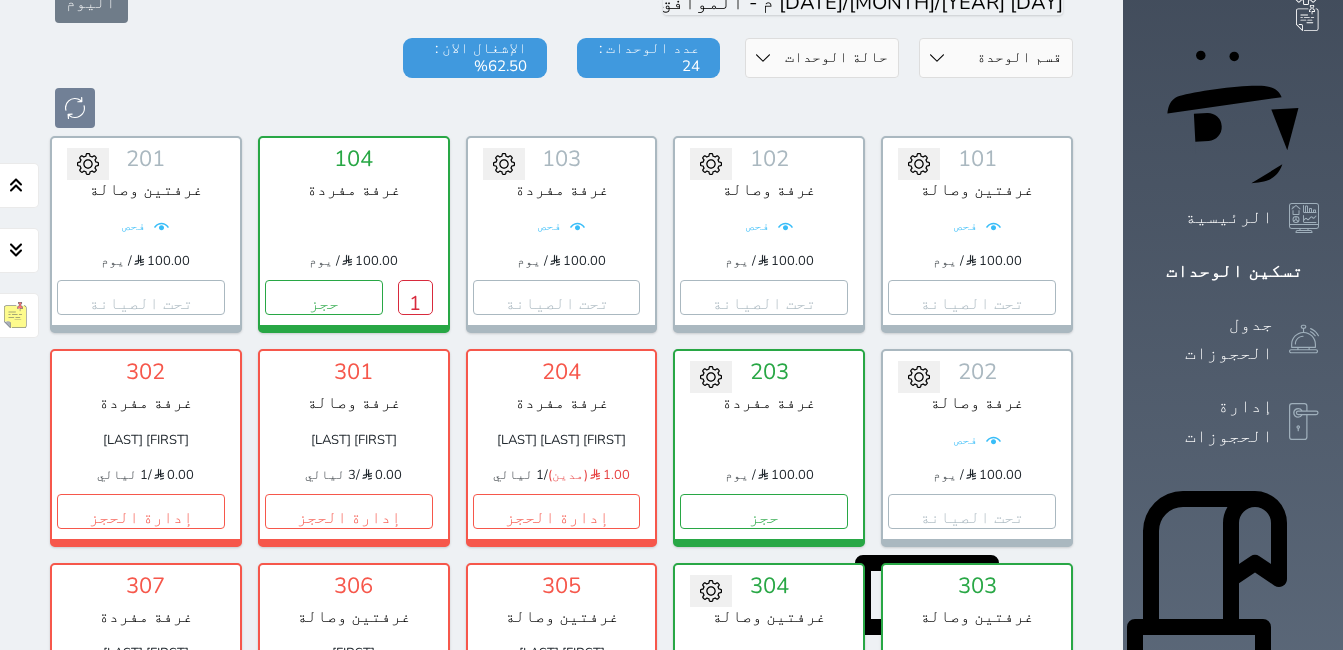 click on "1" at bounding box center [1038, 724] 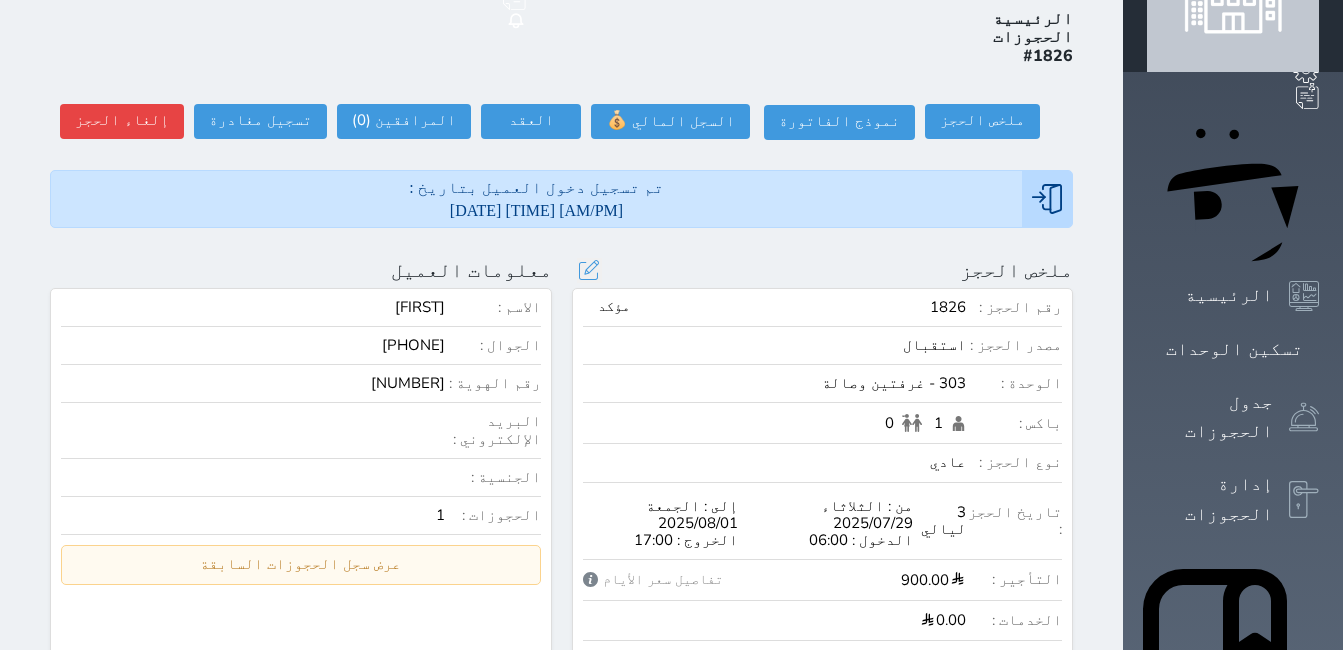 scroll, scrollTop: 0, scrollLeft: 0, axis: both 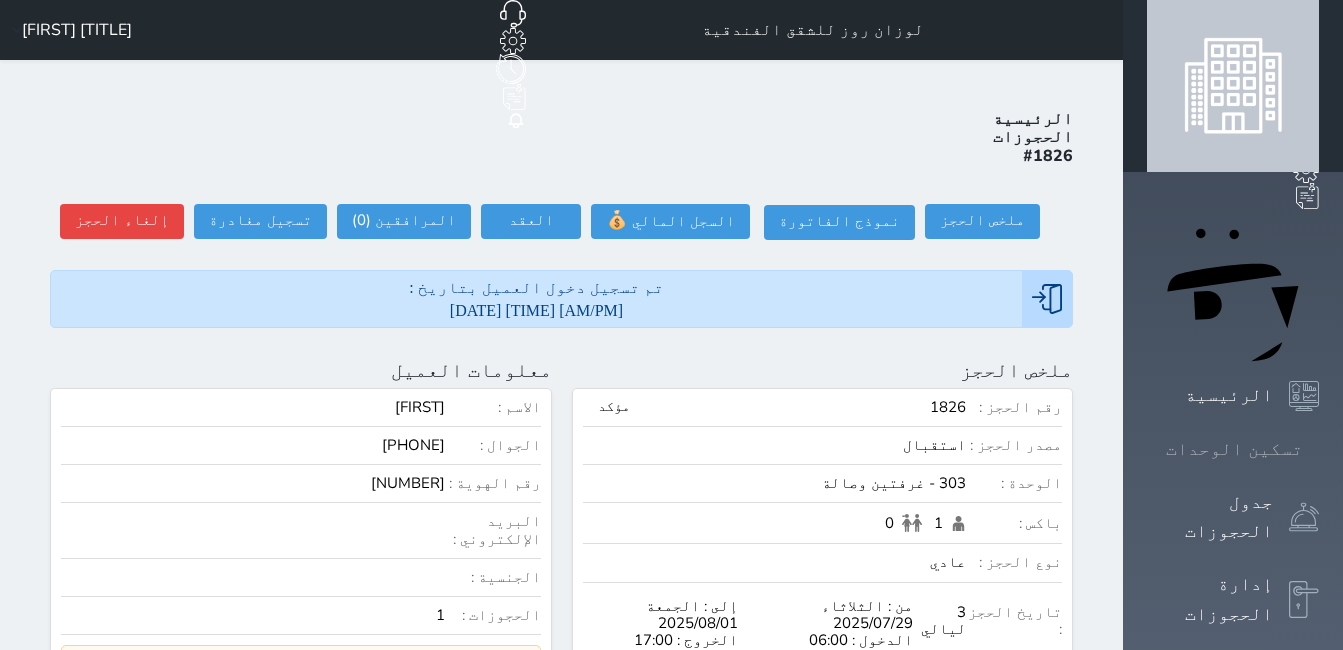 click 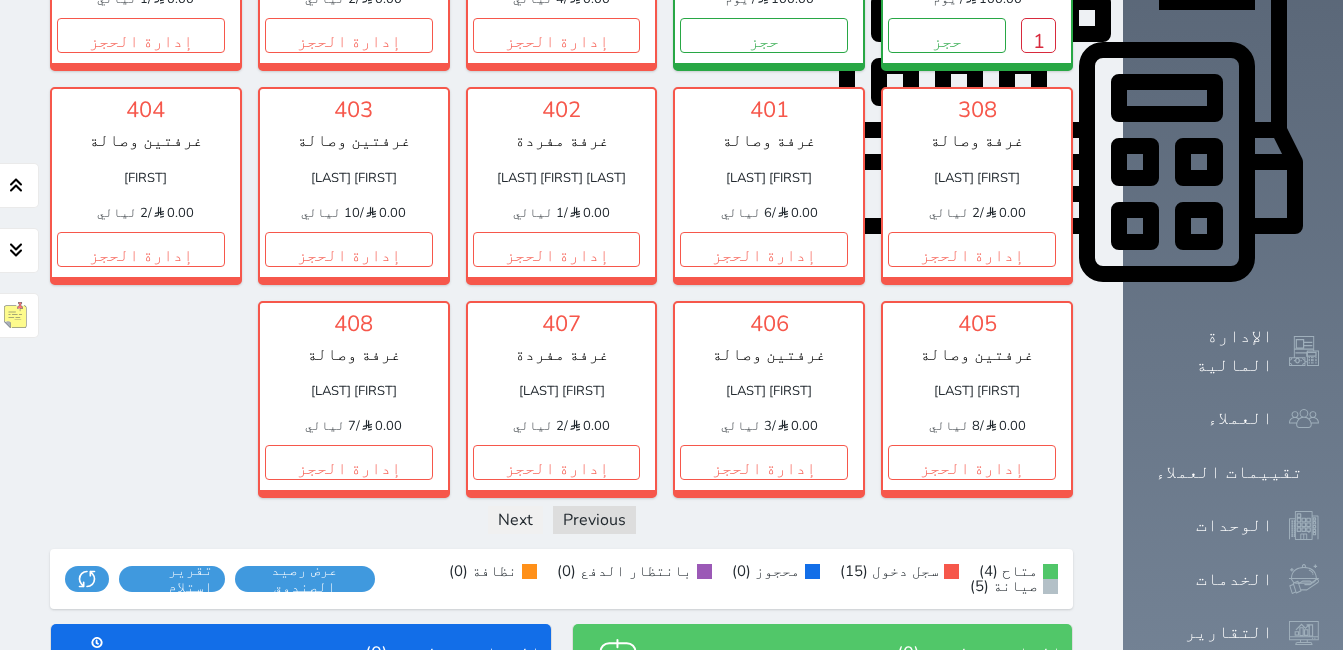 scroll, scrollTop: 904, scrollLeft: 0, axis: vertical 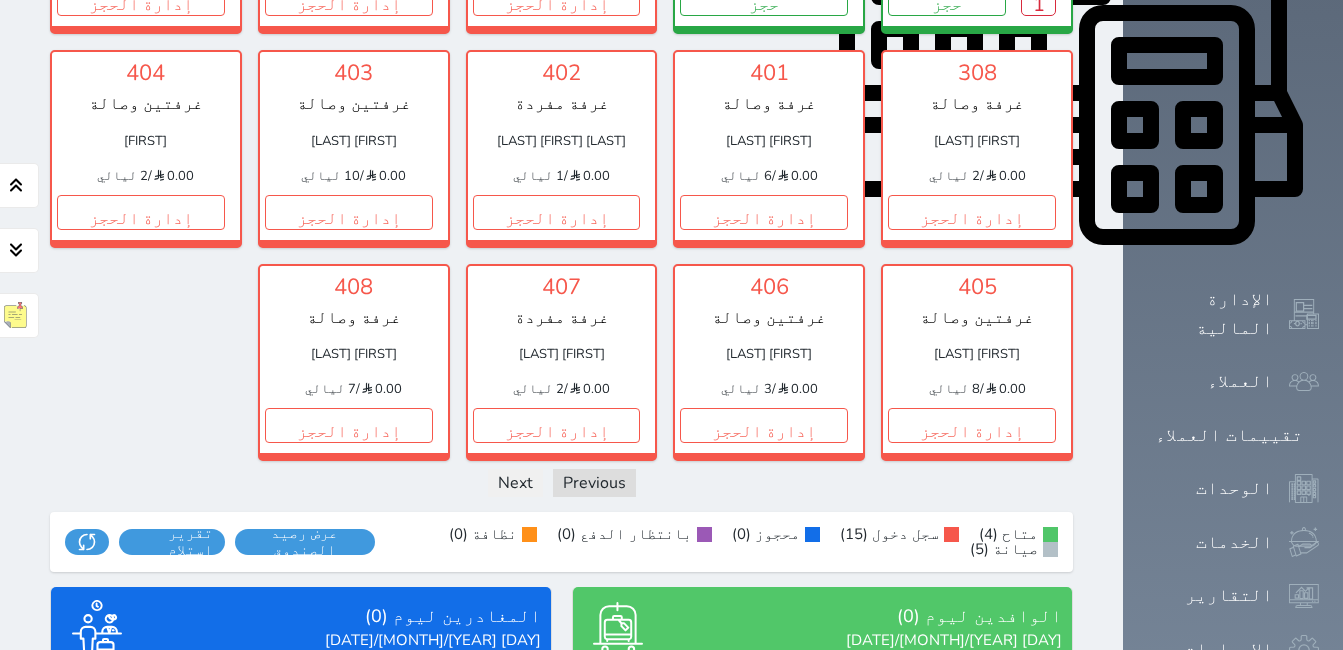 click on "عرض المغادرين" at bounding box center [301, 806] 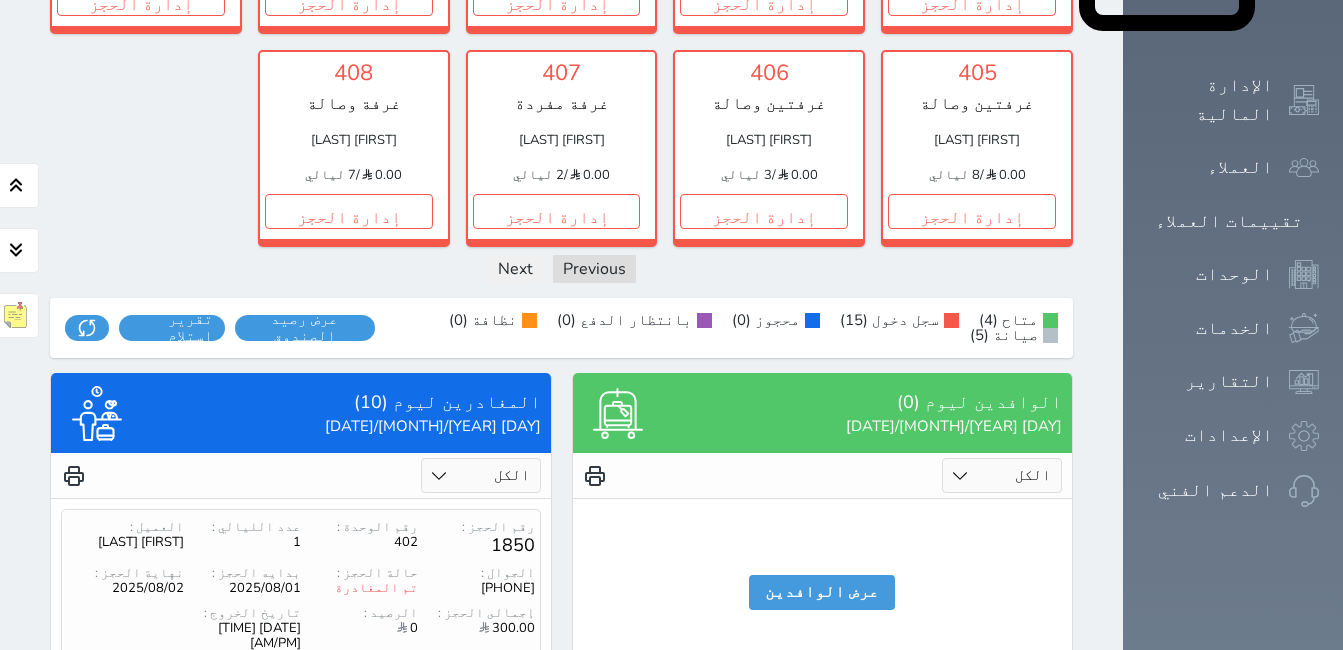 scroll, scrollTop: 1212, scrollLeft: 0, axis: vertical 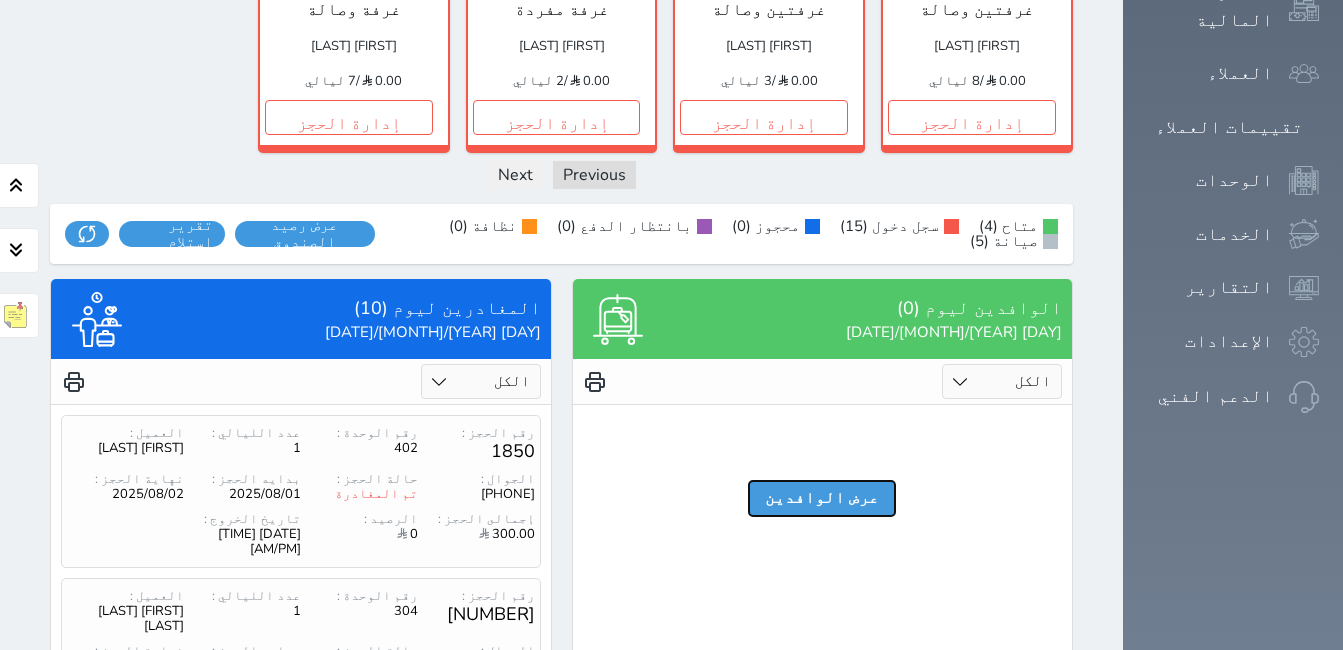 click on "عرض الوافدين" at bounding box center [822, 498] 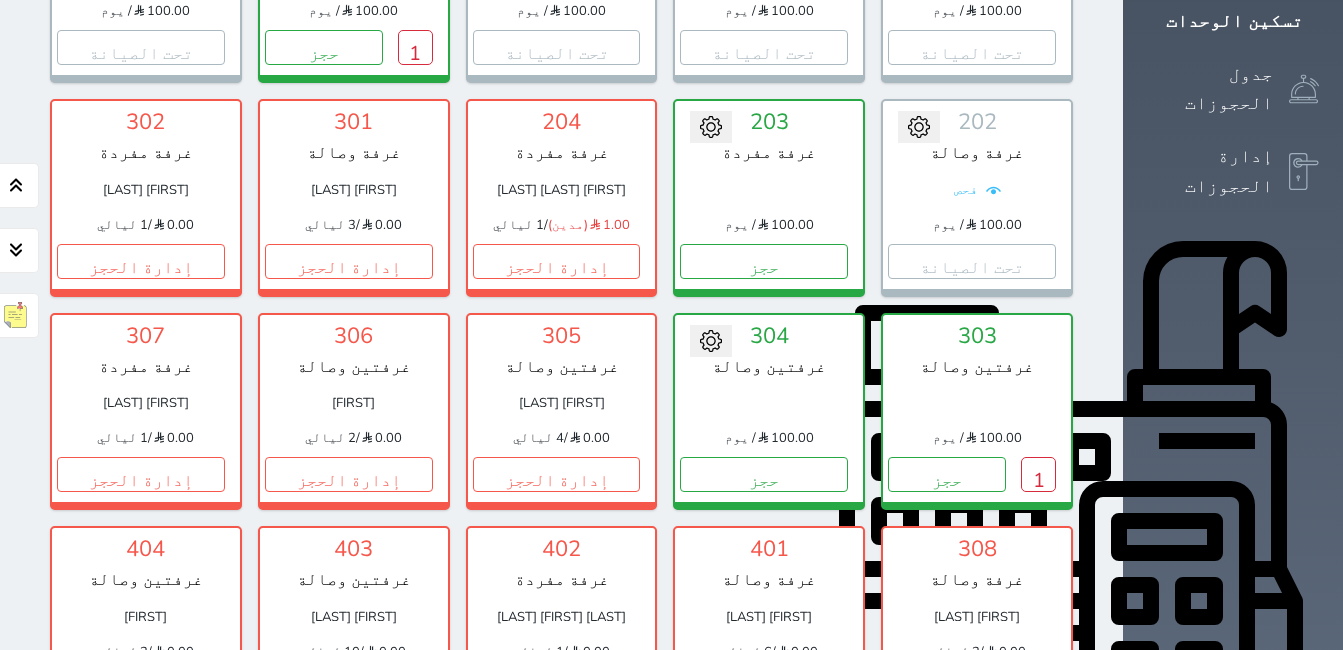 scroll, scrollTop: 412, scrollLeft: 0, axis: vertical 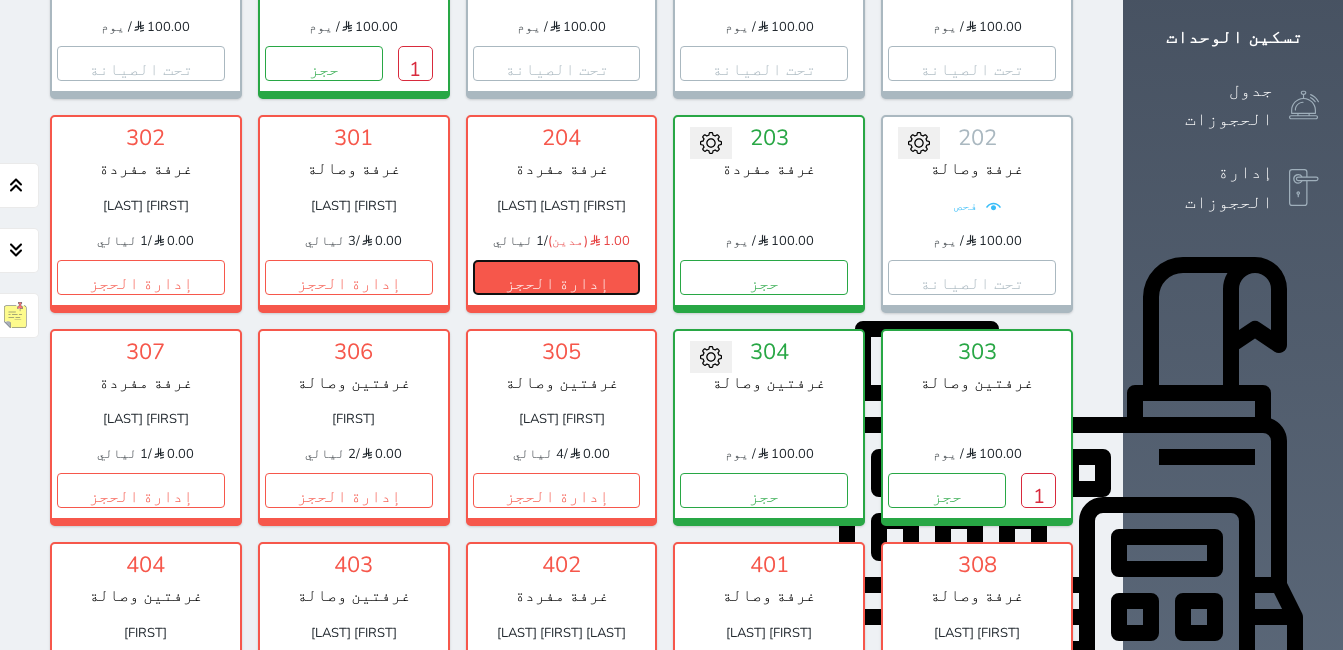 click on "إدارة الحجز" at bounding box center (557, 277) 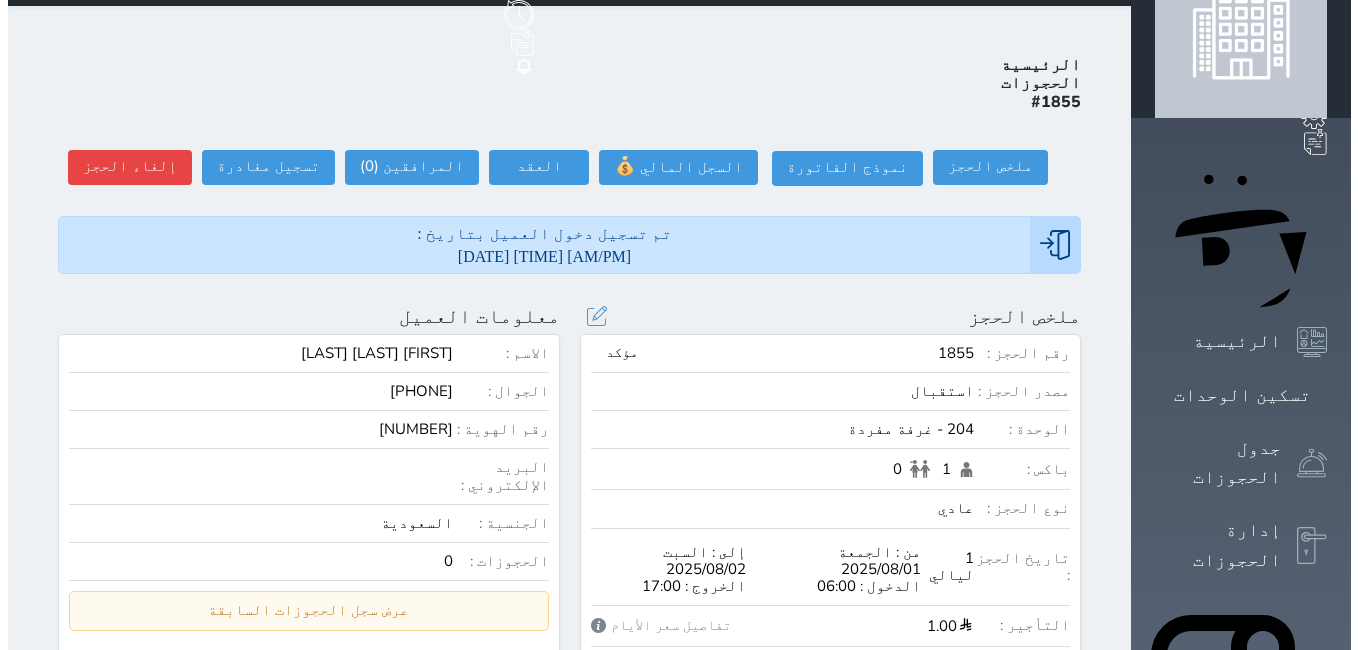 scroll, scrollTop: 0, scrollLeft: 0, axis: both 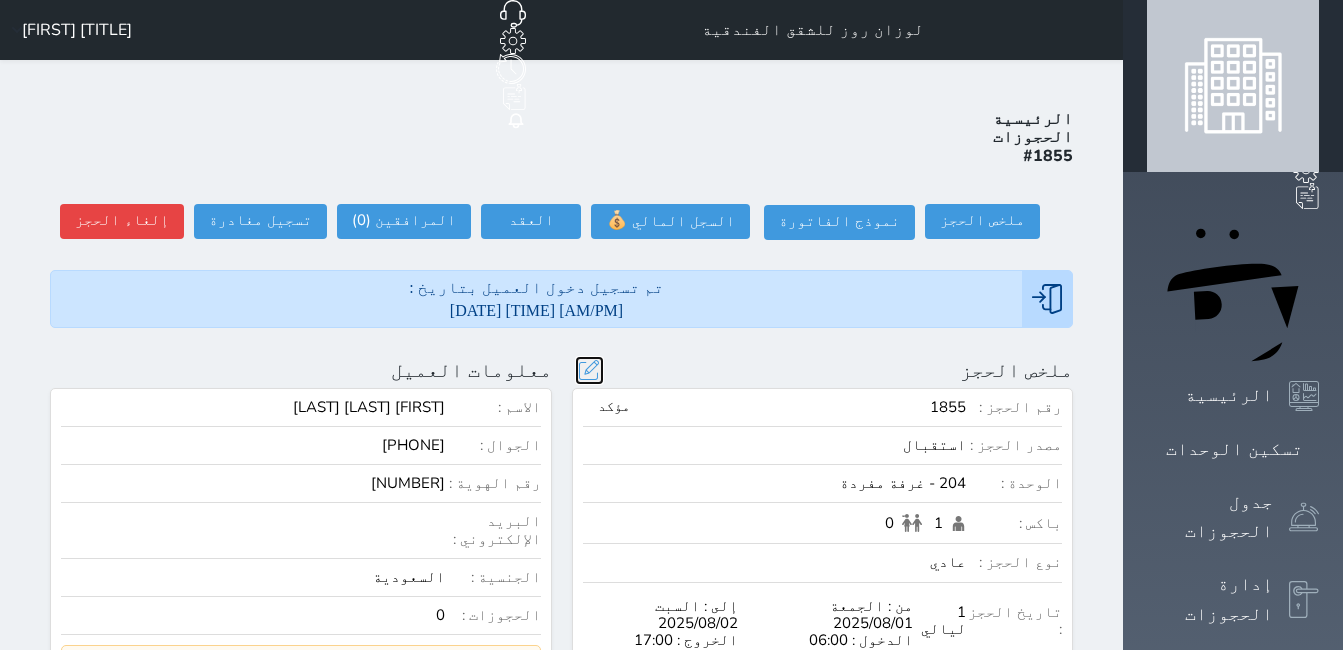 click at bounding box center [589, 370] 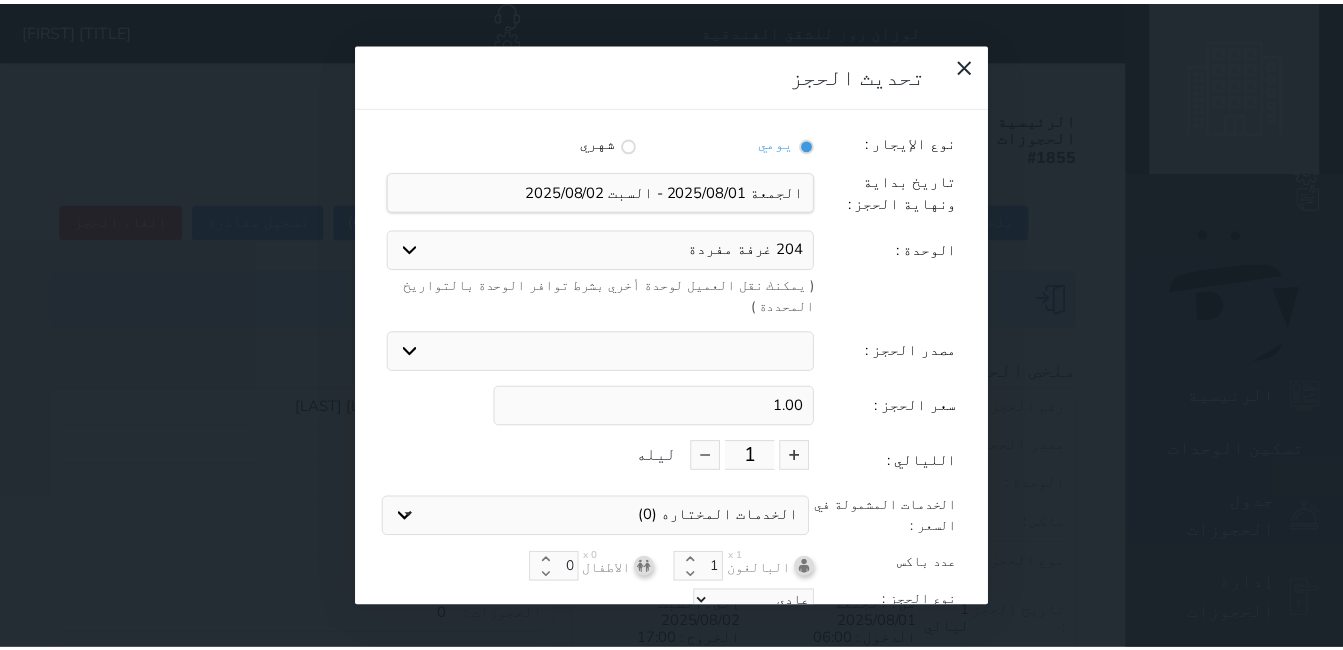 scroll, scrollTop: 45, scrollLeft: 0, axis: vertical 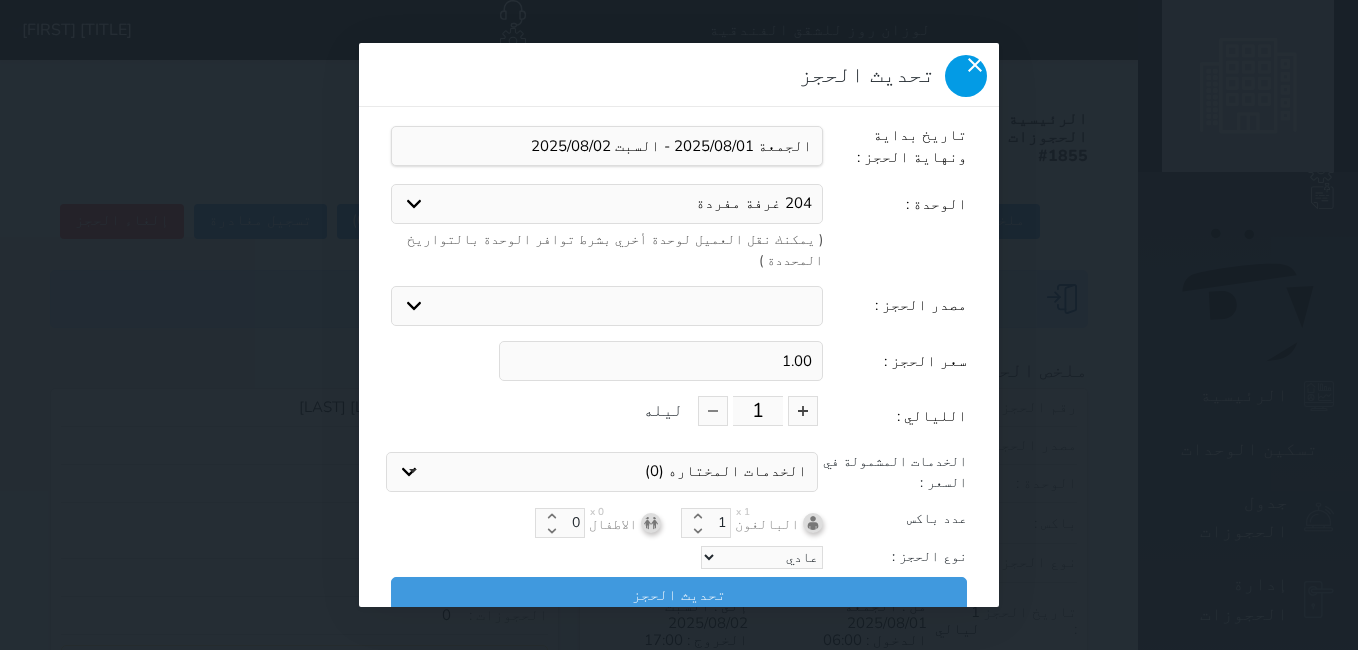 click at bounding box center (966, 76) 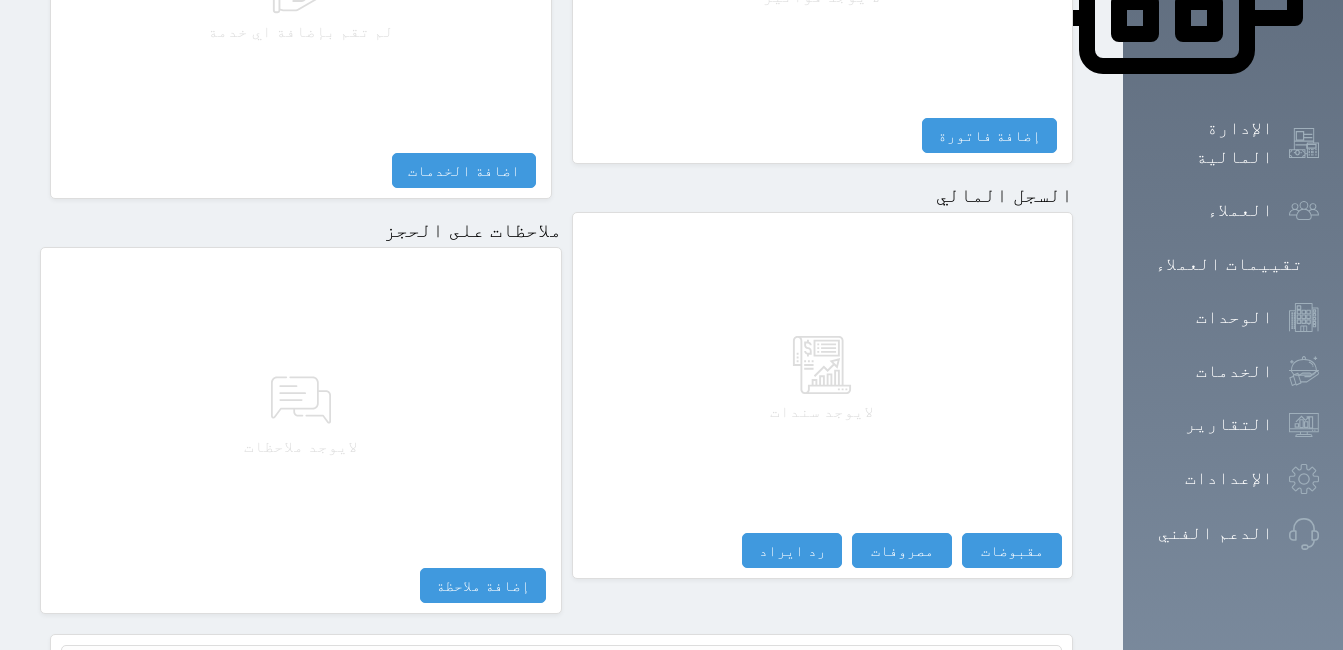 scroll, scrollTop: 1076, scrollLeft: 0, axis: vertical 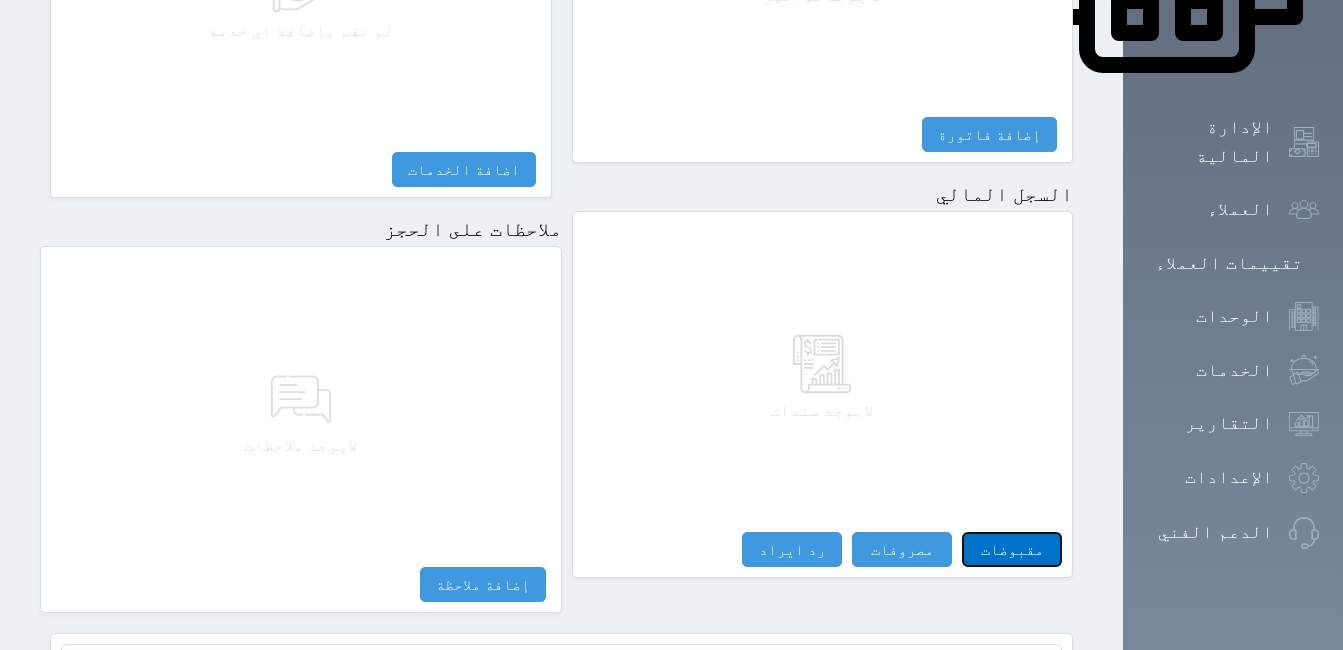 click on "مقبوضات" at bounding box center (1012, 549) 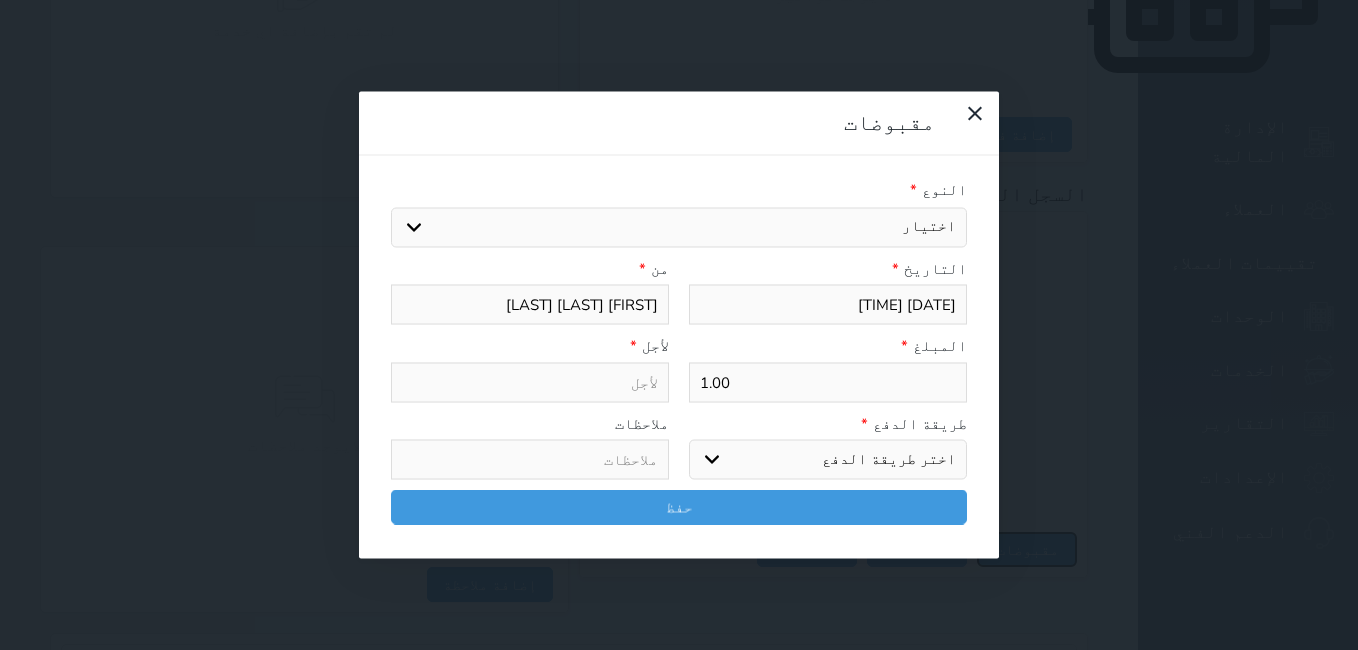 select 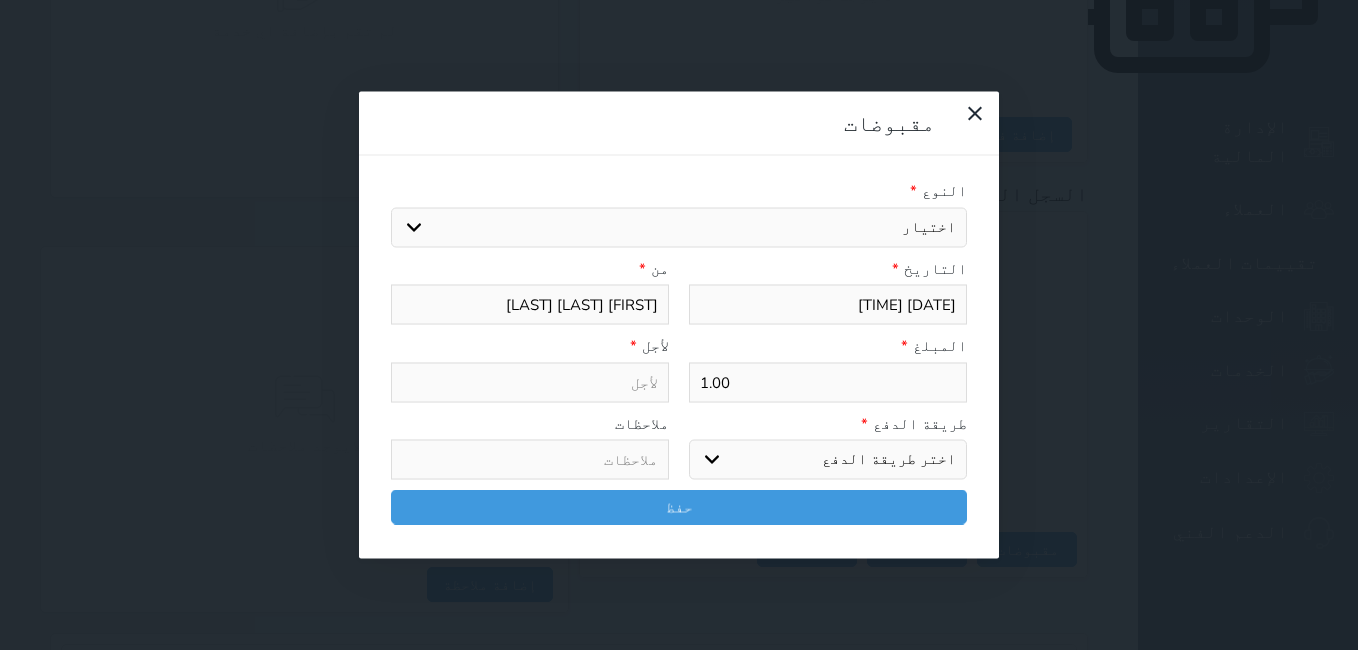 drag, startPoint x: 402, startPoint y: 150, endPoint x: 421, endPoint y: 149, distance: 19.026299 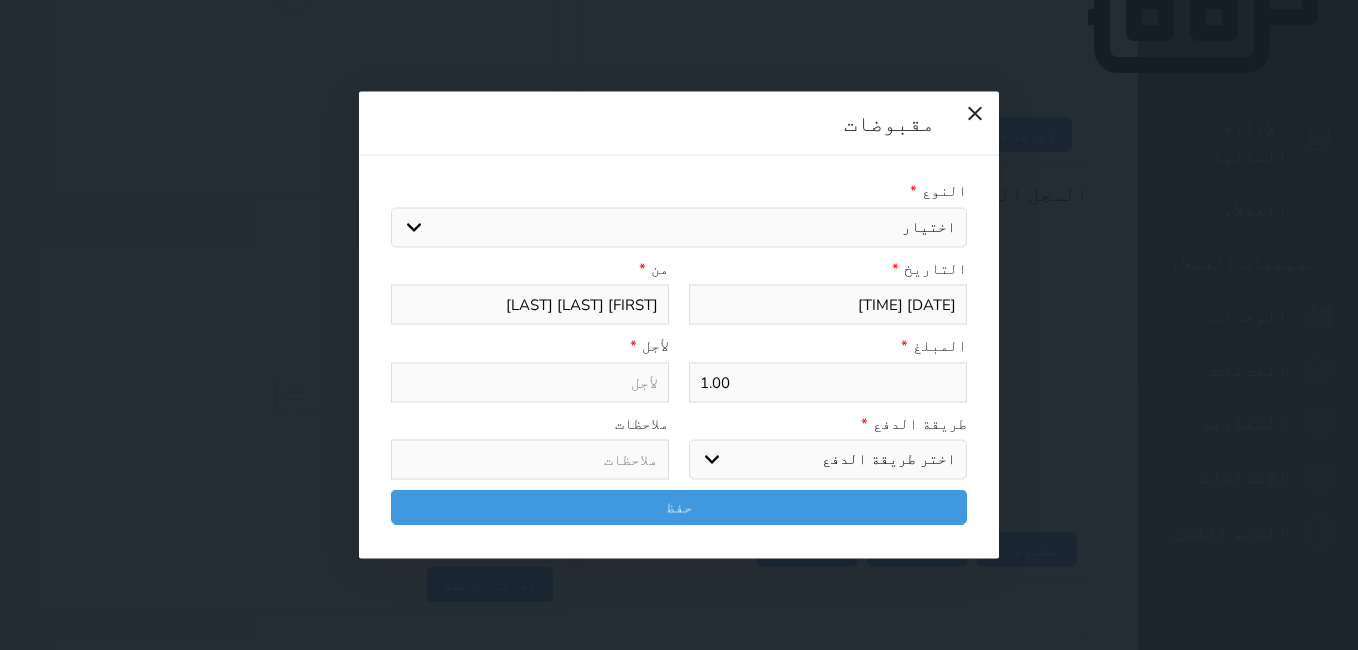 click on "اختيار   مقبوضات عامة قيمة إيجار فواتير تامين عربون لا ينطبق آخر مغسلة واي فاي - الإنترنت مواقف السيارات طعام الأغذية والمشروبات مشروبات المشروبات الباردة المشروبات الساخنة الإفطار غداء عشاء مخبز و كعك حمام سباحة الصالة الرياضية سبا و خدمات الجمال اختيار وإسقاط (خدمات النقل) ميني بار كابل - تلفزيون سرير إضافي تصفيف الشعر التسوق خدمات الجولات السياحية المنظمة خدمات الدليل السياحي" at bounding box center [679, 227] 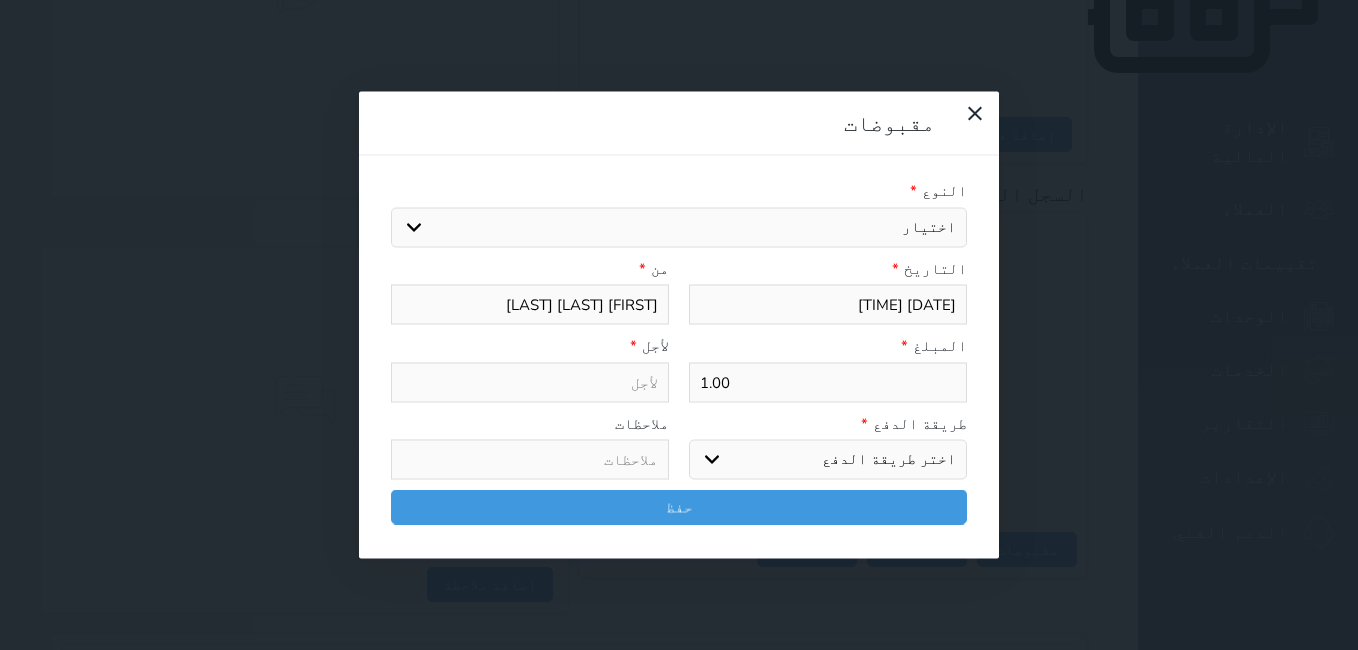 select on "143860" 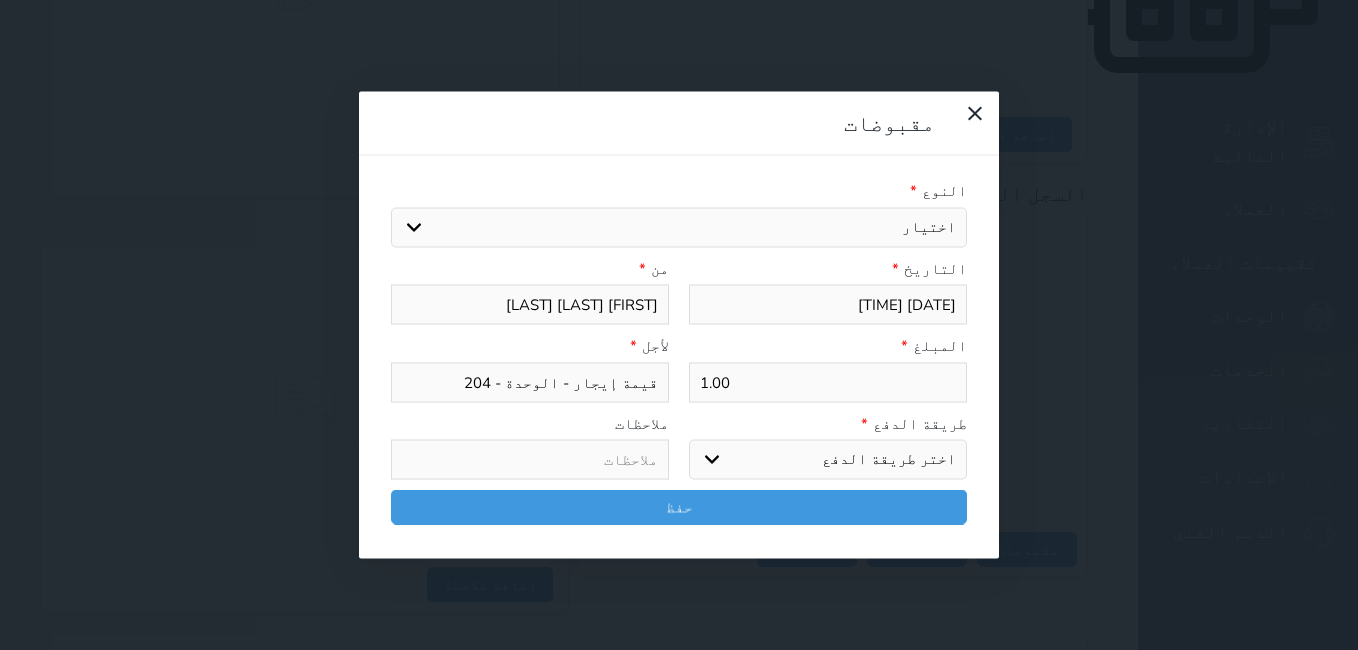 click on "اختر طريقة الدفع   دفع نقدى   تحويل بنكى   مدى   بطاقة ائتمان   آجل" at bounding box center [828, 460] 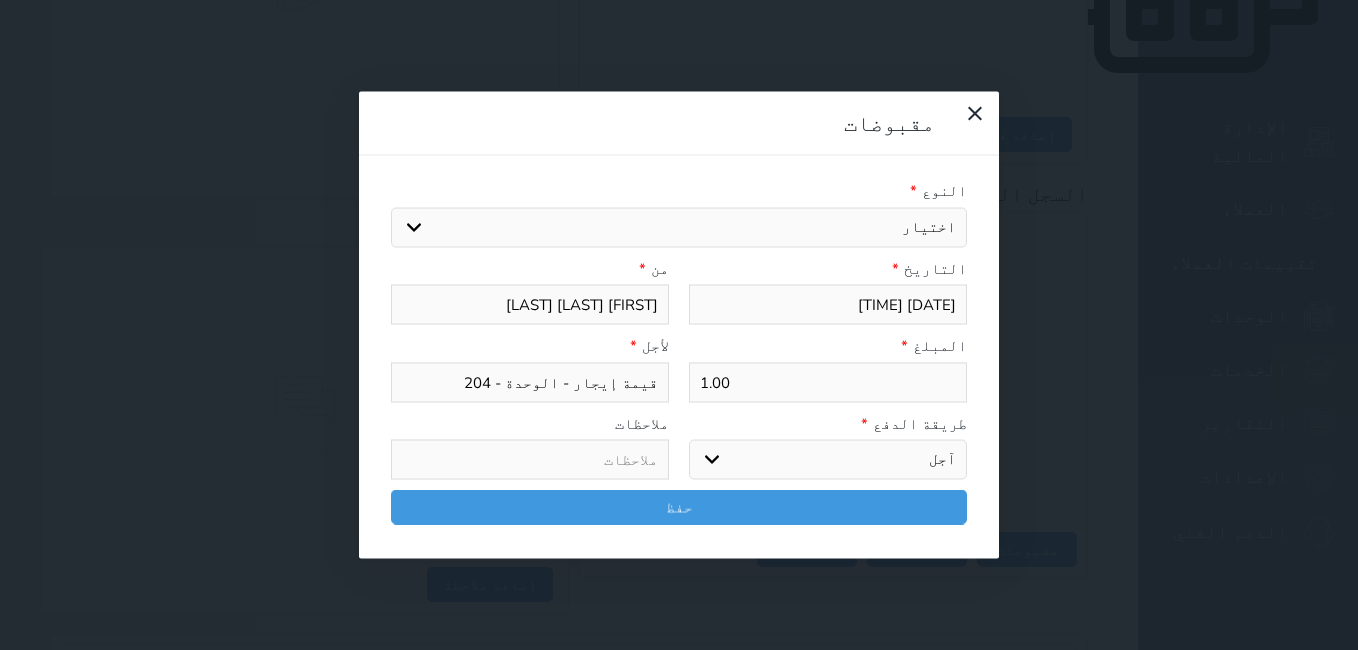 click on "اختر طريقة الدفع   دفع نقدى   تحويل بنكى   مدى   بطاقة ائتمان   آجل" at bounding box center [828, 460] 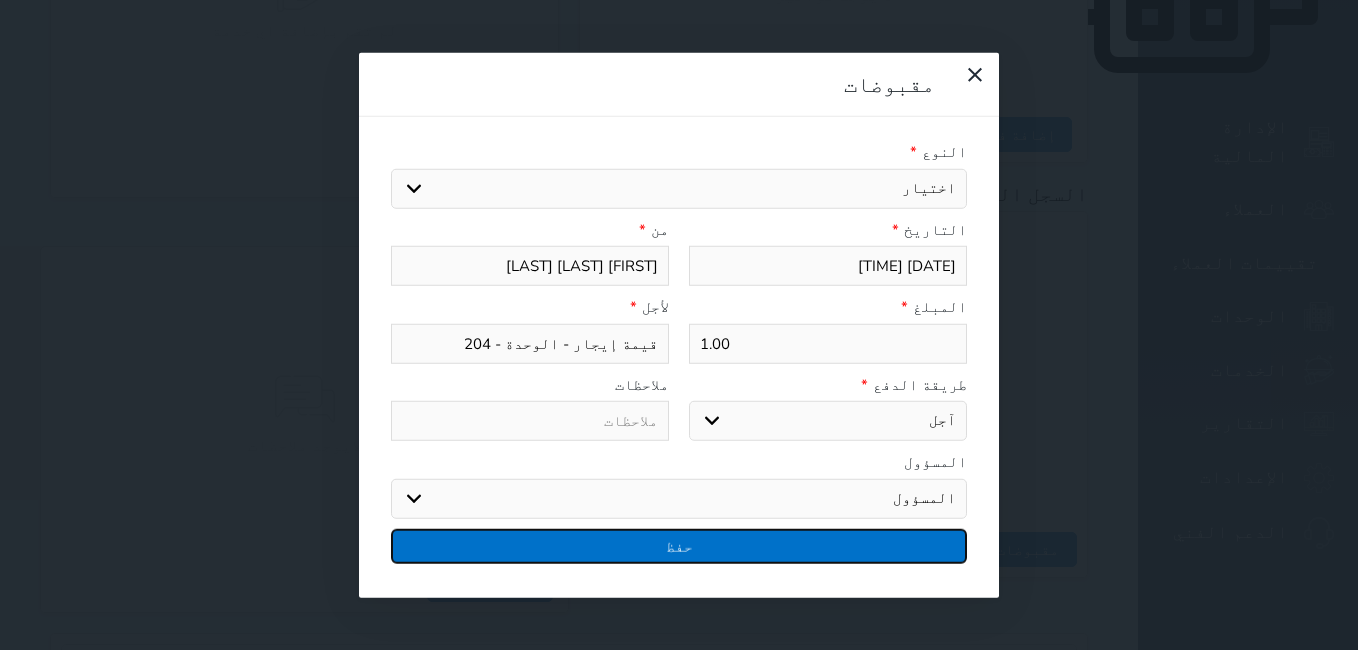 click on "حفظ" at bounding box center [679, 545] 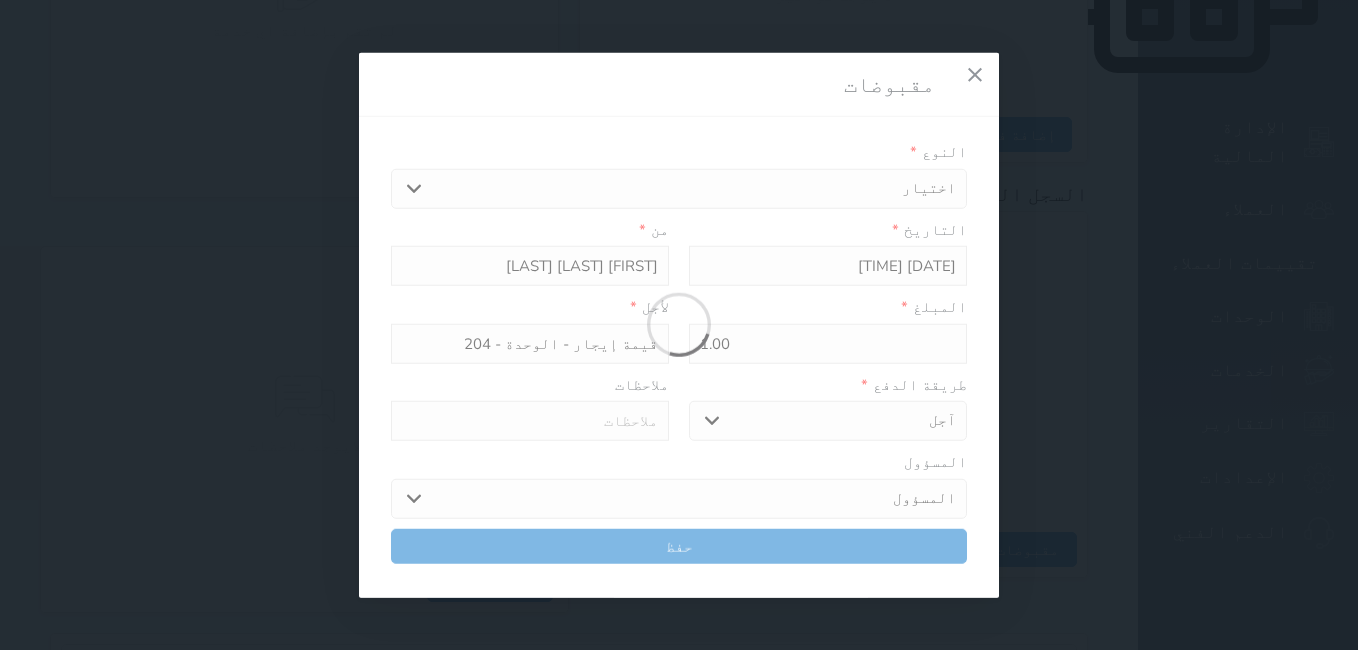 select 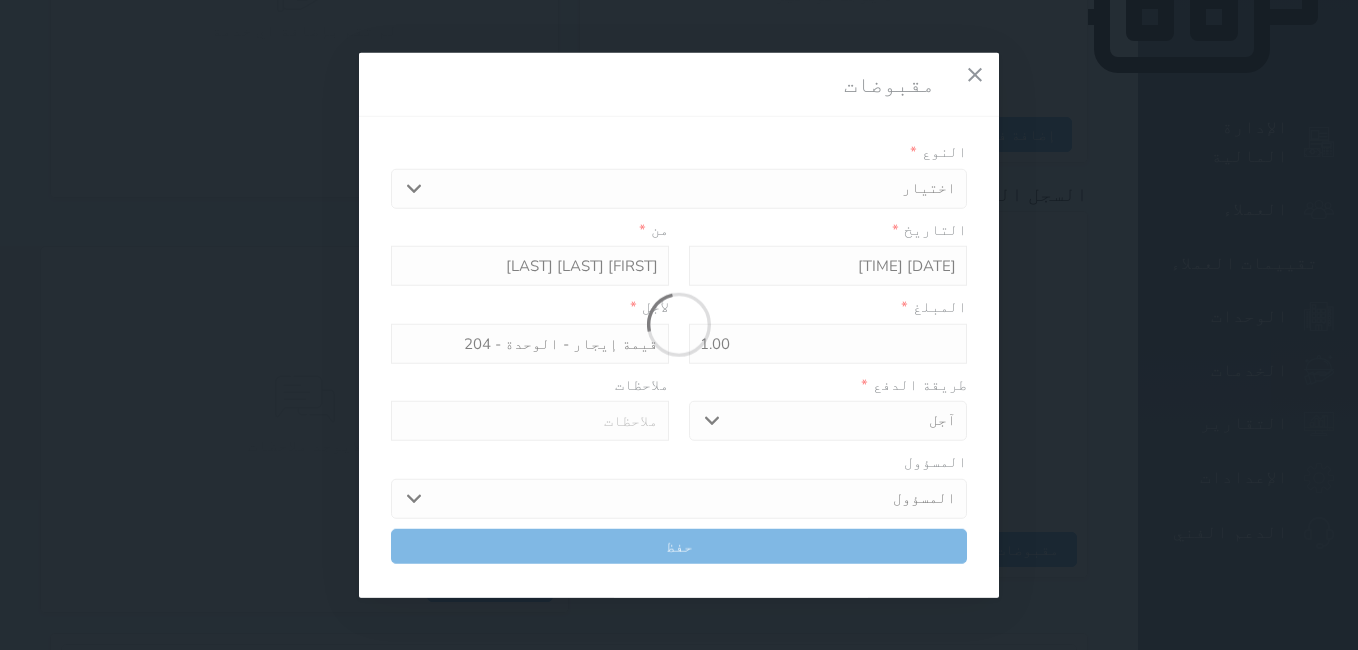 type 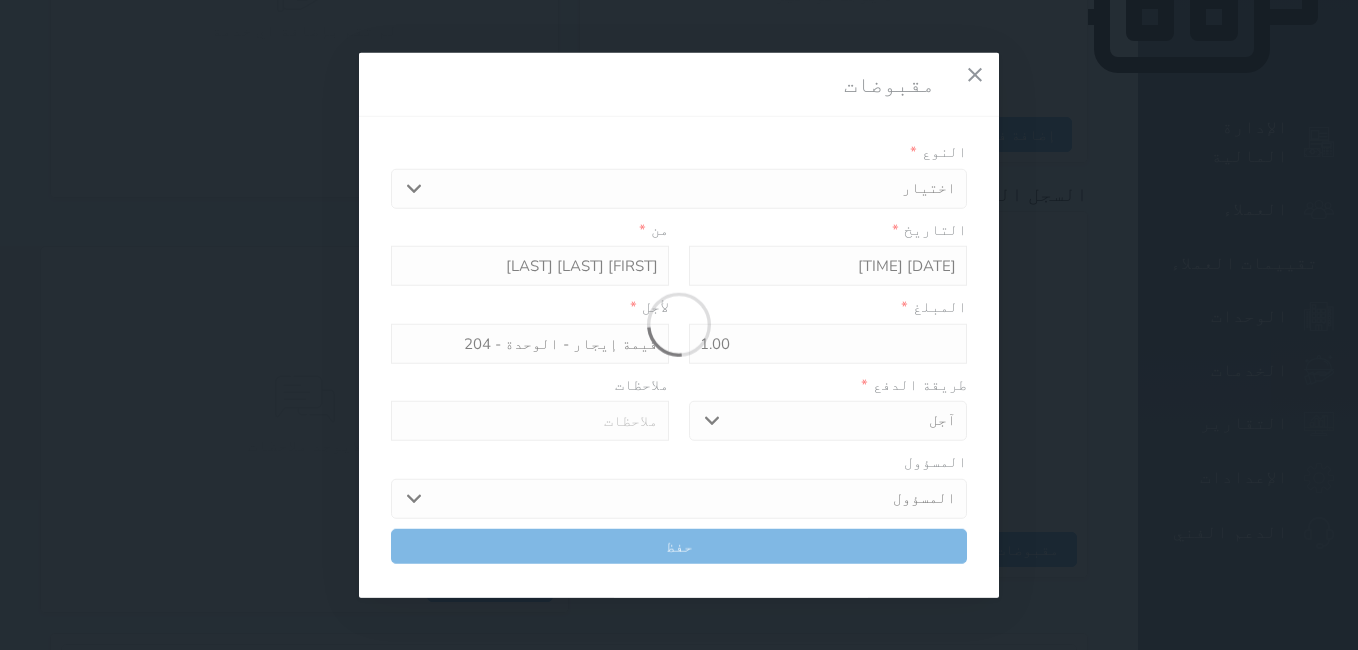 type on "0" 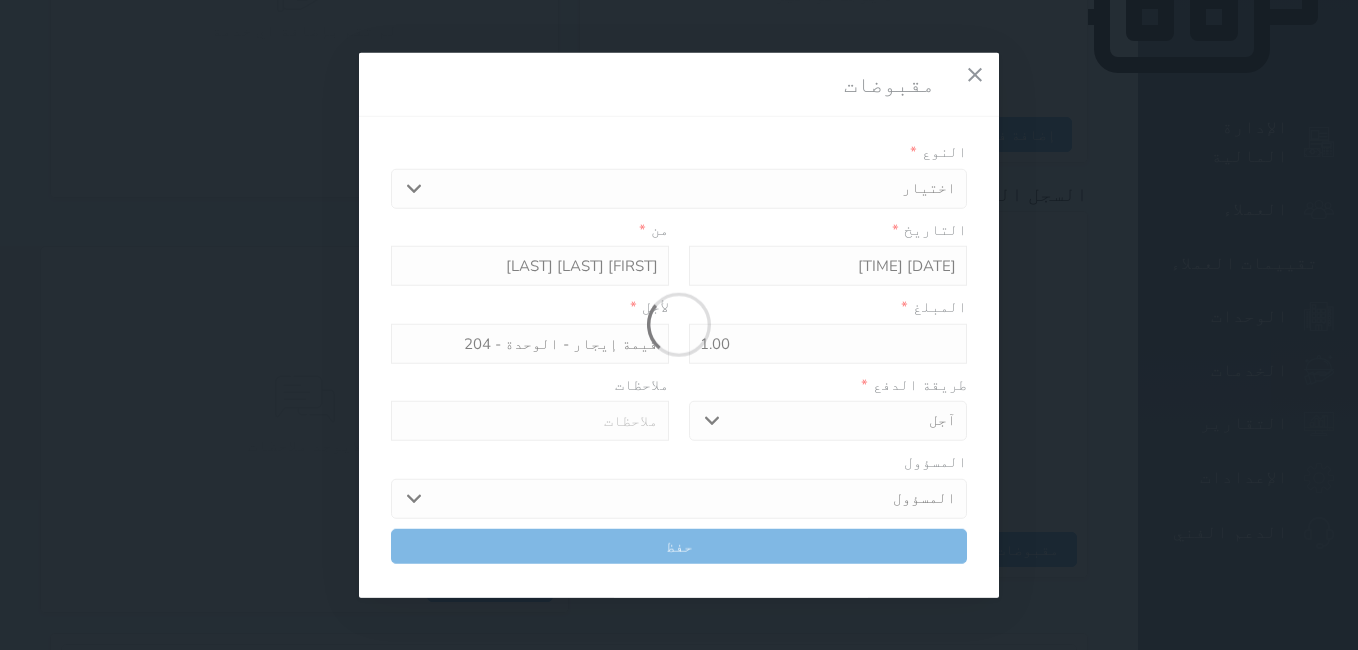 select 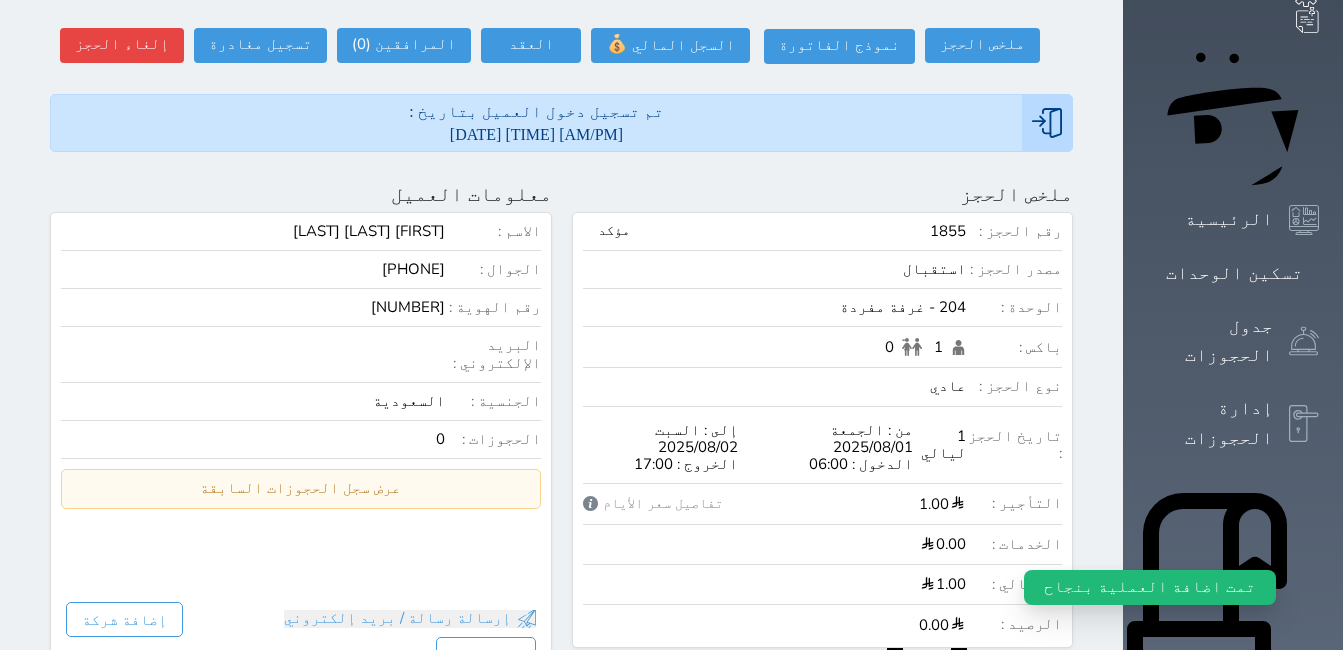 scroll, scrollTop: 0, scrollLeft: 0, axis: both 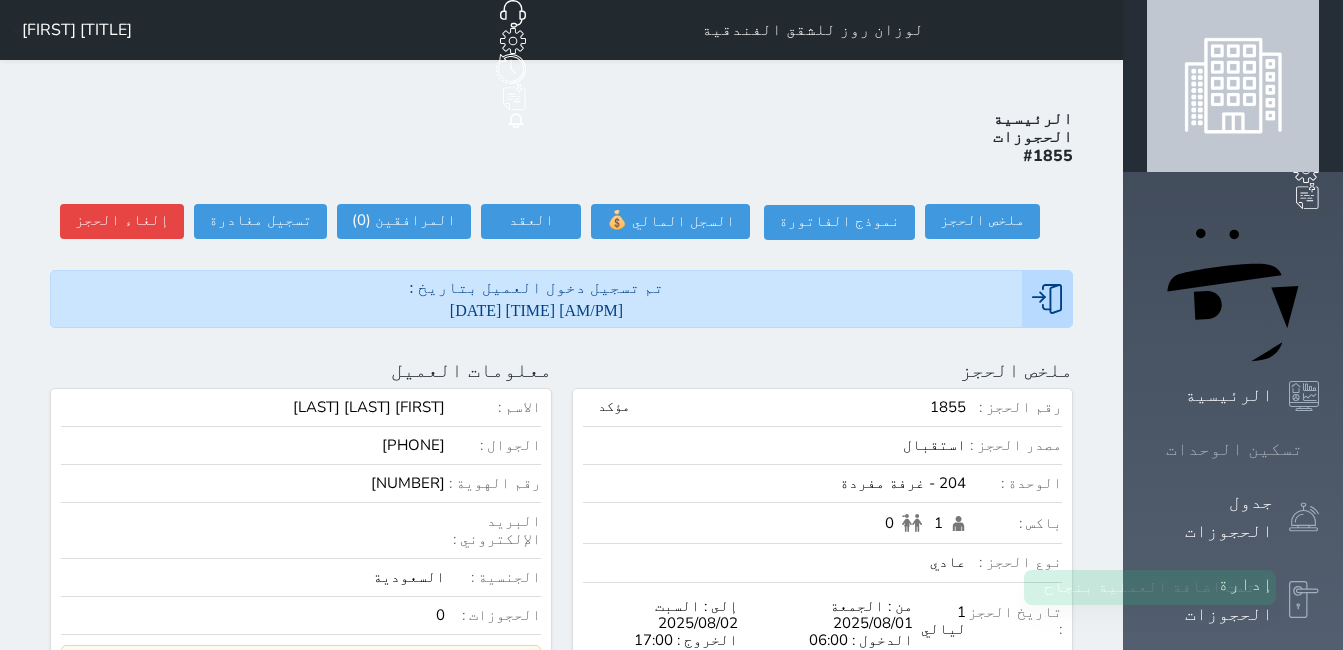 click 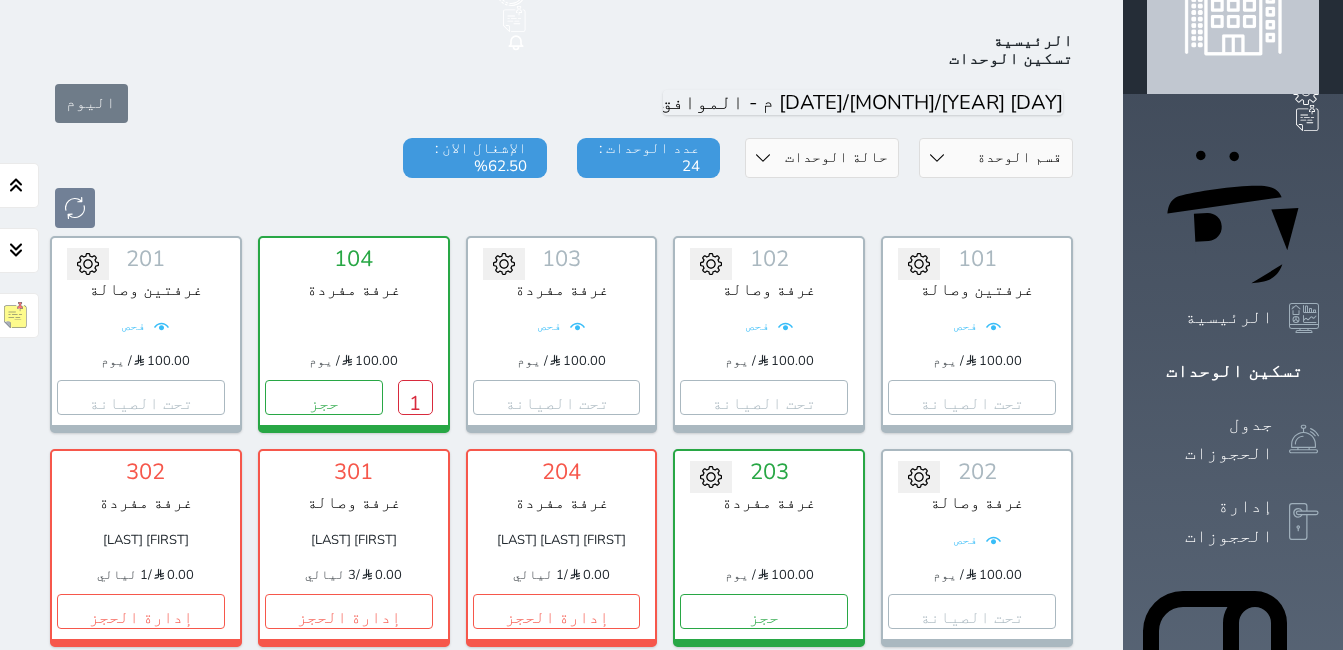 scroll, scrollTop: 0, scrollLeft: 0, axis: both 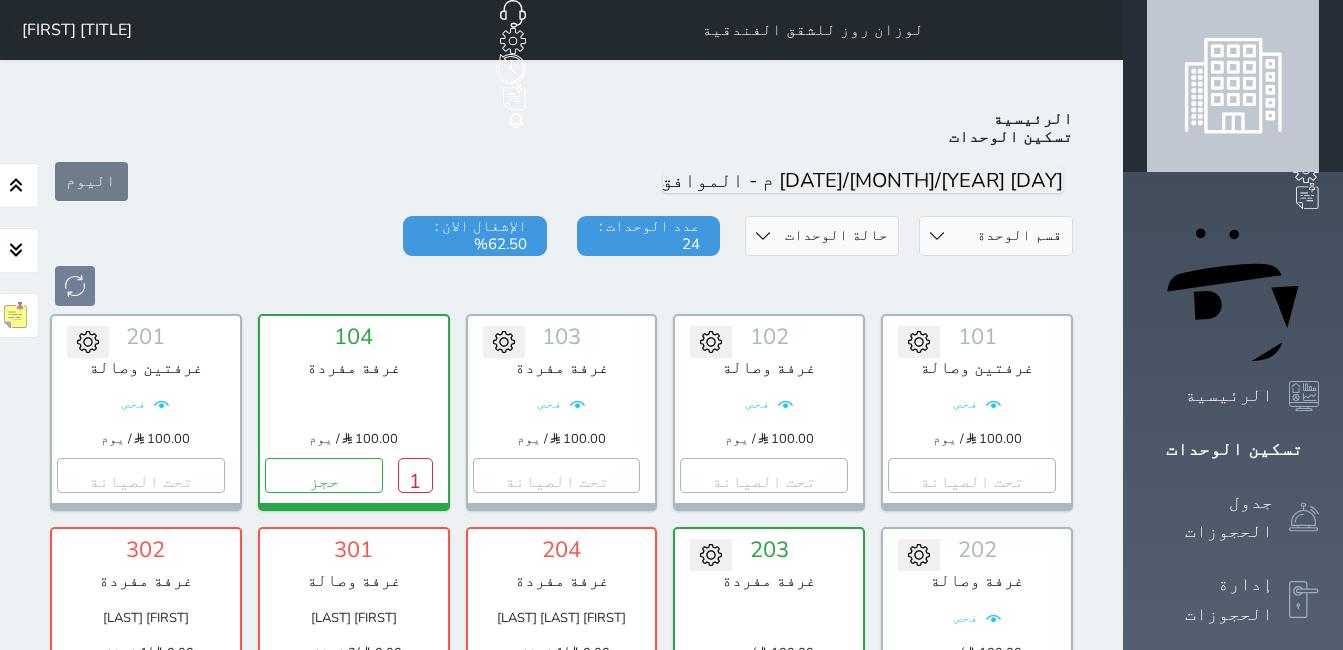 click on "أ / عبدالله" at bounding box center (77, 30) 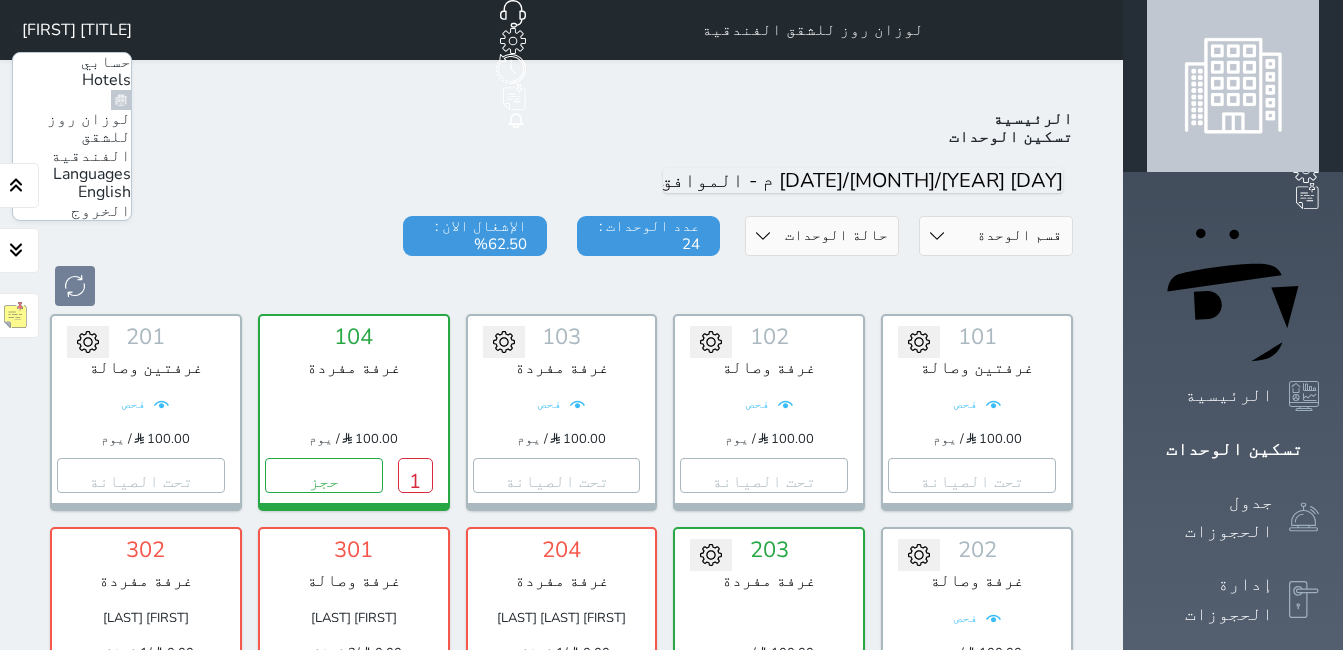 click on "الخروج" at bounding box center (101, 211) 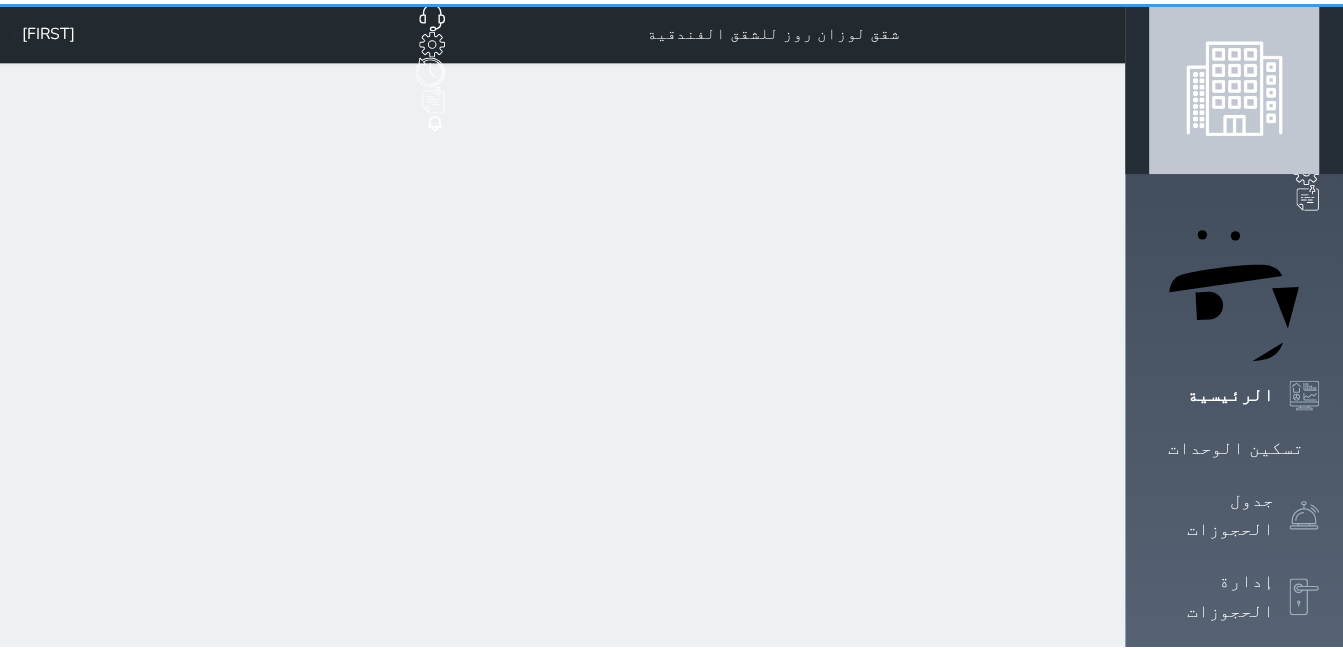 scroll, scrollTop: 0, scrollLeft: 0, axis: both 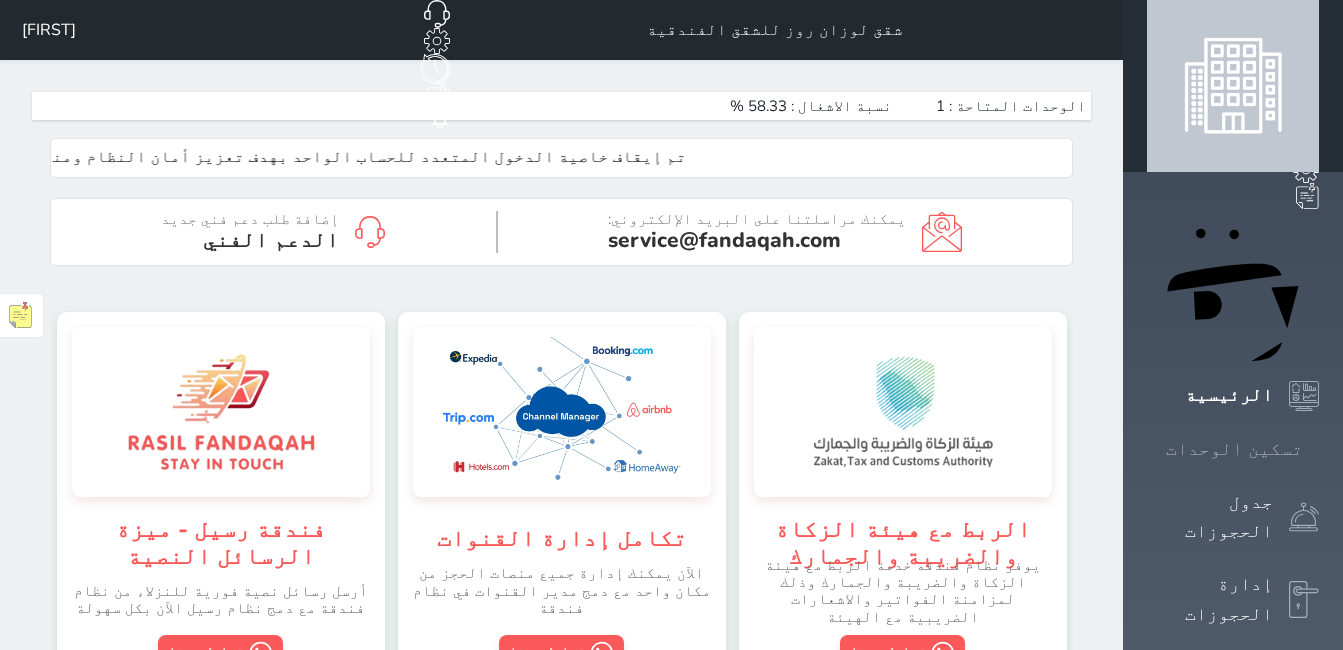click 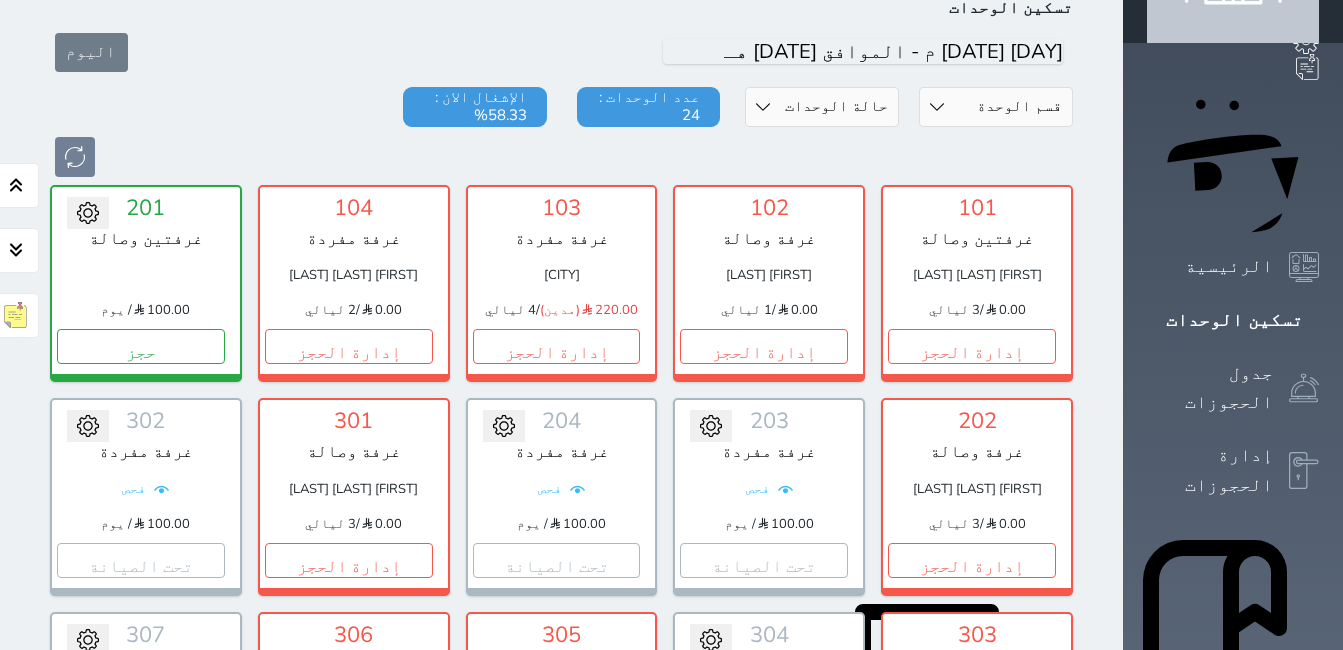 scroll, scrollTop: 78, scrollLeft: 0, axis: vertical 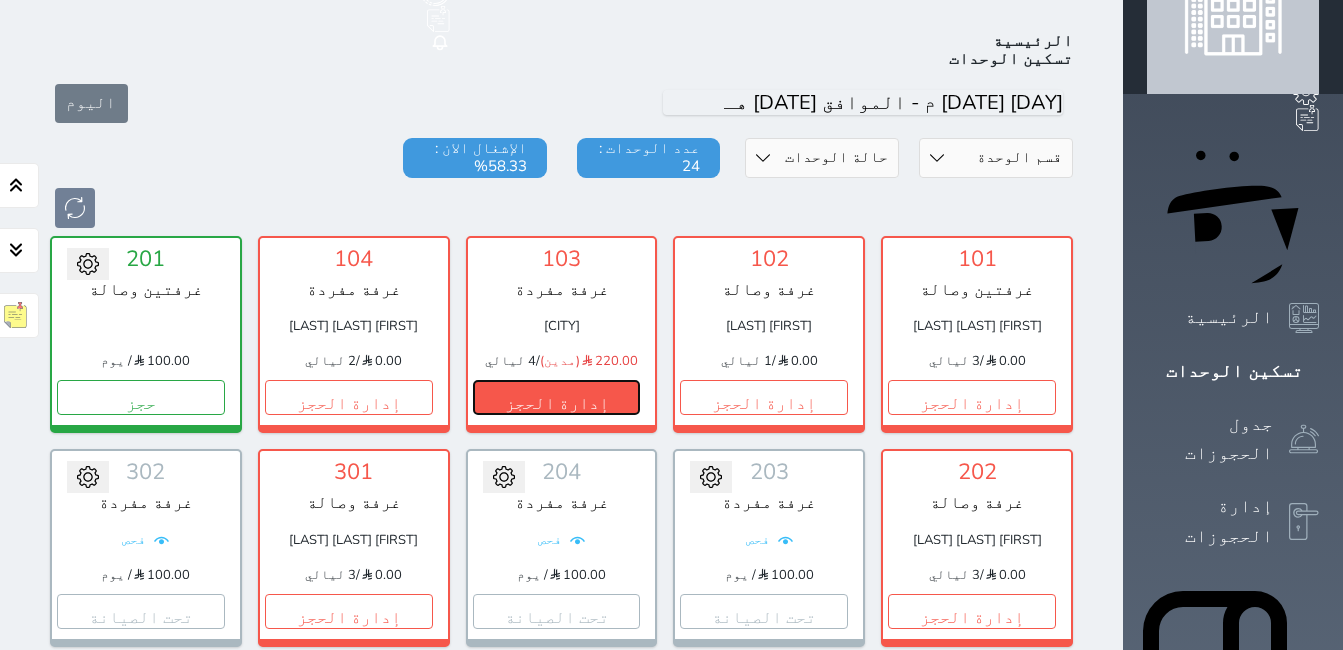click on "إدارة الحجز" at bounding box center (557, 397) 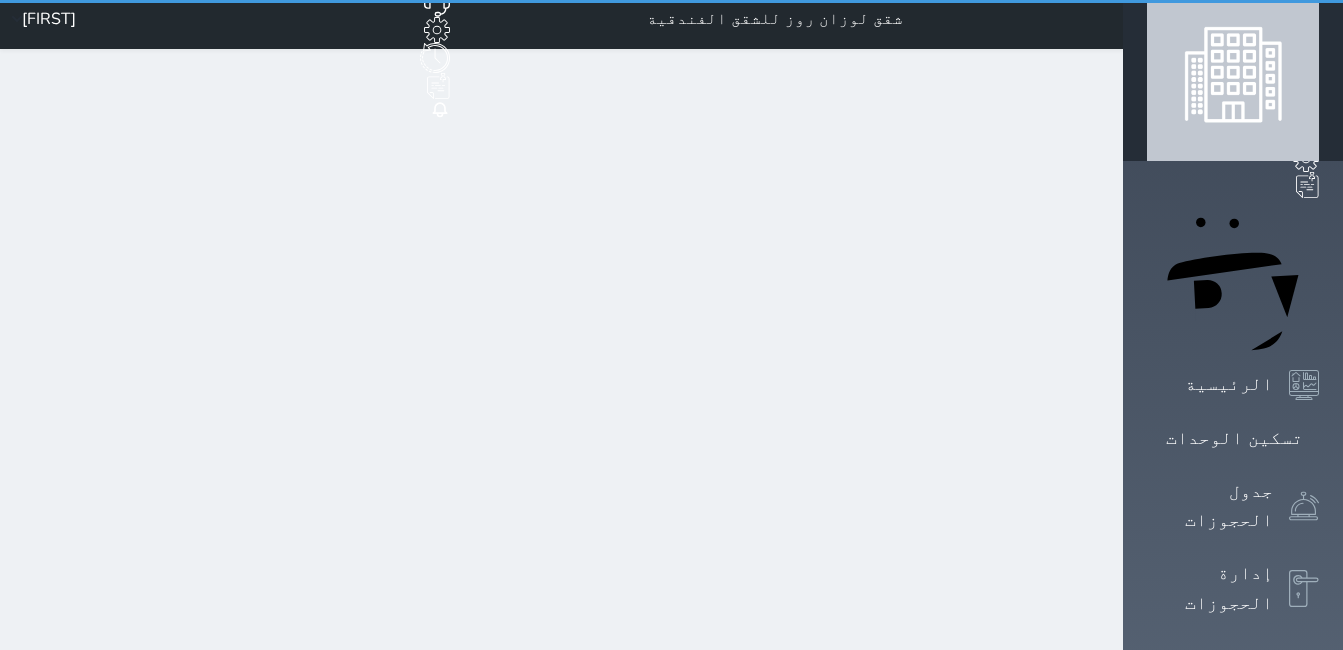 scroll, scrollTop: 0, scrollLeft: 0, axis: both 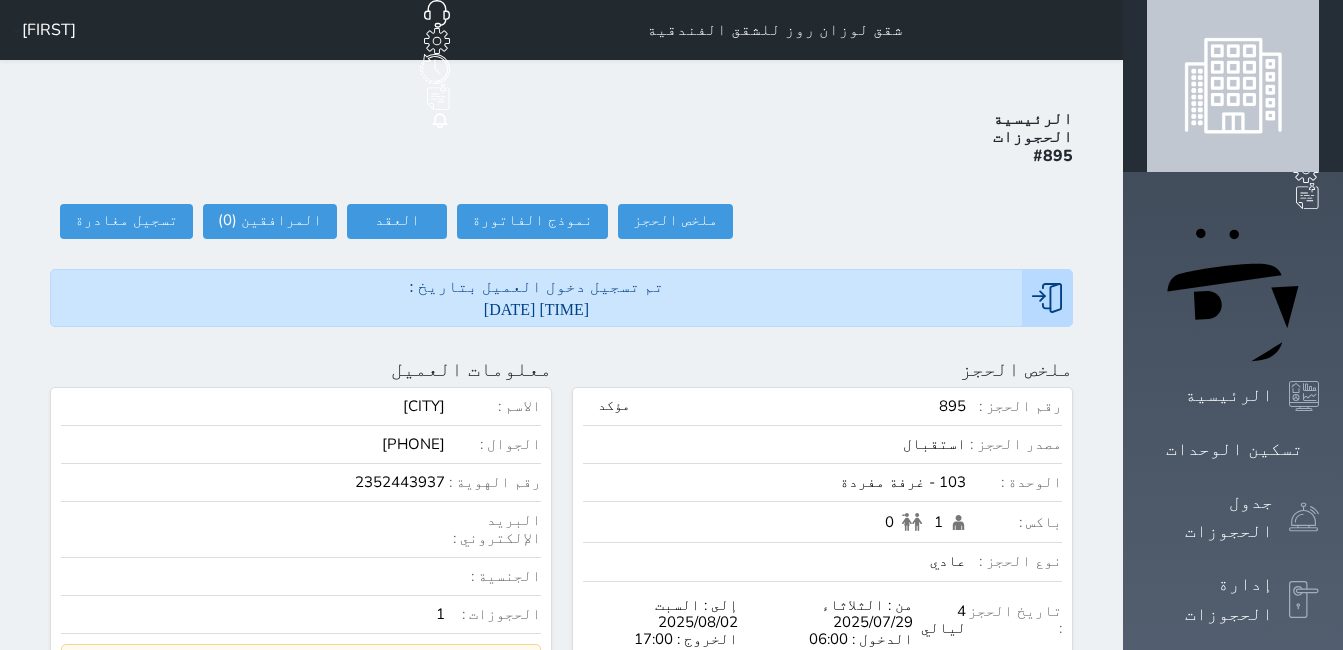 select 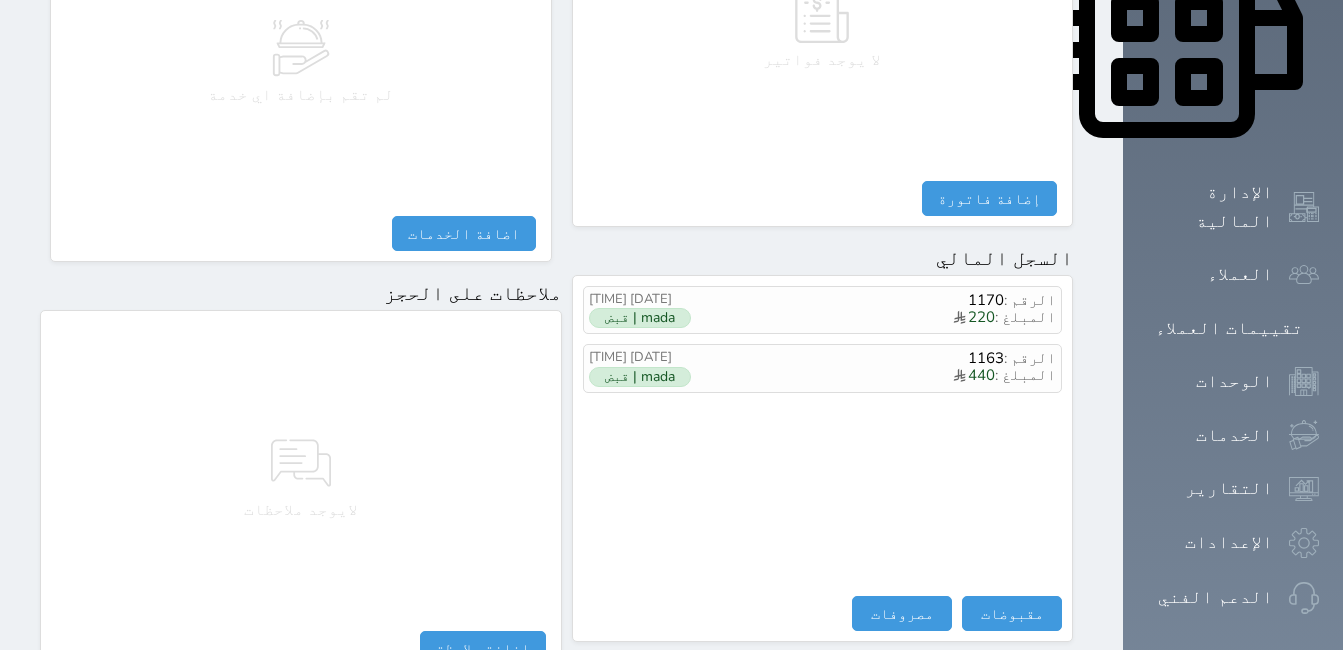 scroll, scrollTop: 1100, scrollLeft: 0, axis: vertical 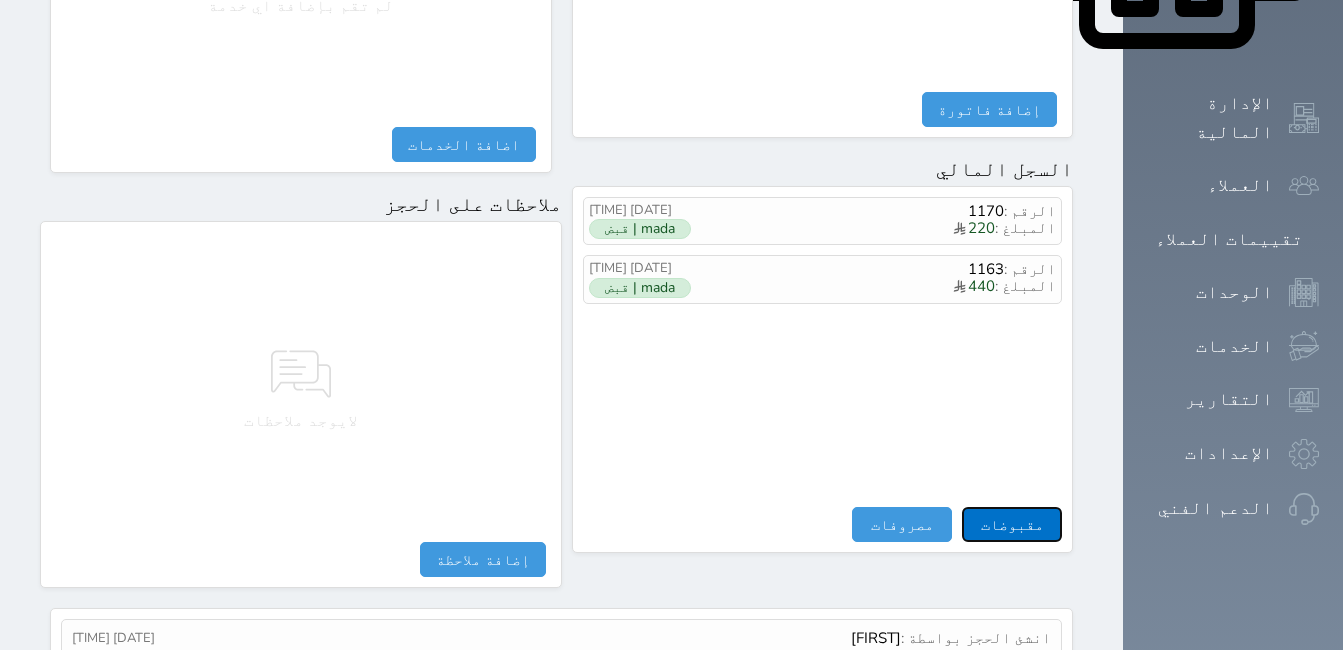 click on "مقبوضات" at bounding box center [1012, 524] 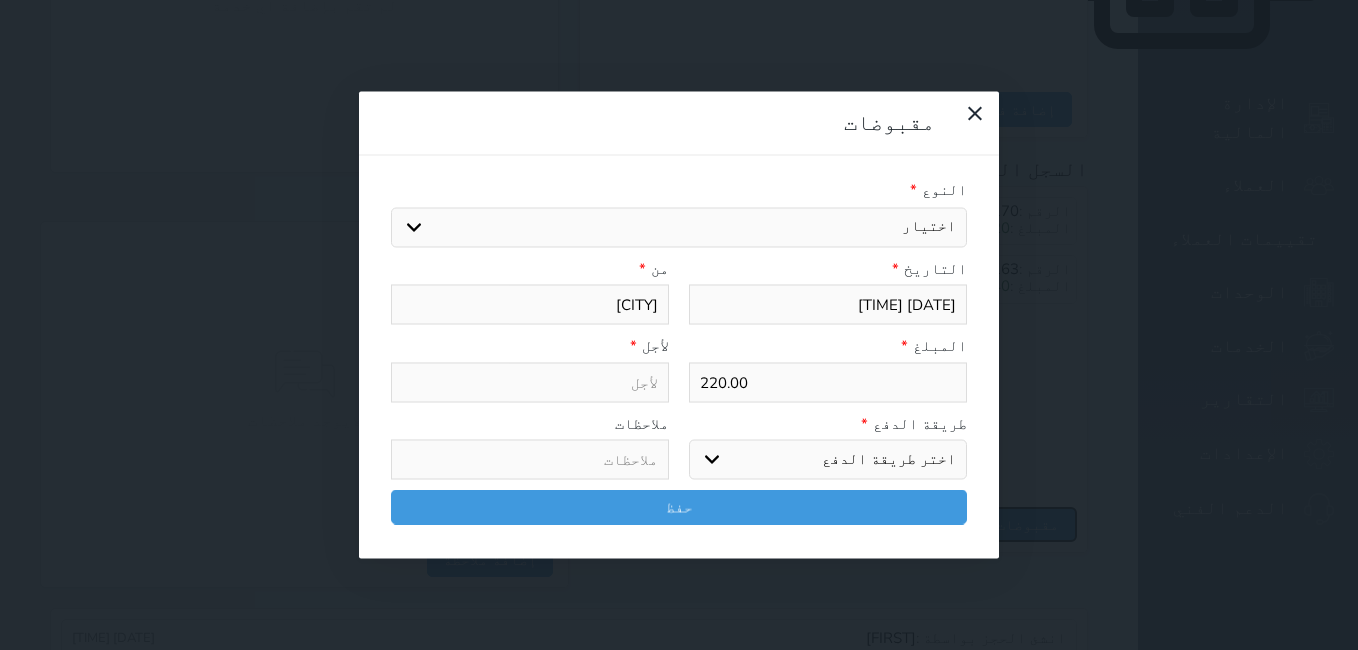select 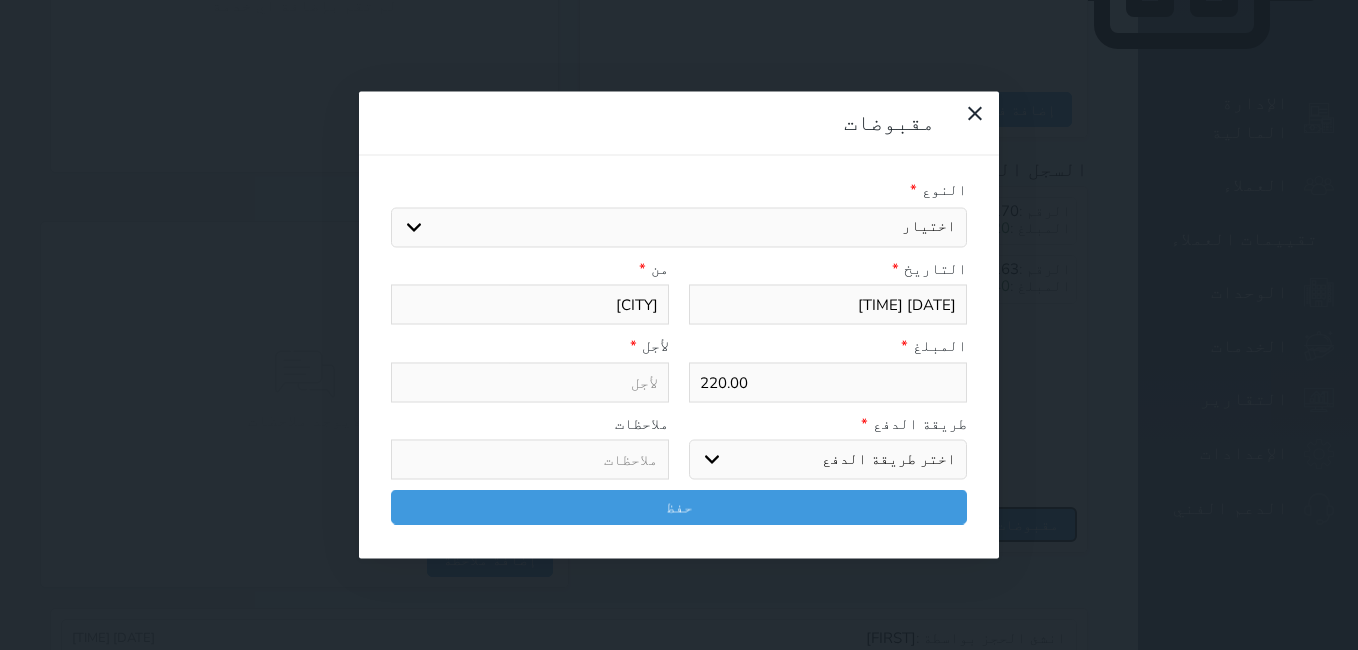 select 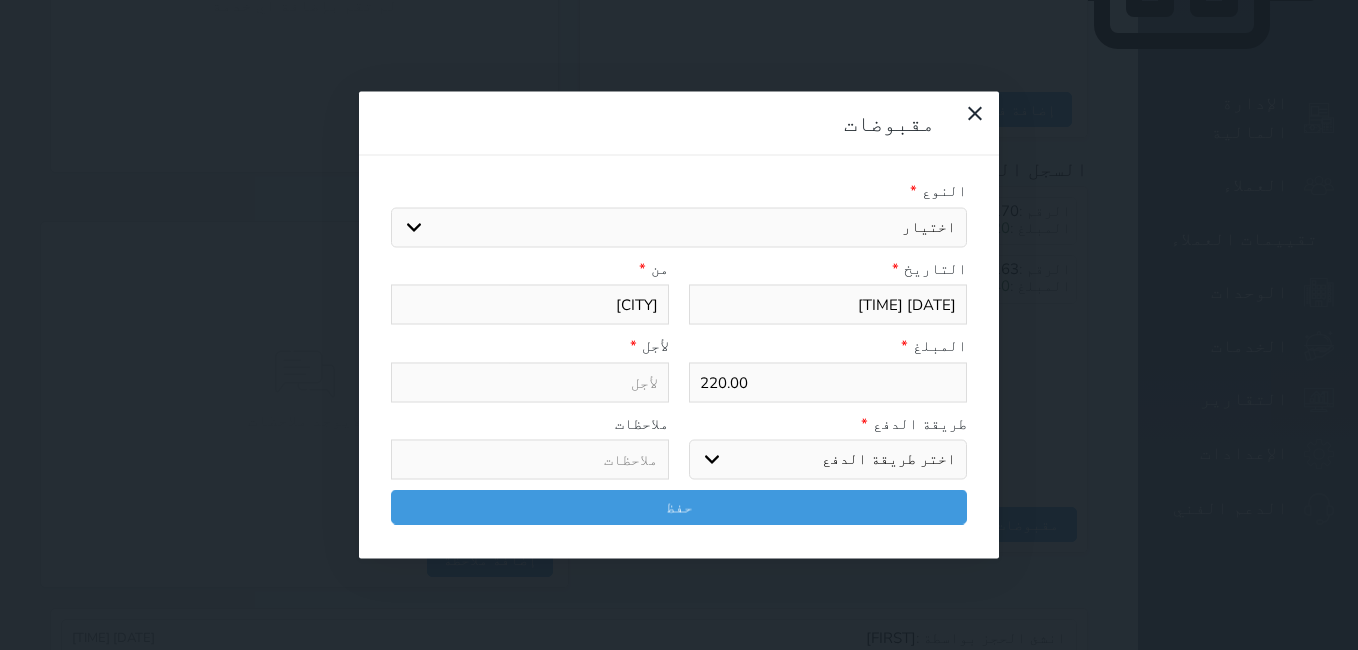 drag, startPoint x: 425, startPoint y: 142, endPoint x: 714, endPoint y: 157, distance: 289.389 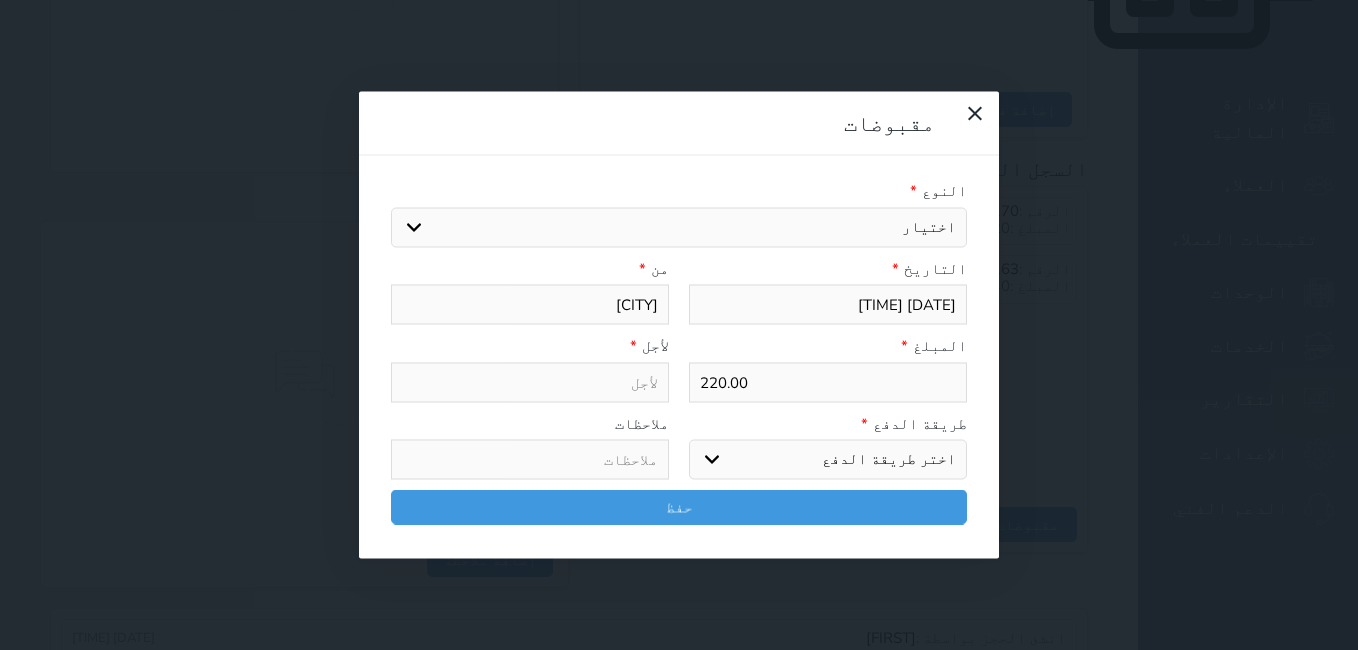 click on "اختيار   مقبوضات عامة قيمة إيجار فواتير تامين عربون لا ينطبق آخر مغسلة واي فاي - الإنترنت مواقف السيارات طعام الأغذية والمشروبات مشروبات المشروبات الباردة المشروبات الساخنة الإفطار غداء عشاء مخبز و كعك حمام سباحة الصالة الرياضية سبا و خدمات الجمال اختيار وإسقاط (خدمات النقل) ميني بار كابل - تلفزيون سرير إضافي تصفيف الشعر التسوق خدمات الجولات السياحية المنظمة خدمات الدليل السياحي" at bounding box center [679, 227] 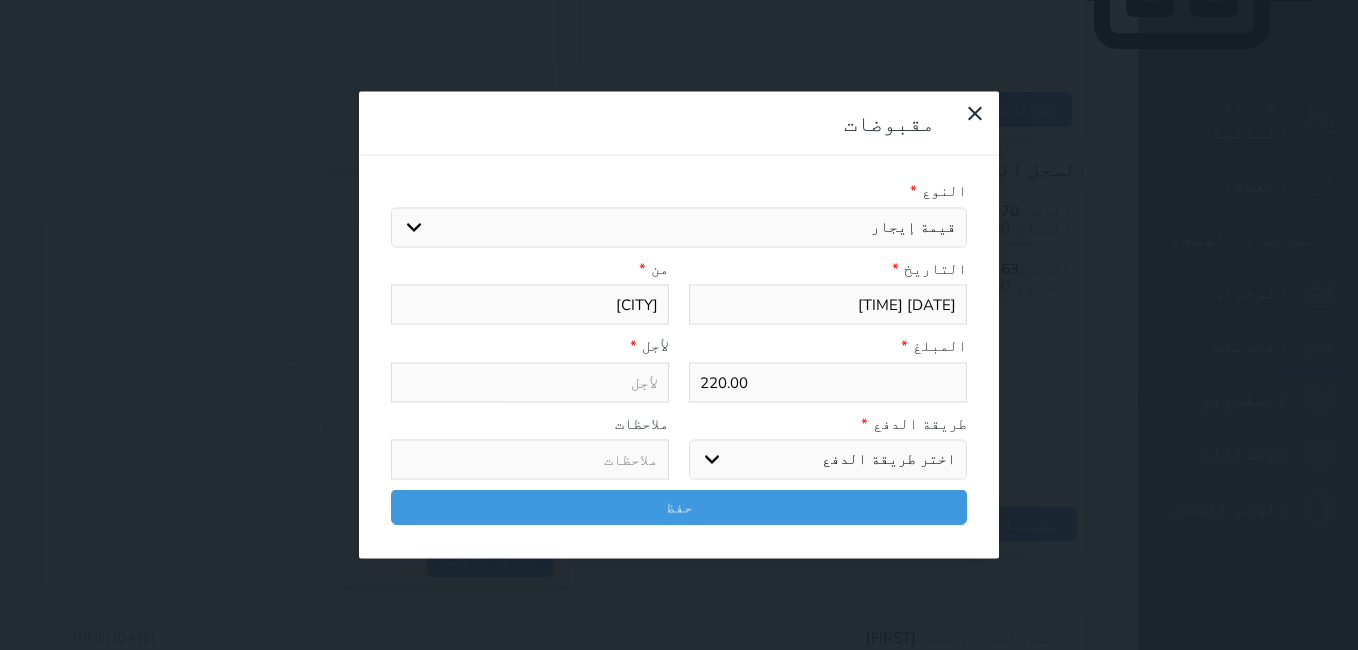 click on "اختيار   مقبوضات عامة قيمة إيجار فواتير تامين عربون لا ينطبق آخر مغسلة واي فاي - الإنترنت مواقف السيارات طعام الأغذية والمشروبات مشروبات المشروبات الباردة المشروبات الساخنة الإفطار غداء عشاء مخبز و كعك حمام سباحة الصالة الرياضية سبا و خدمات الجمال اختيار وإسقاط (خدمات النقل) ميني بار كابل - تلفزيون سرير إضافي تصفيف الشعر التسوق خدمات الجولات السياحية المنظمة خدمات الدليل السياحي" at bounding box center [679, 227] 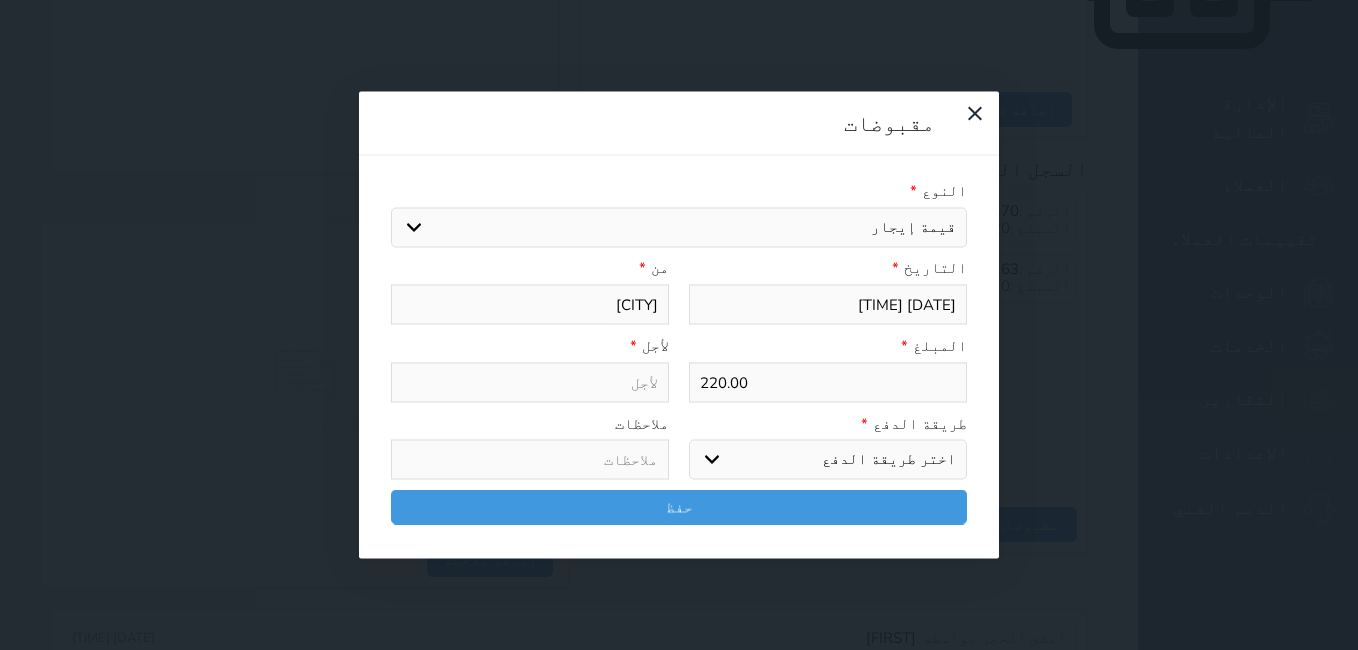 type on "قيمة إيجار - الوحدة - 103" 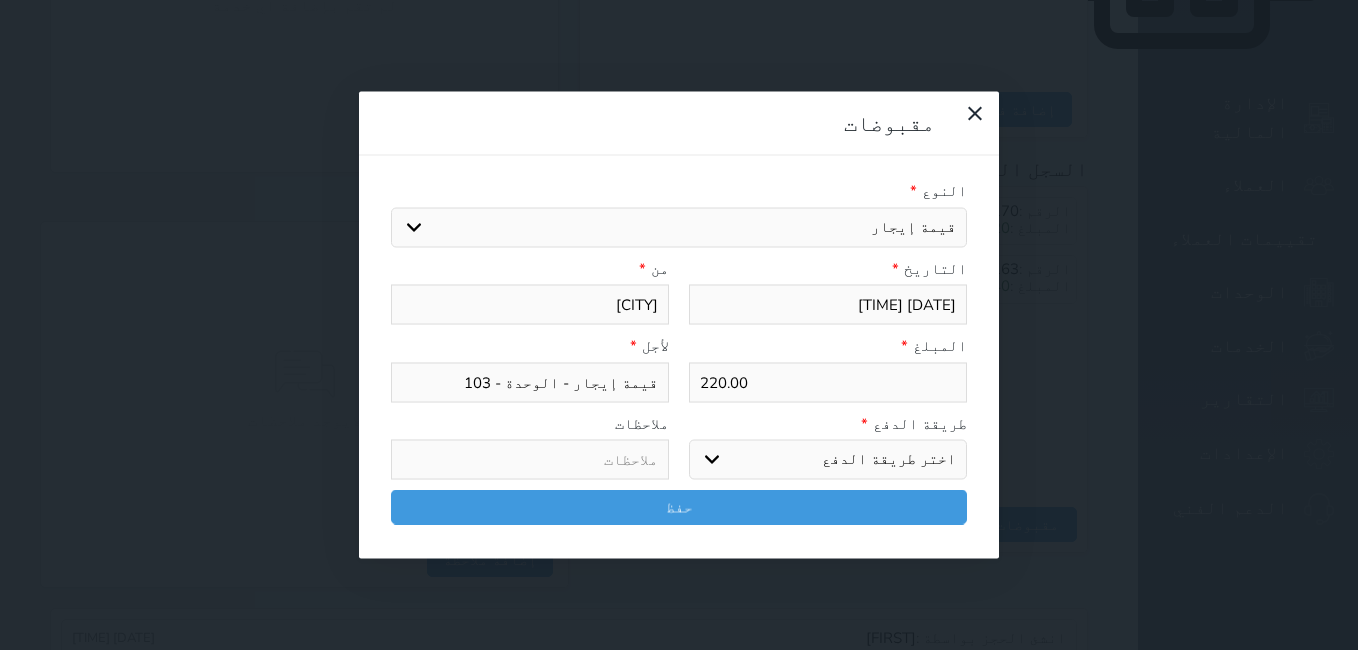 click on "اختر طريقة الدفع   دفع نقدى   تحويل بنكى   مدى   بطاقة ائتمان   آجل" at bounding box center [828, 460] 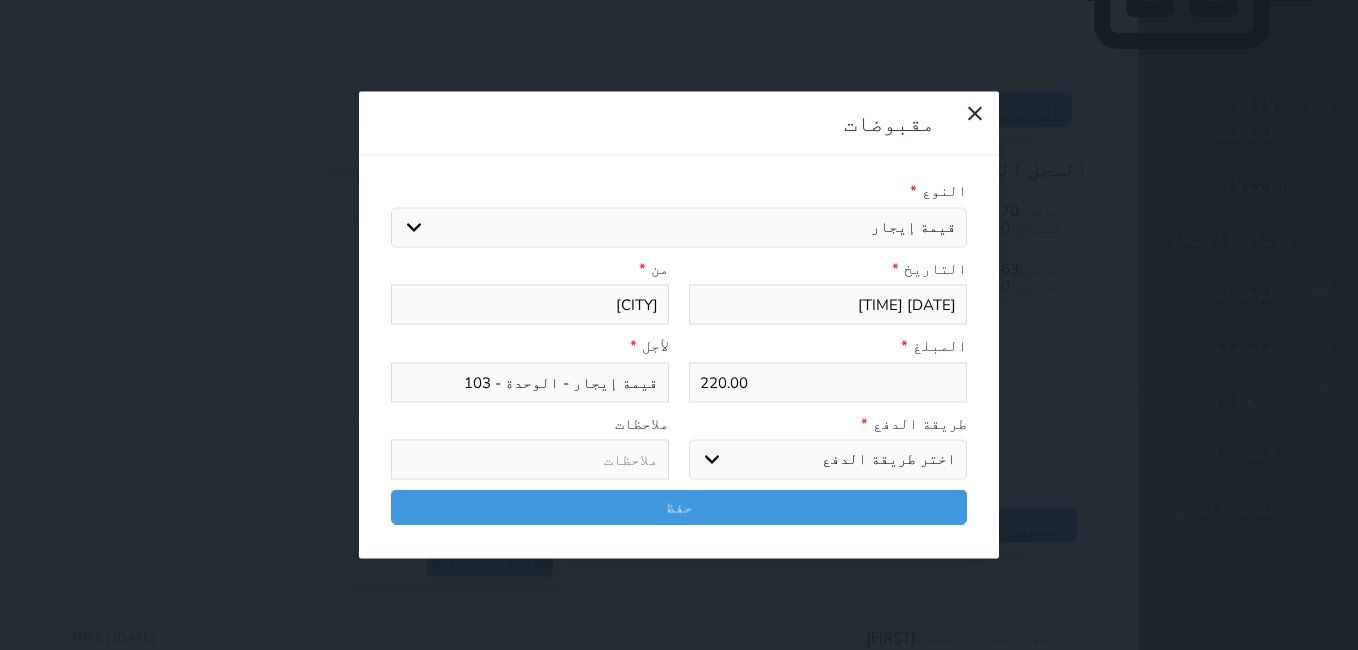 select on "mada" 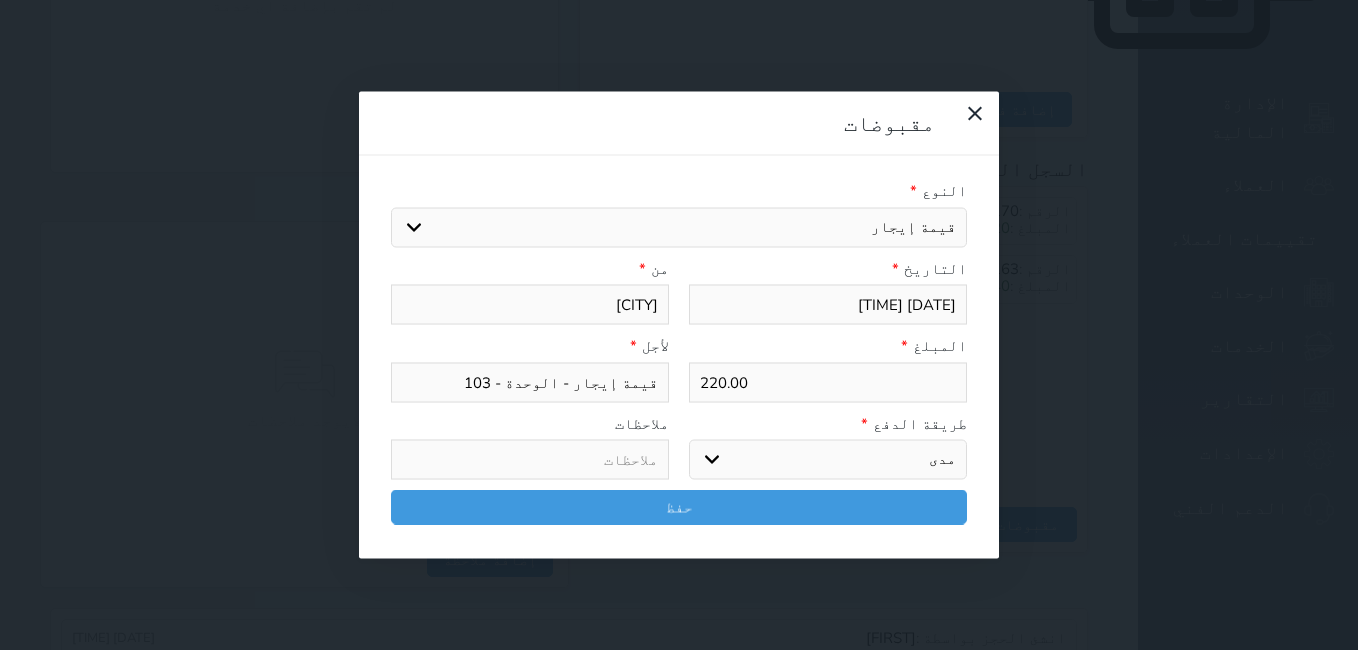 click on "اختر طريقة الدفع   دفع نقدى   تحويل بنكى   مدى   بطاقة ائتمان   آجل" at bounding box center (828, 460) 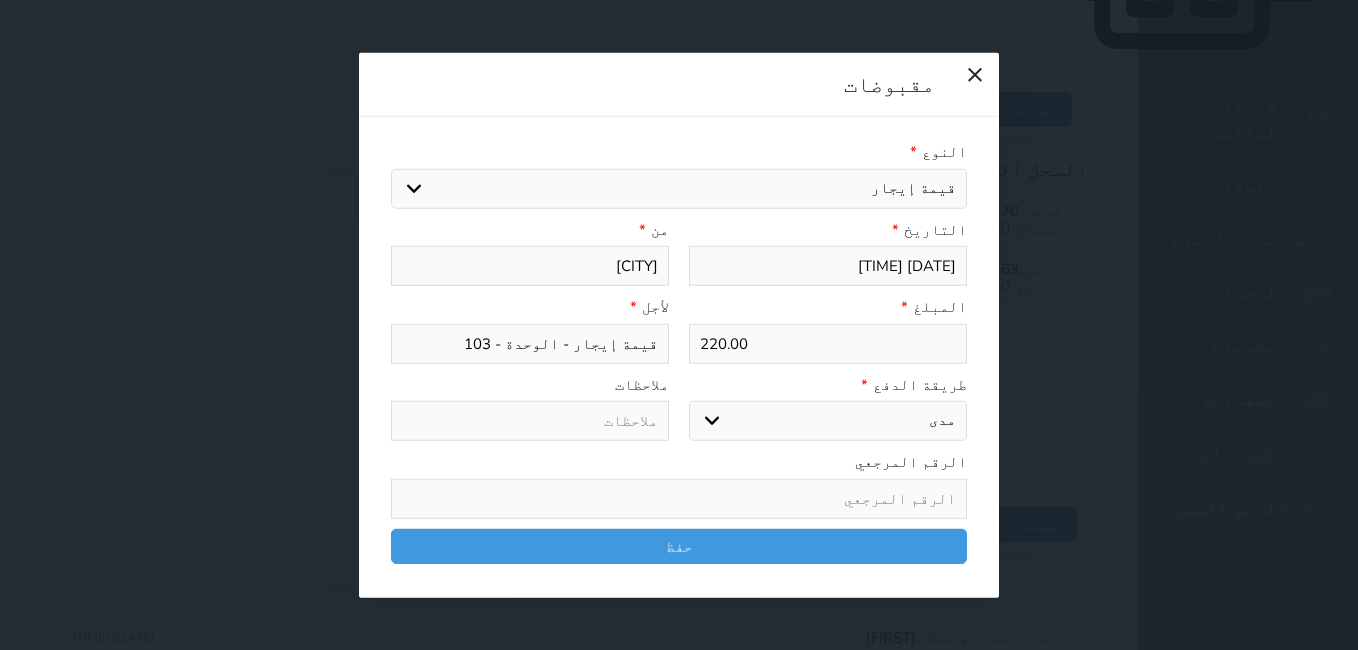 click at bounding box center (679, 498) 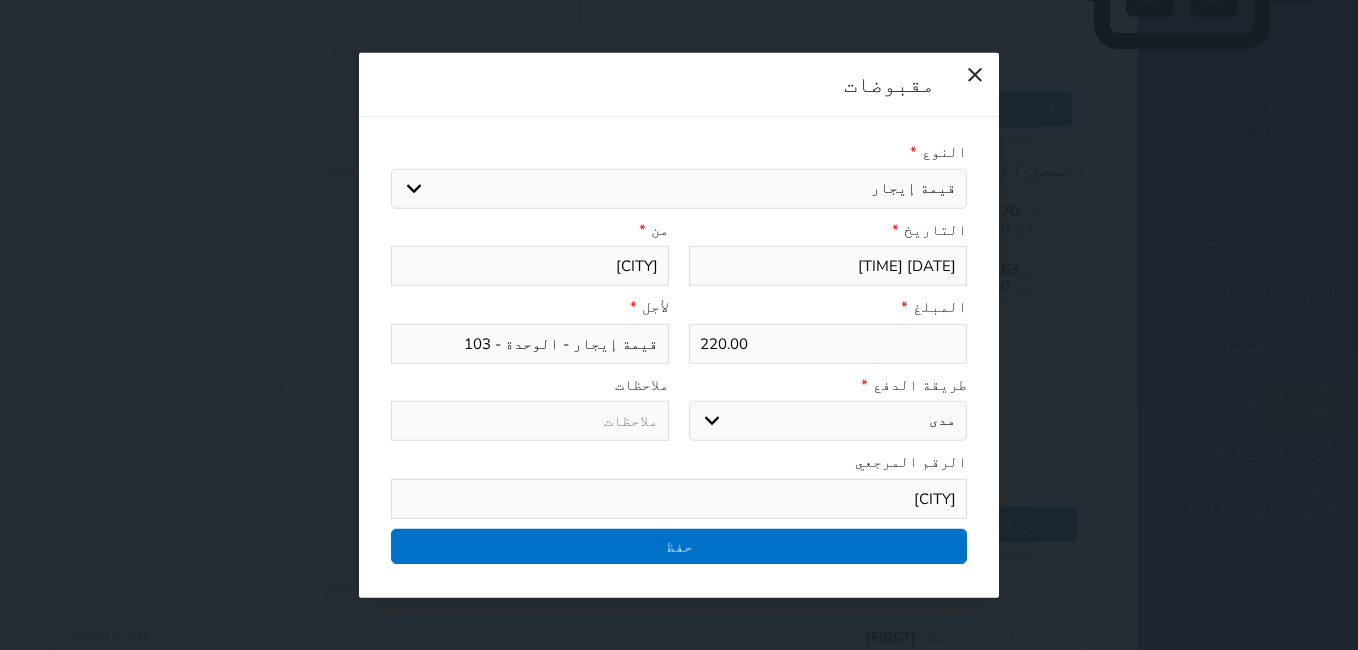 type on "كو" 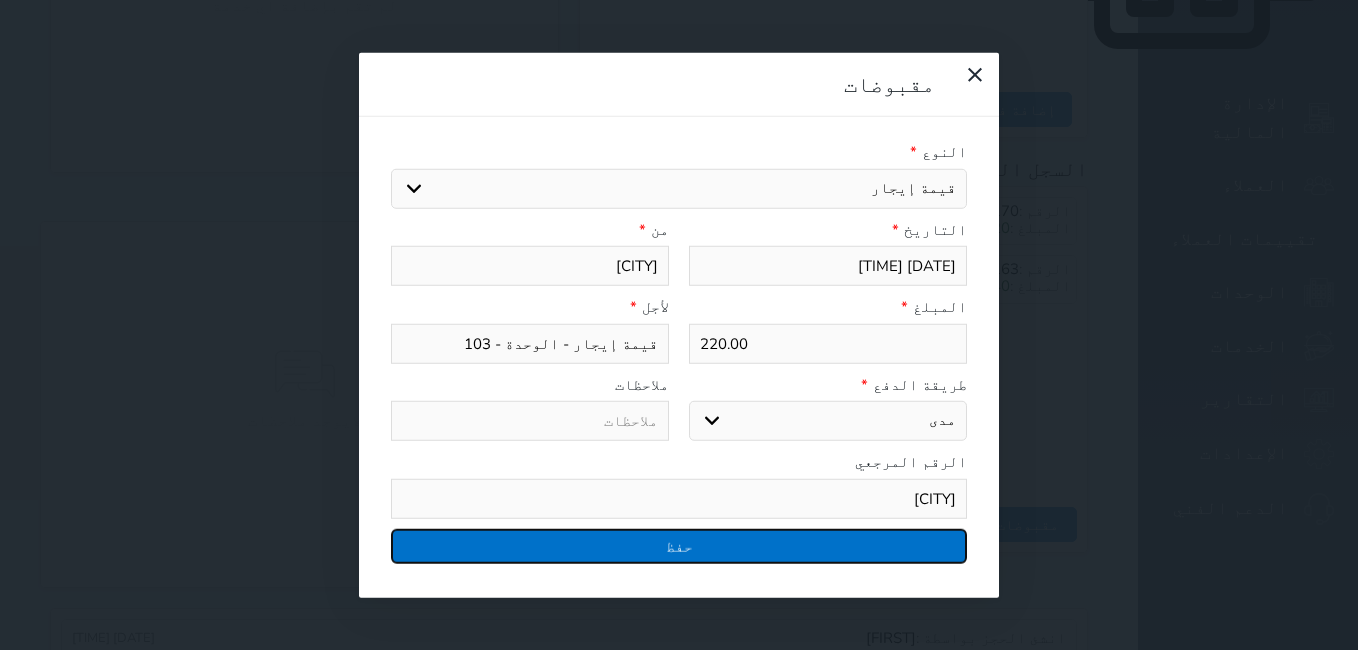 click on "حفظ" at bounding box center [679, 545] 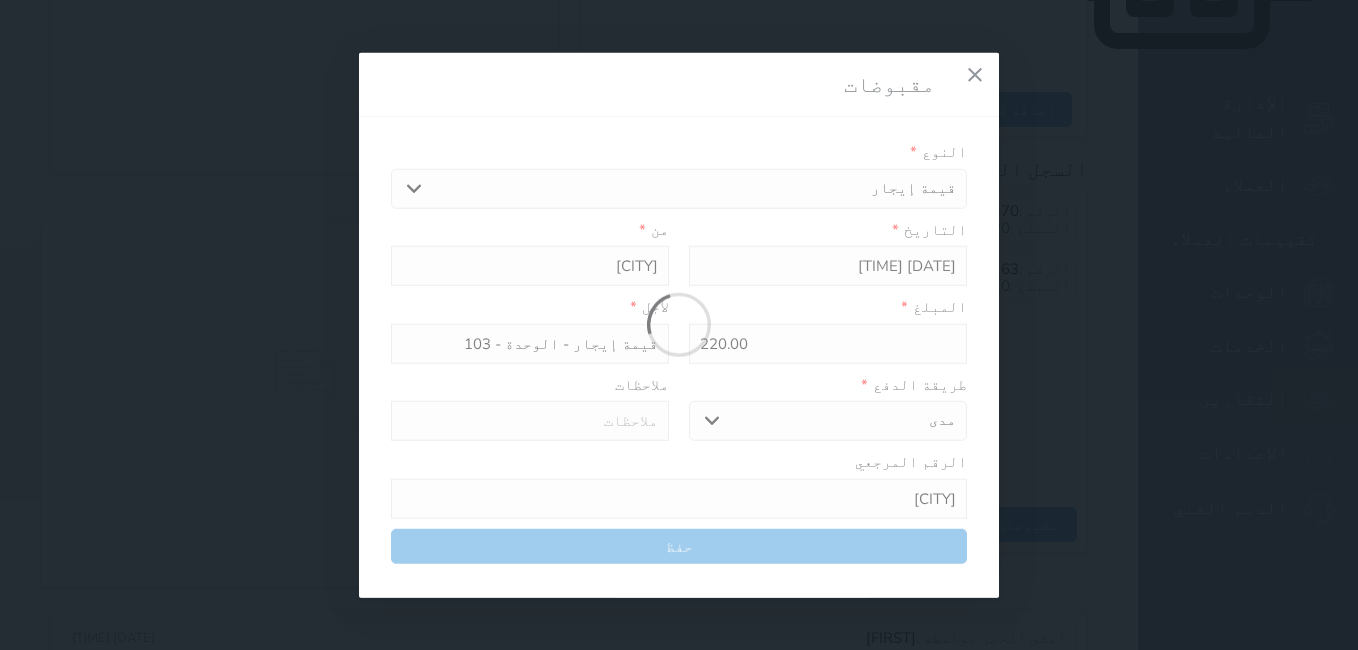 select 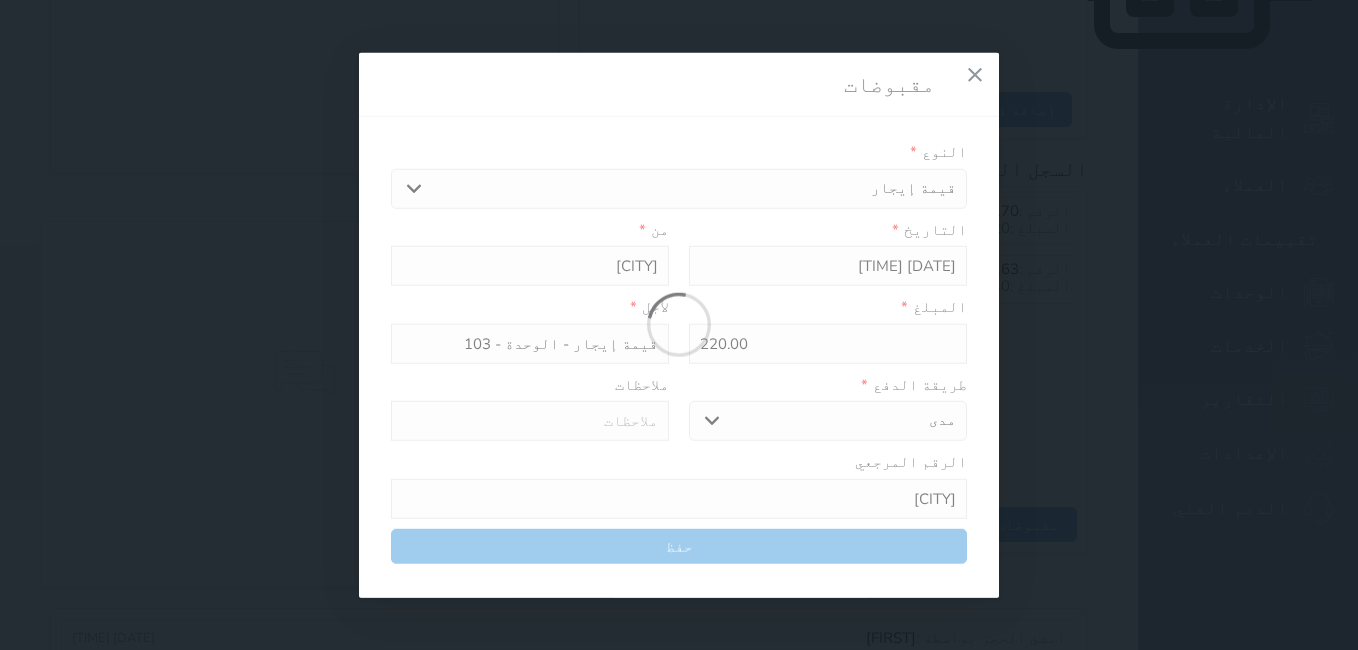type 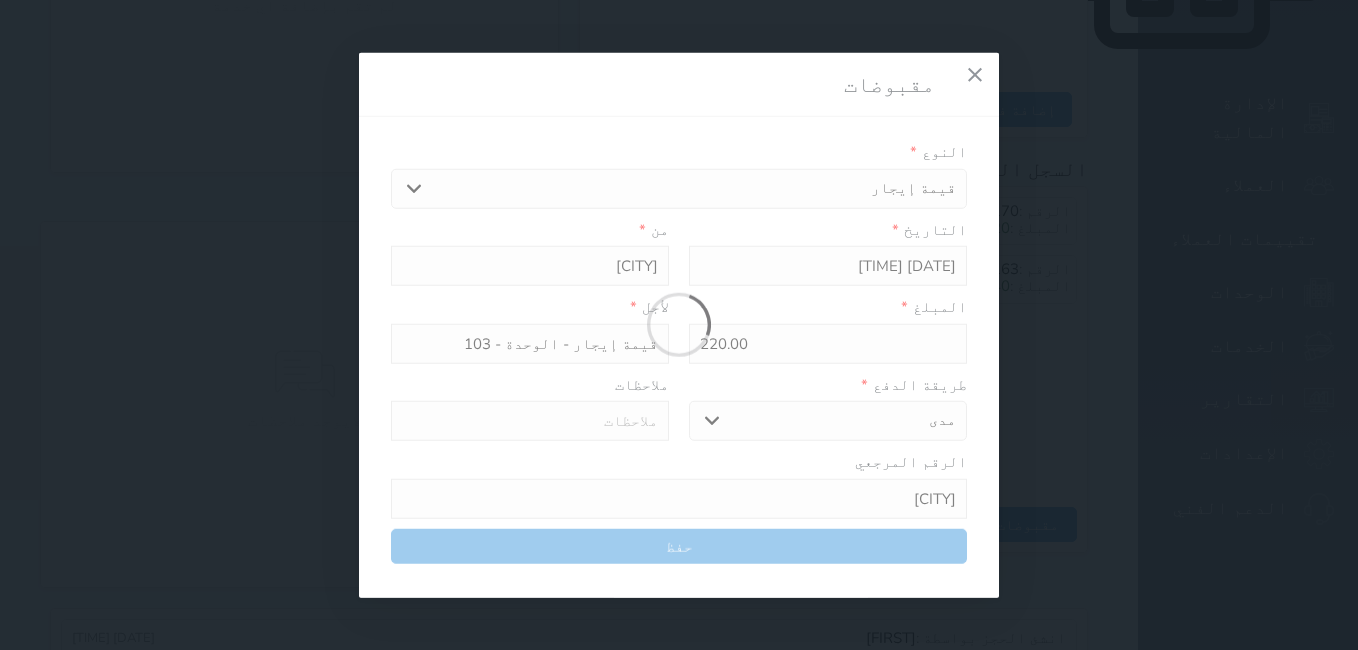 type on "0" 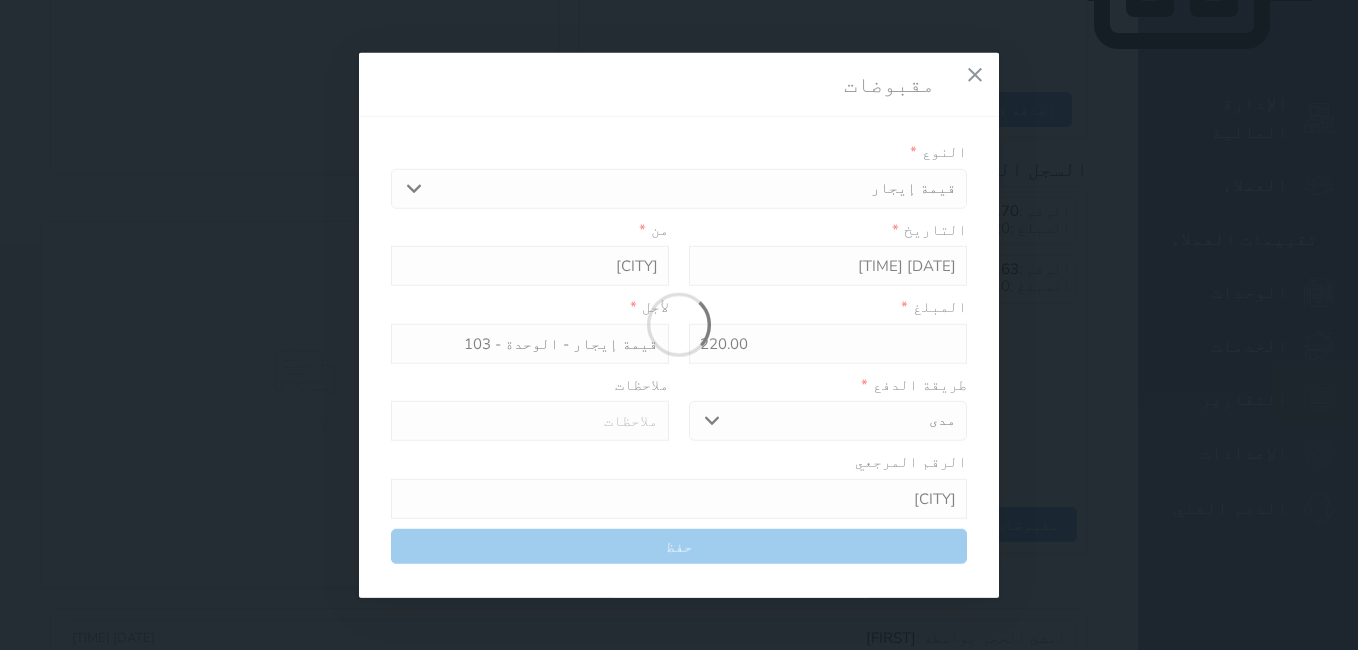 select 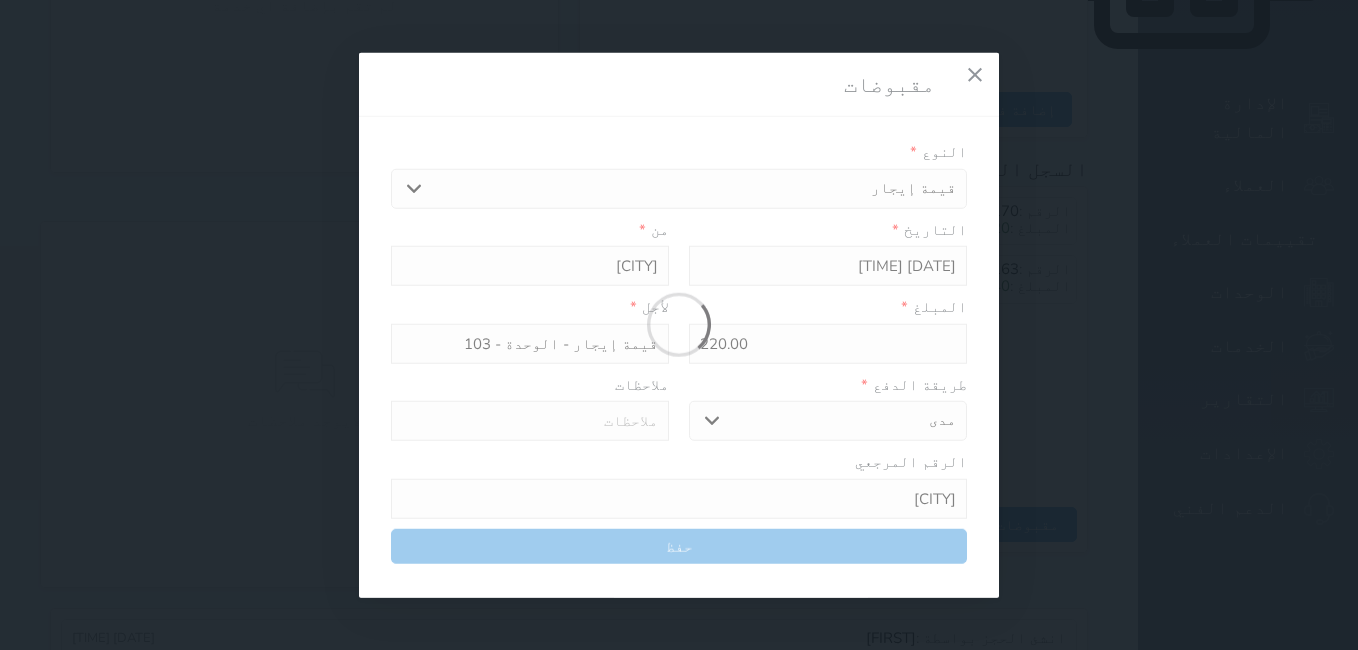 type on "0" 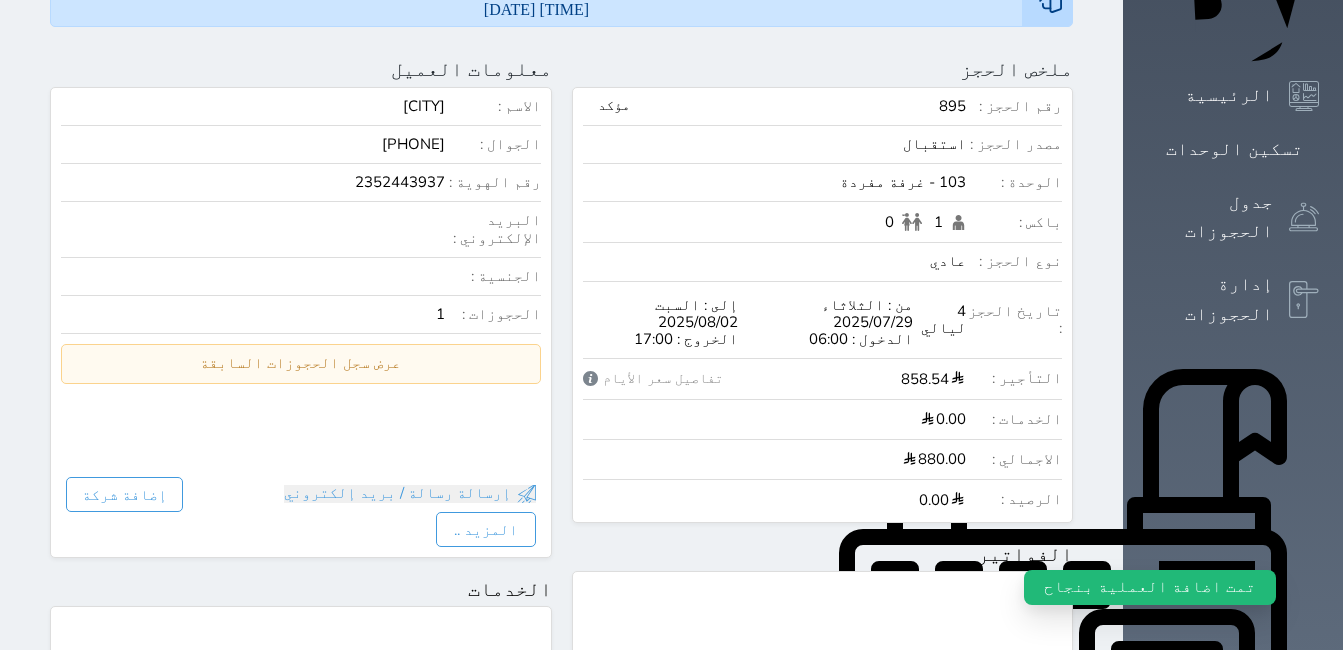 scroll, scrollTop: 0, scrollLeft: 0, axis: both 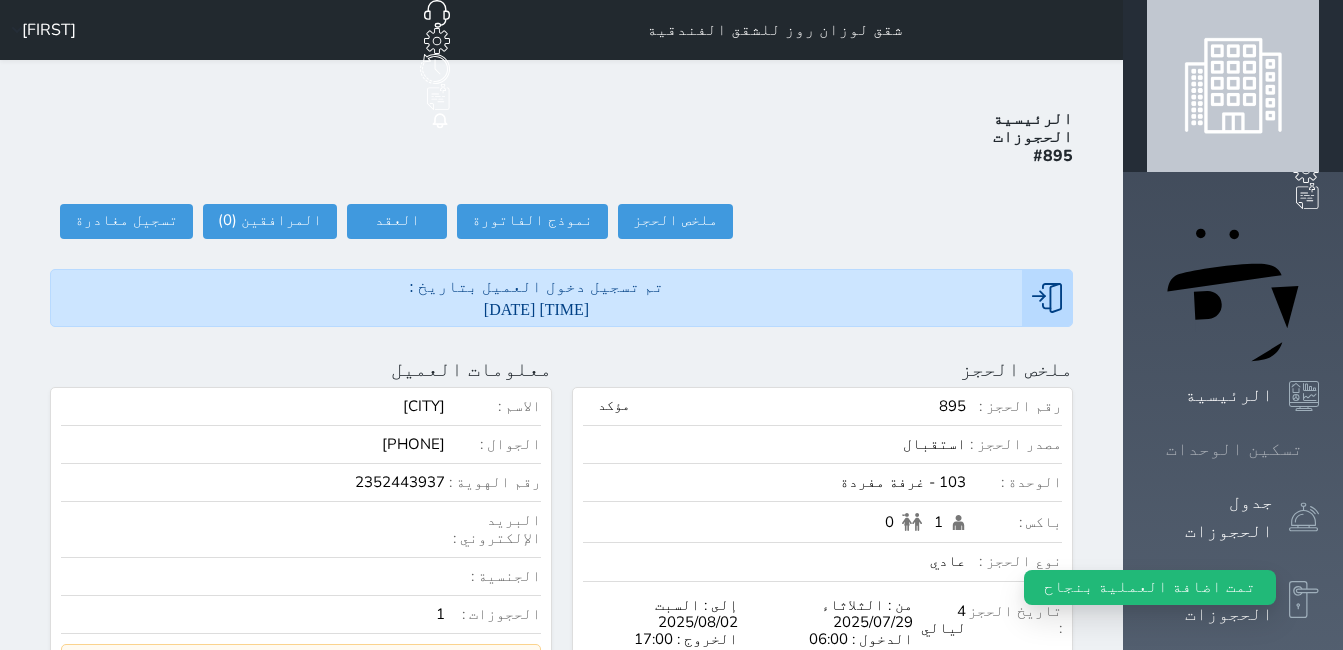 click on "تسكين الوحدات" at bounding box center [1234, 449] 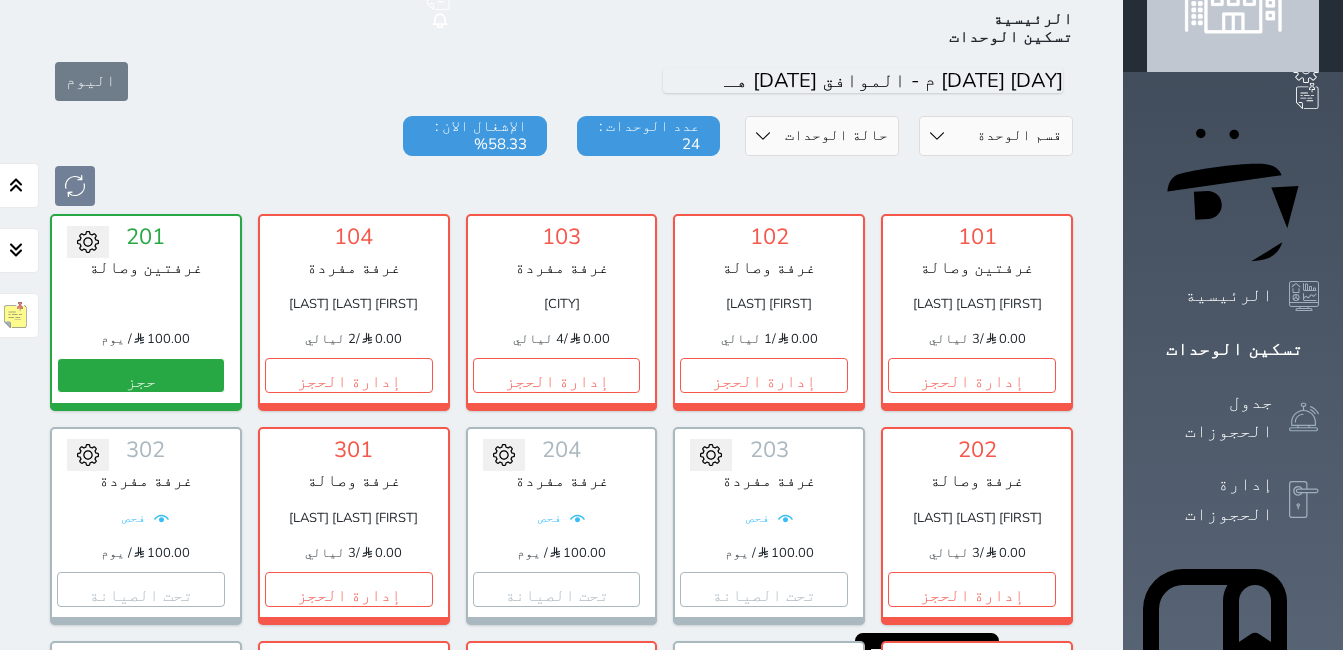 scroll, scrollTop: 77, scrollLeft: 0, axis: vertical 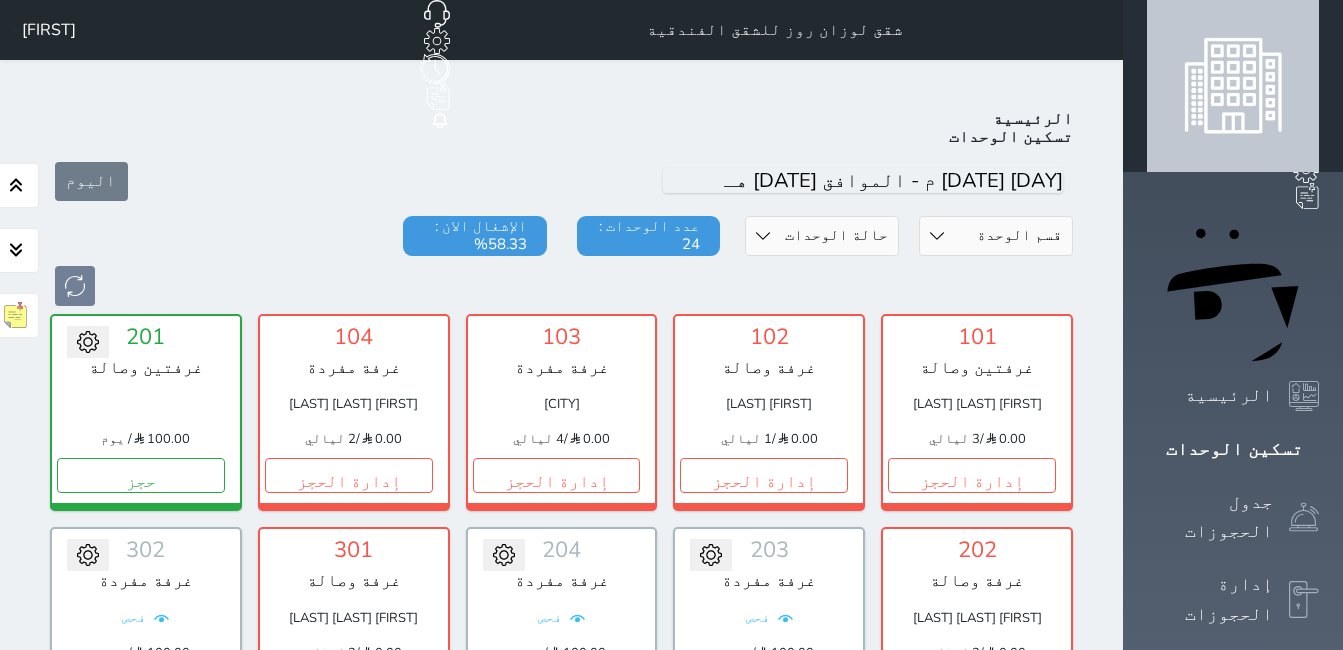 click 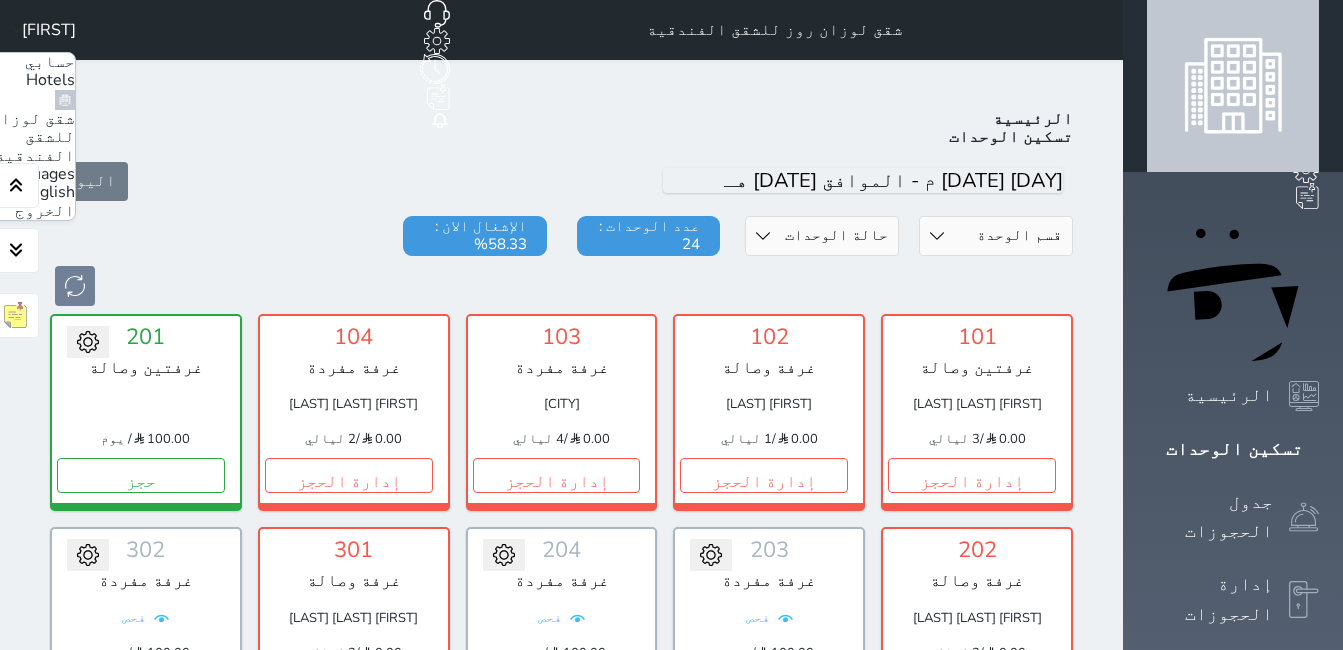 click on "الخروج" at bounding box center [45, 211] 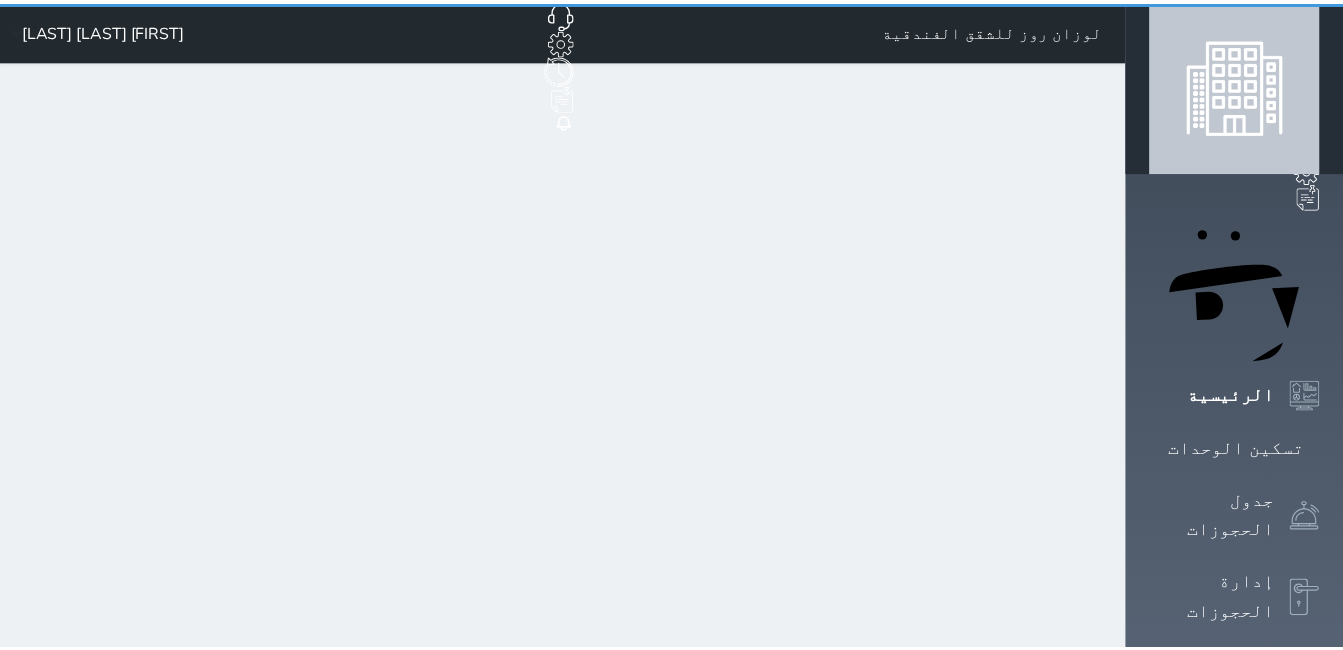 scroll, scrollTop: 0, scrollLeft: 0, axis: both 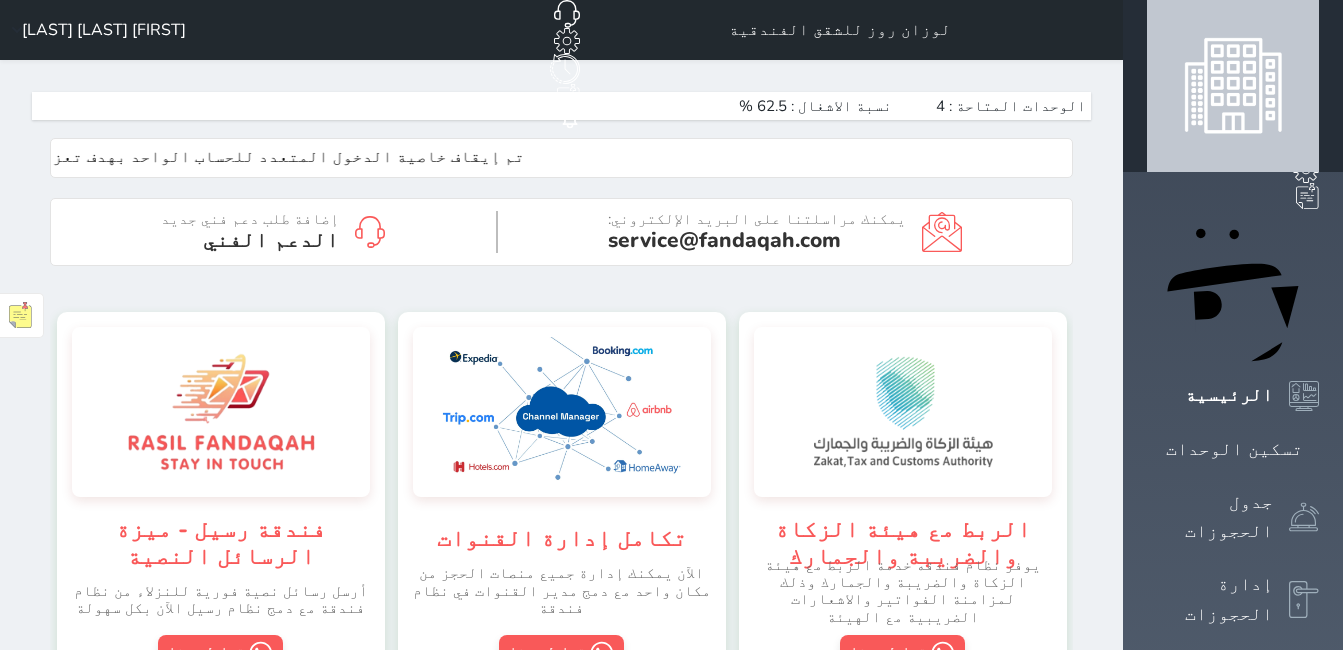 click on "[FIRST] [LAST] [LAST]" at bounding box center (104, 30) 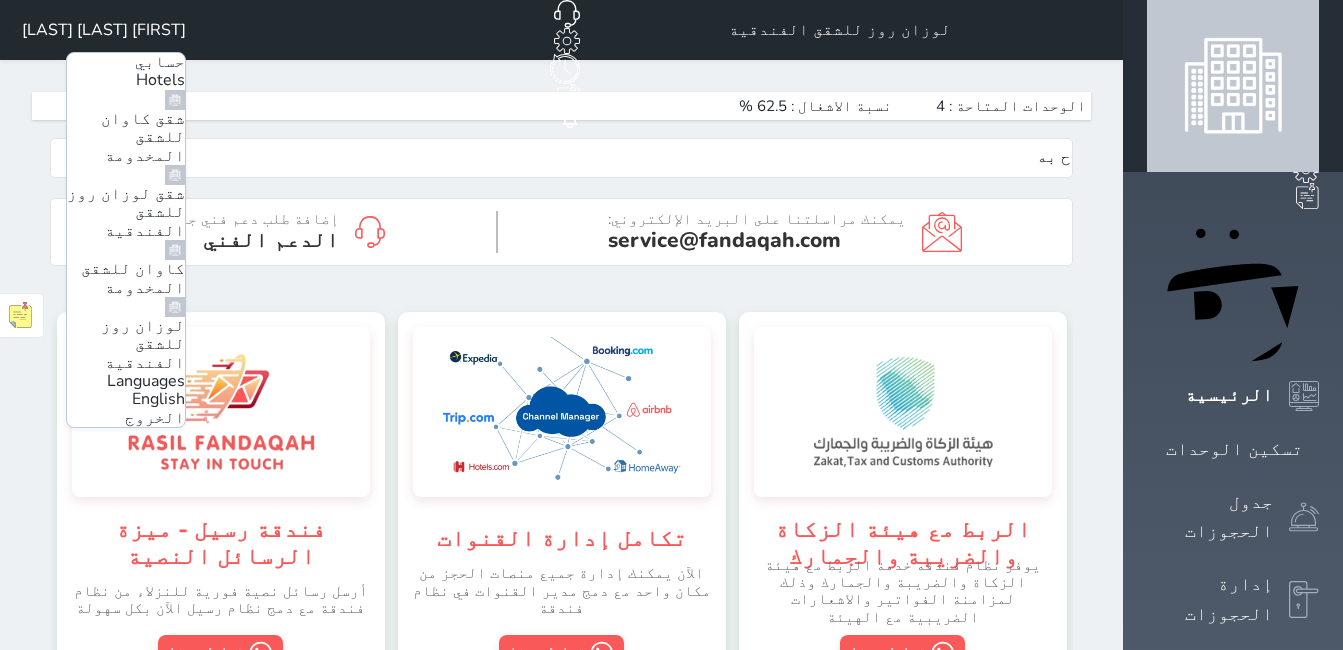 click on "كاوان للشقق المخدومة" at bounding box center [133, 278] 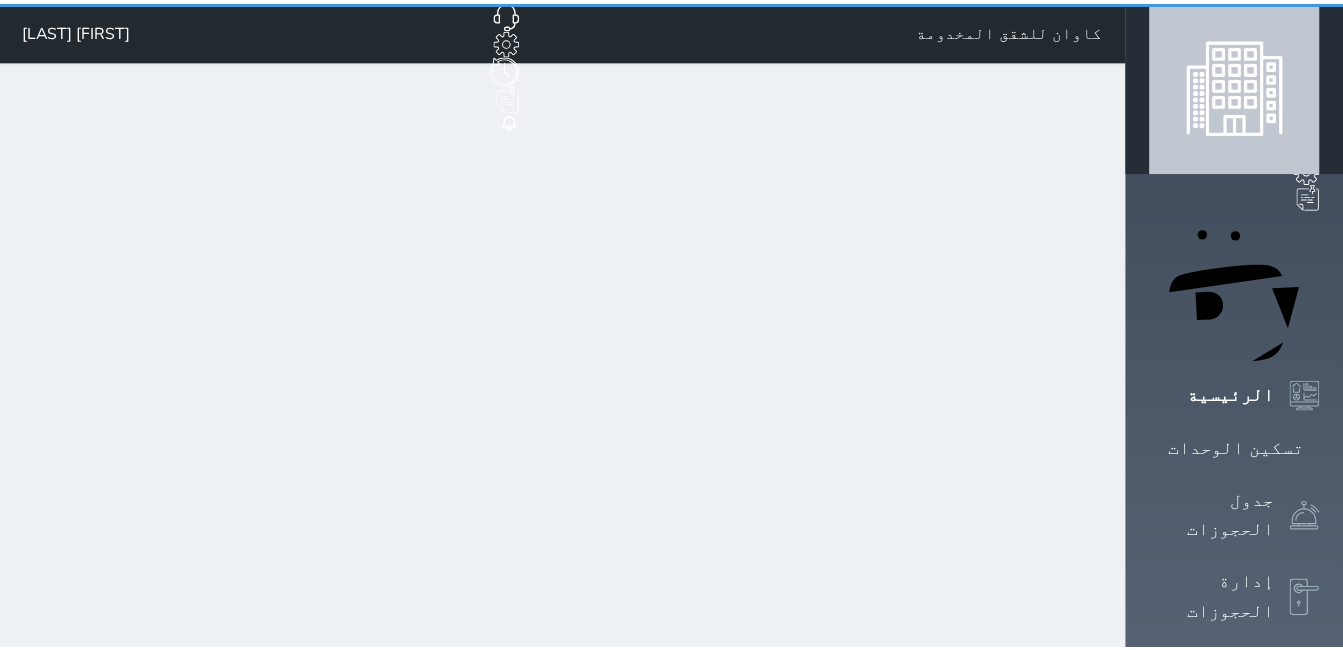 scroll, scrollTop: 0, scrollLeft: 0, axis: both 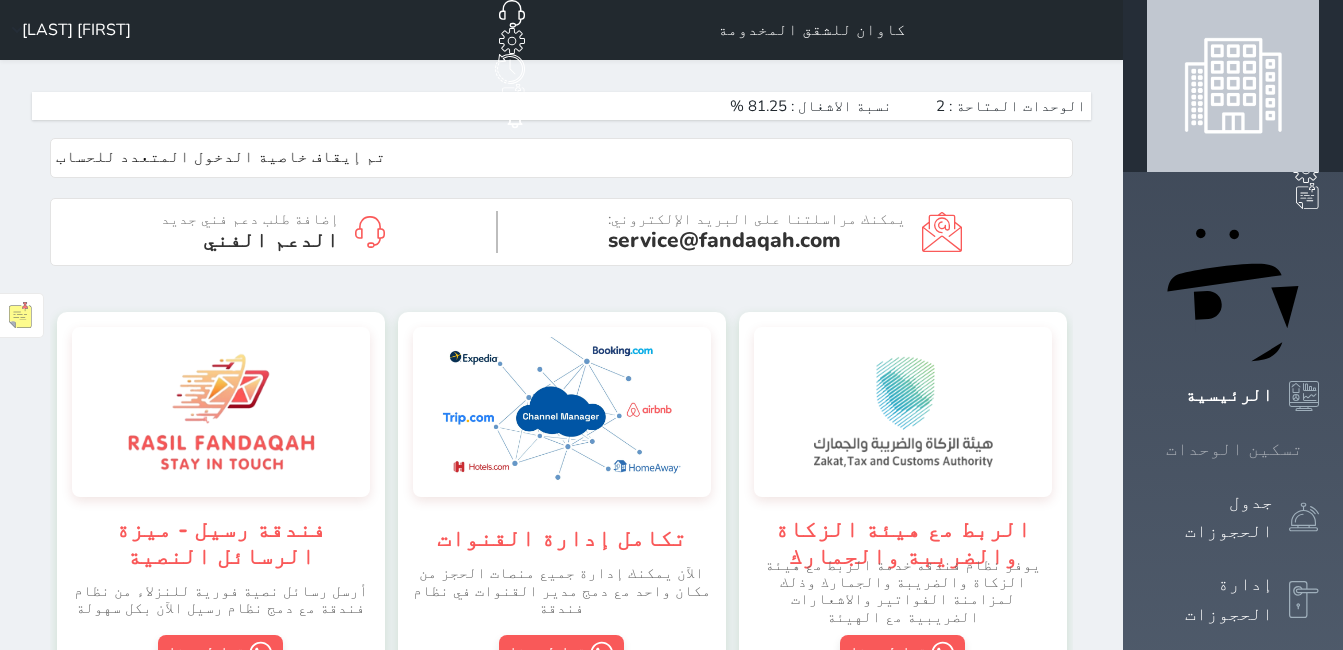 click on "تسكين الوحدات" at bounding box center [1234, 449] 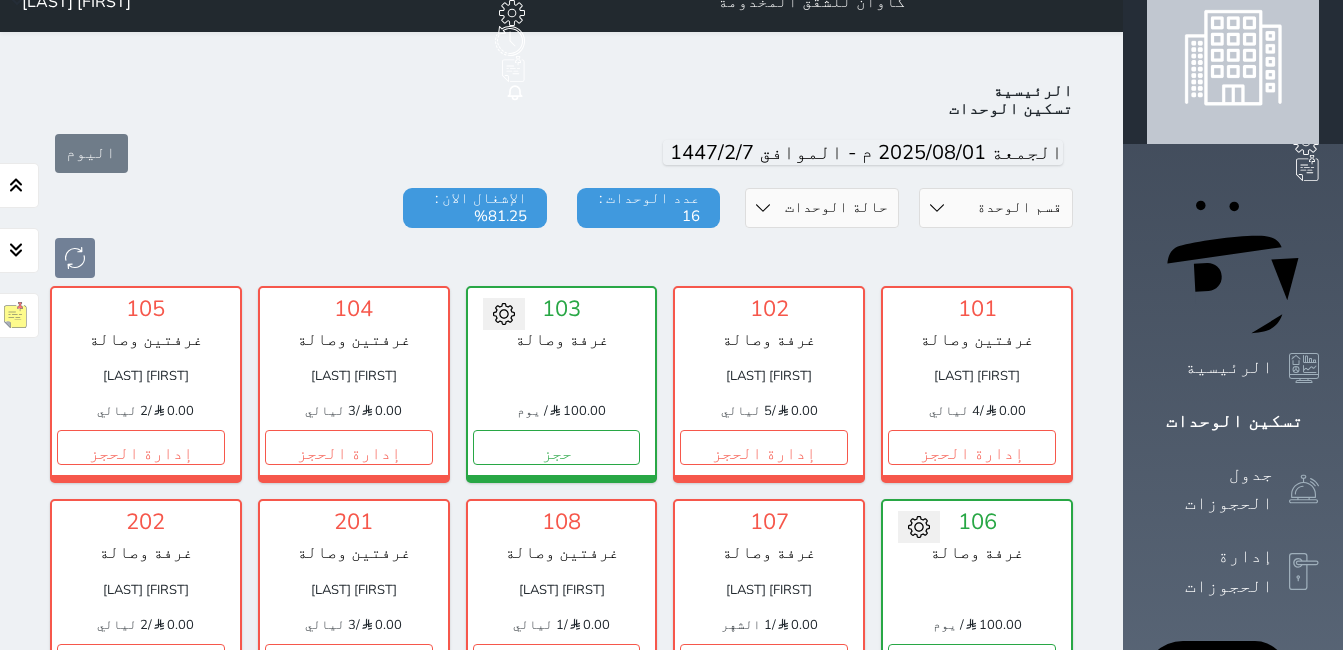 scroll, scrollTop: 0, scrollLeft: 0, axis: both 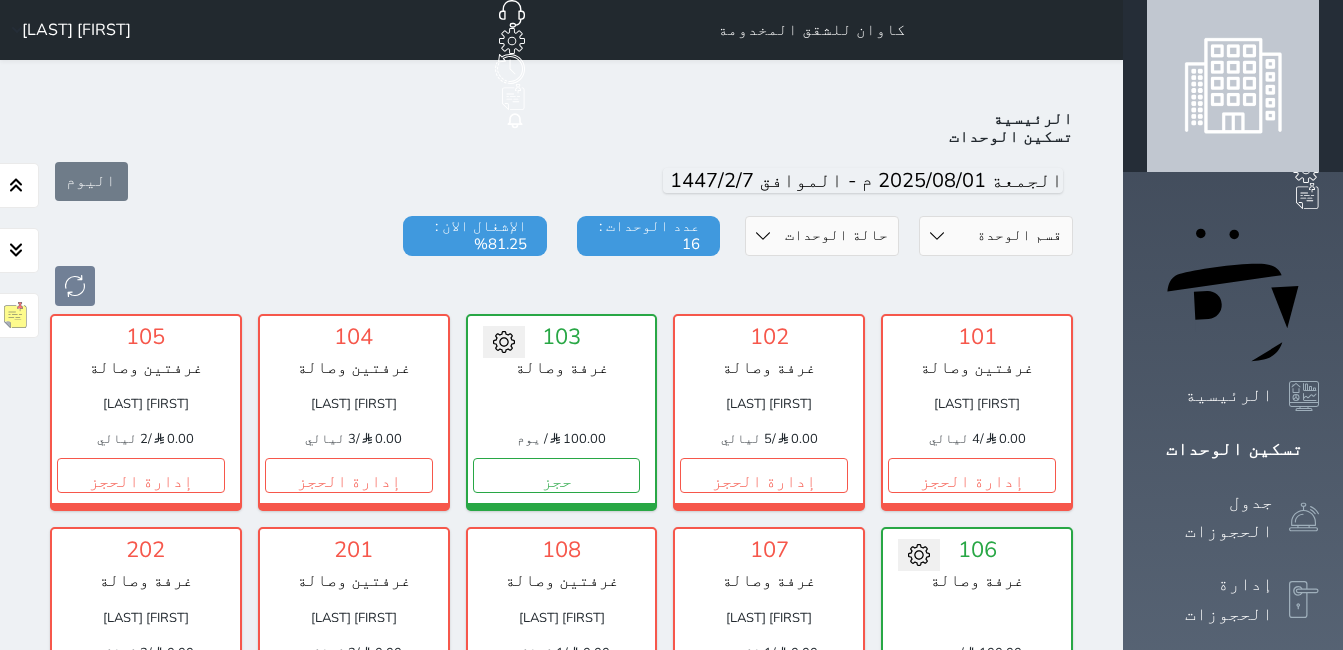 click on "قسم الوحدة   غرفة وصالة غرفتين وصالة" at bounding box center [996, 236] 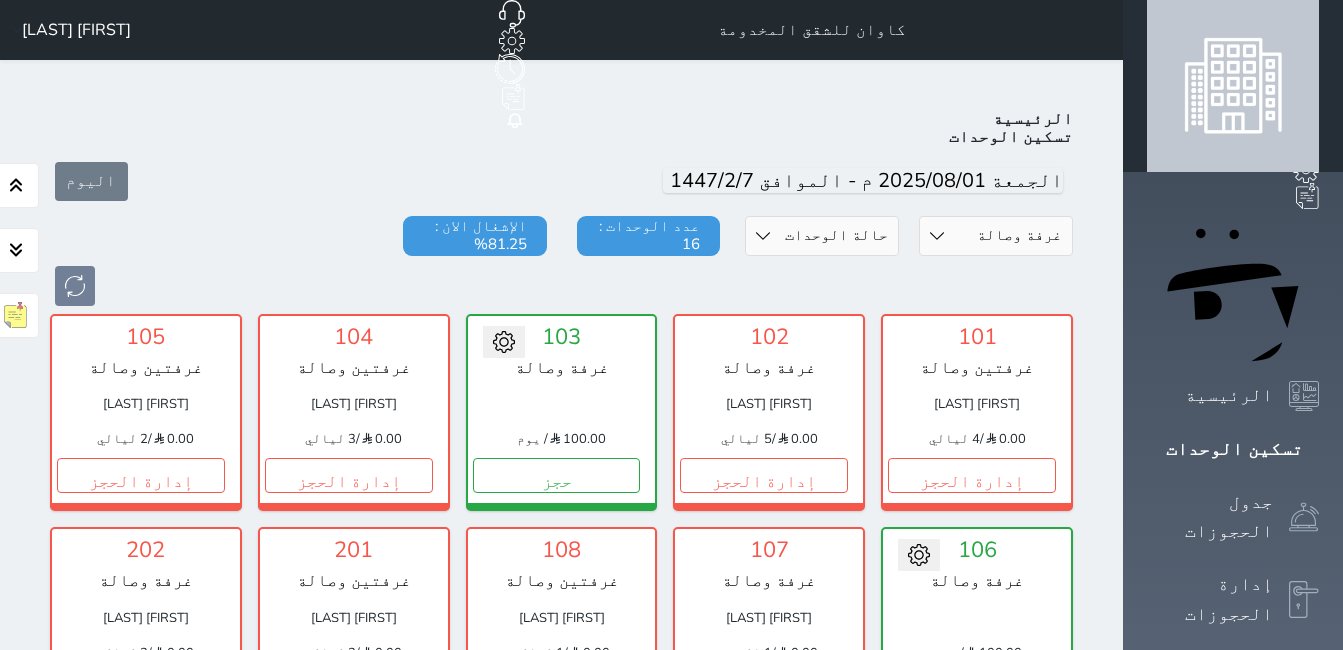 click on "قسم الوحدة   غرفة وصالة غرفتين وصالة" at bounding box center (996, 236) 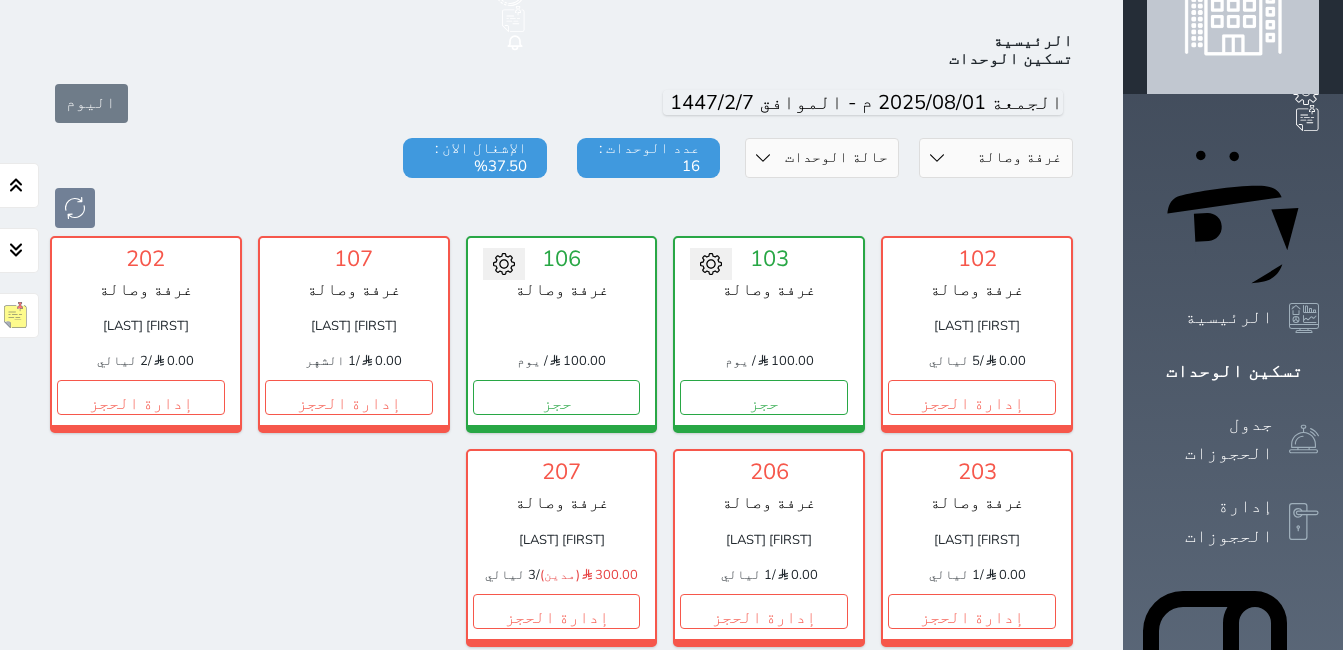 scroll, scrollTop: 0, scrollLeft: 0, axis: both 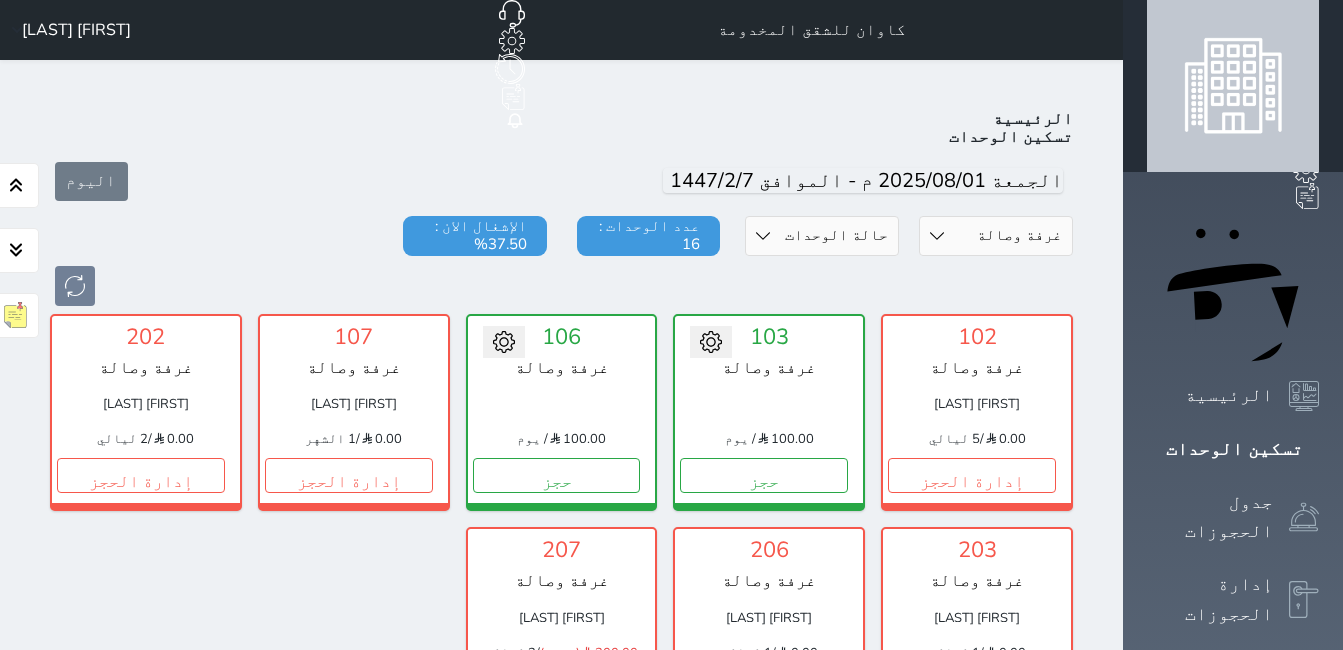 click on "قسم الوحدة   غرفة وصالة غرفتين وصالة" at bounding box center (996, 236) 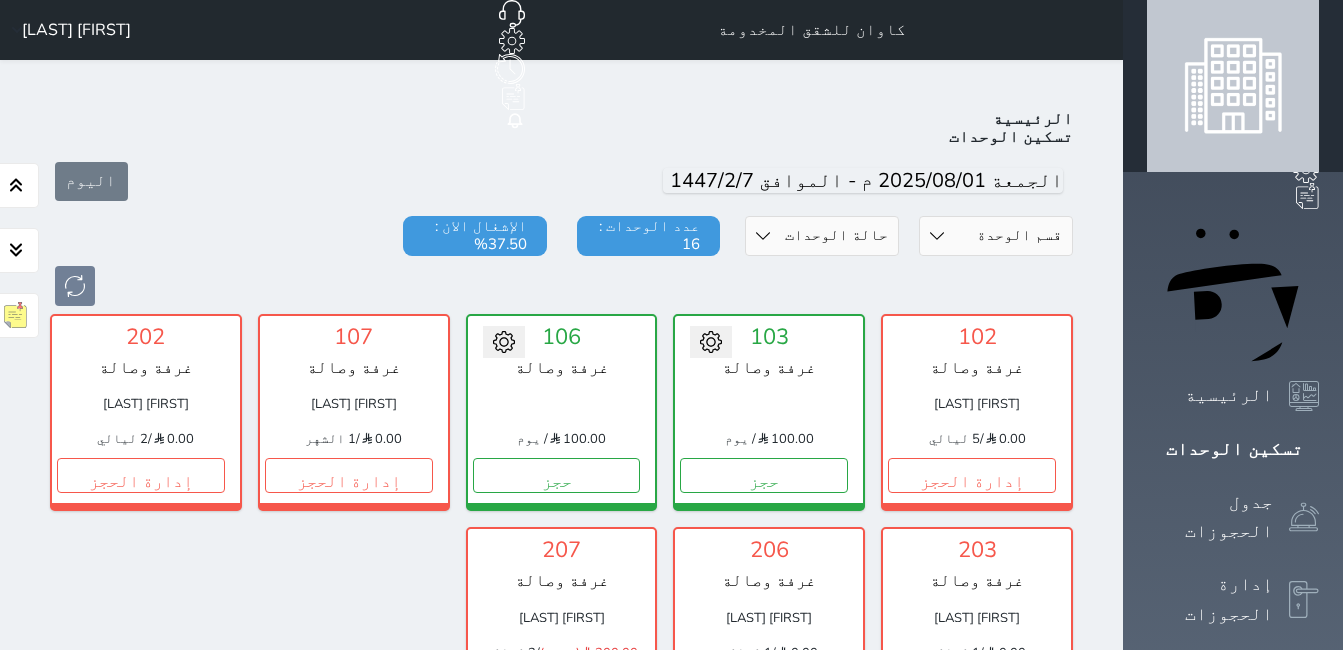 click on "قسم الوحدة   غرفة وصالة غرفتين وصالة" at bounding box center [996, 236] 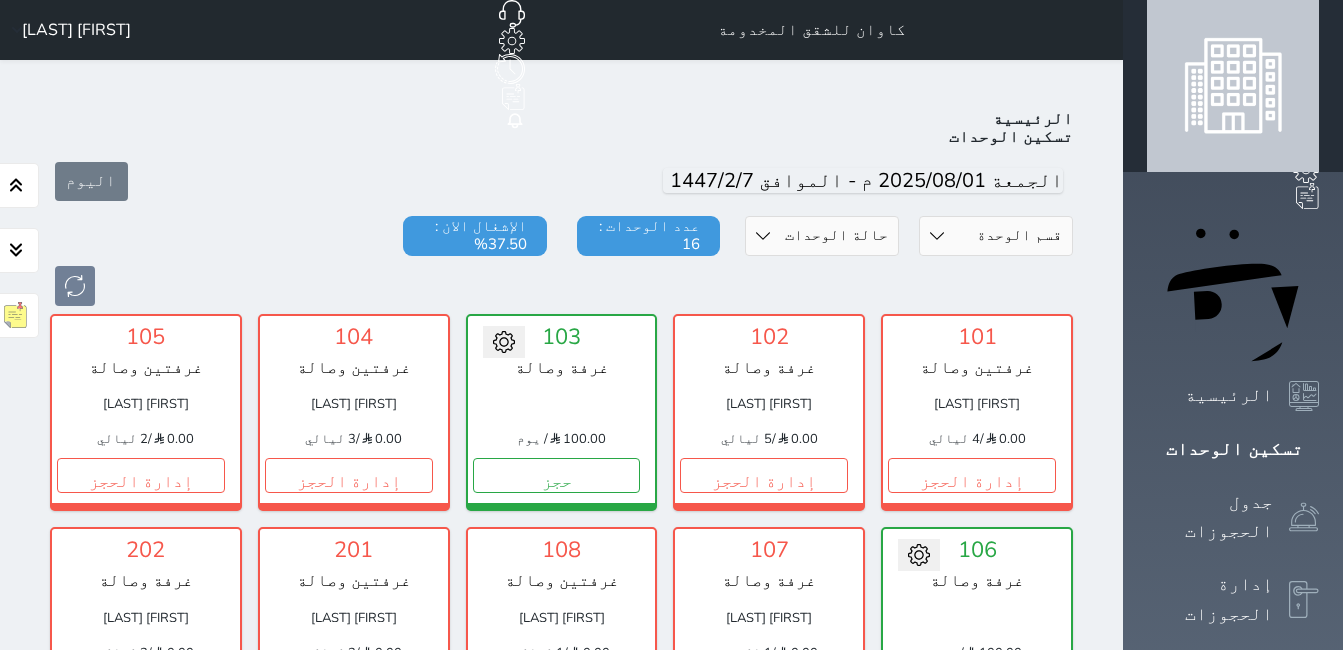 scroll, scrollTop: 78, scrollLeft: 0, axis: vertical 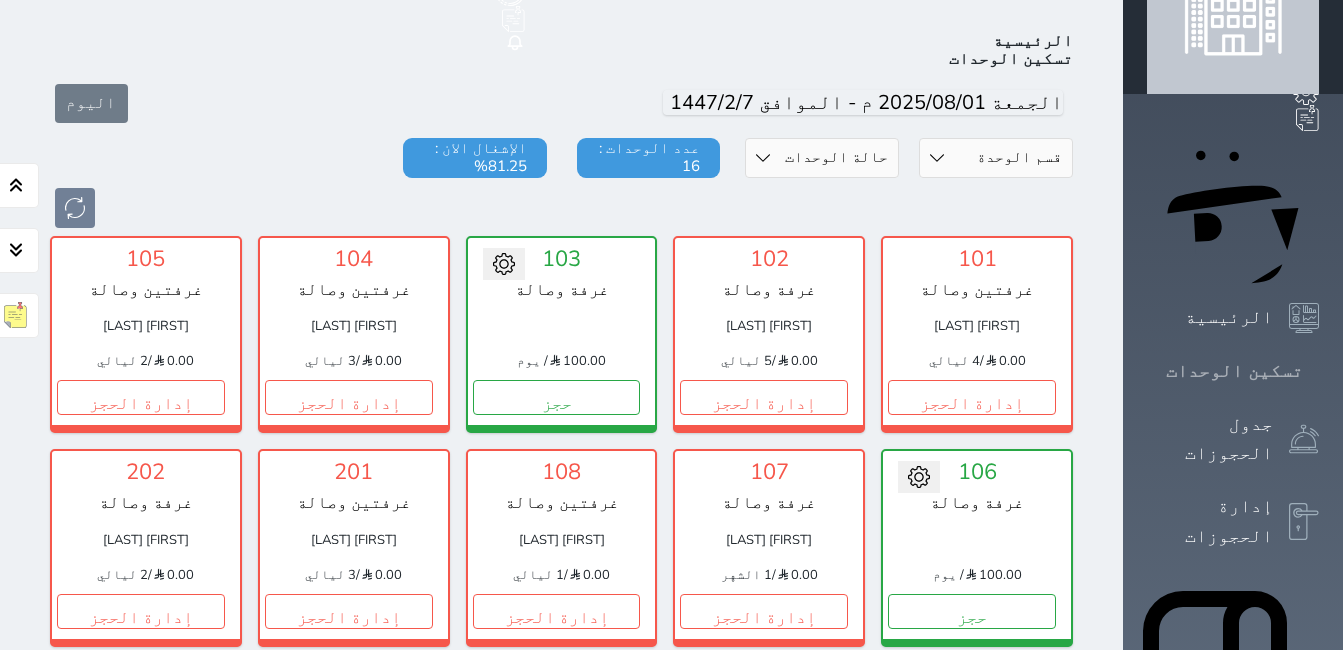 click on "تسكين الوحدات" at bounding box center [1234, 371] 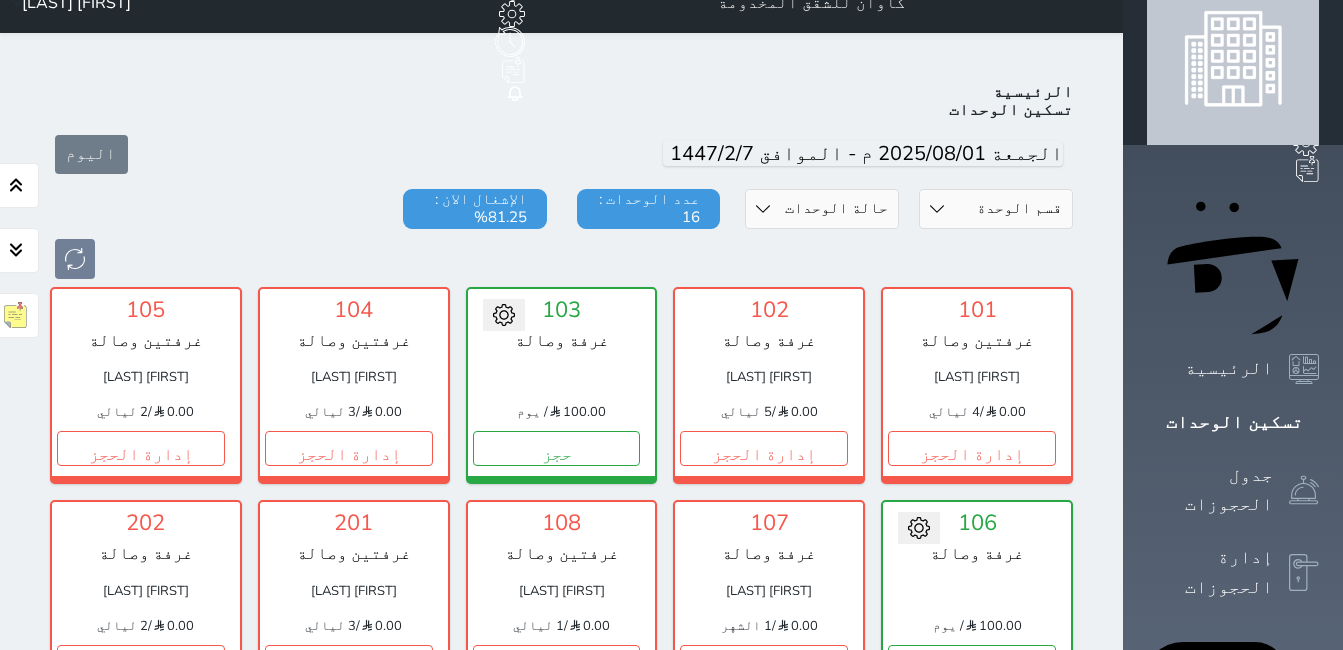 scroll, scrollTop: 0, scrollLeft: 0, axis: both 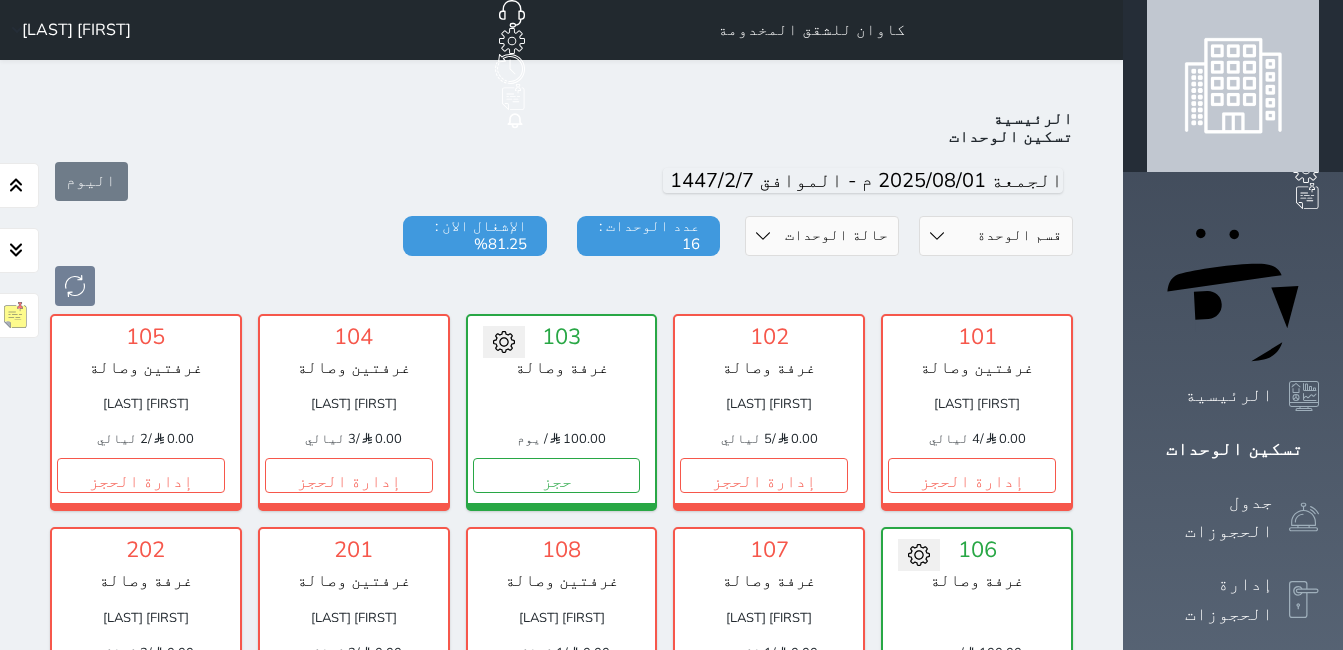 click on "[FIRST] [LAST]" at bounding box center [76, 30] 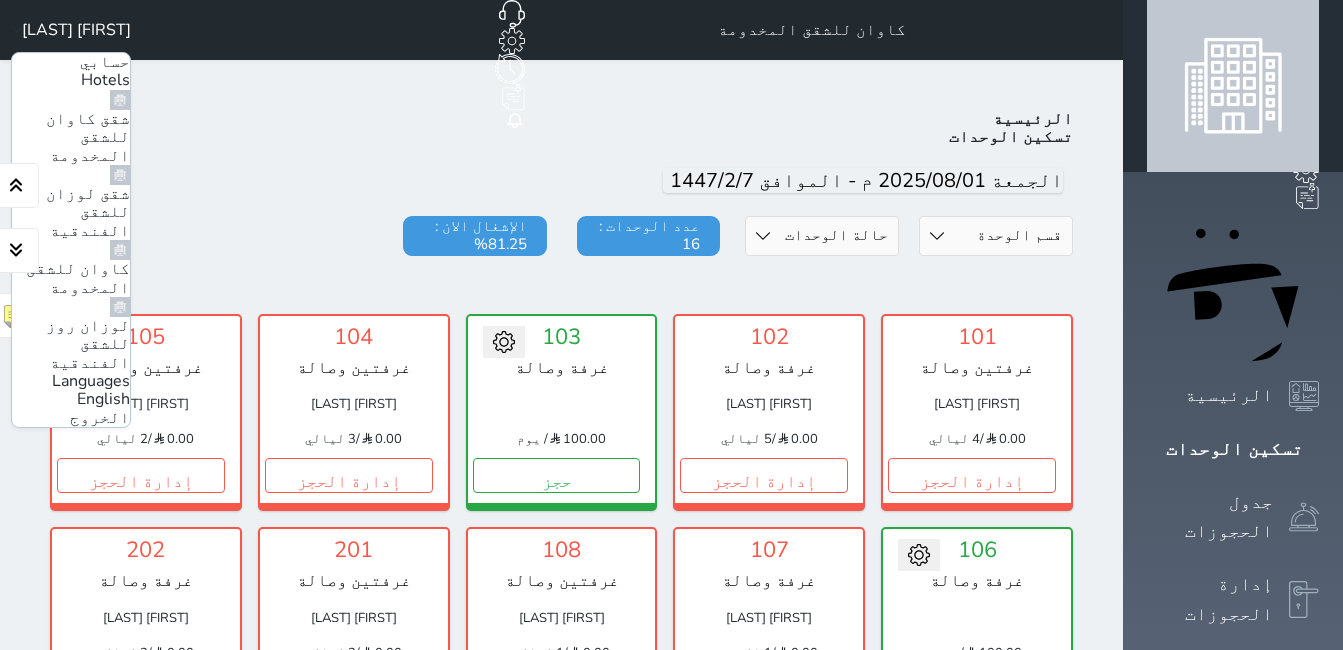 click on "قسم الوحدة   غرفة وصالة غرفتين وصالة   حالة الوحدات متاح تحت التنظيف تحت الصيانة سجل دخول  لم يتم تسجيل الدخول   عدد الوحدات : 16   الإشغال الان : 81.25%" at bounding box center (561, 261) 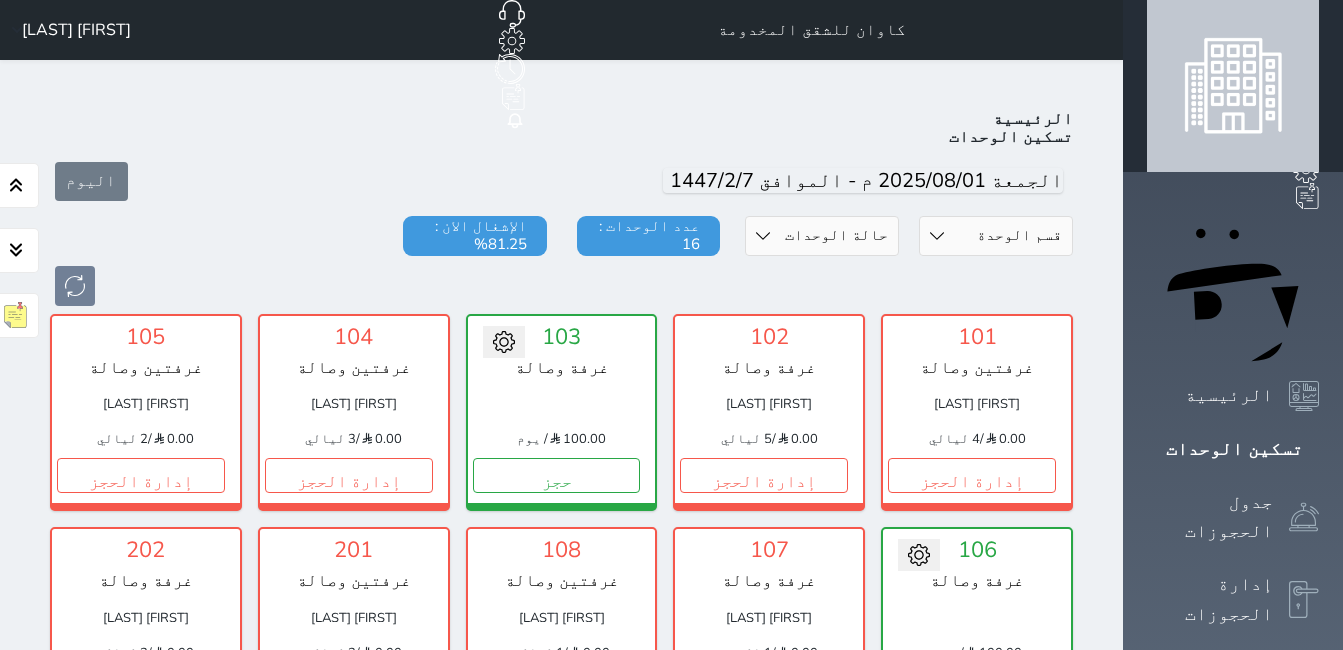 click on "[FIRST] [LAST]" at bounding box center [76, 30] 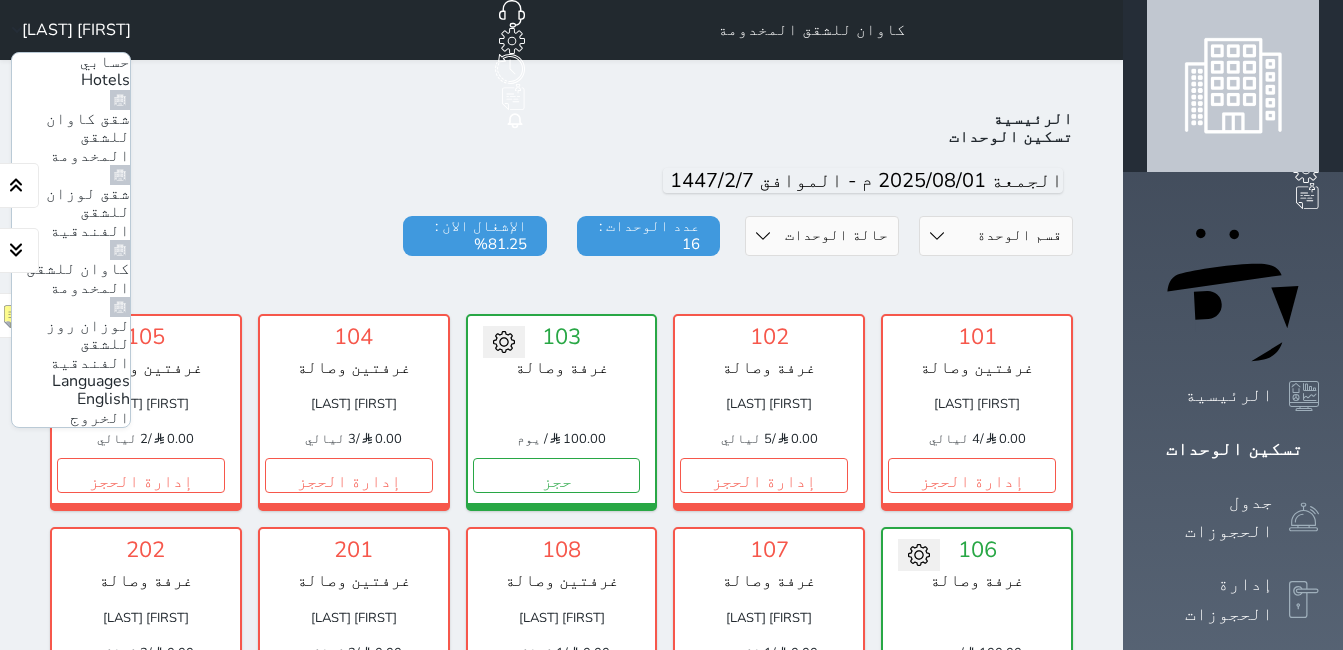 click on "الخروج" at bounding box center [100, 418] 